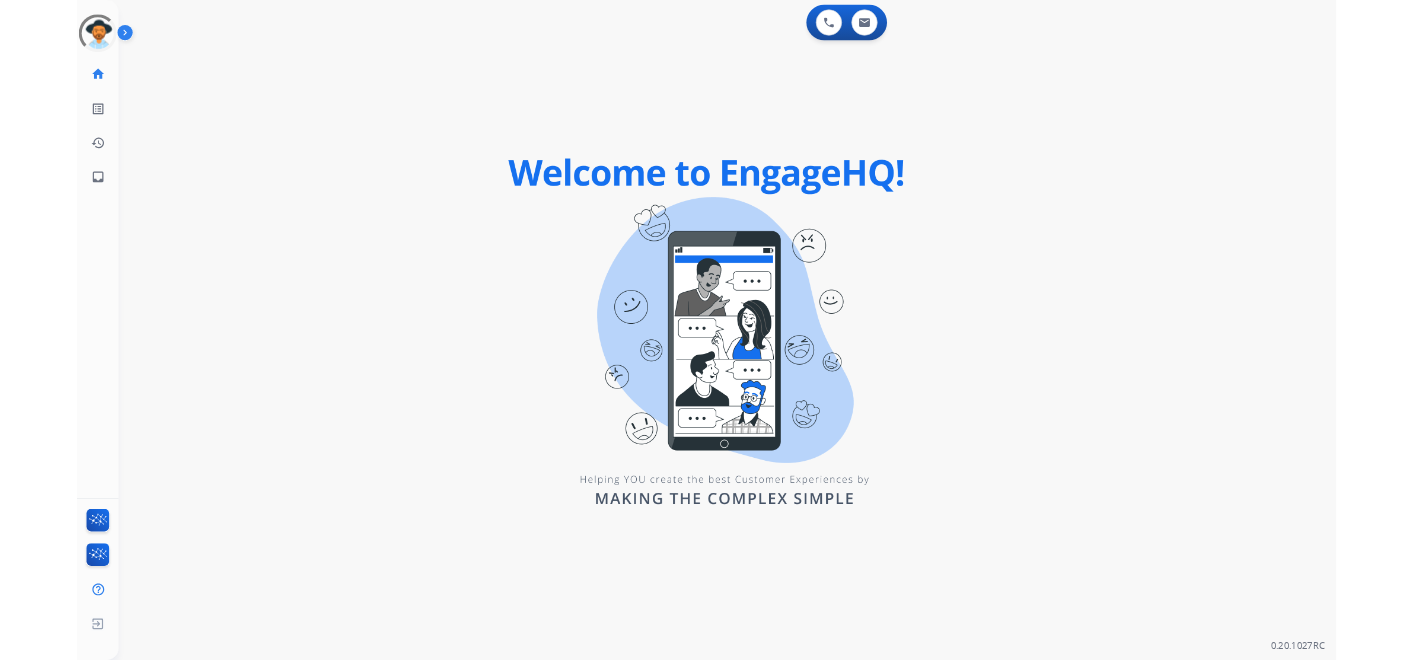 scroll, scrollTop: 0, scrollLeft: 0, axis: both 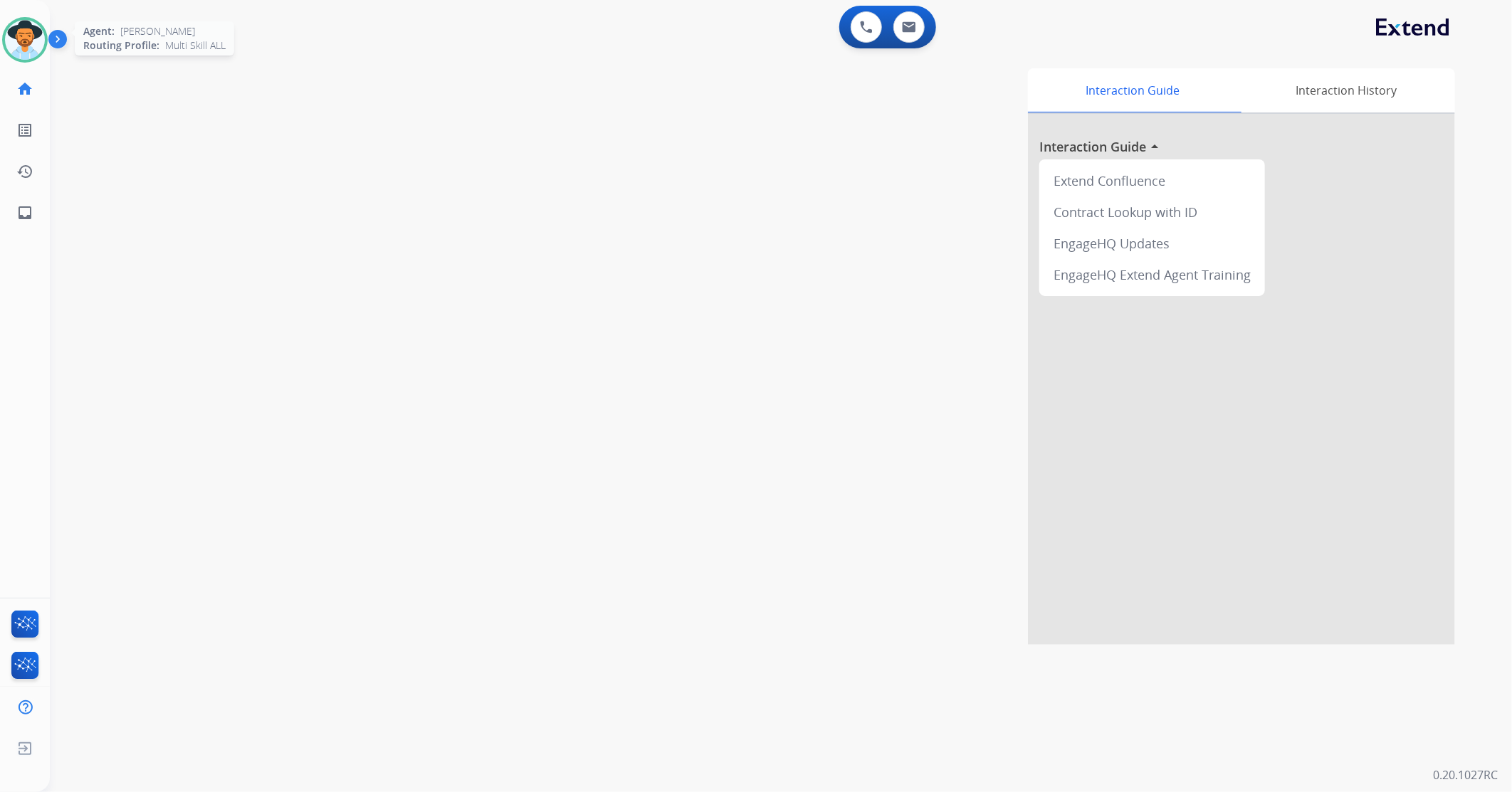 click at bounding box center [25, 40] 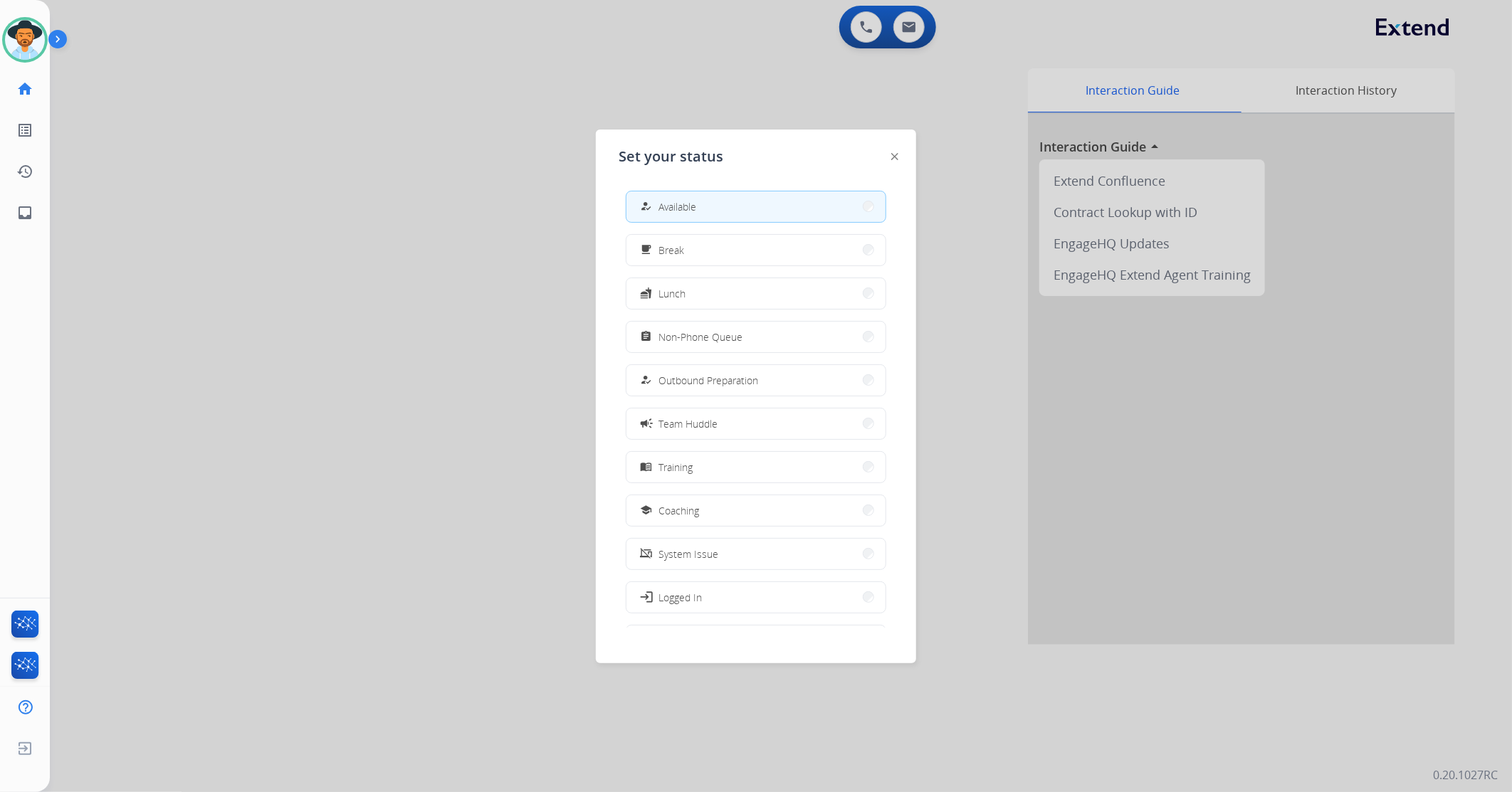 click at bounding box center [756, 396] 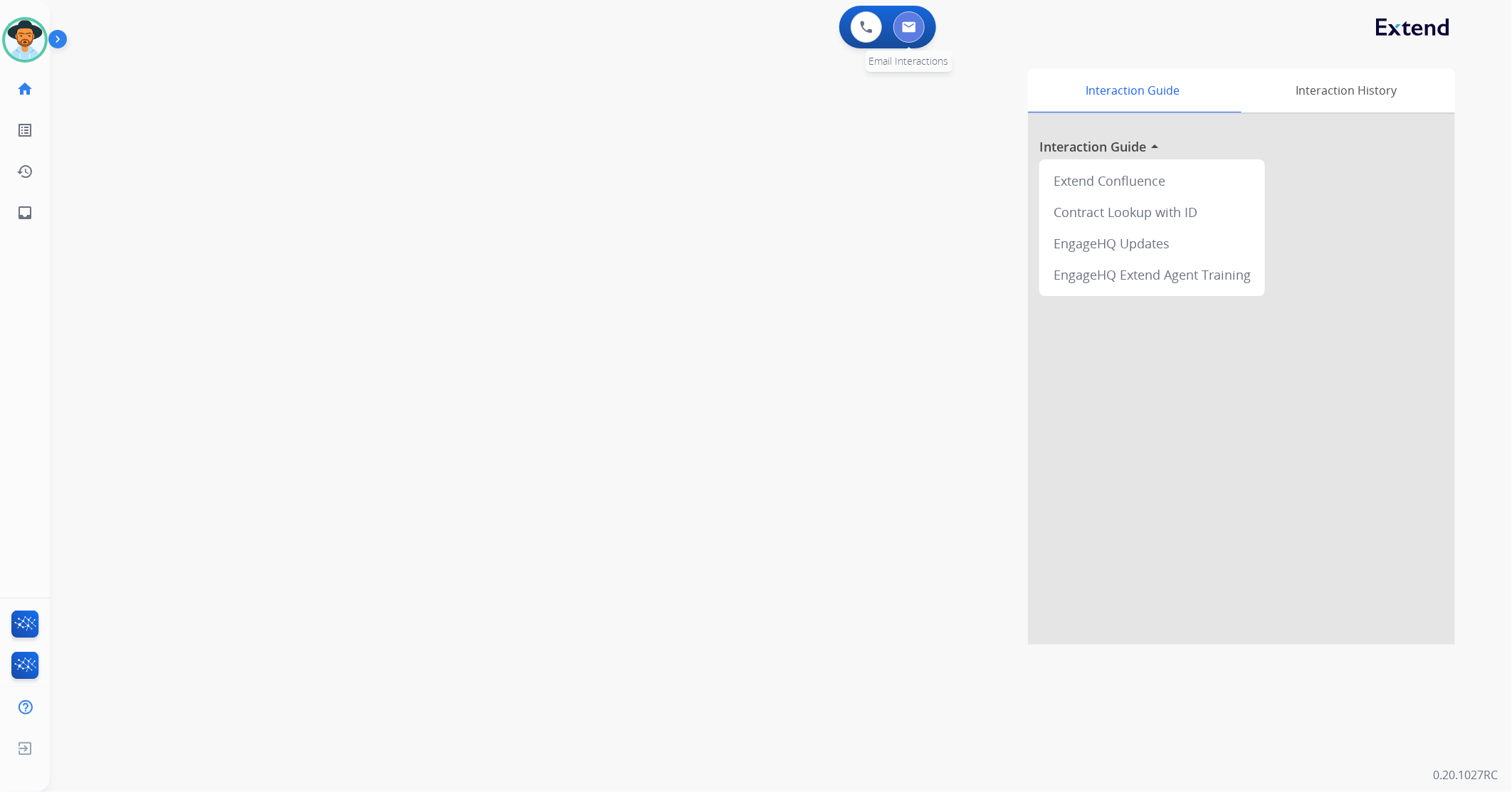 click at bounding box center (909, 27) 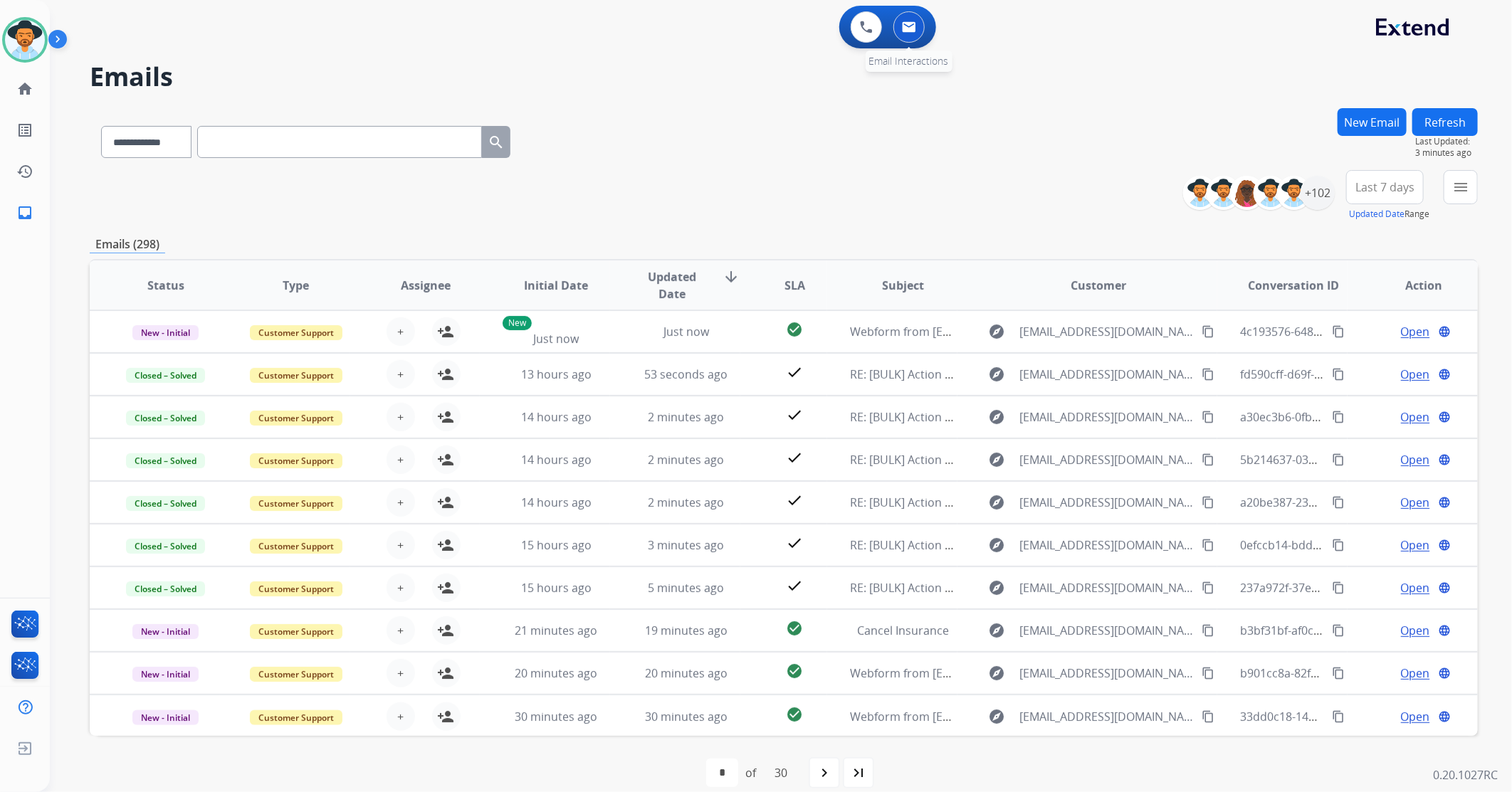 drag, startPoint x: 911, startPoint y: 30, endPoint x: 911, endPoint y: 38, distance: 8 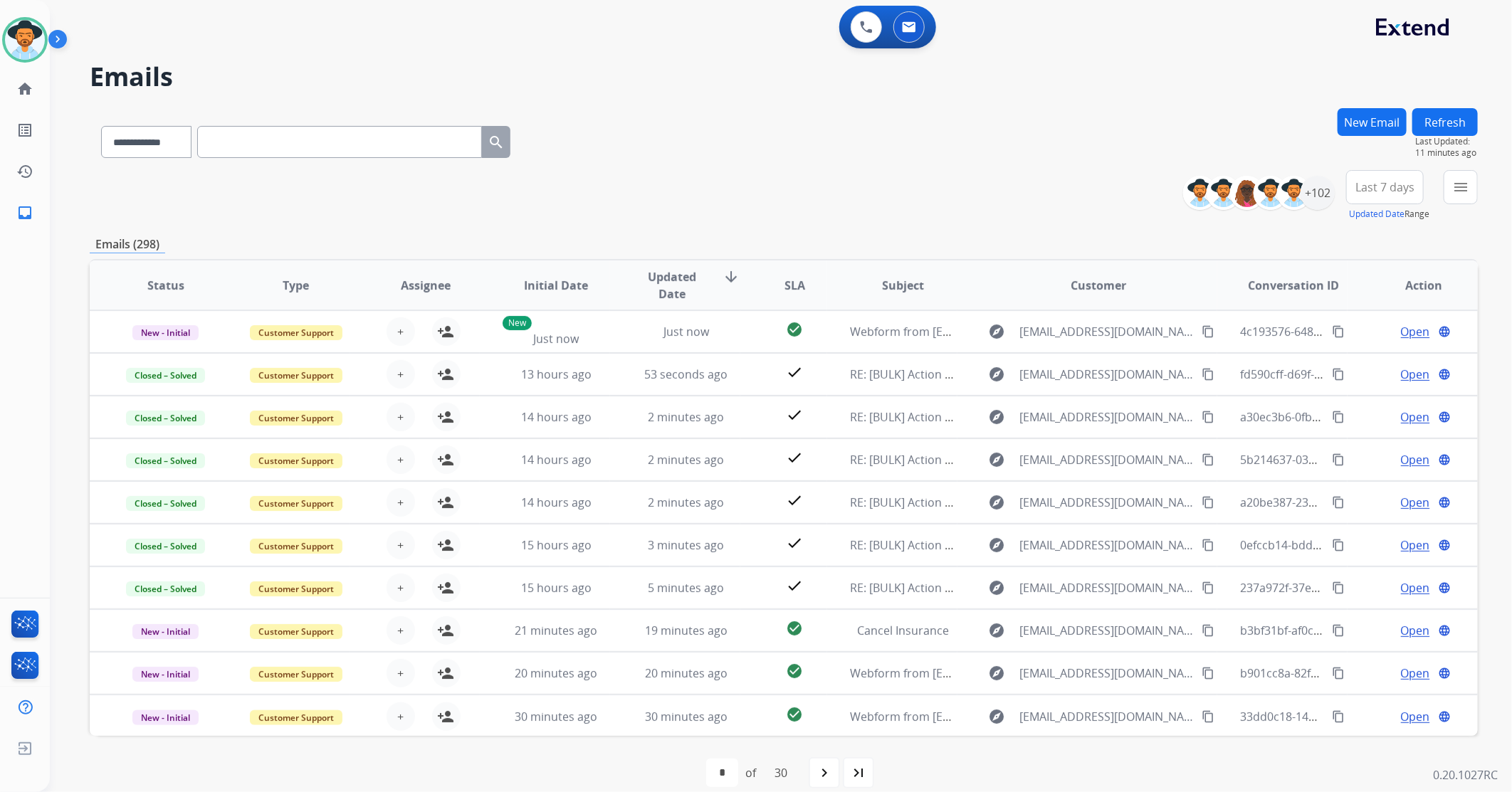 type 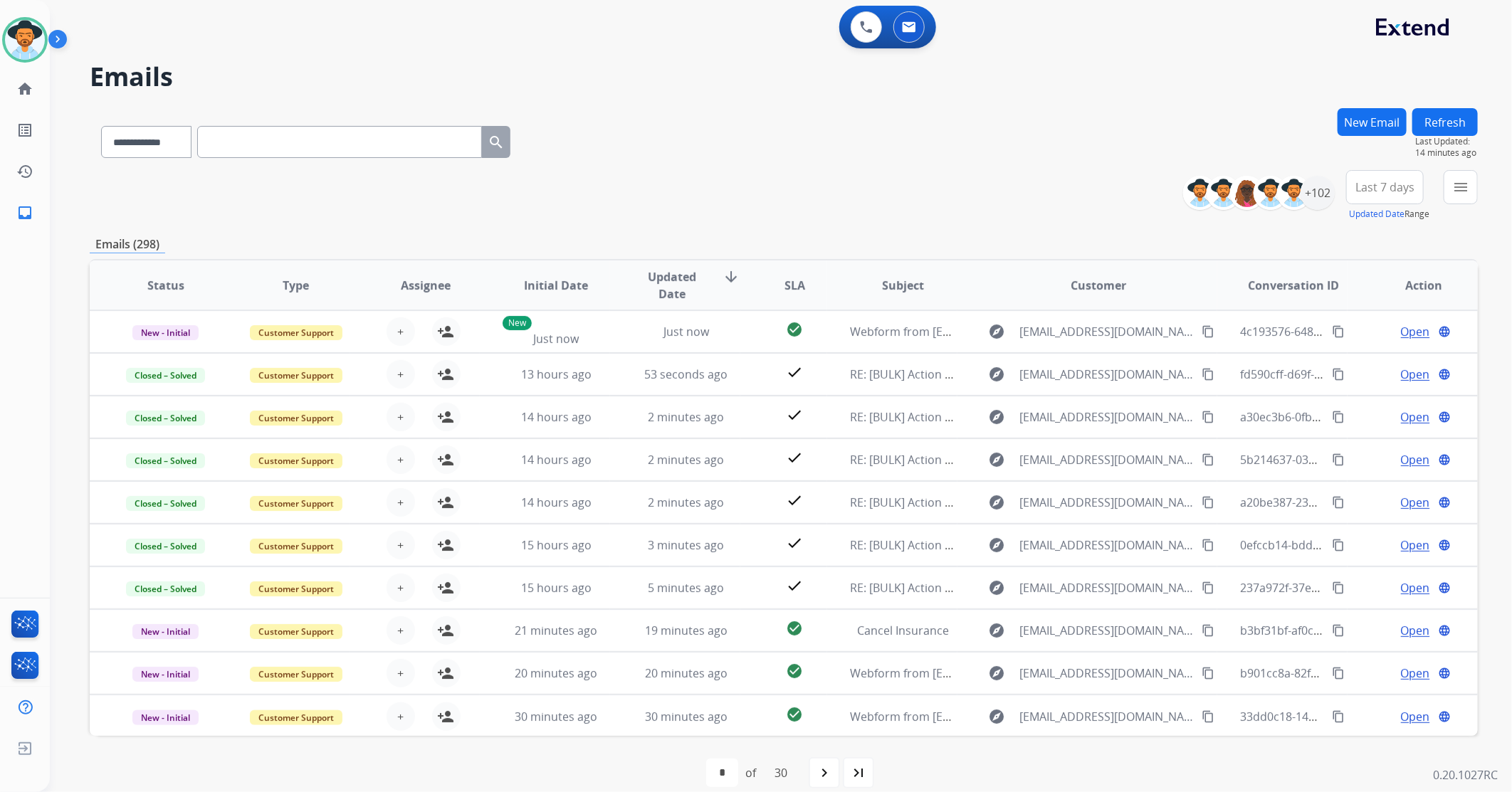 click on "**********" at bounding box center (784, 459) 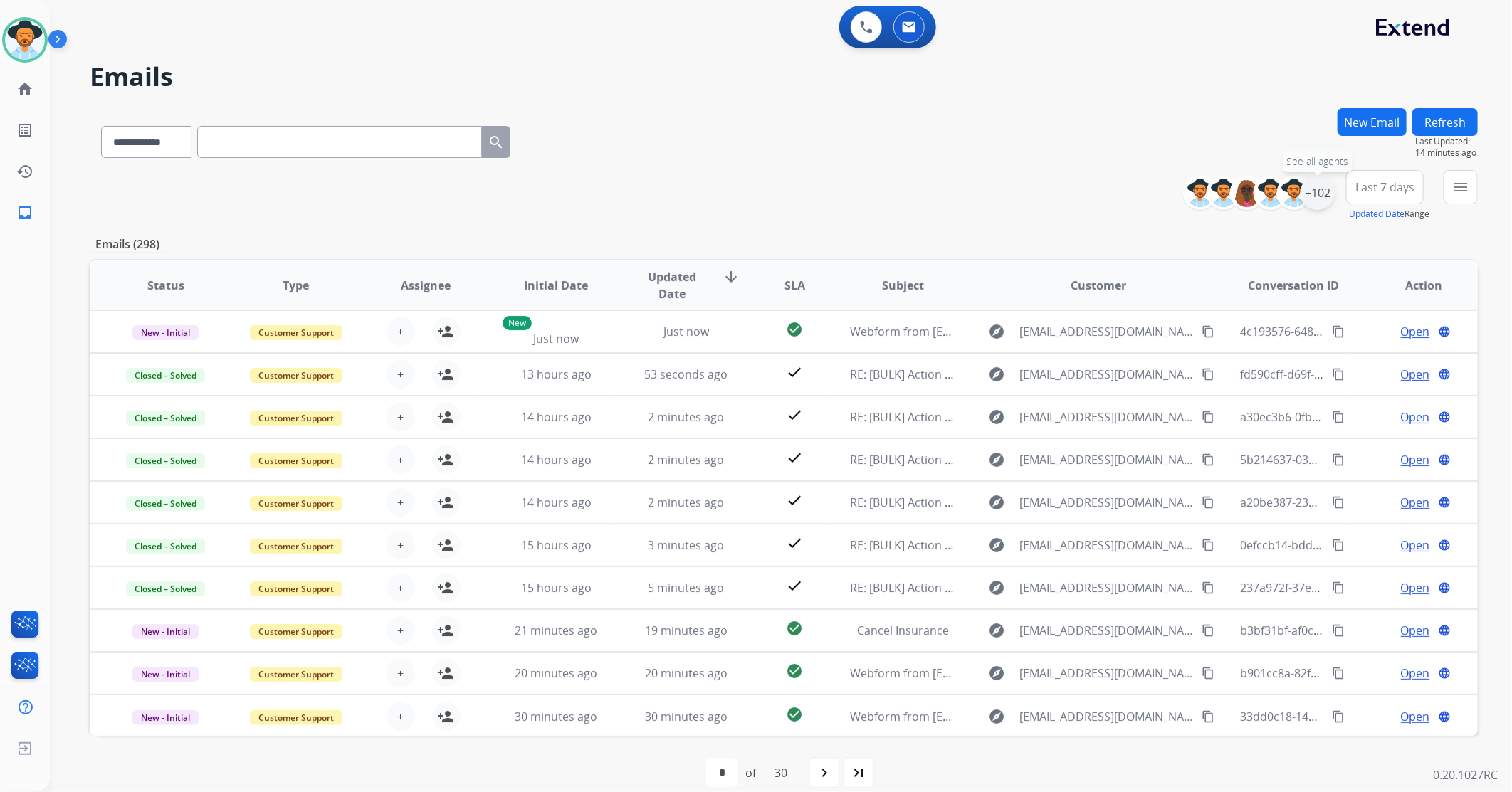 click on "+102" at bounding box center (1318, 193) 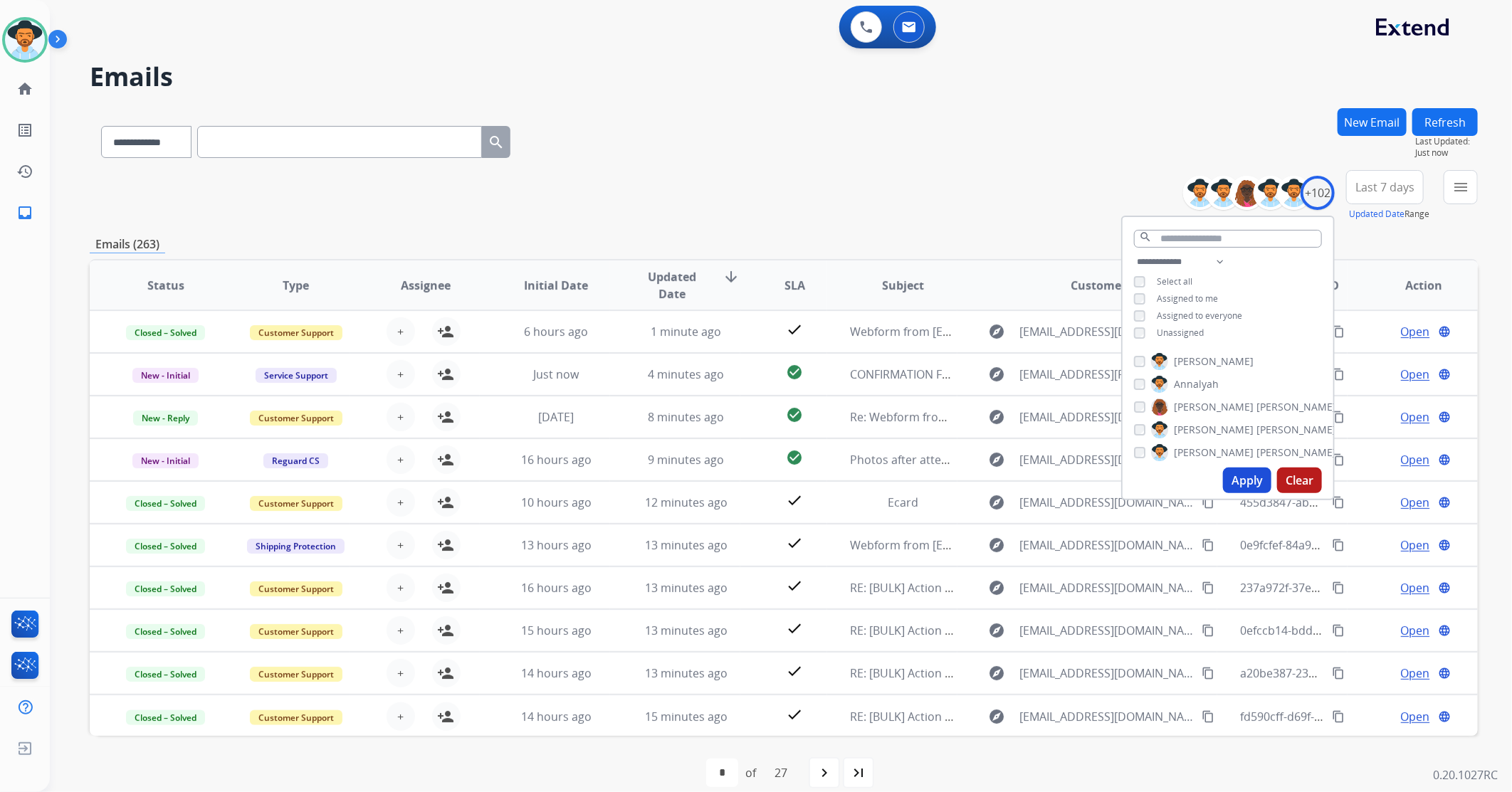 click on "Apply" at bounding box center [1247, 480] 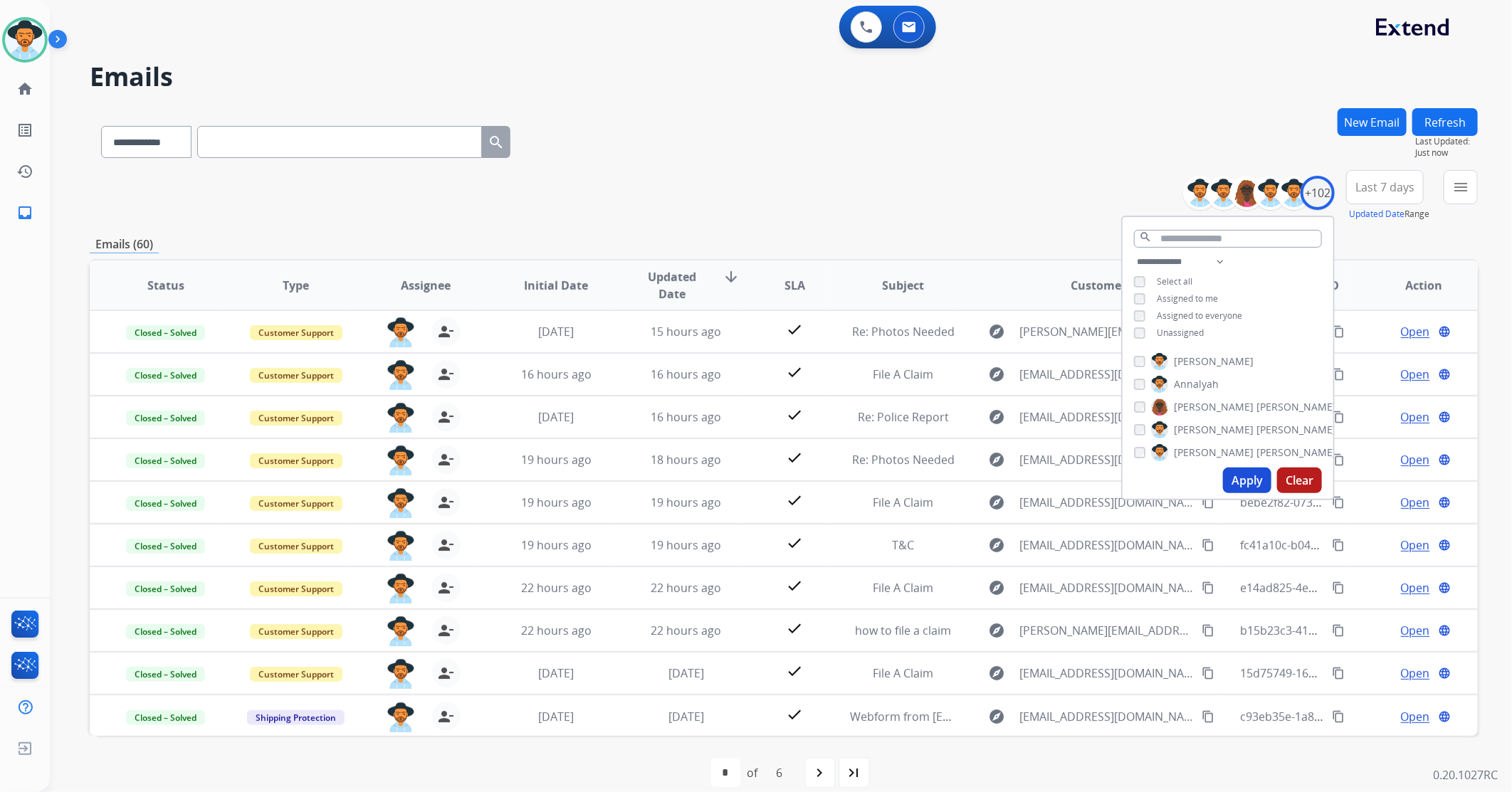 click on "Last 7 days" at bounding box center (1385, 187) 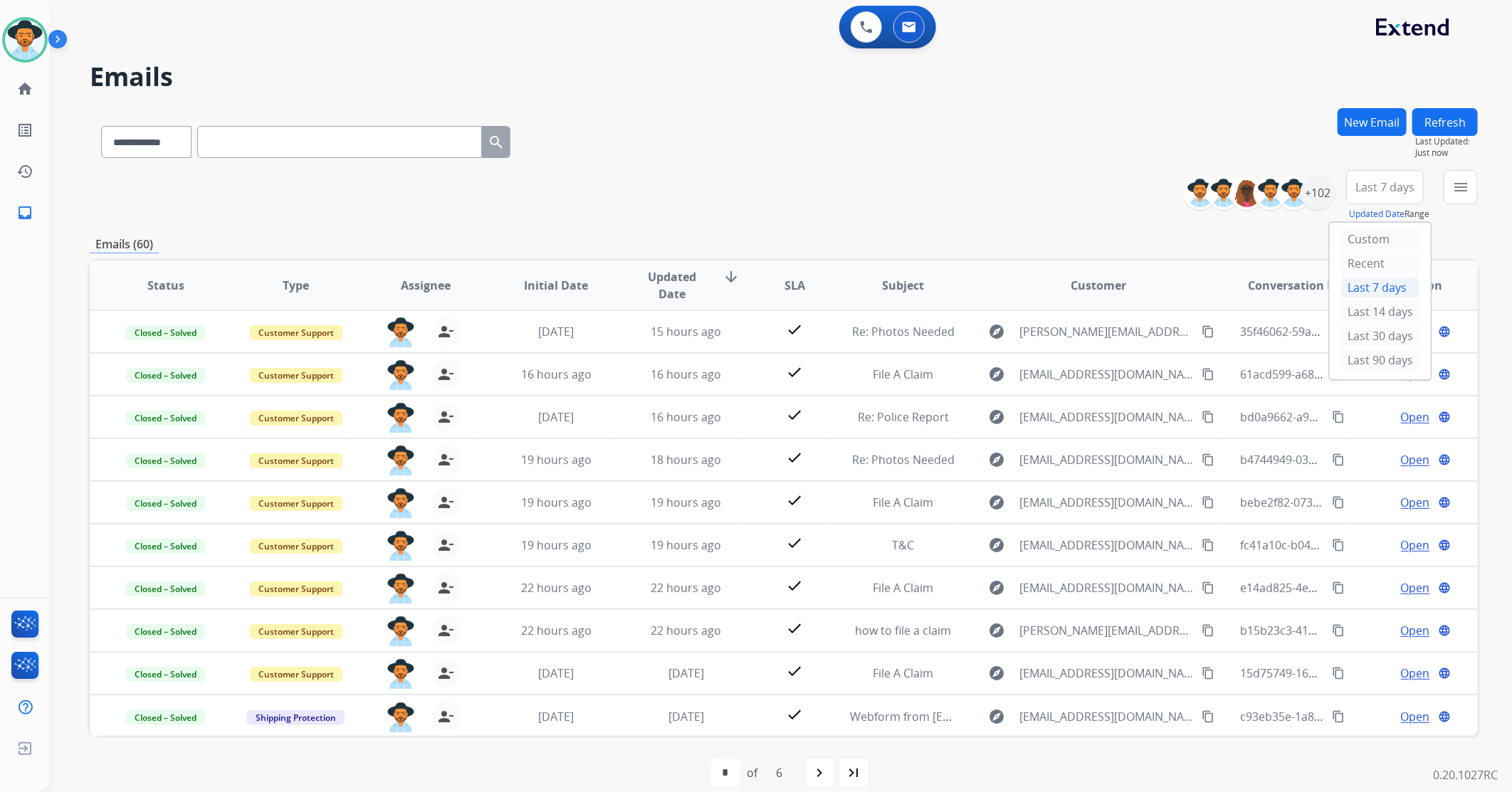 click on "Last 90 days" at bounding box center [1380, 360] 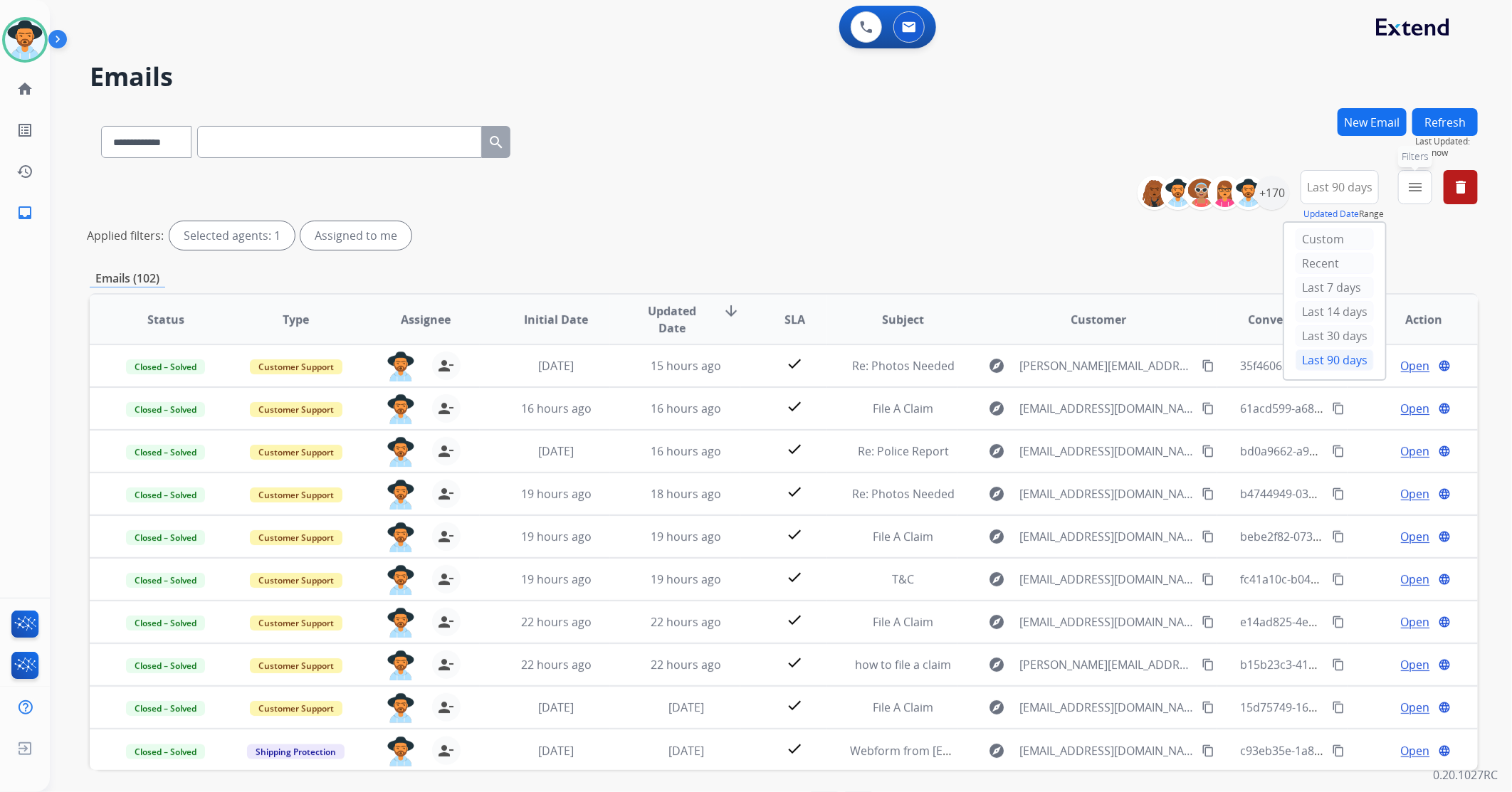 click on "menu" at bounding box center [1415, 187] 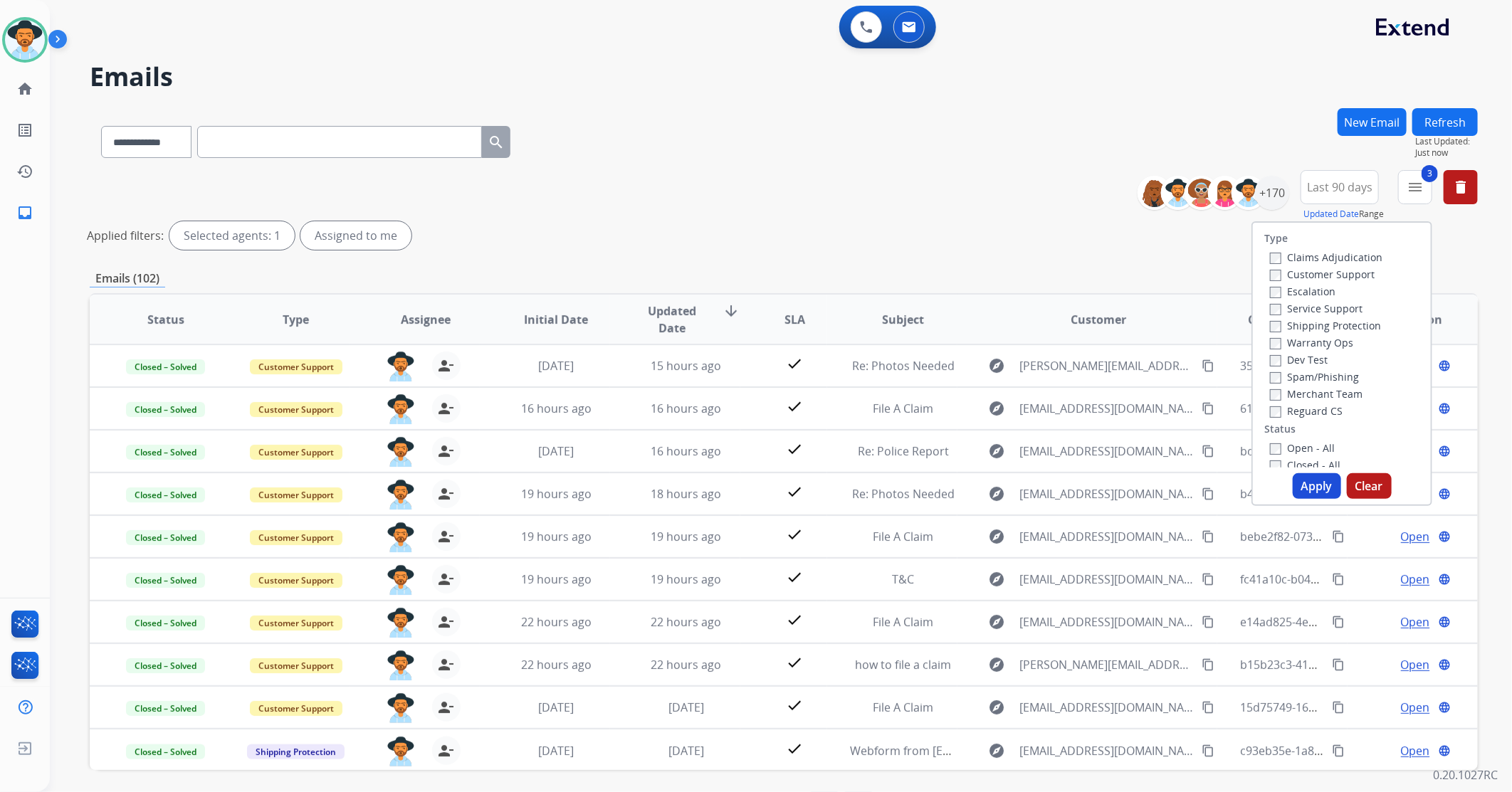 click on "Closed - All" at bounding box center (1345, 465) 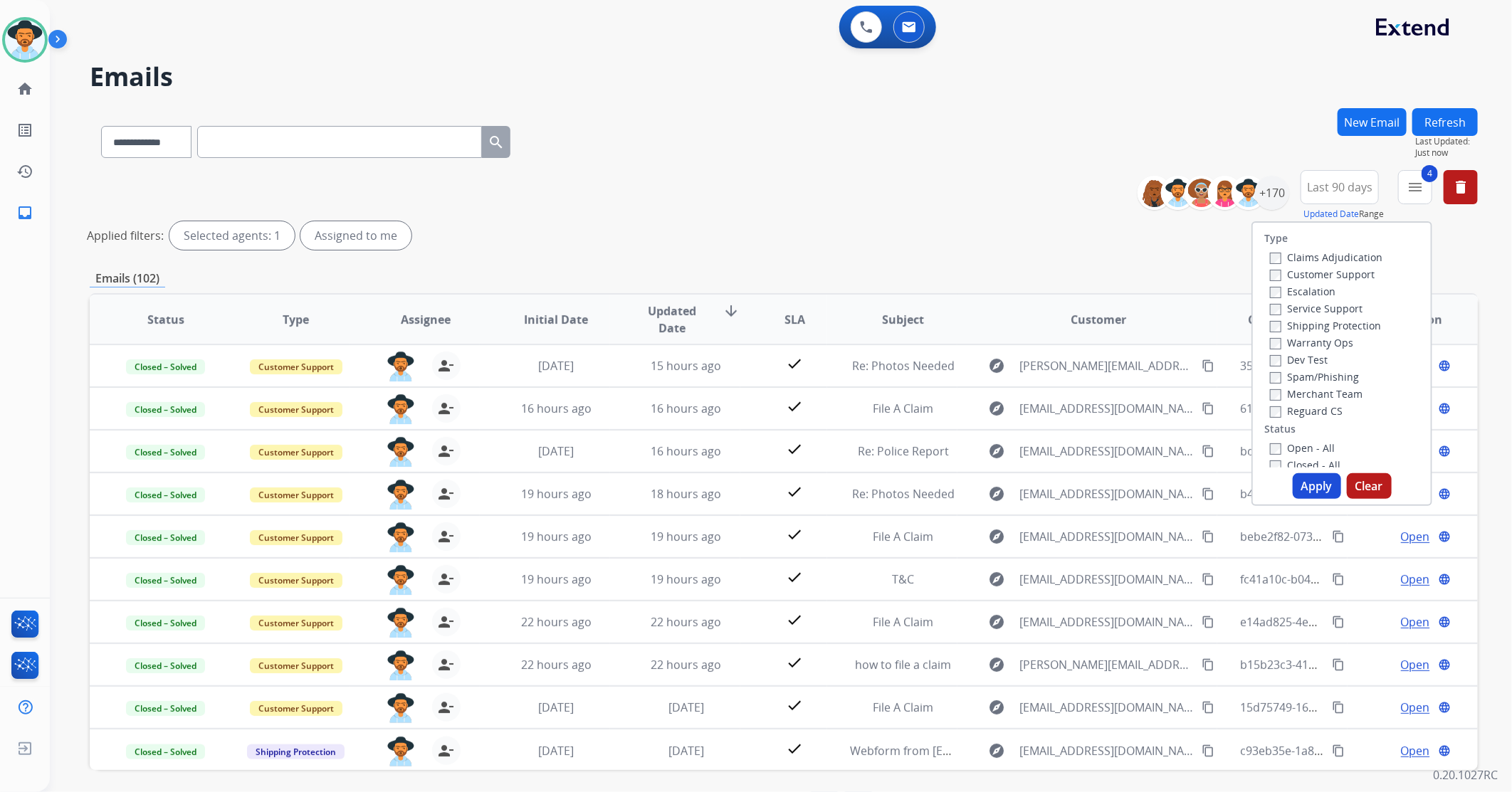 click on "Apply" at bounding box center (1317, 486) 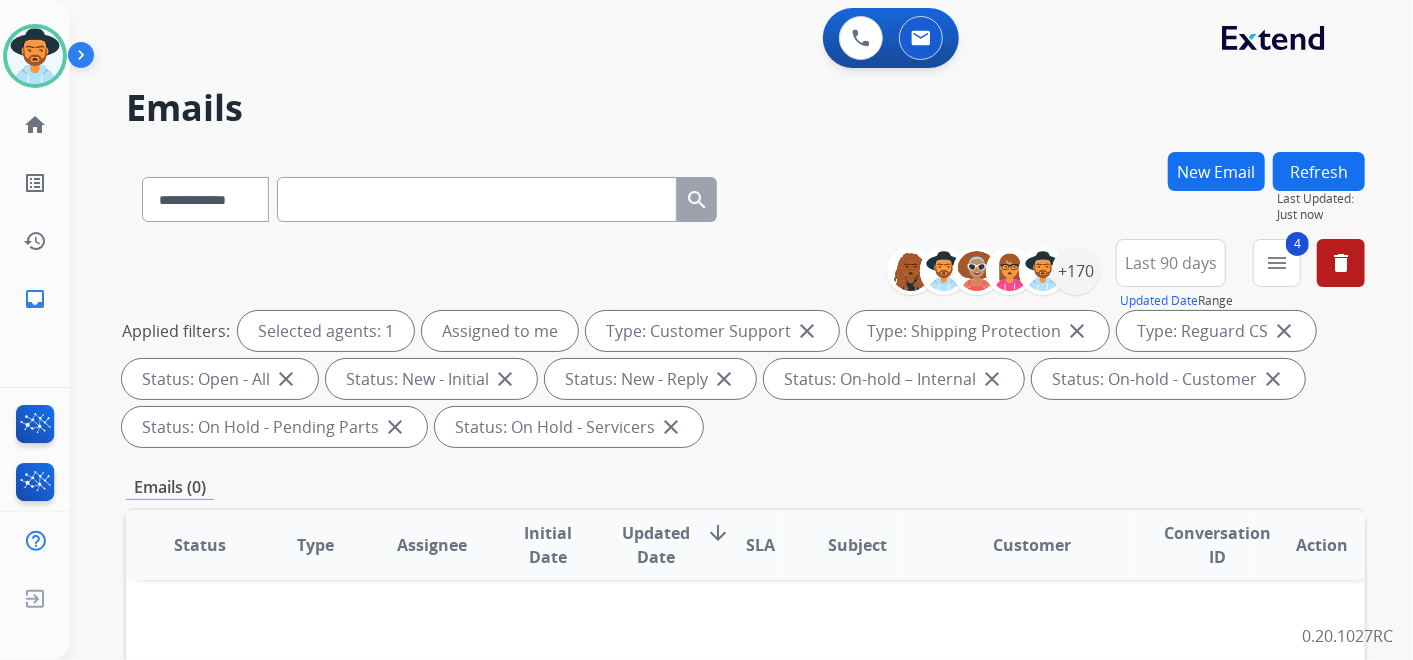 click at bounding box center (477, 199) 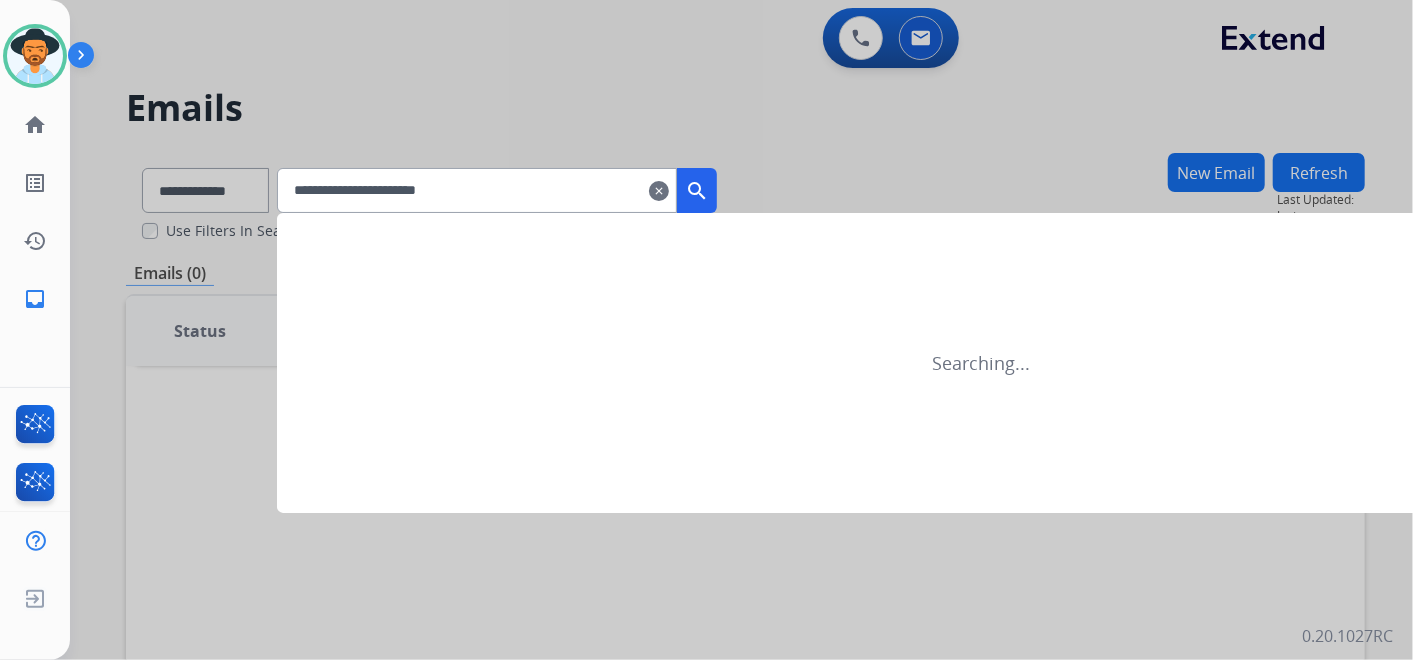 type on "**********" 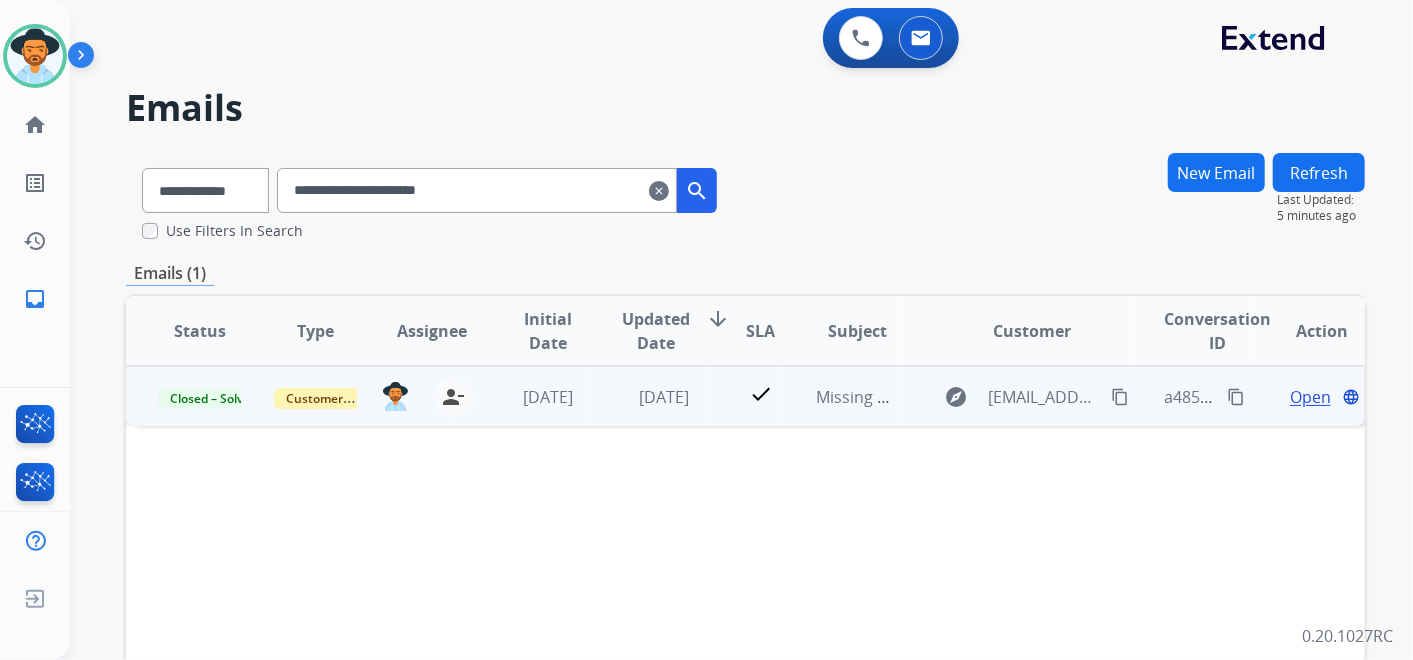 click on "Open" at bounding box center (1310, 397) 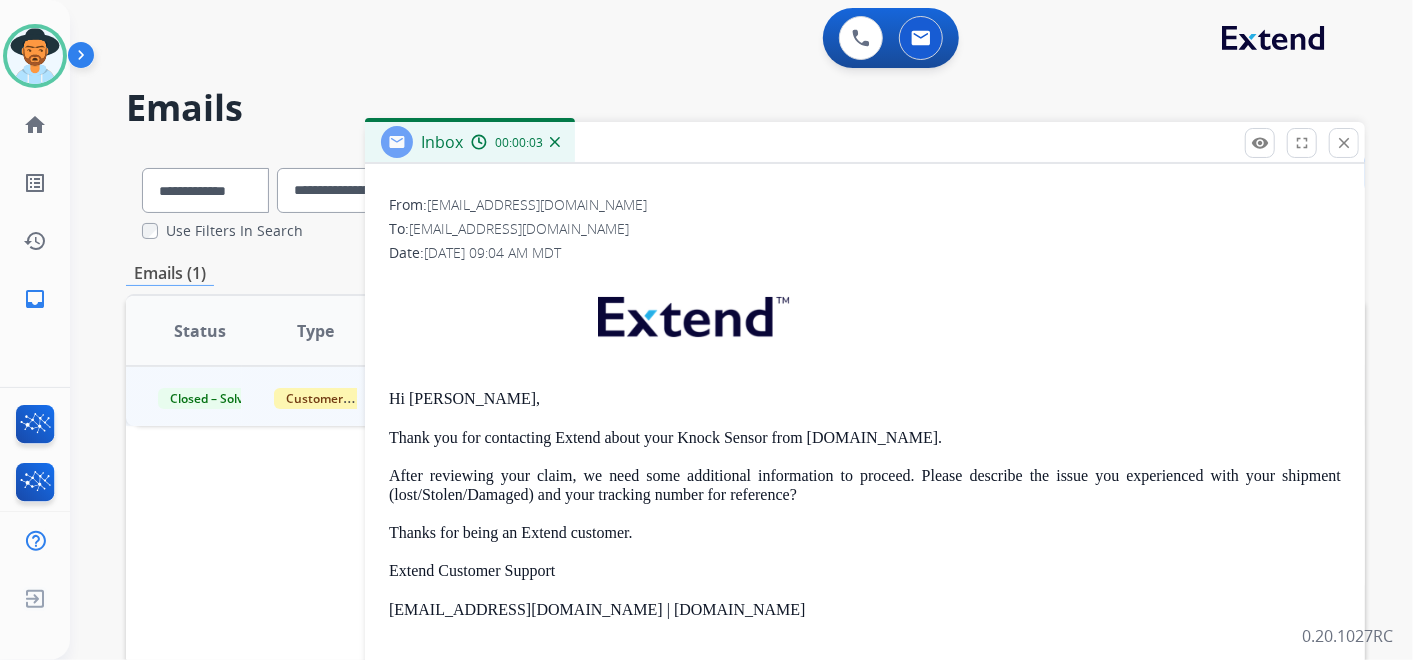 scroll, scrollTop: 0, scrollLeft: 0, axis: both 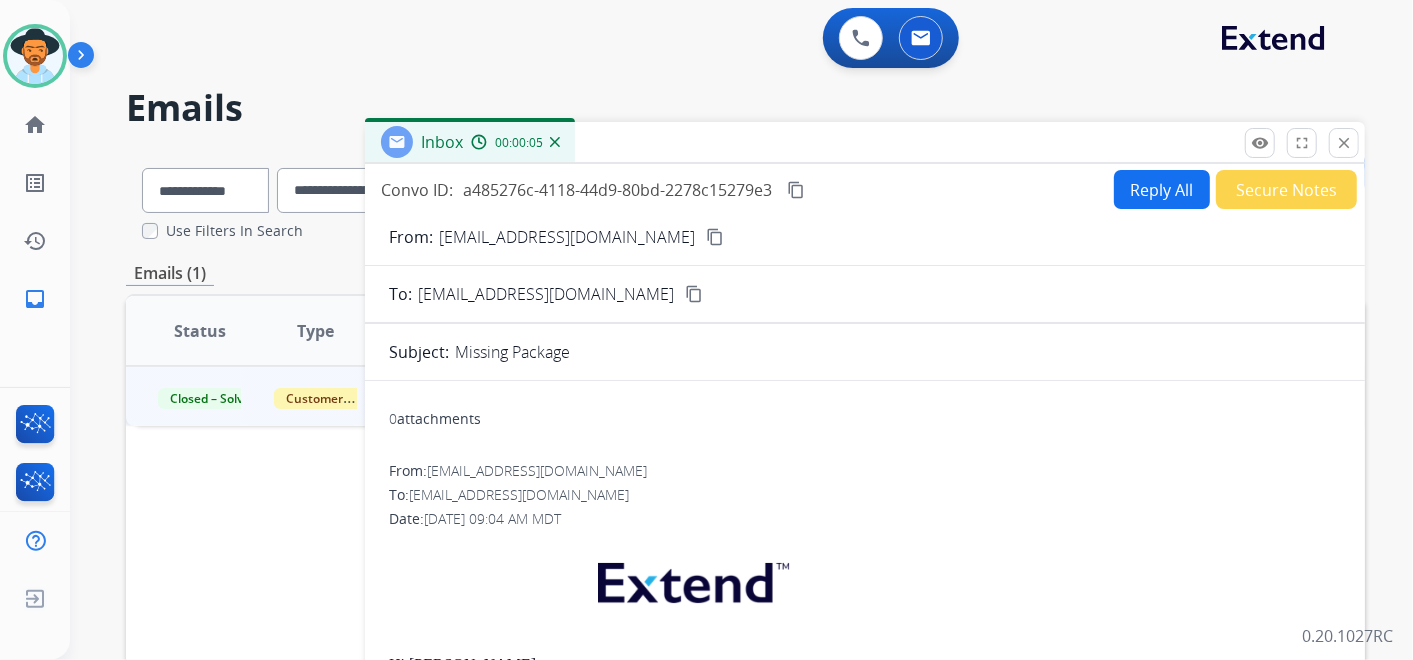 click at bounding box center [555, 142] 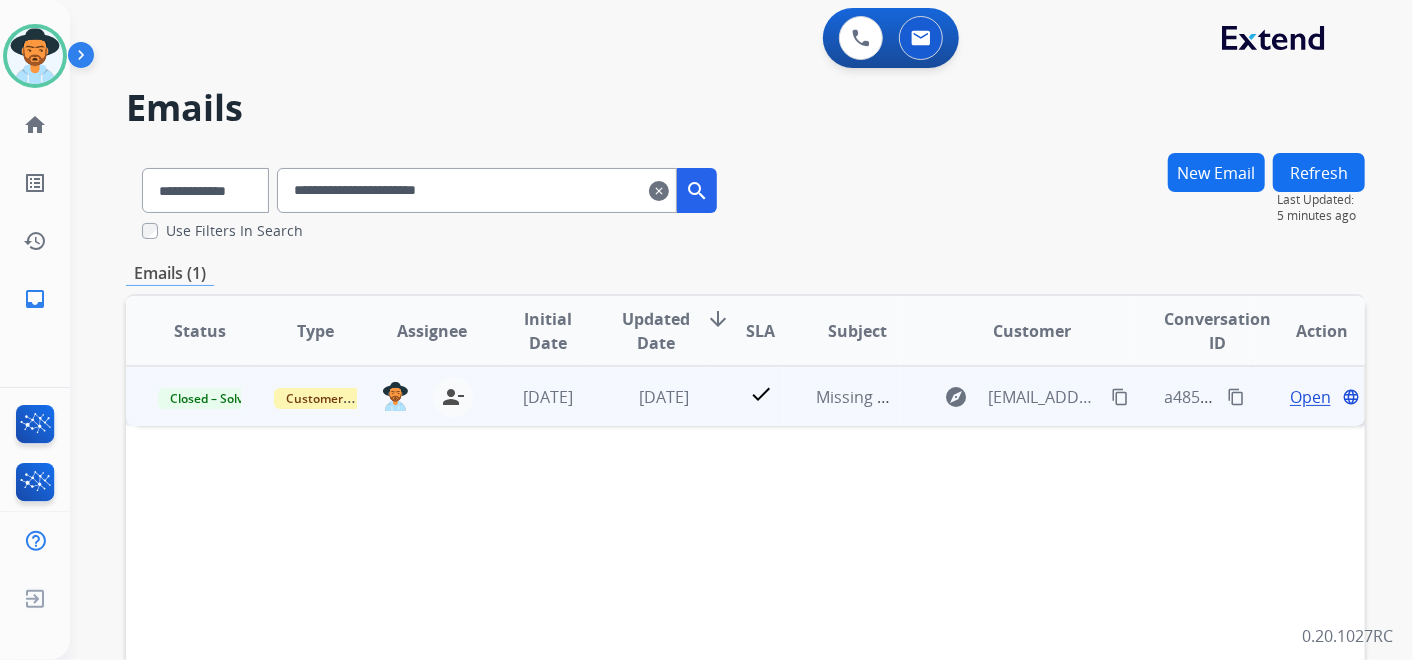 click on "Open" at bounding box center (1310, 397) 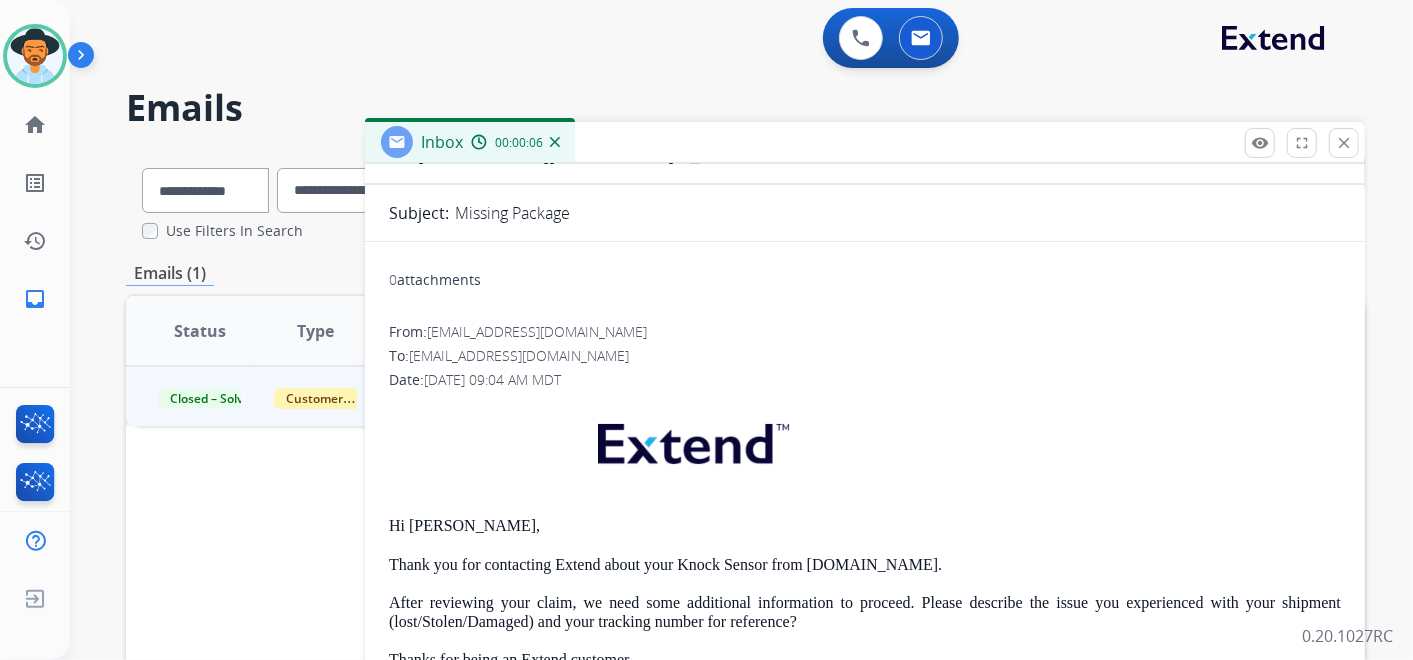 scroll, scrollTop: 266, scrollLeft: 0, axis: vertical 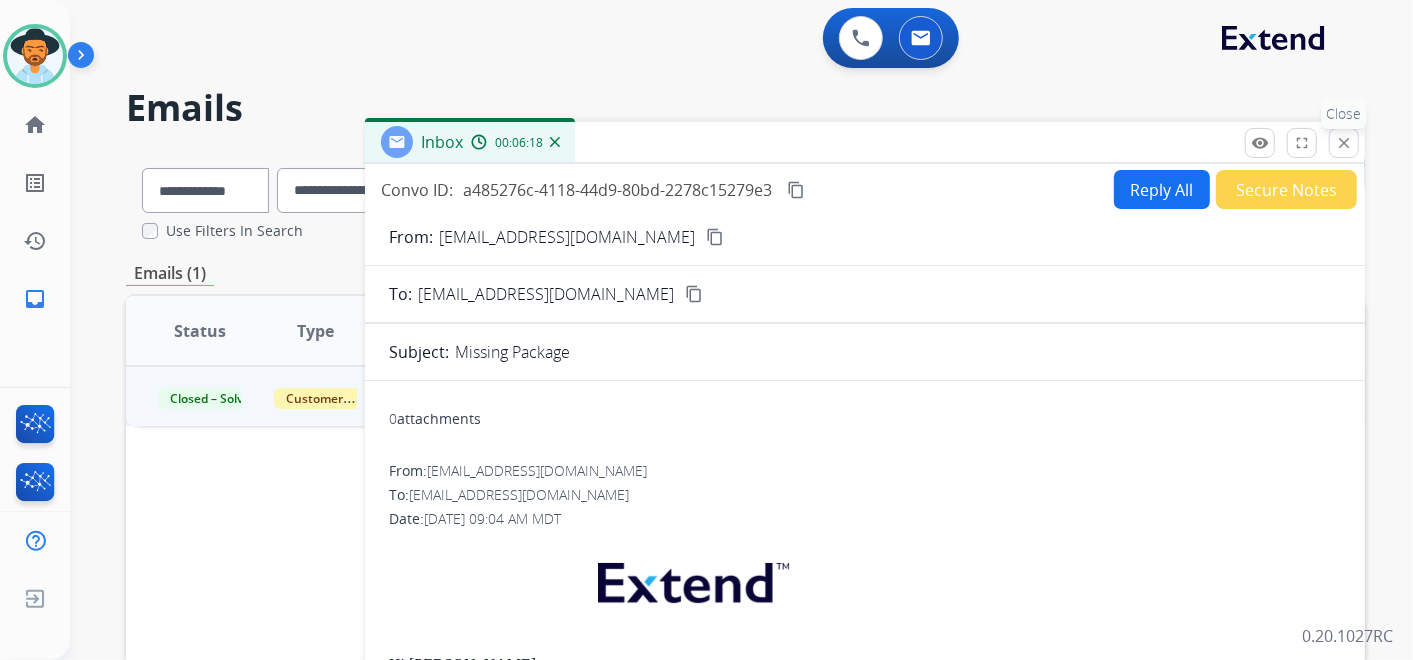 click on "close" at bounding box center (1344, 143) 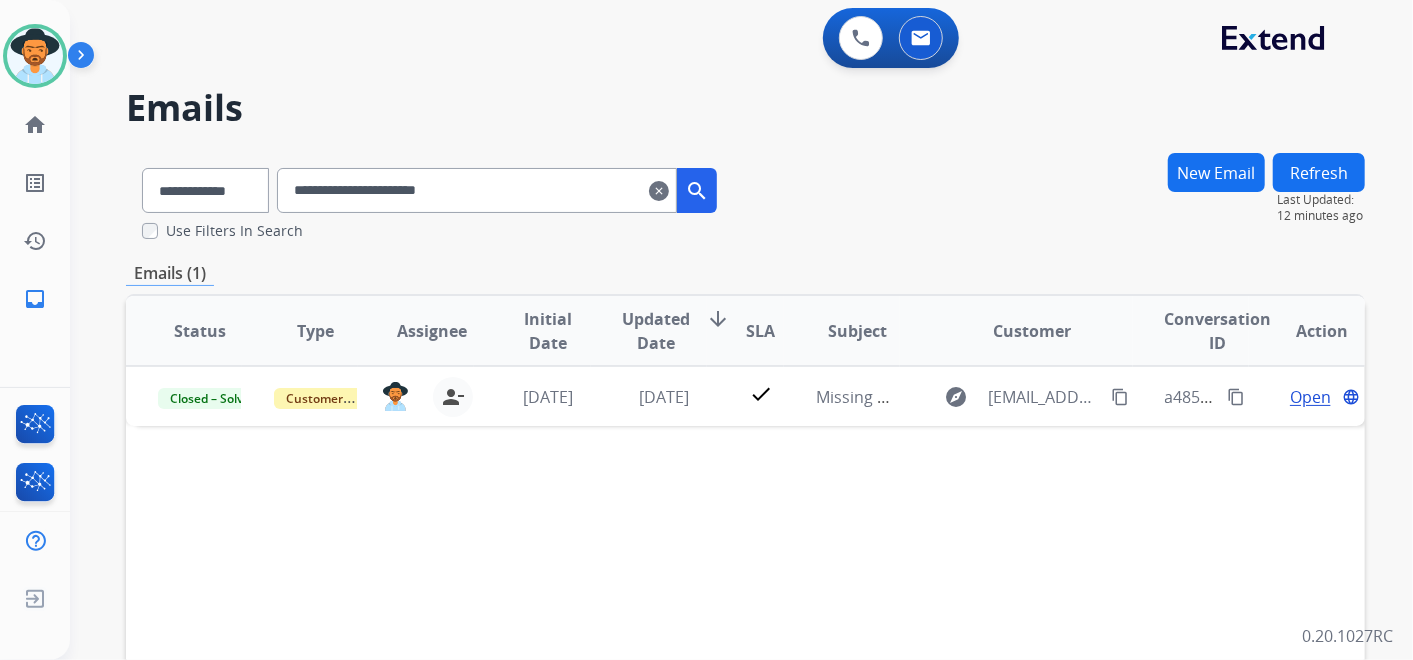 click on "clear" at bounding box center [659, 191] 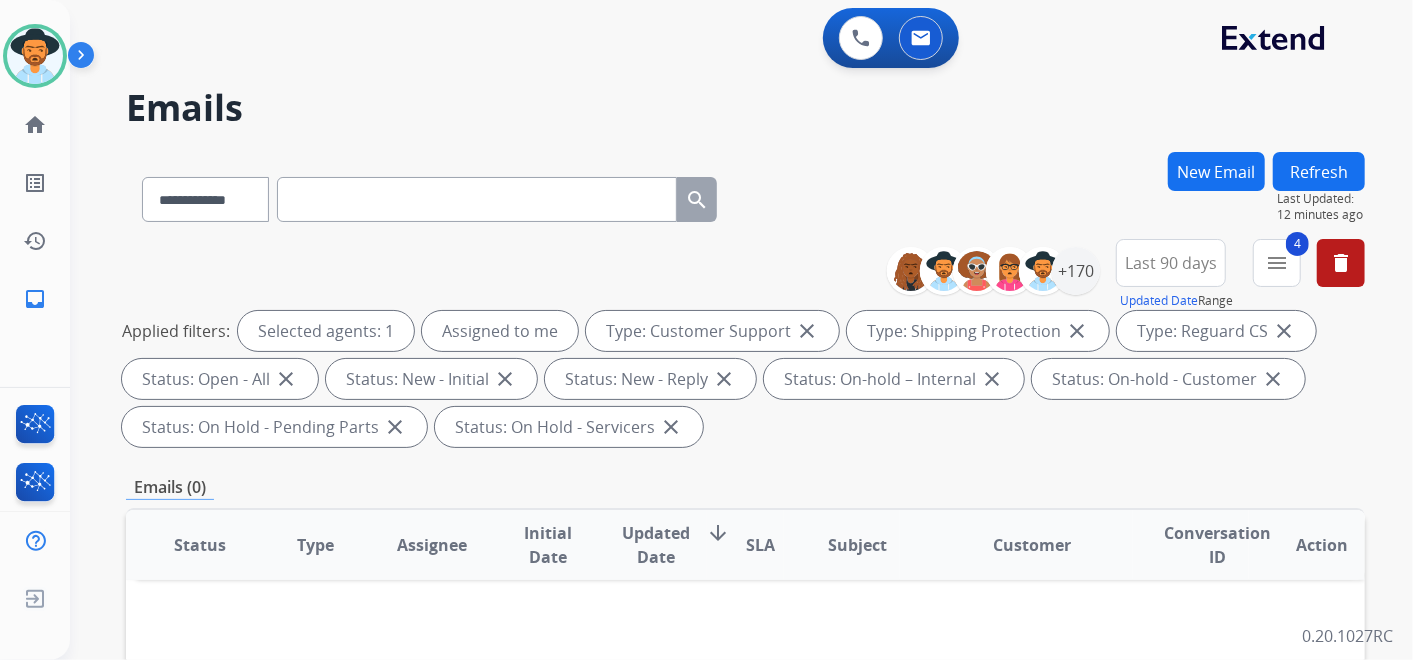 paste on "**********" 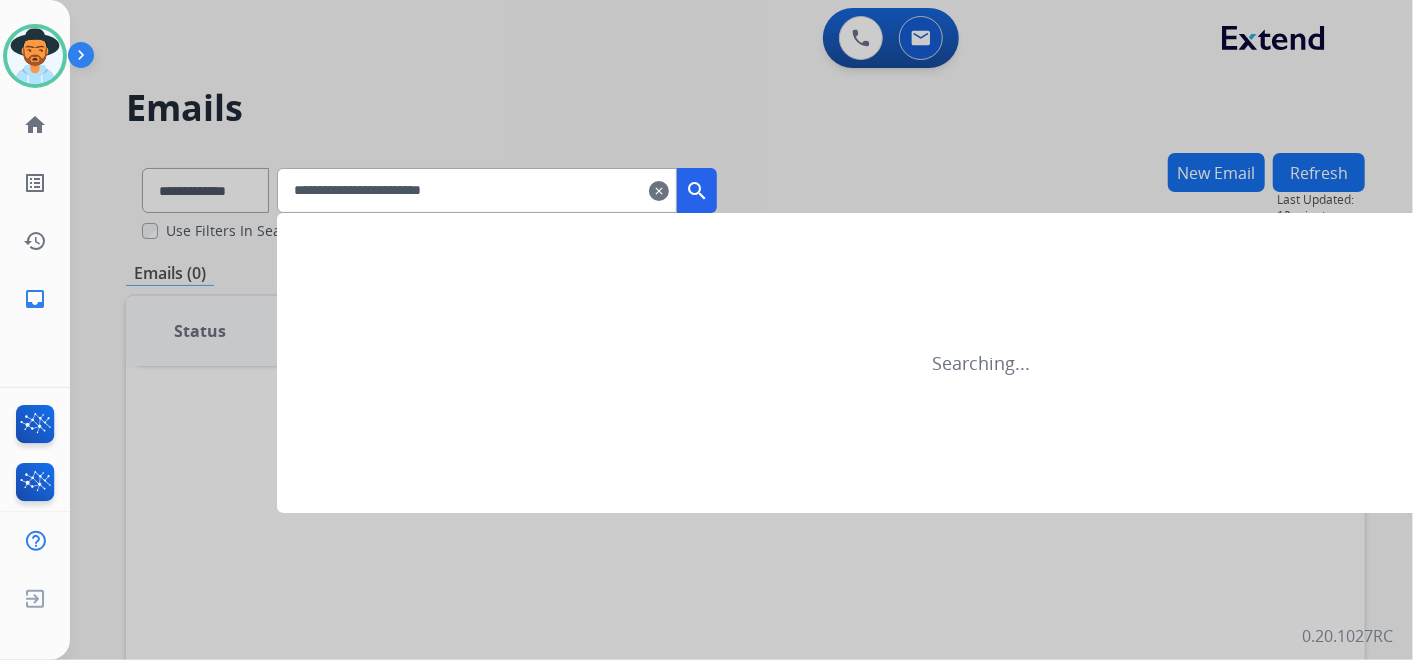 type on "**********" 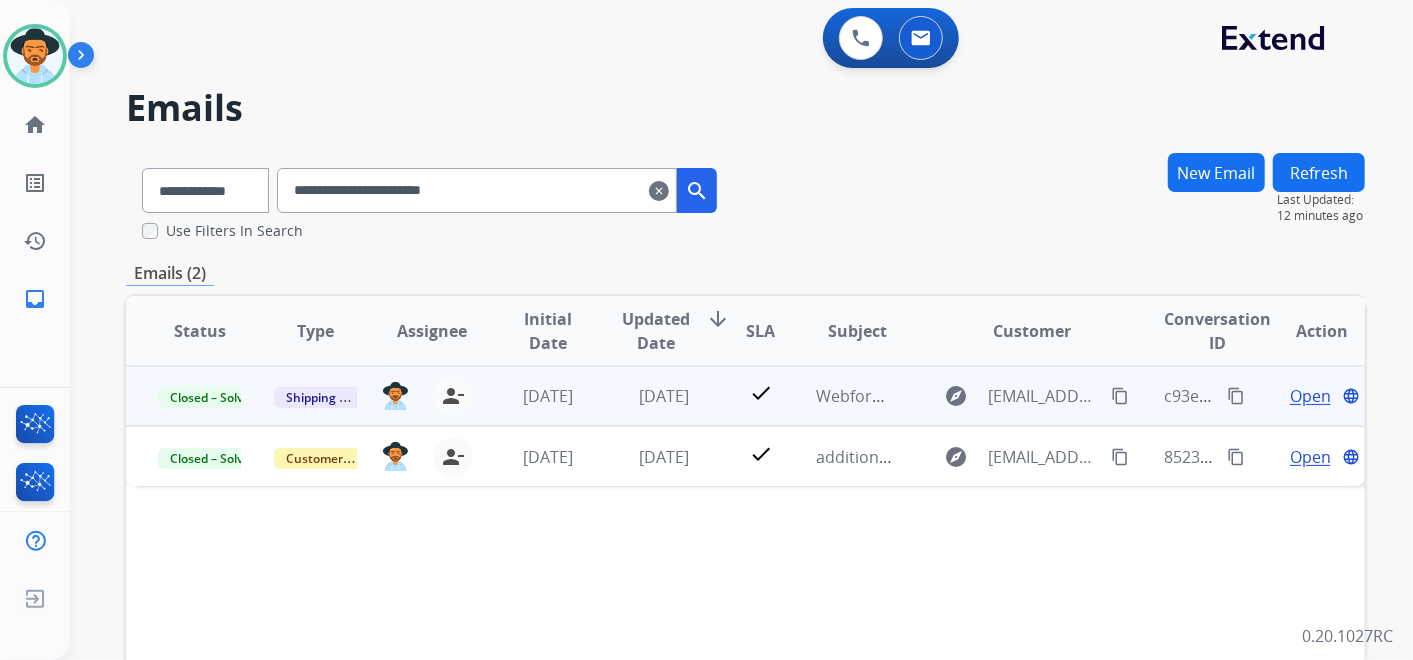 click on "Shipping Protection" at bounding box center [300, 396] 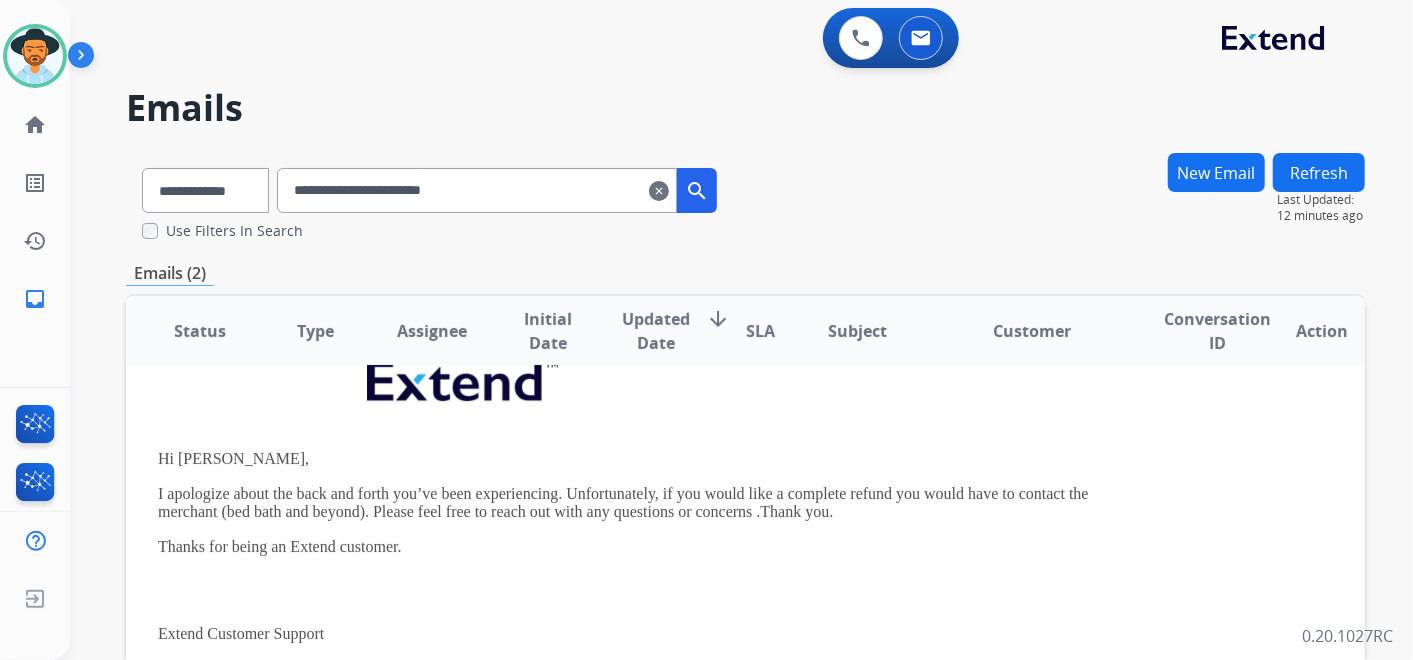 scroll, scrollTop: 142, scrollLeft: 0, axis: vertical 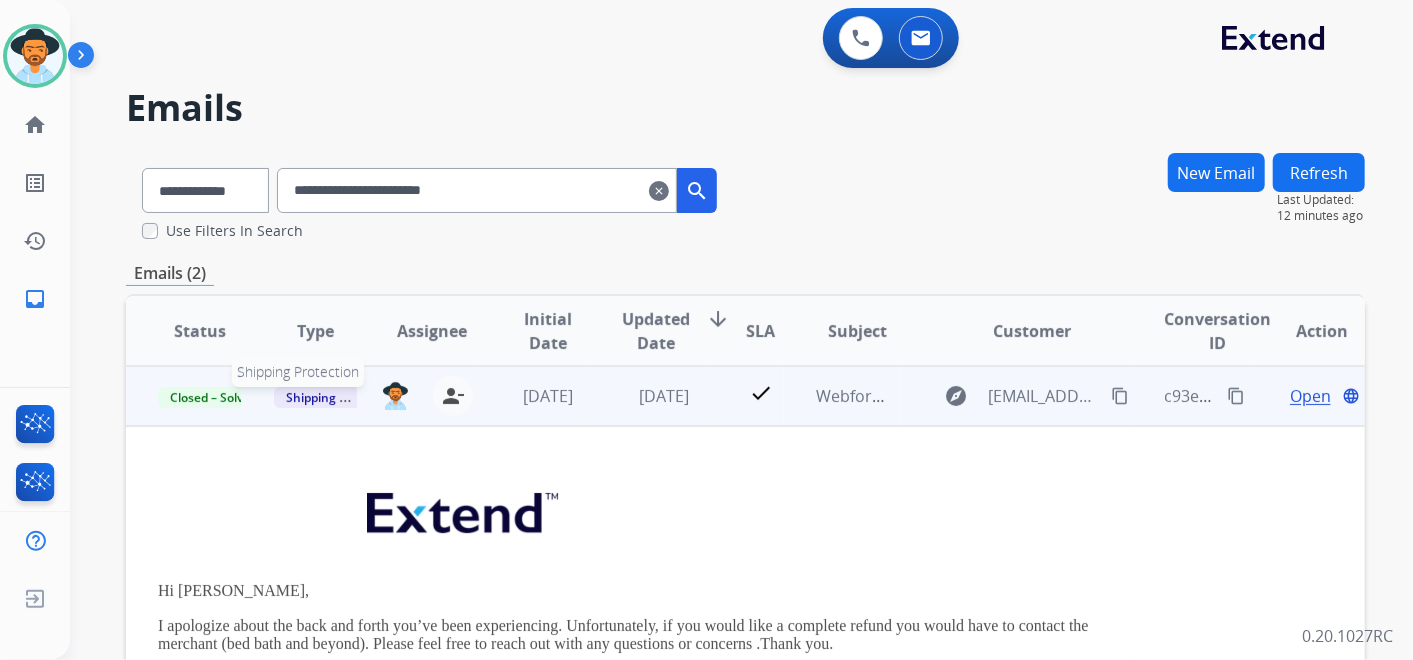 click on "Shipping Protection" at bounding box center [342, 397] 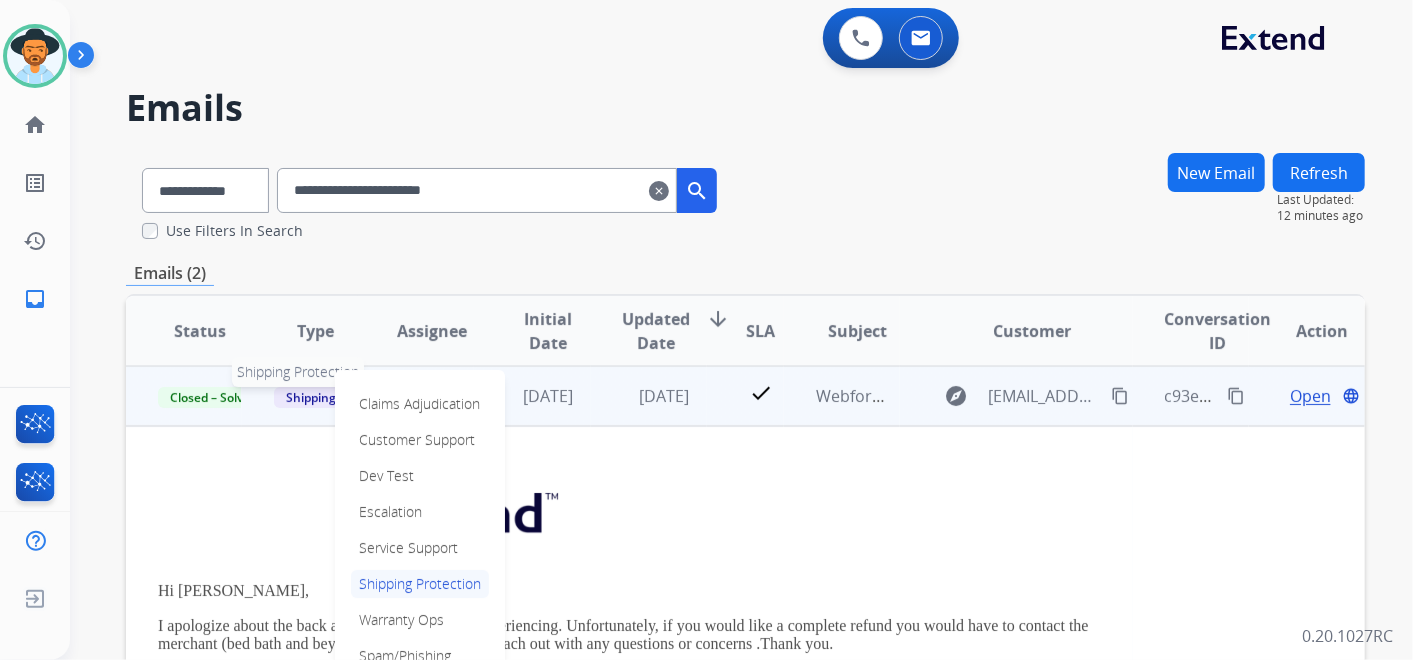 click on "Shipping Protection" at bounding box center (342, 397) 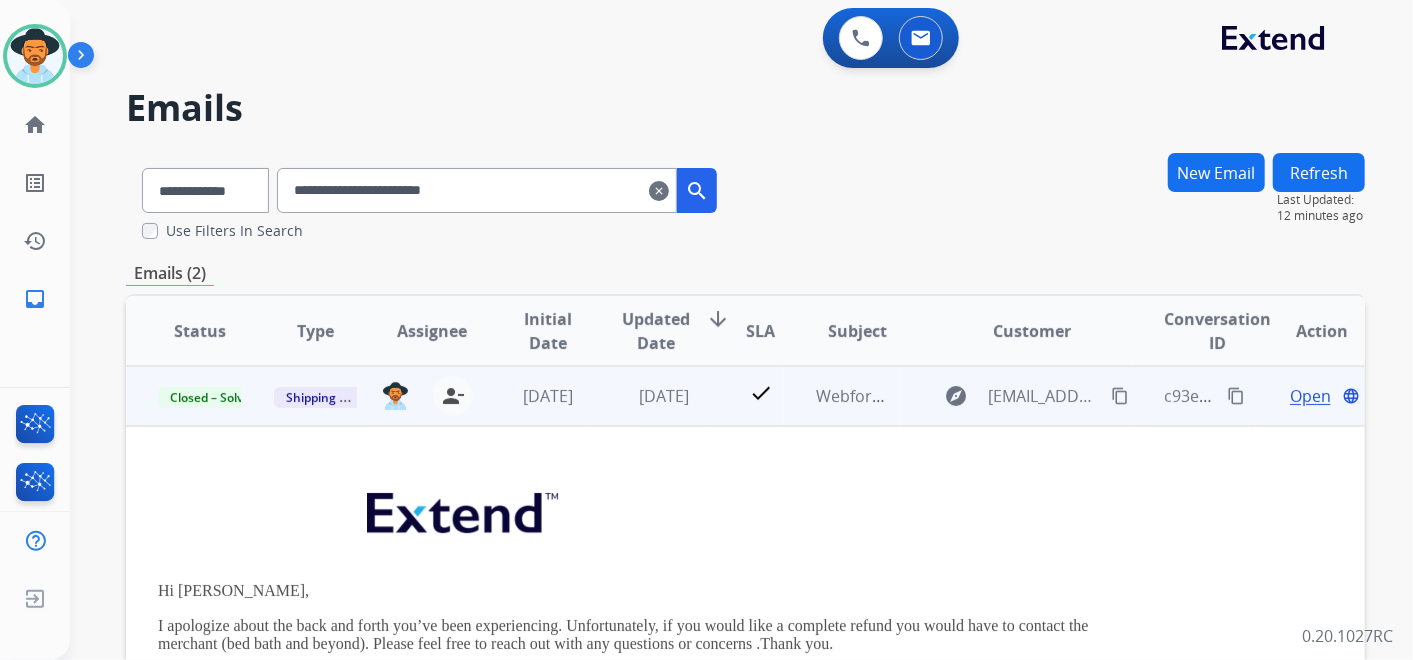 click on "Open" at bounding box center (1310, 396) 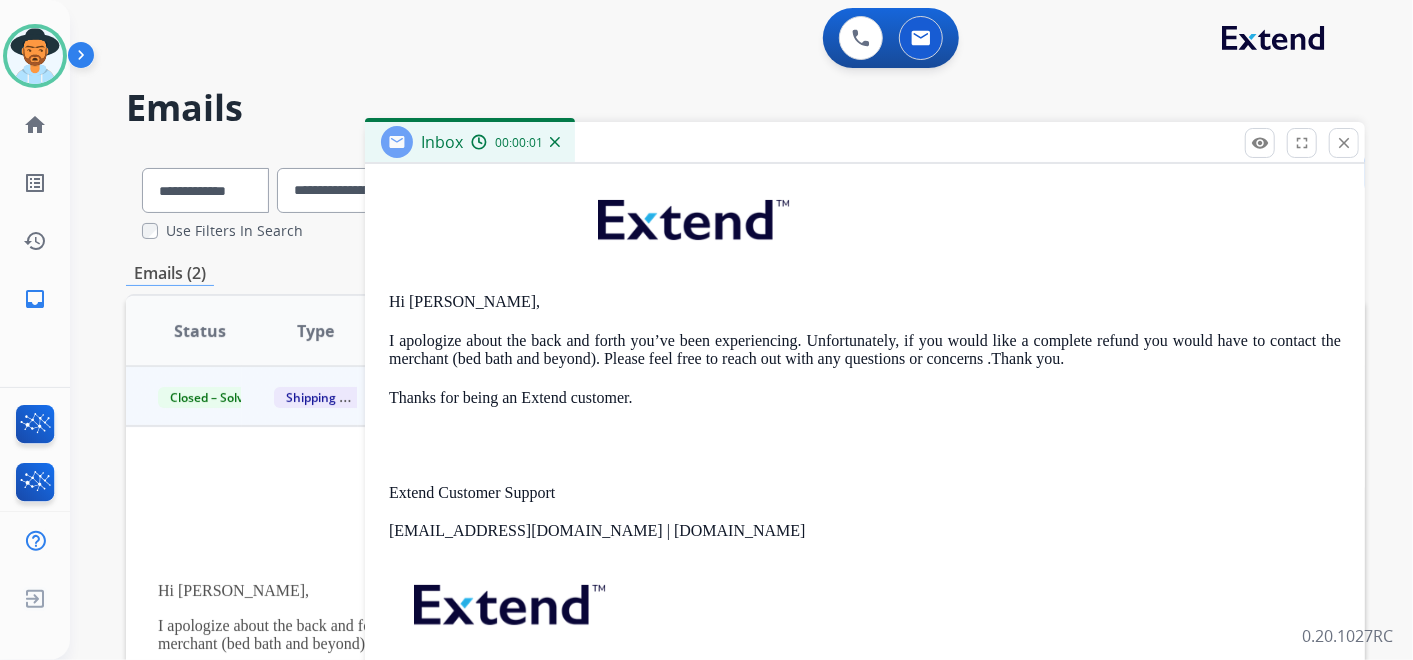 scroll, scrollTop: 417, scrollLeft: 0, axis: vertical 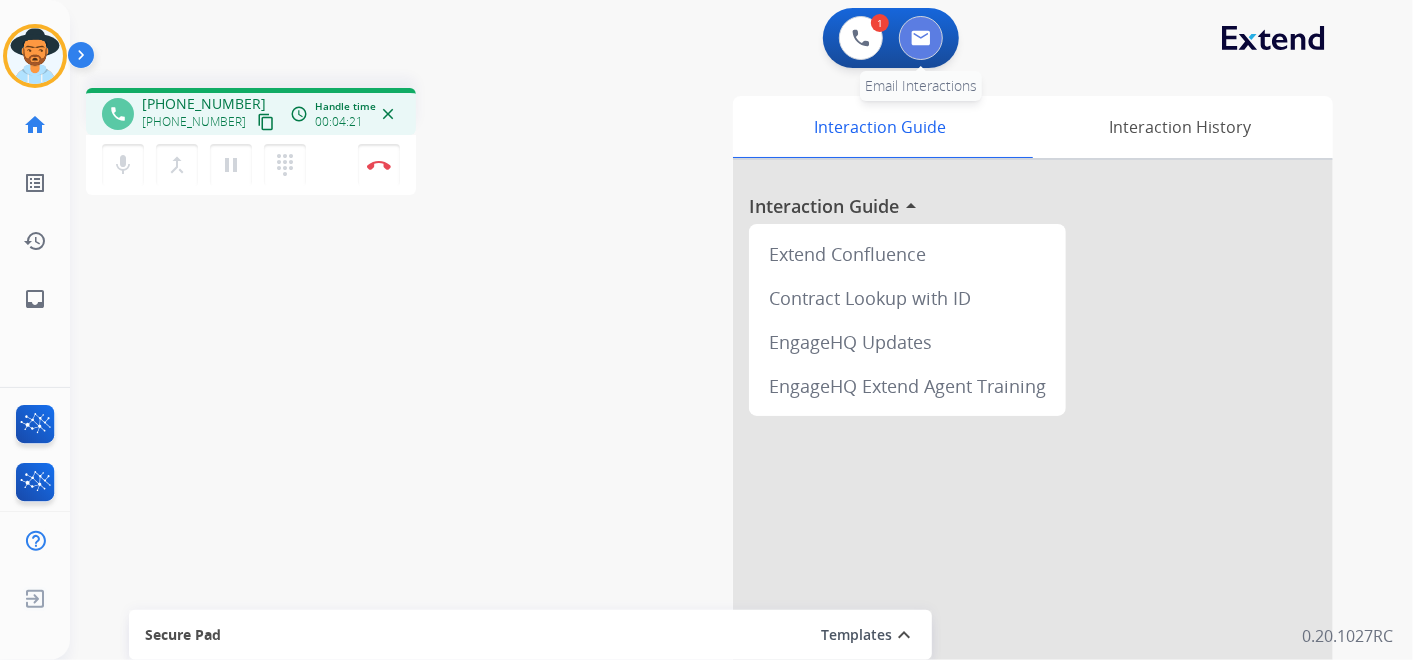 click at bounding box center [921, 38] 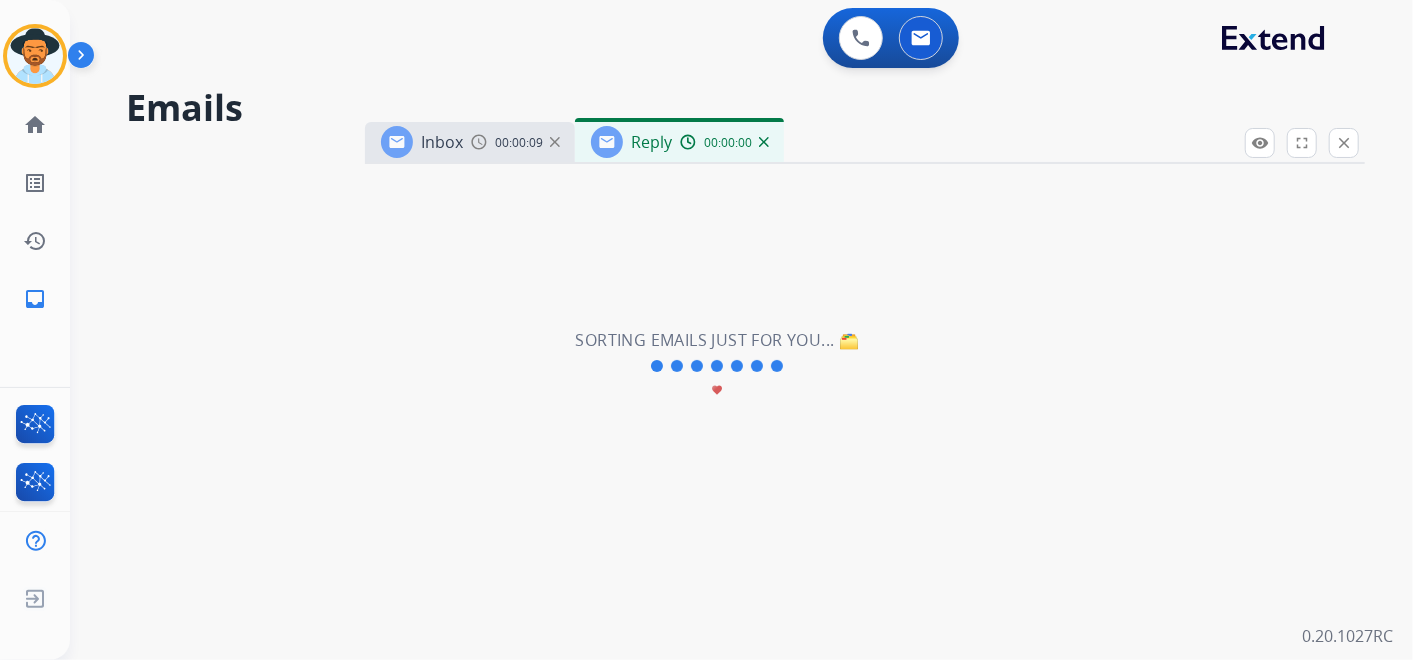 select on "**********" 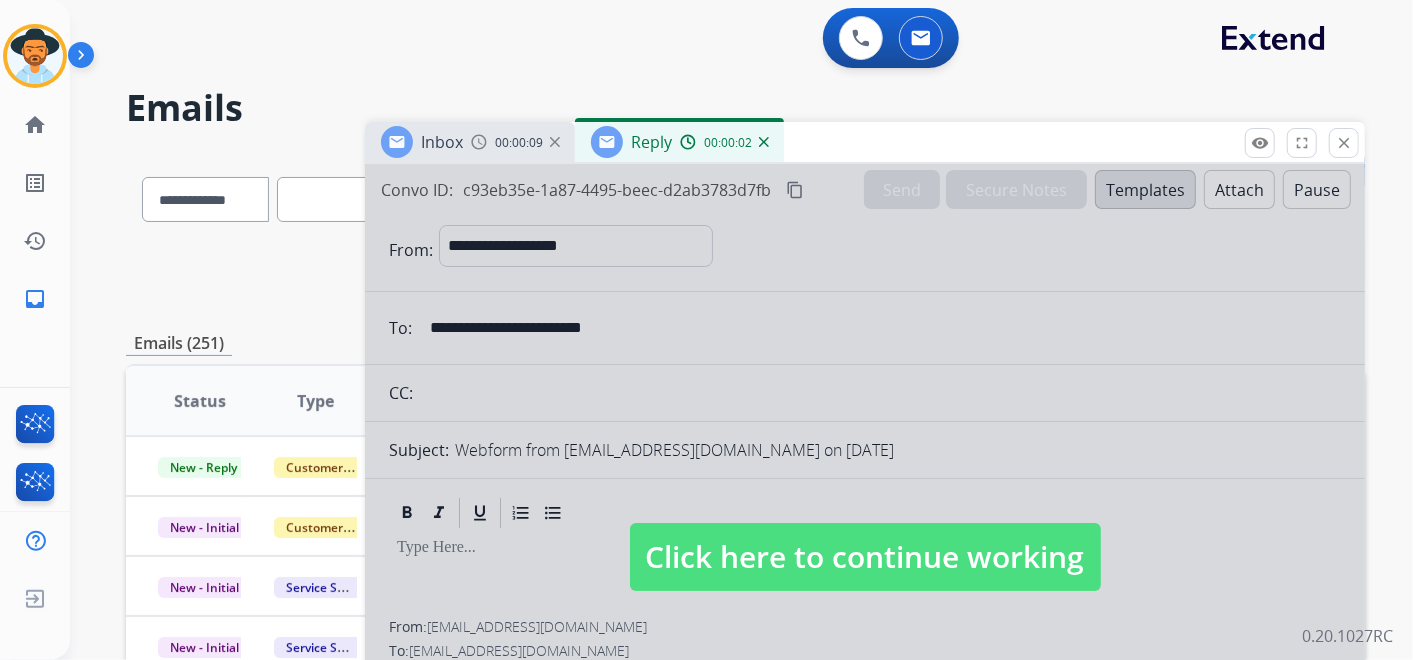 click on "close" at bounding box center [1344, 143] 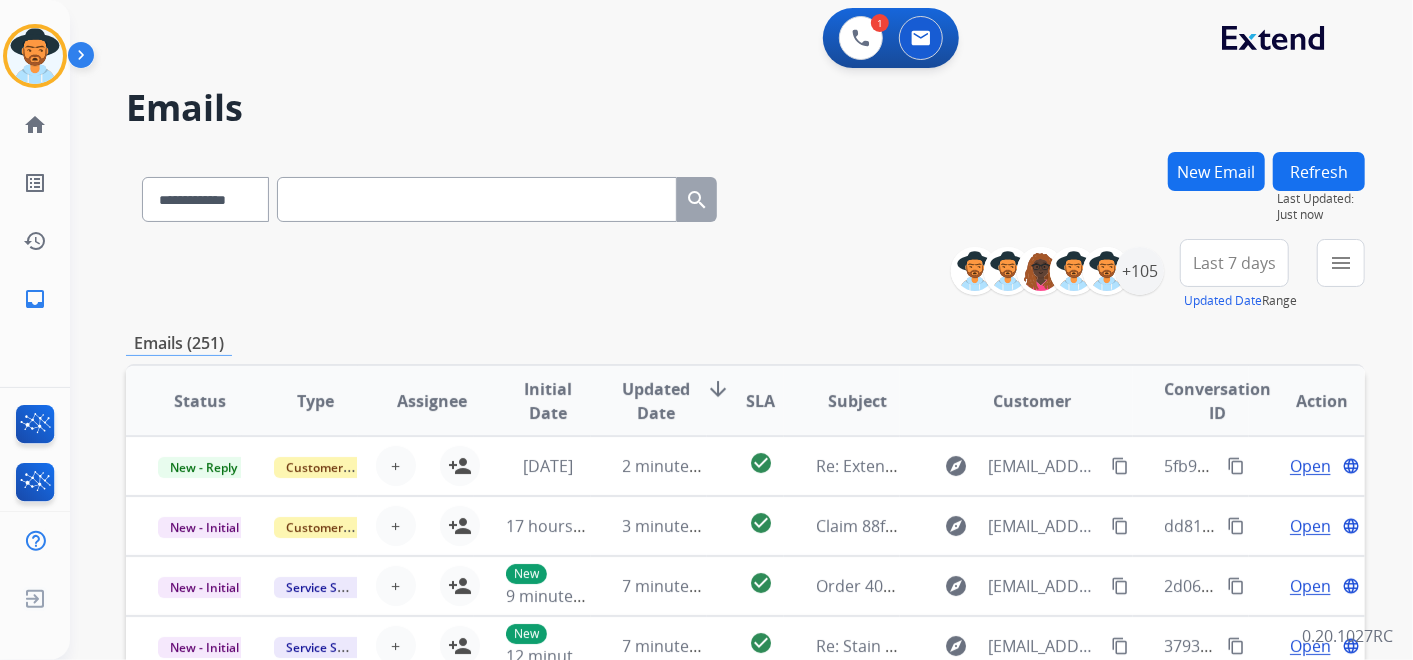 click on "New Email" at bounding box center [1216, 171] 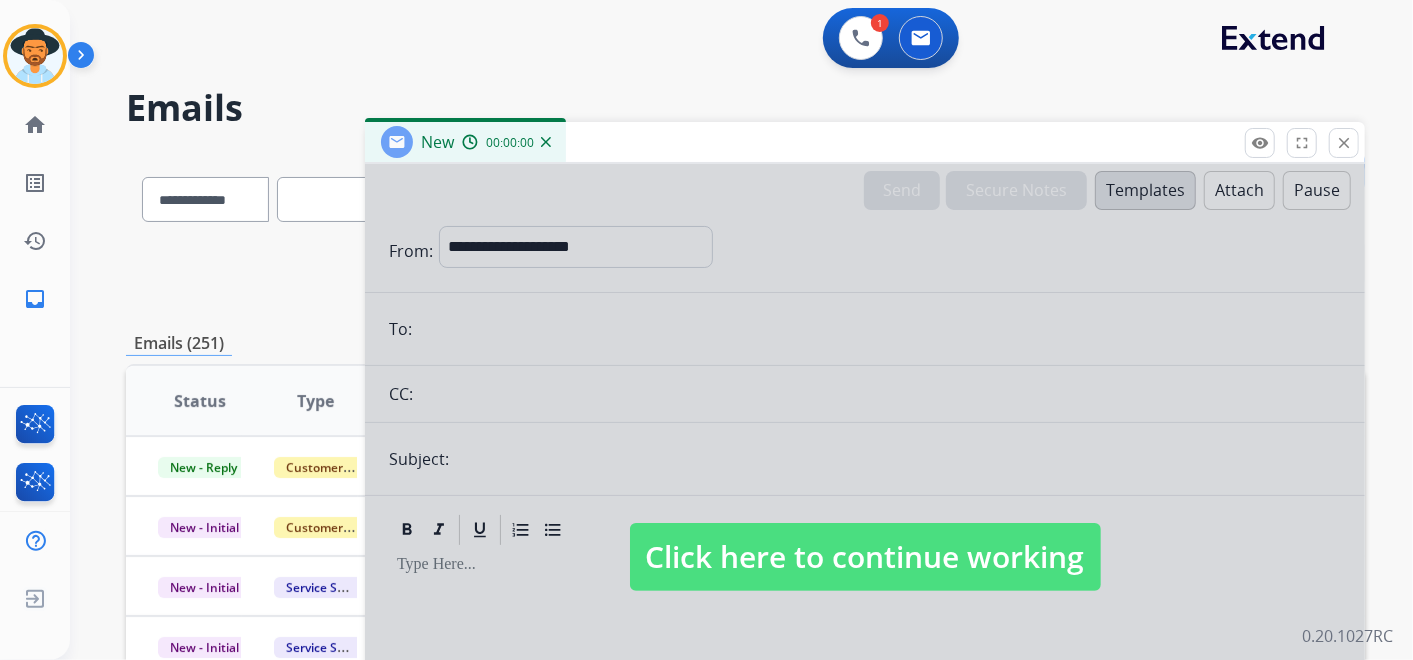 click at bounding box center [865, 537] 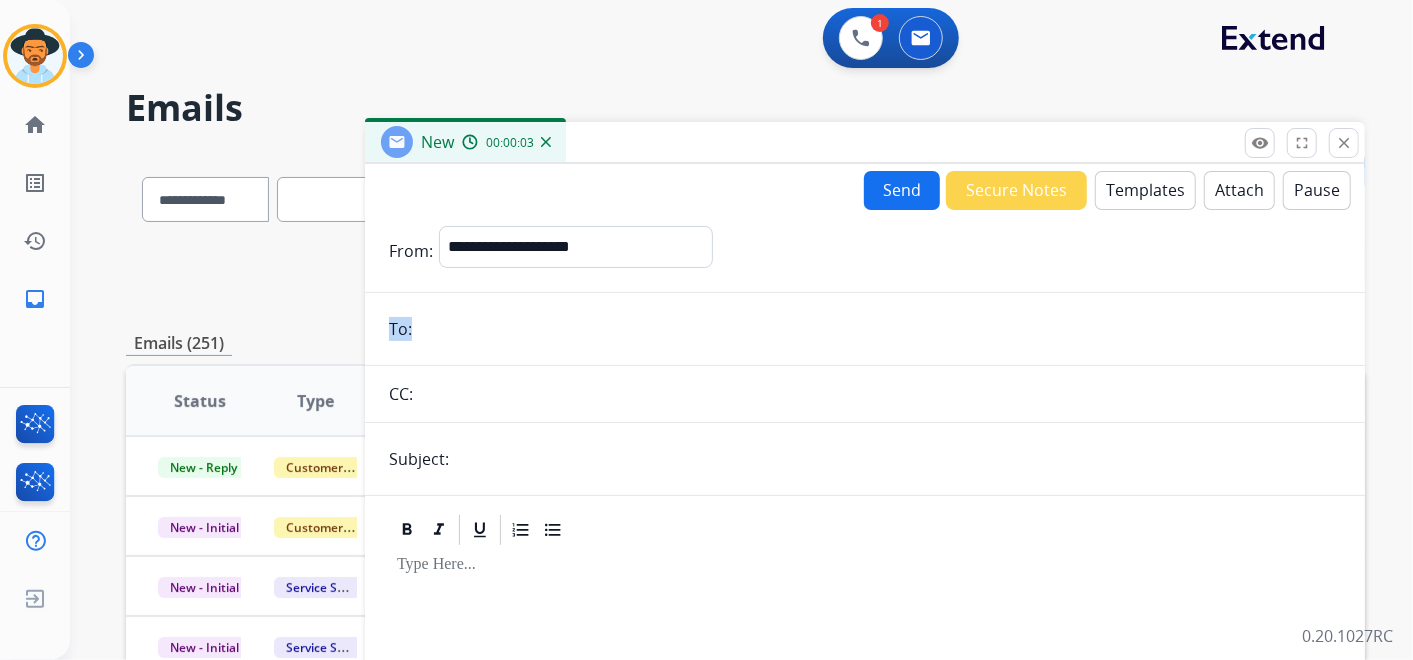 drag, startPoint x: 444, startPoint y: 356, endPoint x: 448, endPoint y: 341, distance: 15.524175 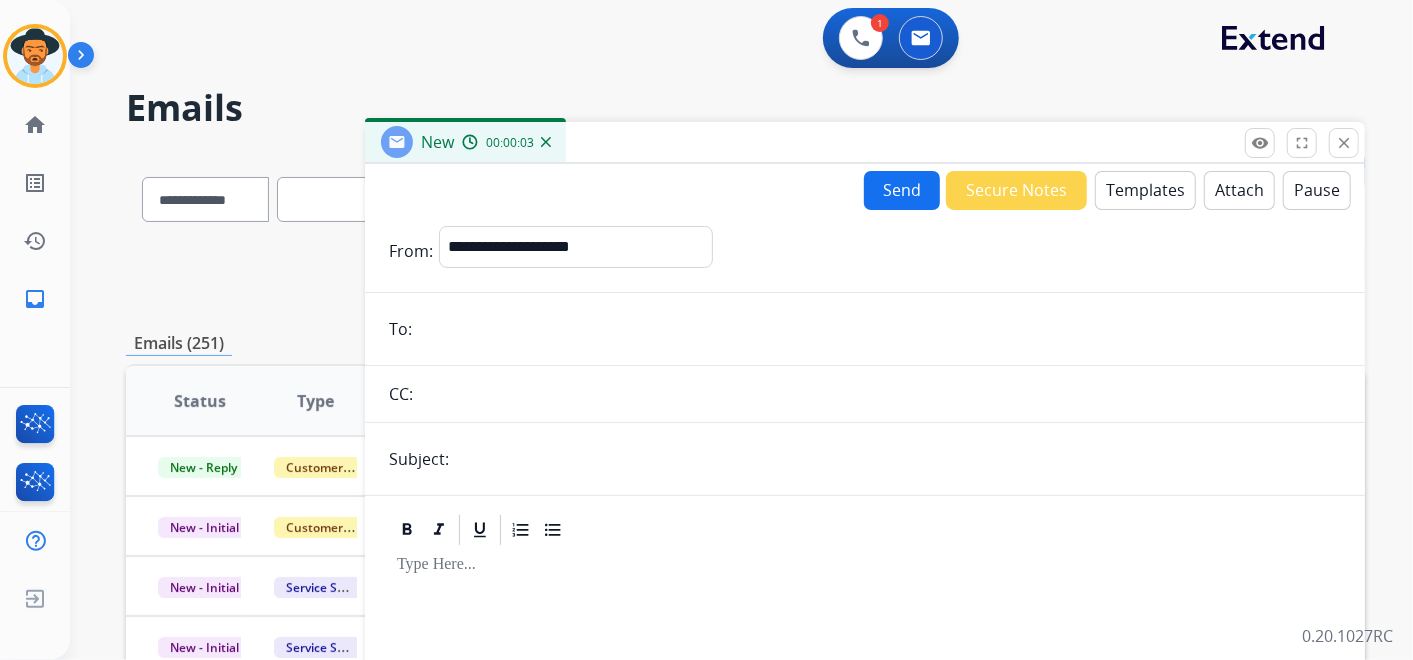 click at bounding box center [879, 329] 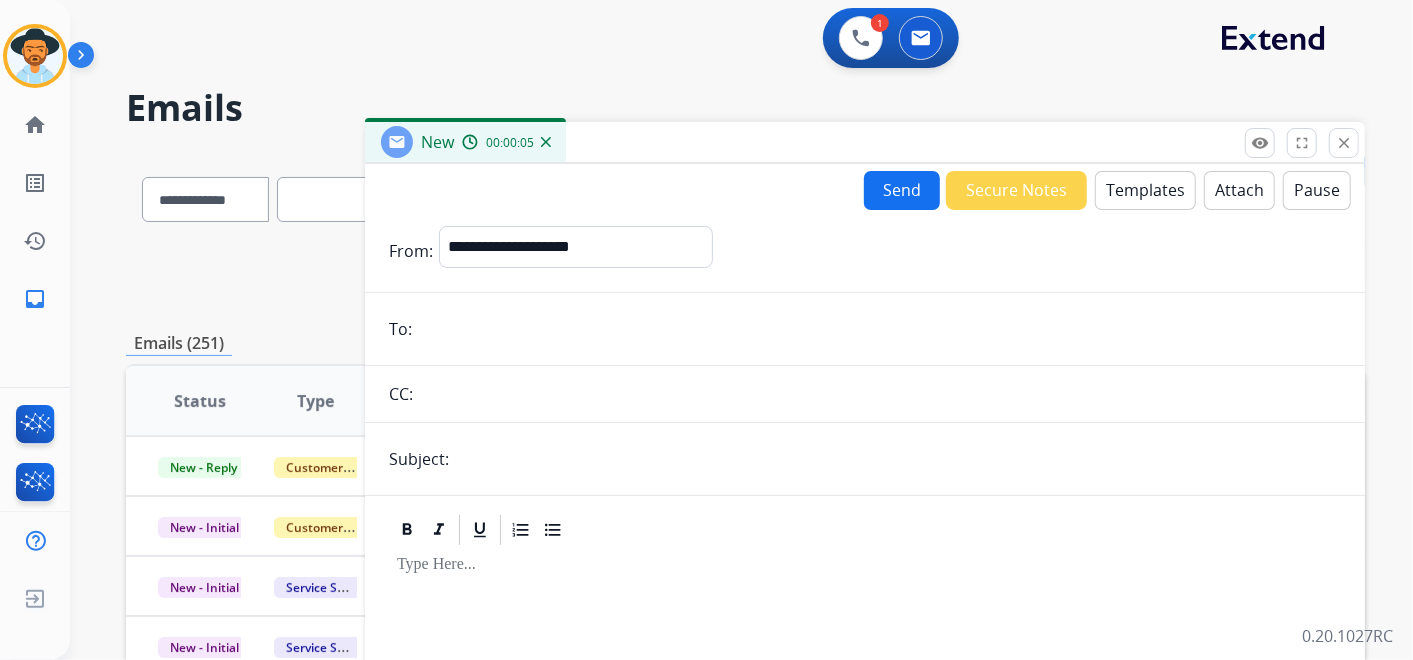 paste on "**********" 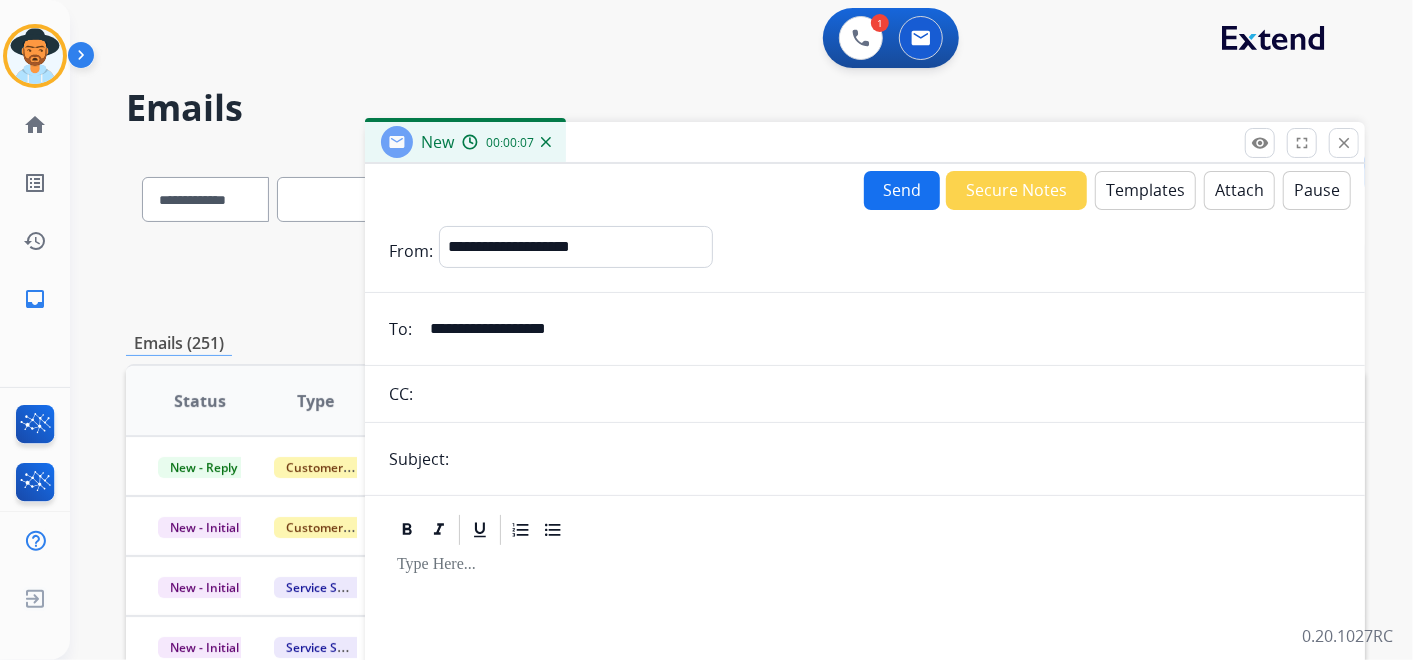 type on "**********" 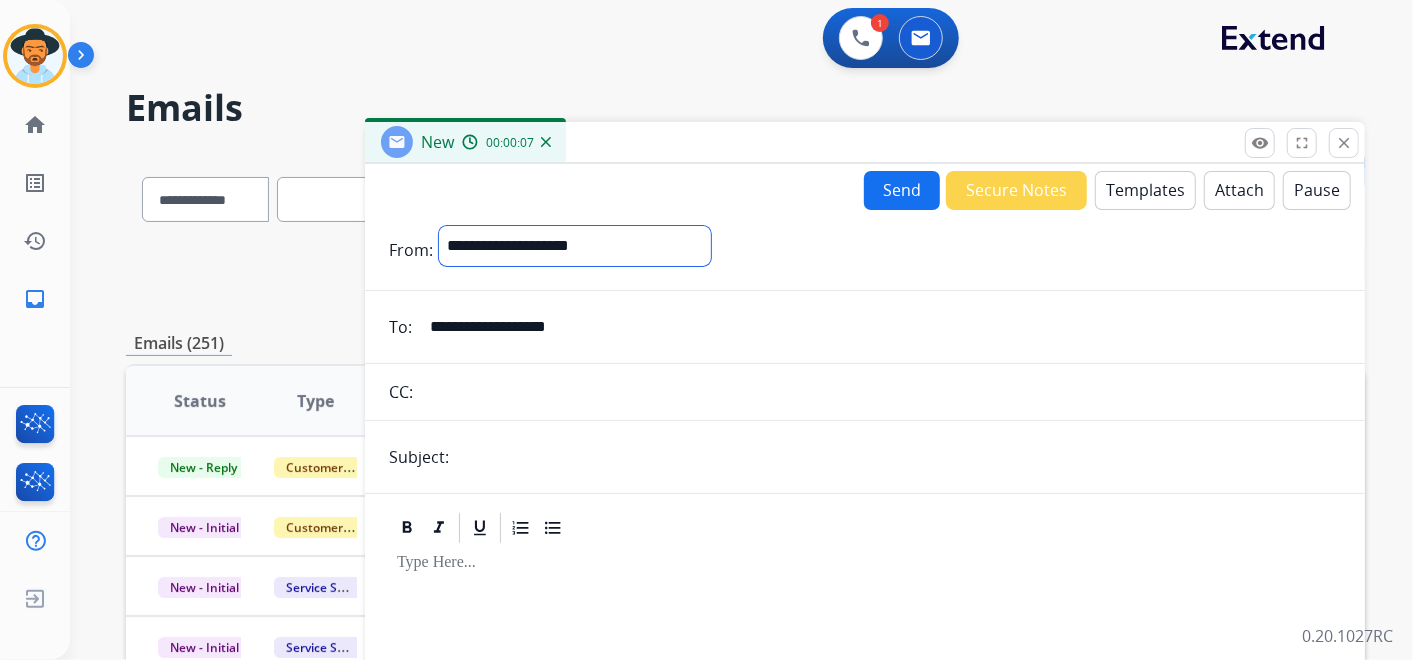 click on "**********" at bounding box center (575, 246) 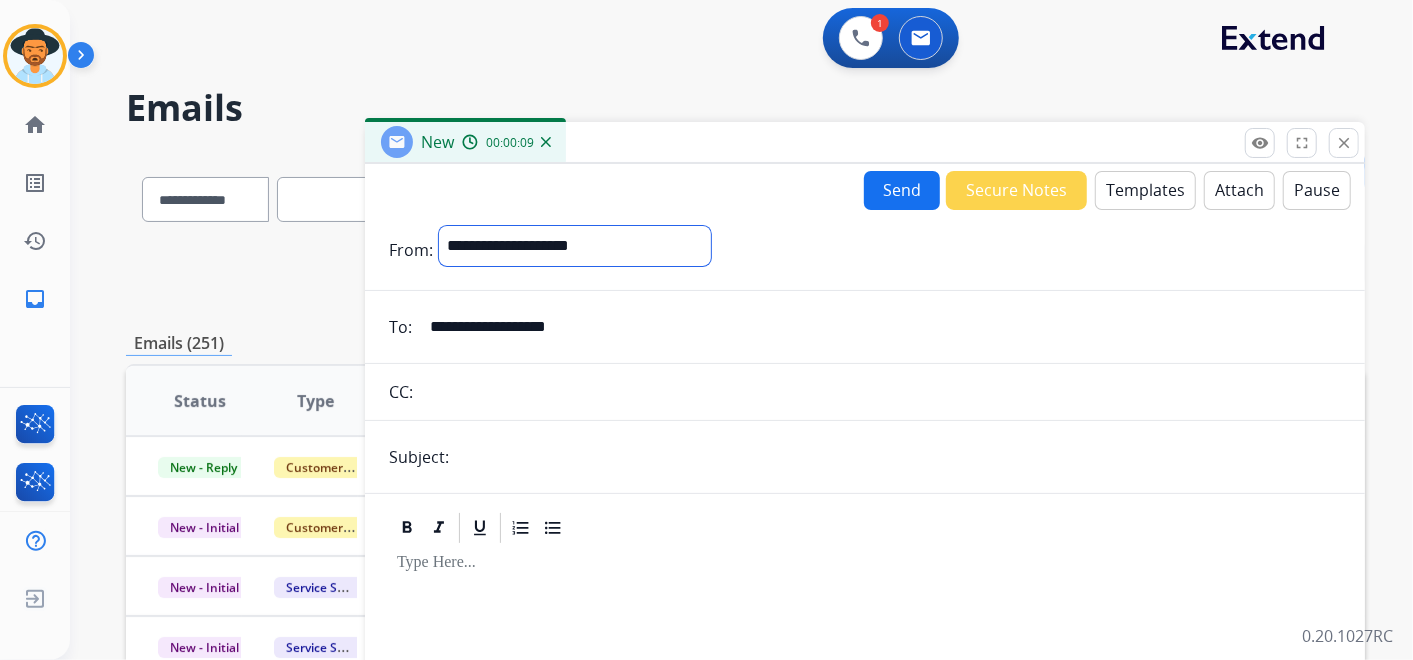 select on "**********" 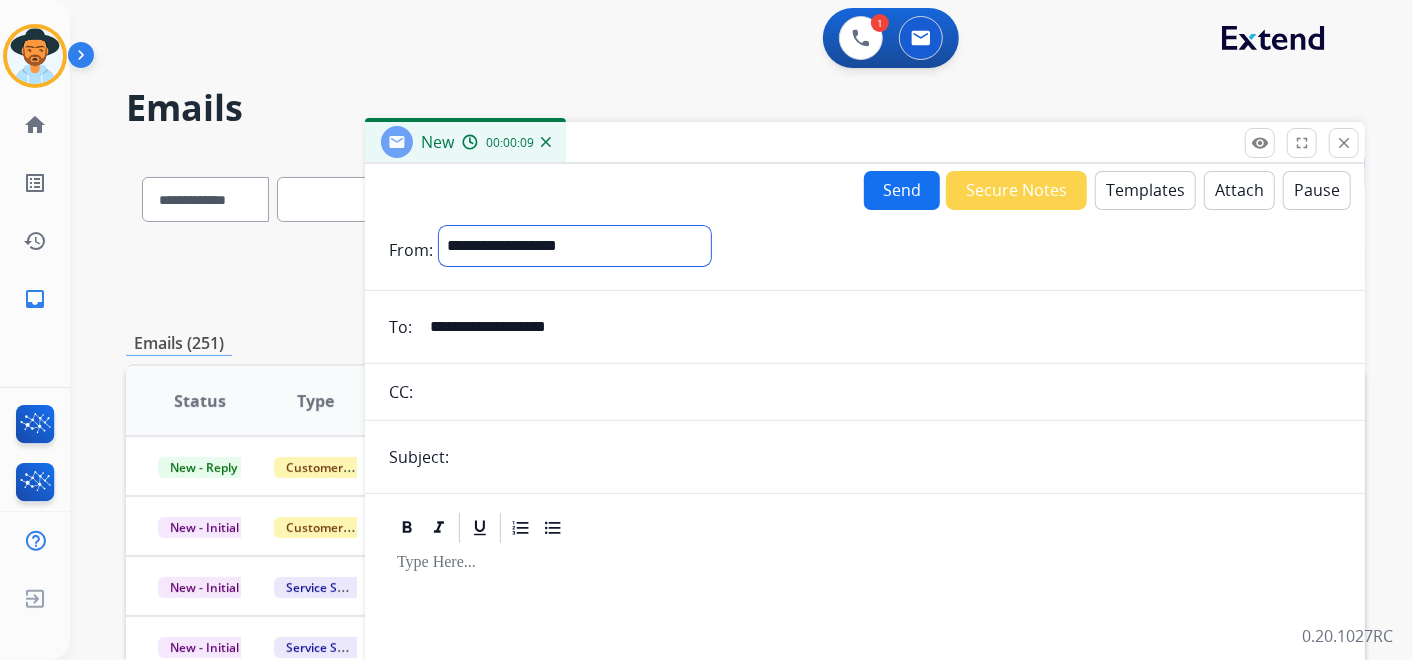 click on "**********" at bounding box center (575, 246) 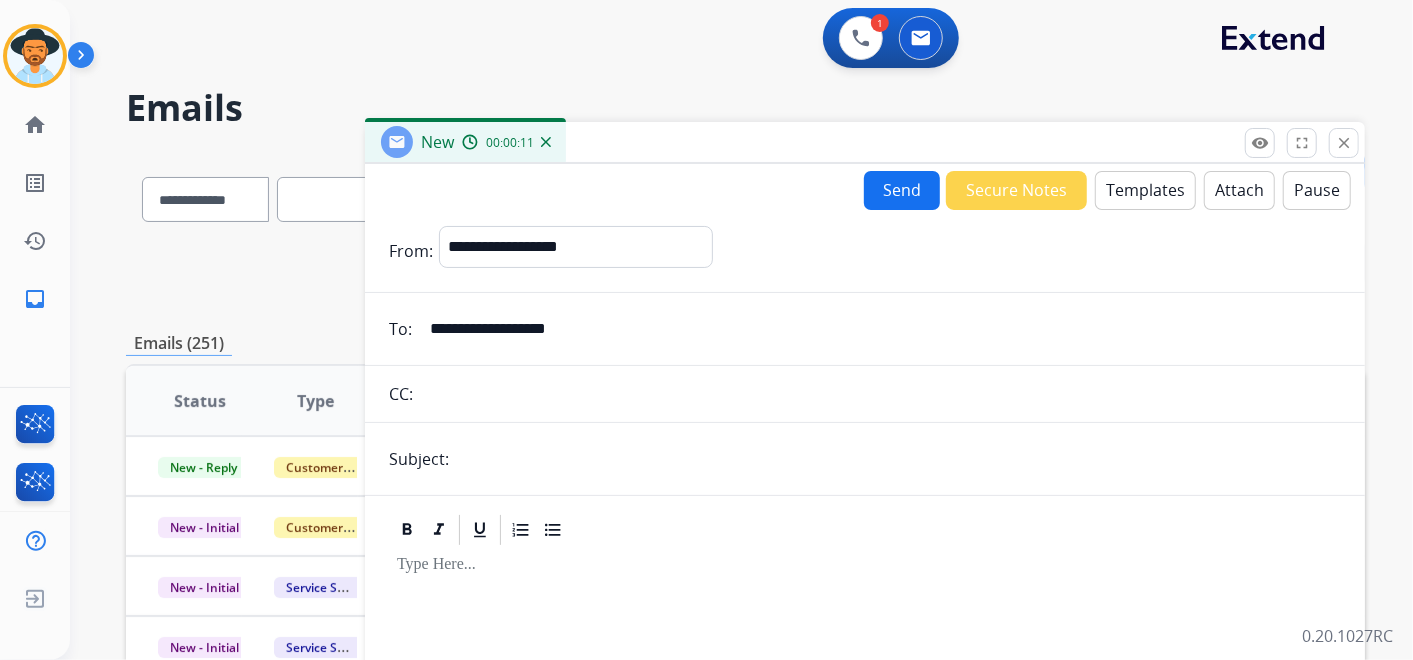 drag, startPoint x: 514, startPoint y: 407, endPoint x: 508, endPoint y: 430, distance: 23.769728 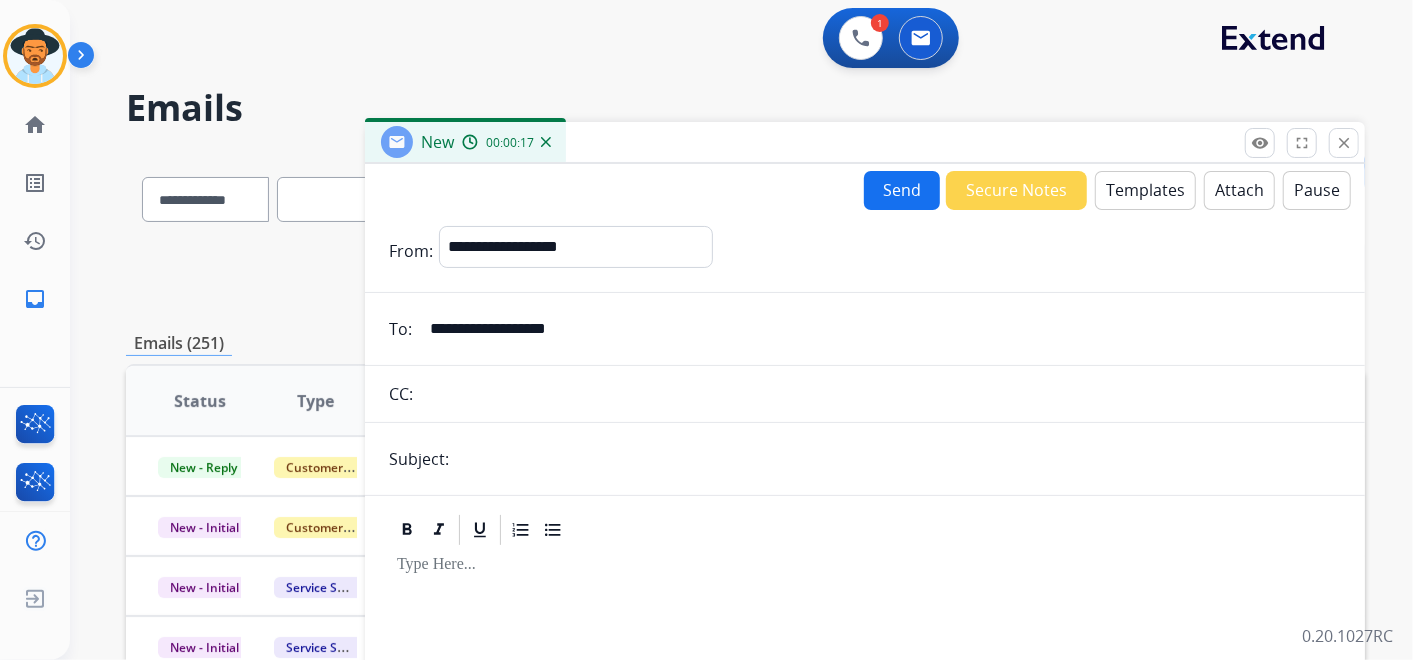 type on "**********" 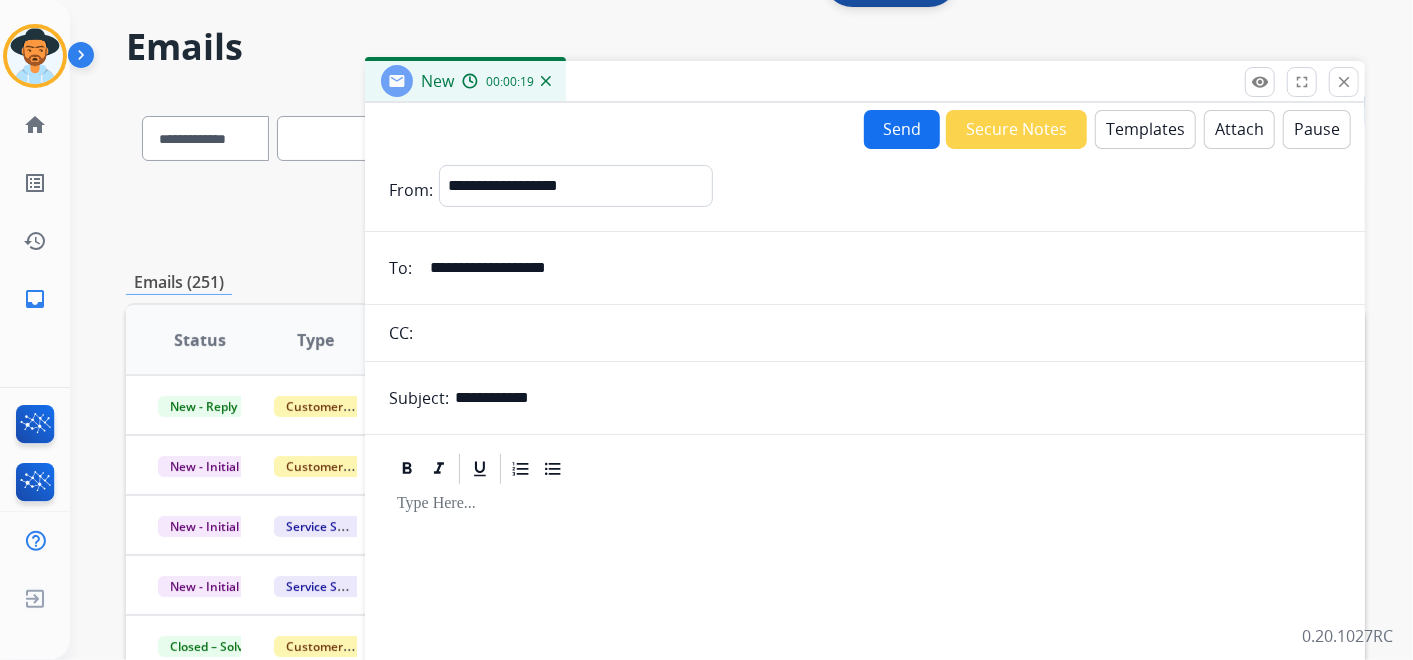 scroll, scrollTop: 111, scrollLeft: 0, axis: vertical 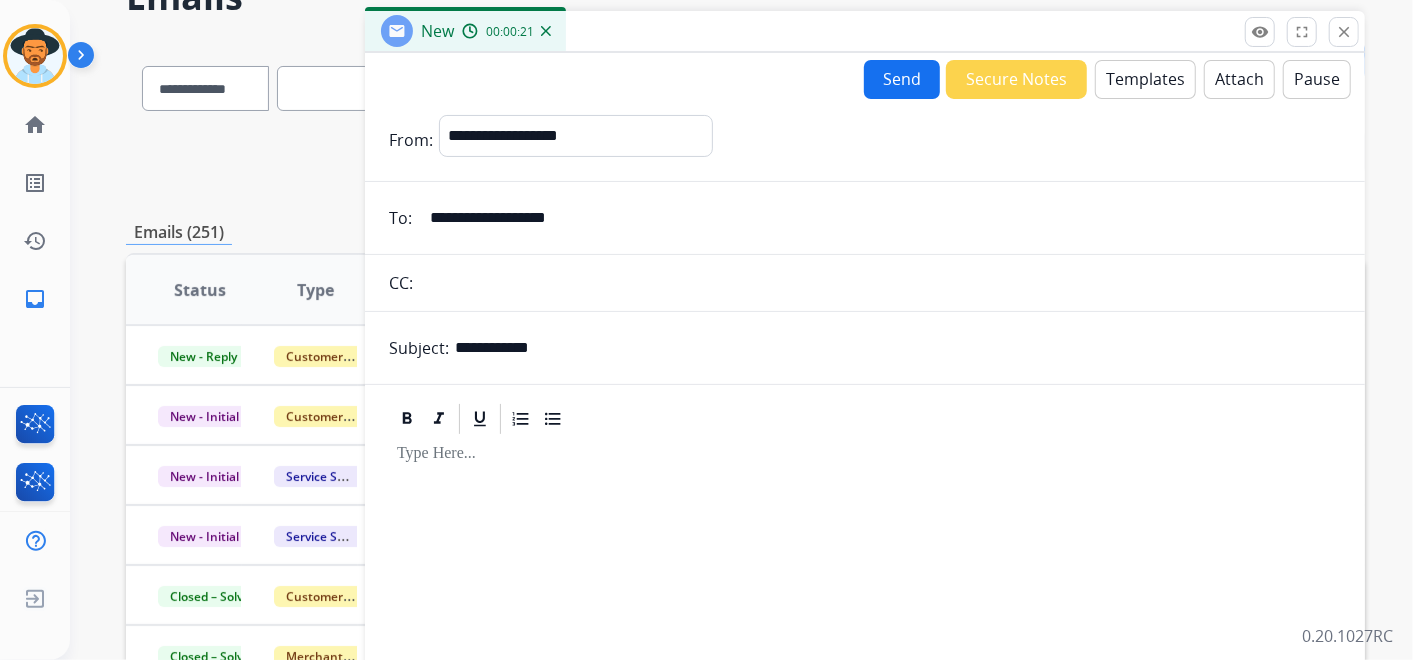 click on "Templates" at bounding box center [1145, 79] 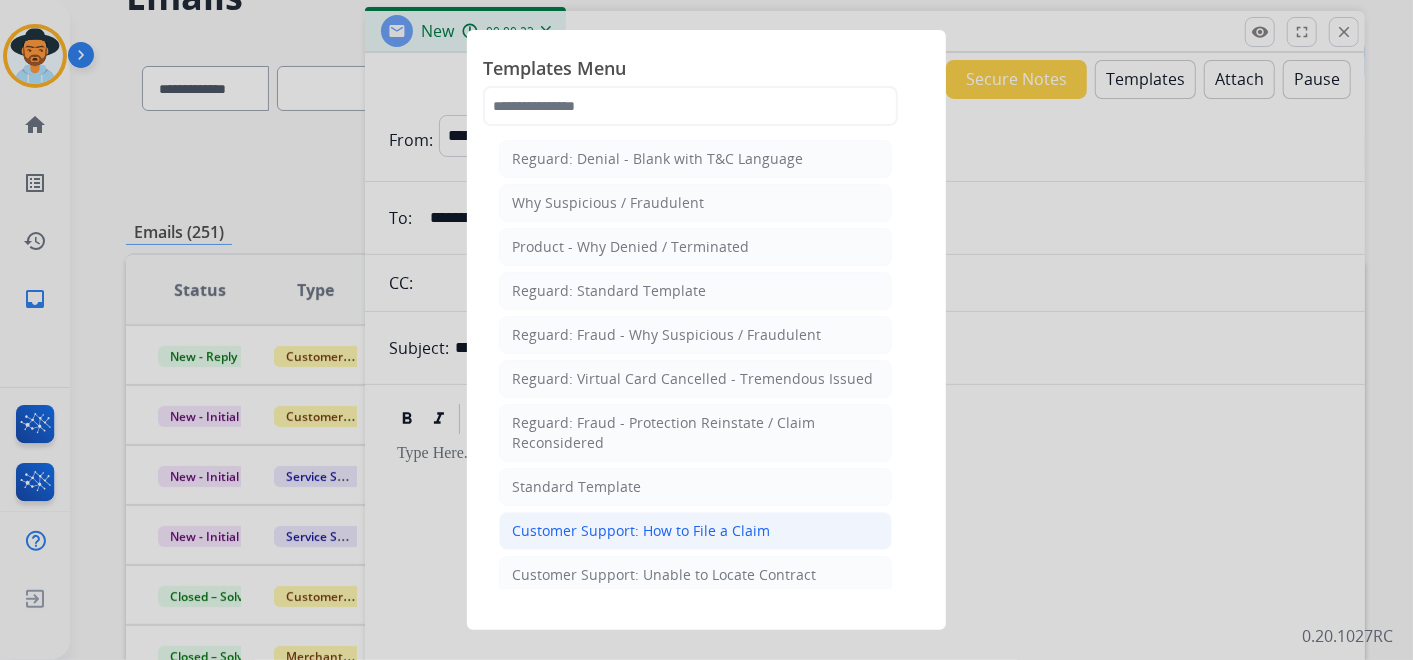 click on "Customer Support: How to File a Claim" 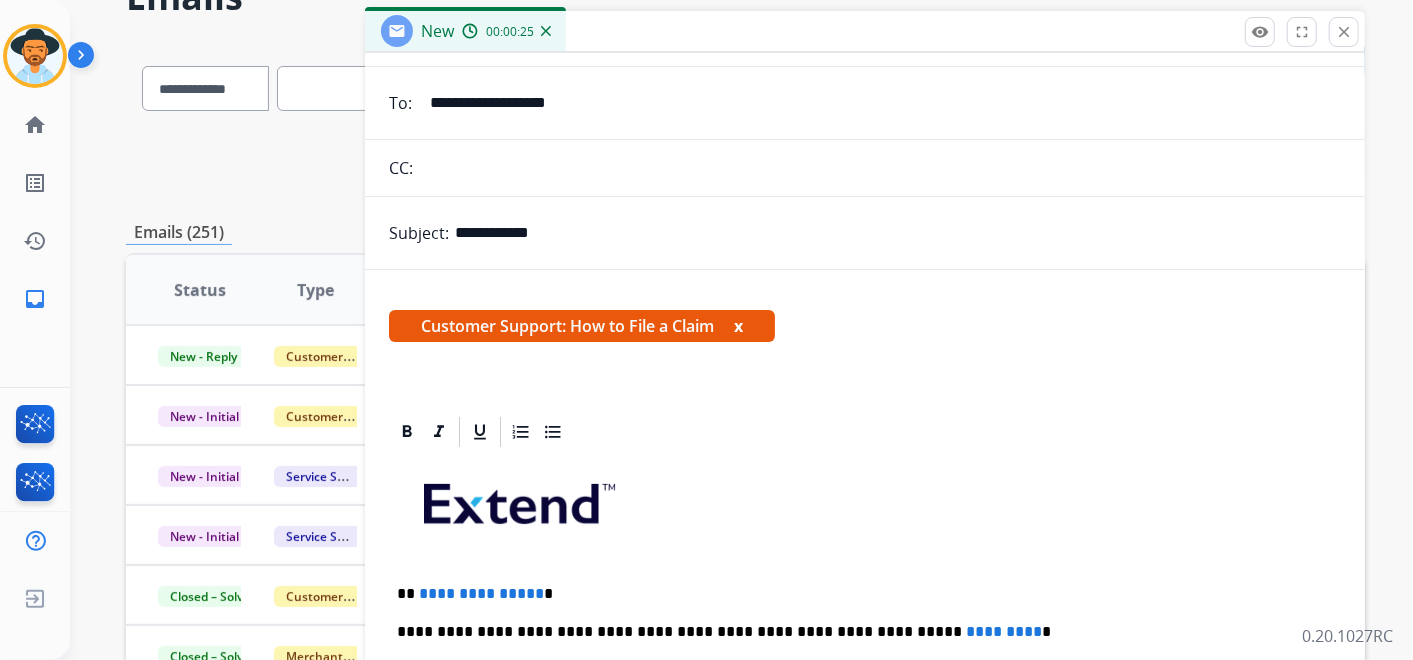scroll, scrollTop: 333, scrollLeft: 0, axis: vertical 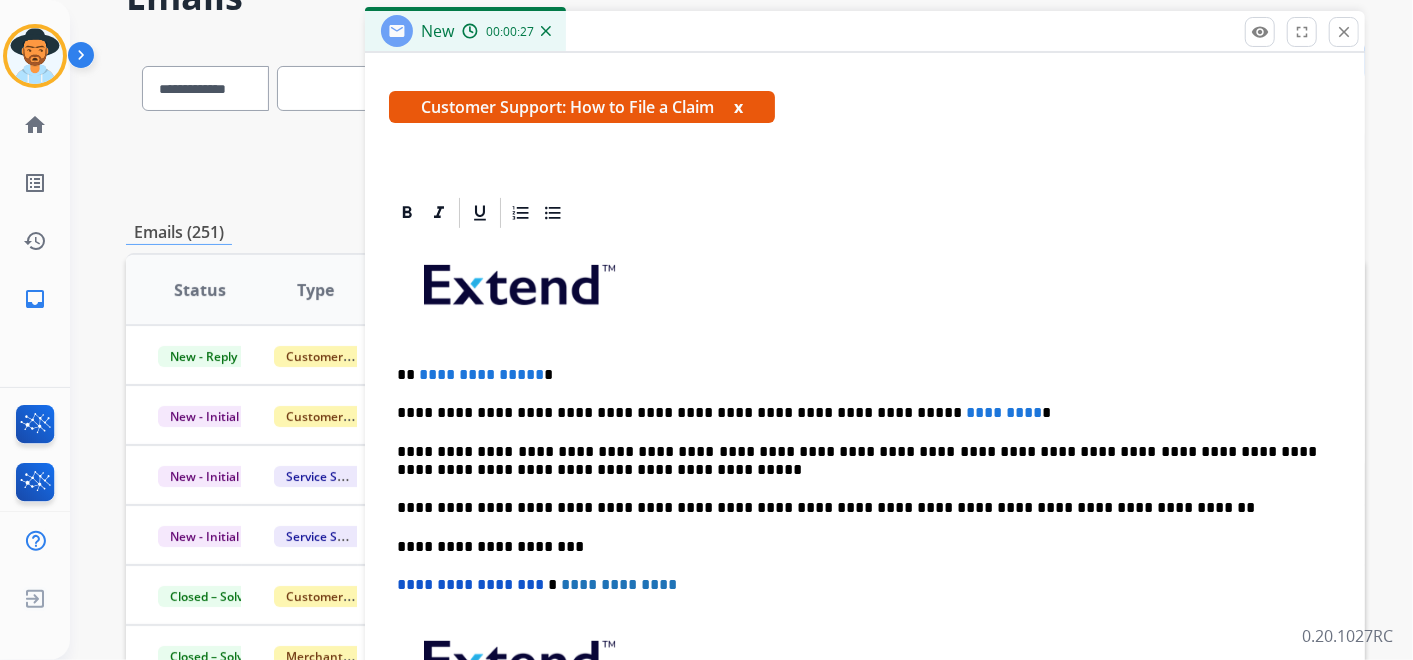 click on "**********" at bounding box center (857, 375) 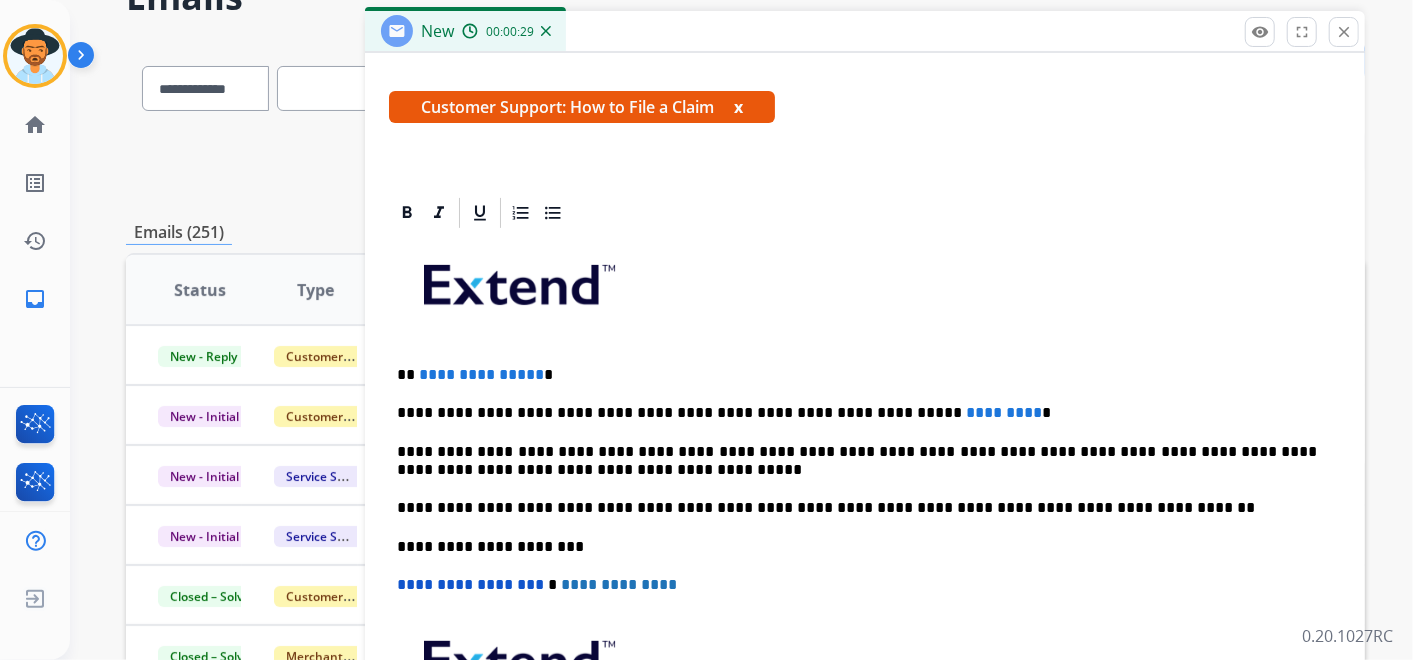type 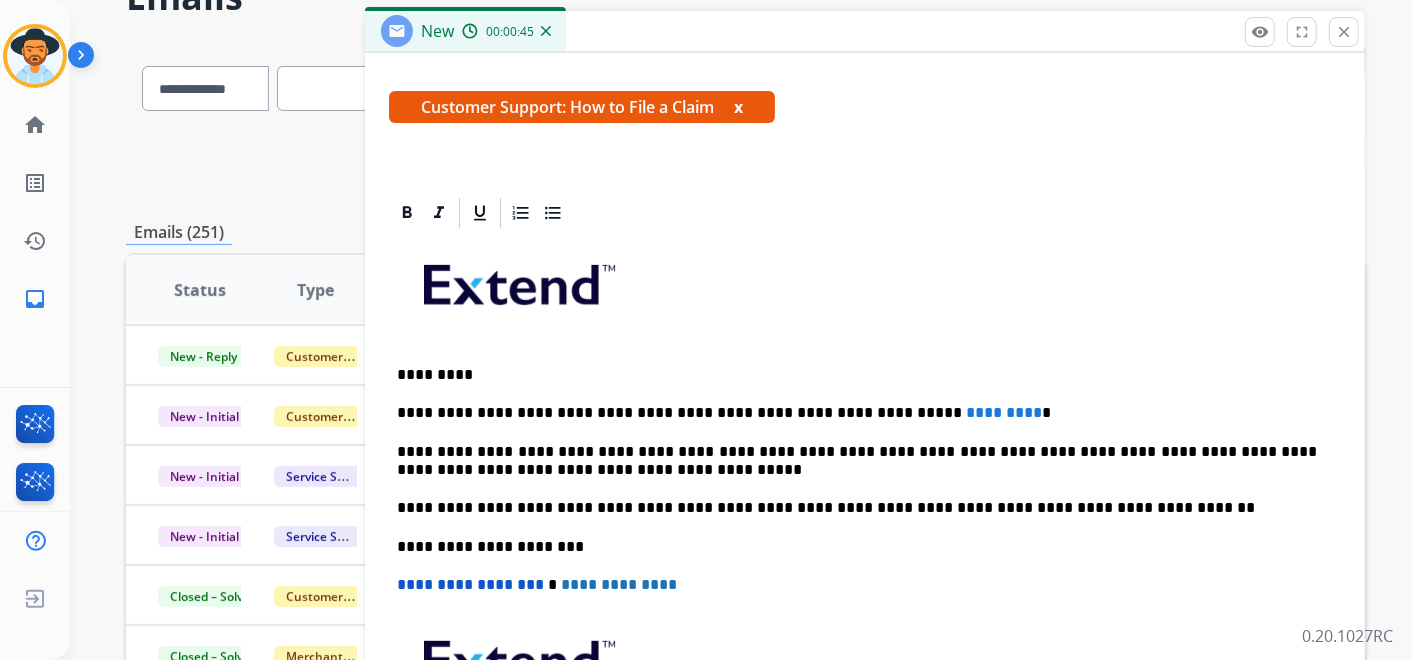 click on "*********" at bounding box center (1004, 412) 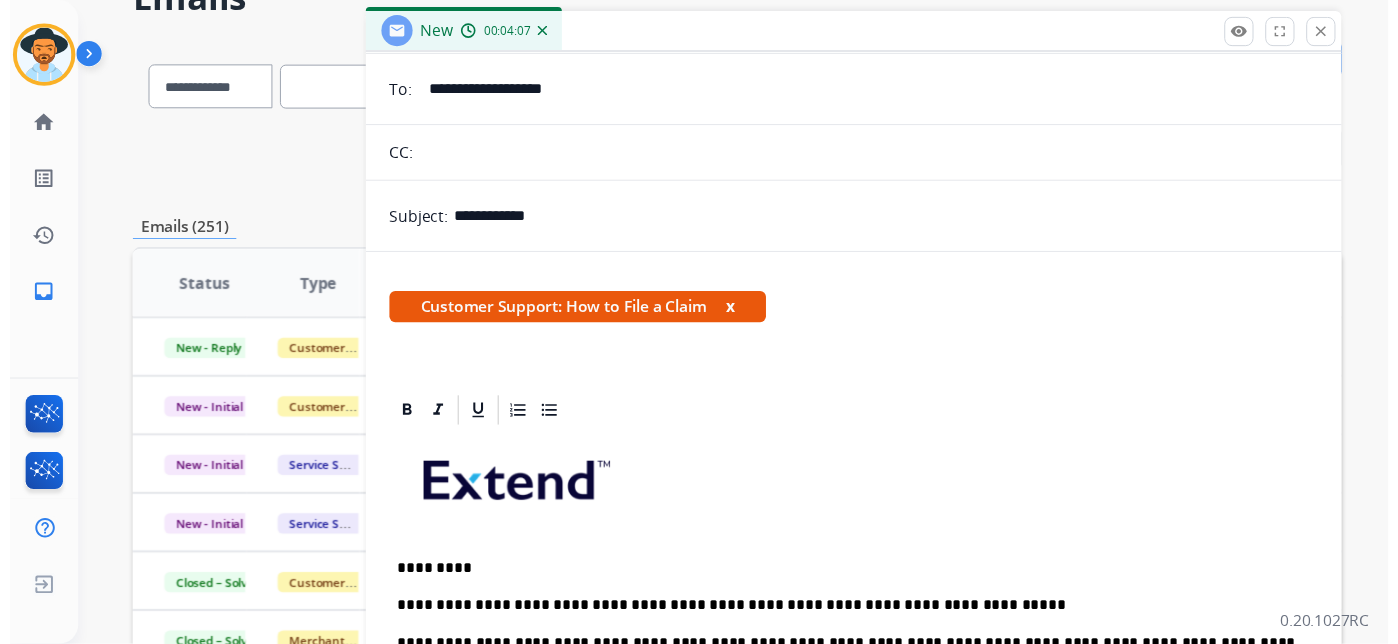 scroll, scrollTop: 0, scrollLeft: 0, axis: both 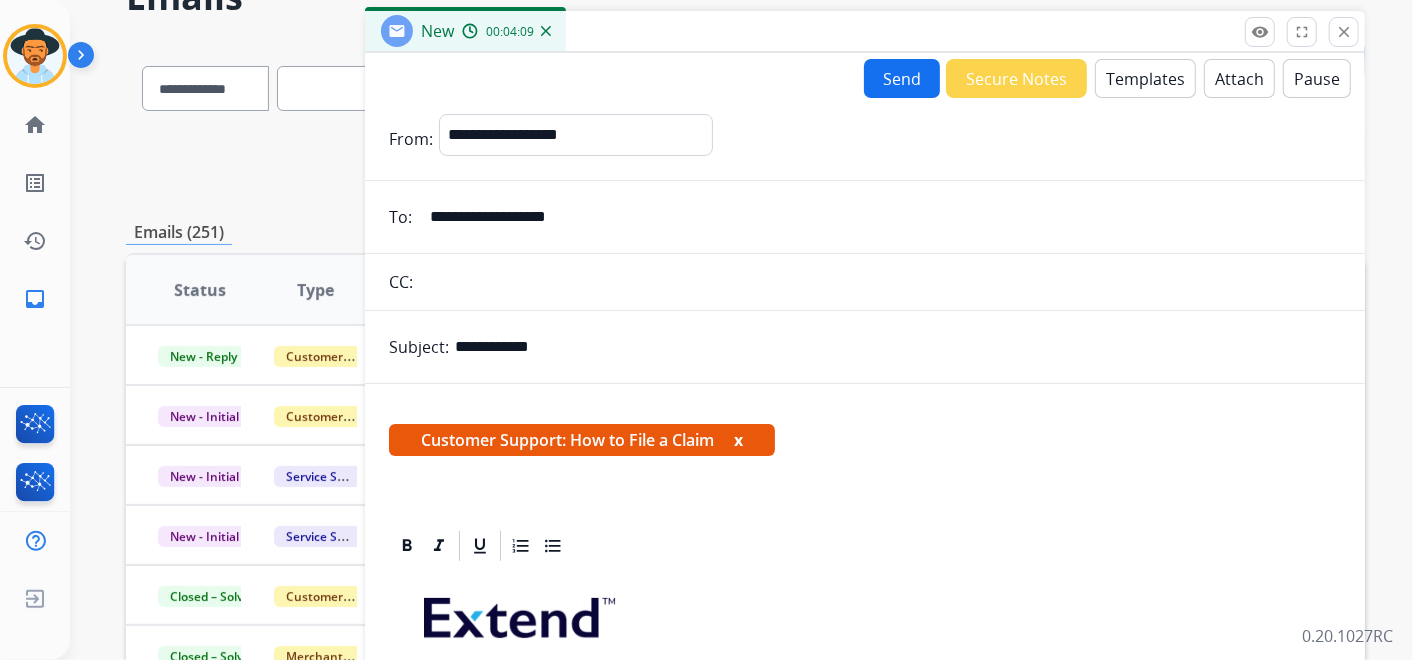 click on "Send" at bounding box center (902, 78) 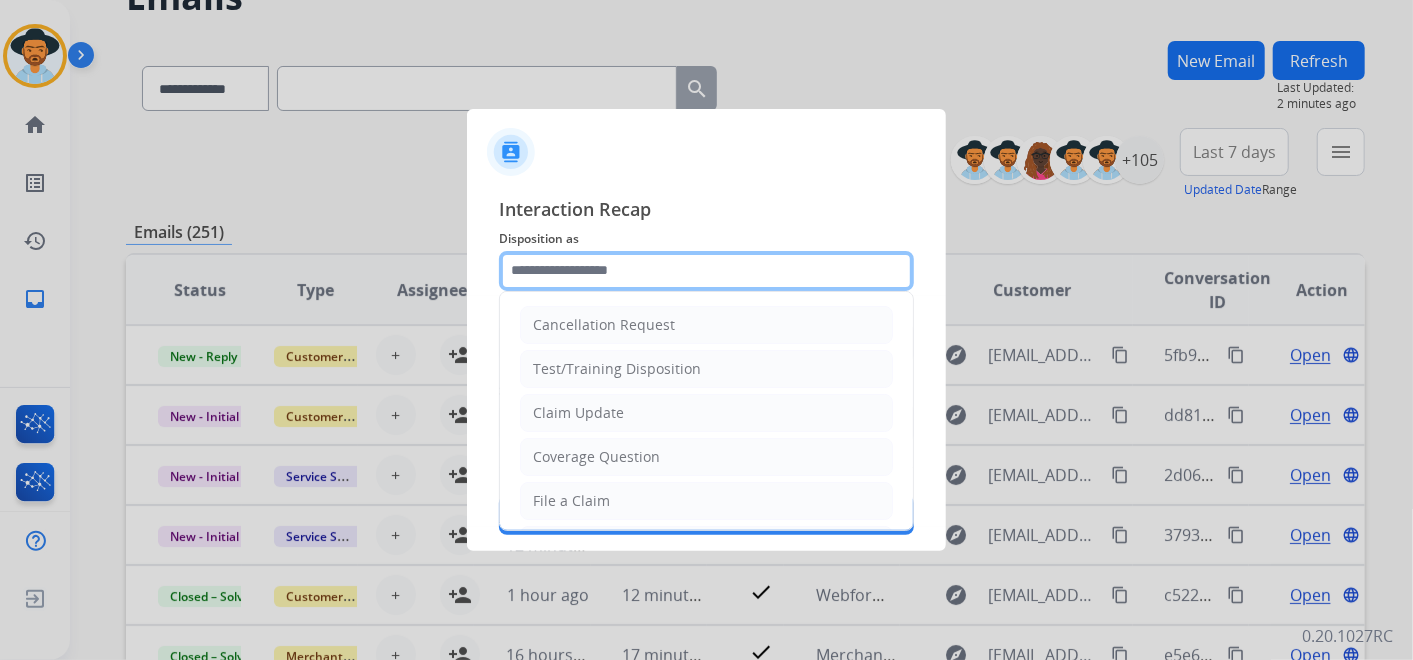 click 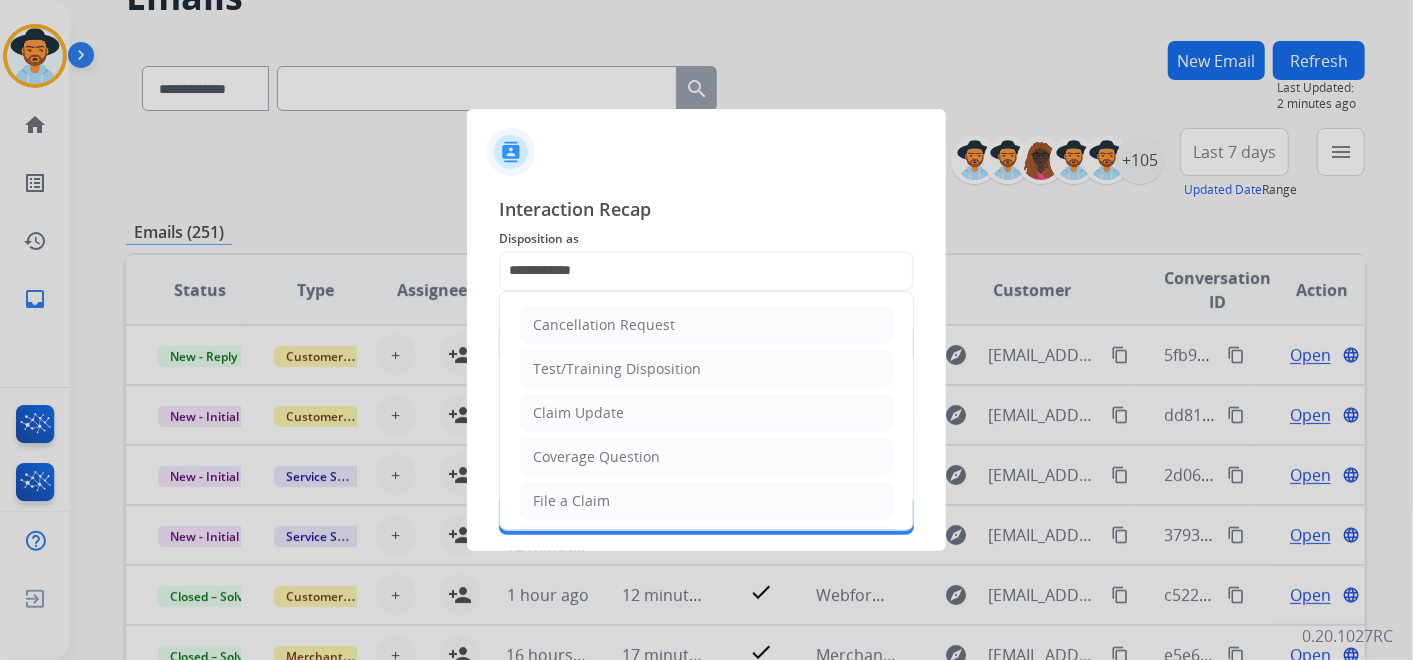 type on "***" 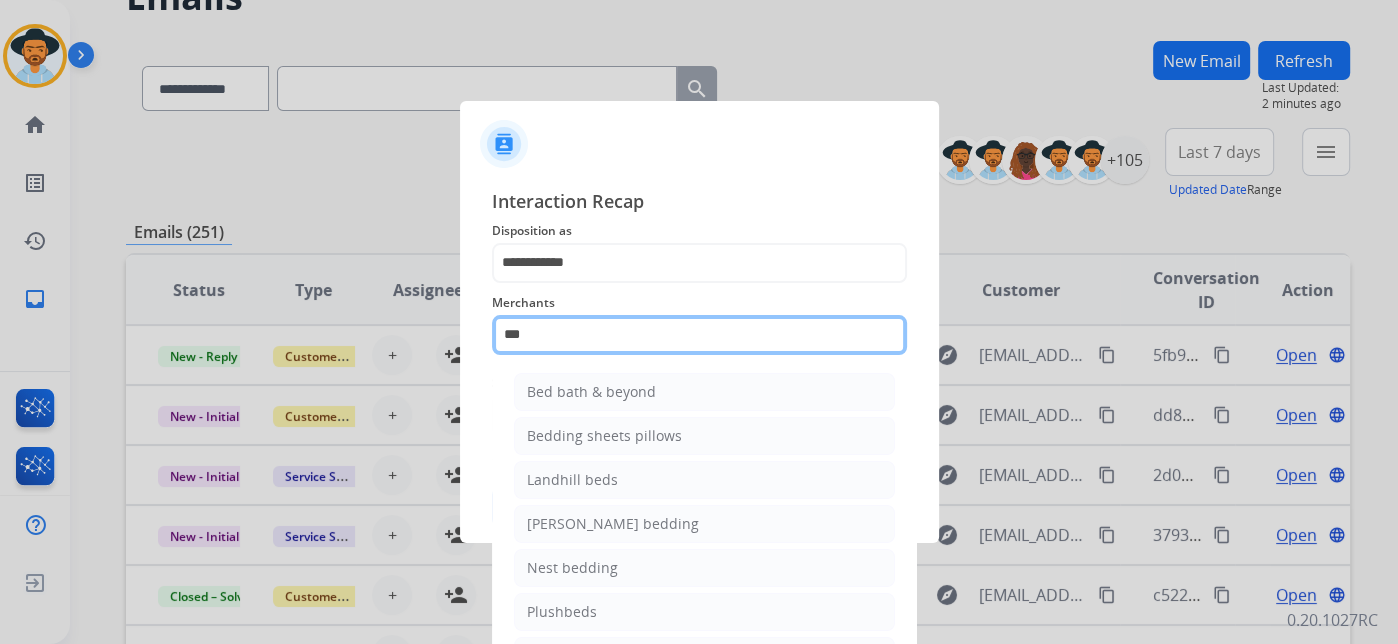 drag, startPoint x: 594, startPoint y: 353, endPoint x: 366, endPoint y: 294, distance: 235.51009 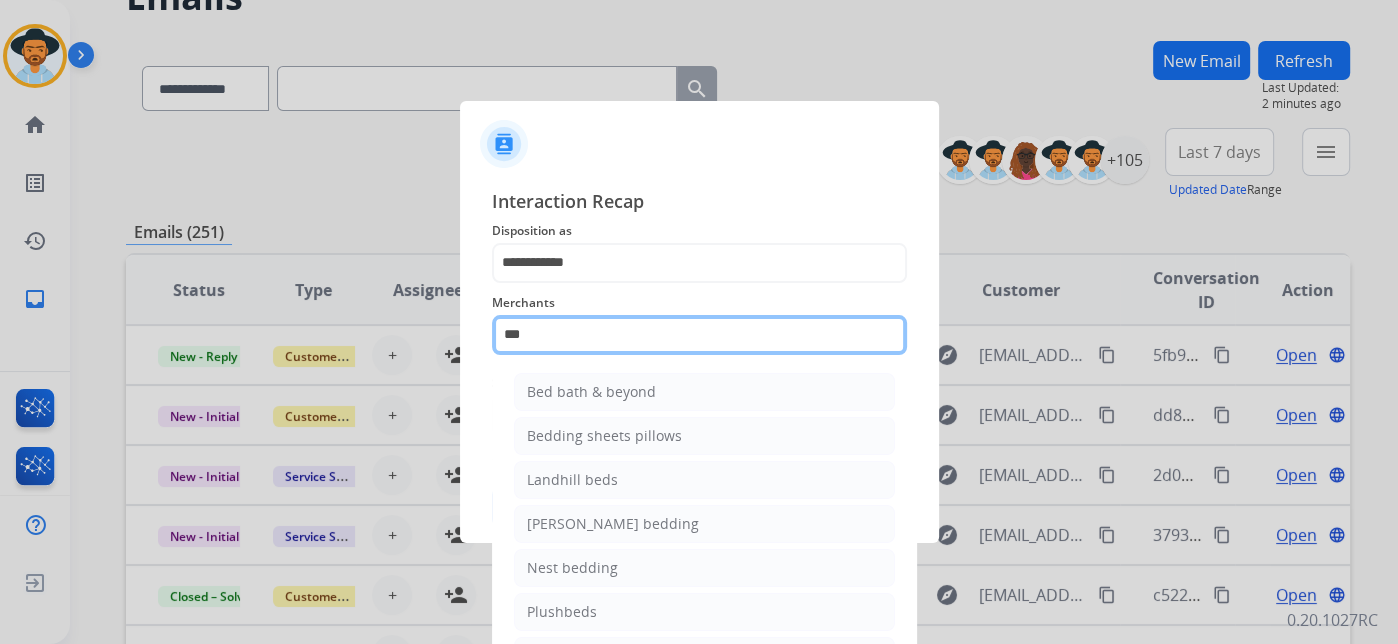click on "**********" 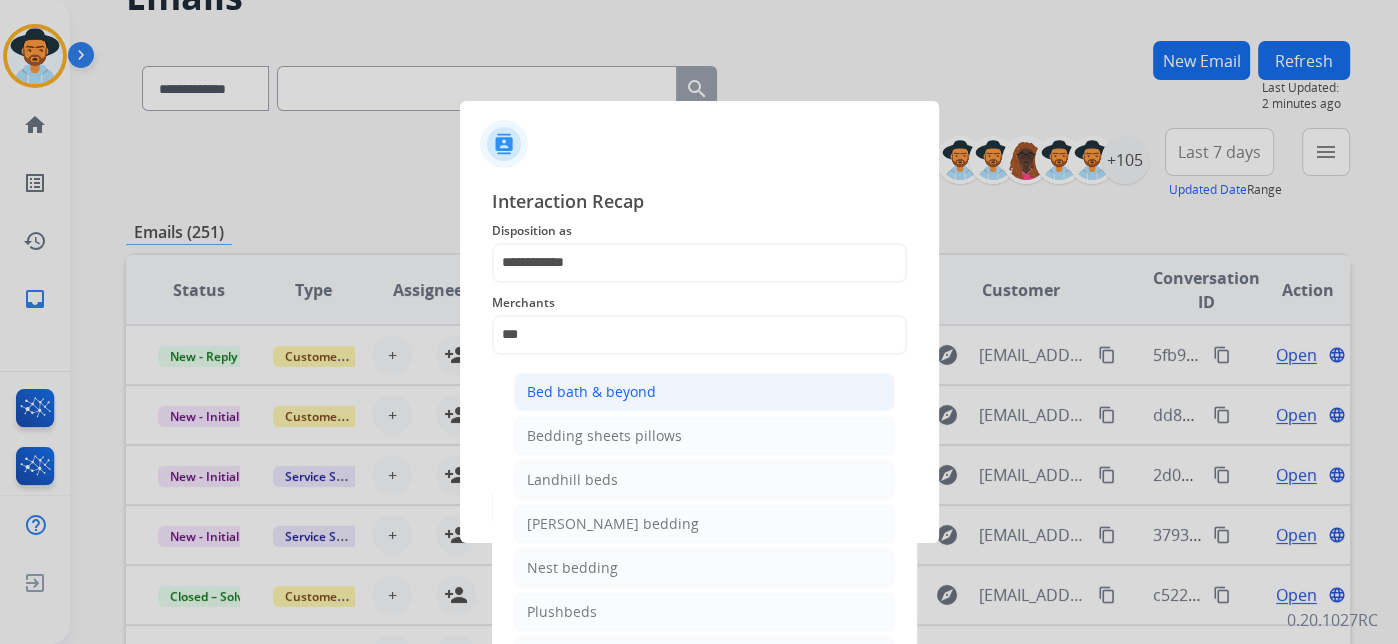 click on "Bed bath & beyond" 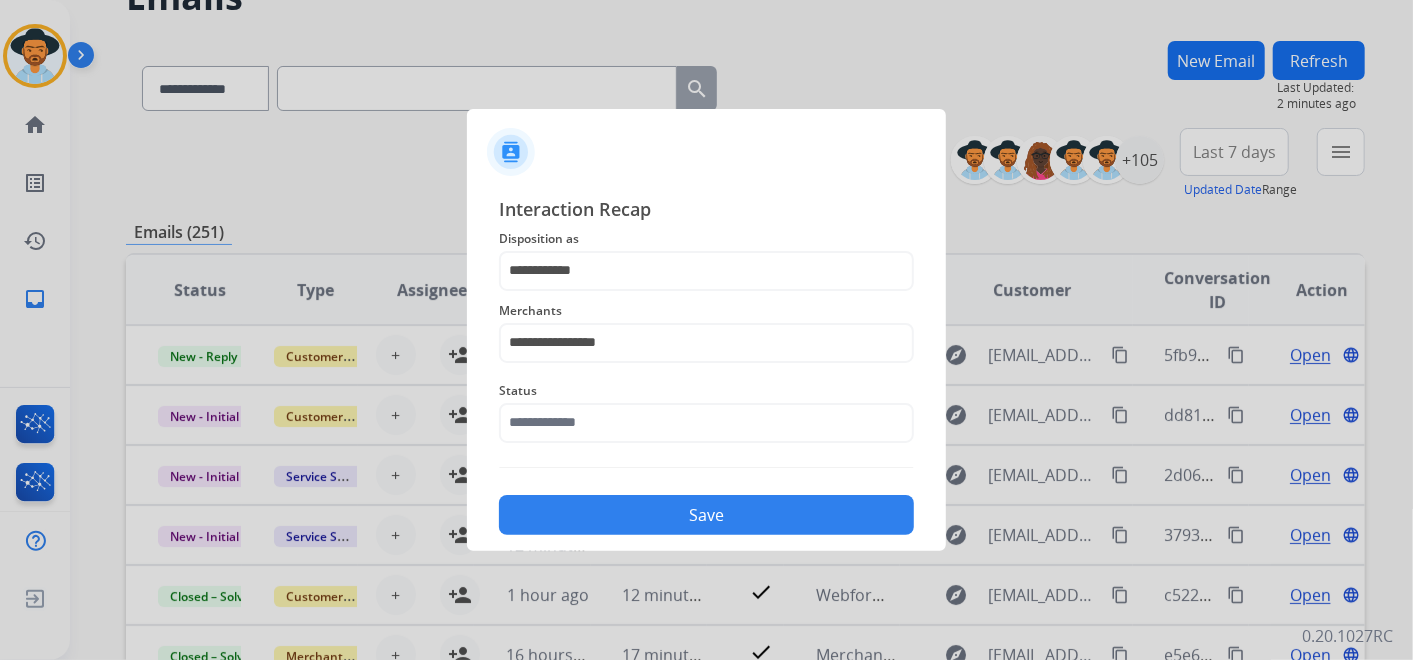 click at bounding box center [706, 330] 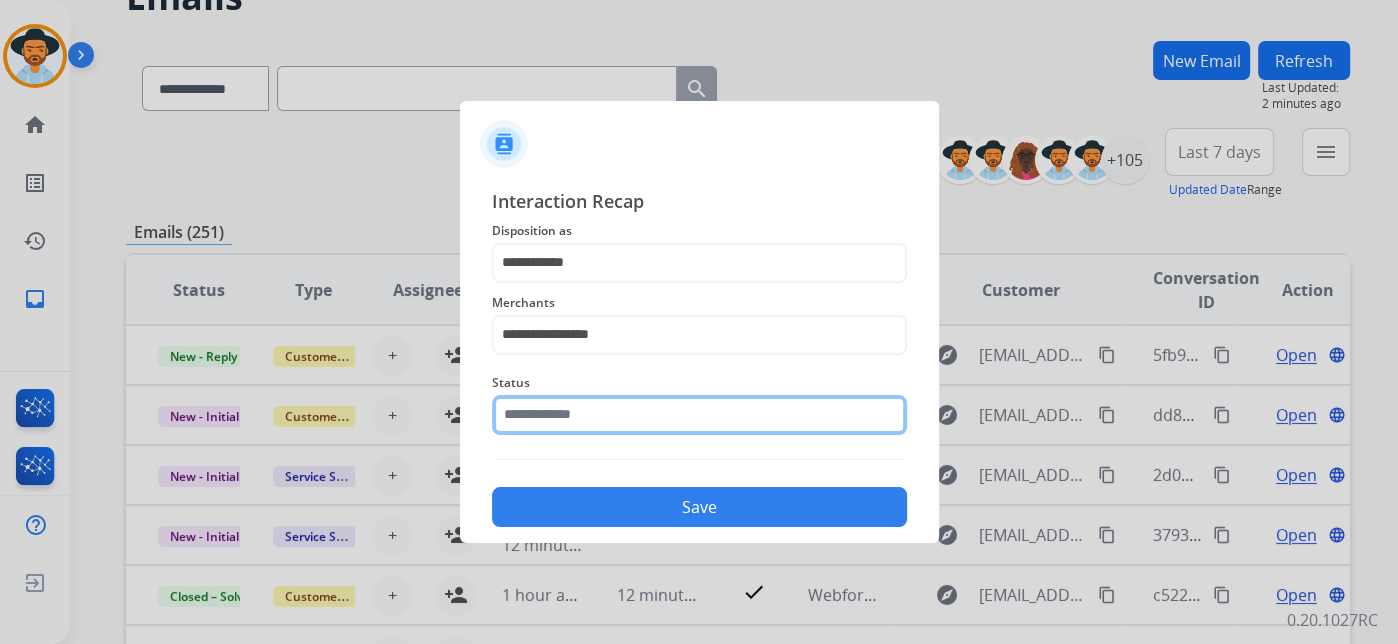 click 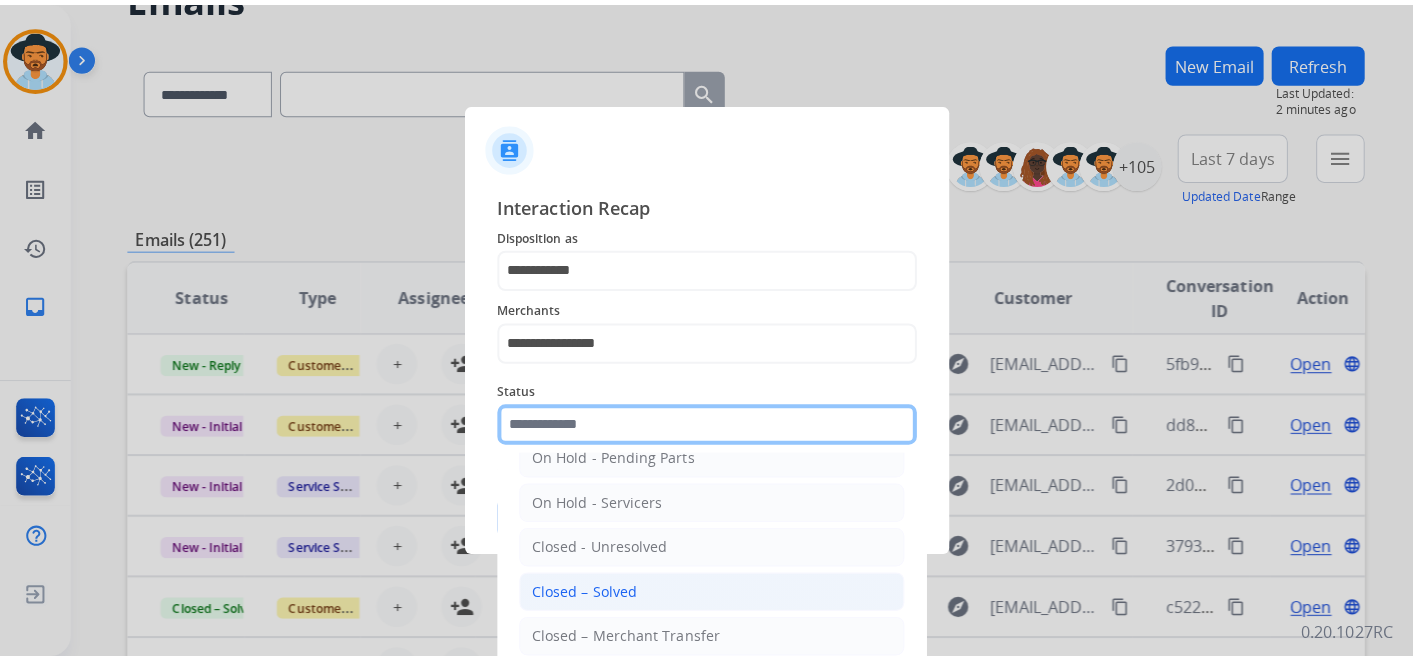 scroll, scrollTop: 114, scrollLeft: 0, axis: vertical 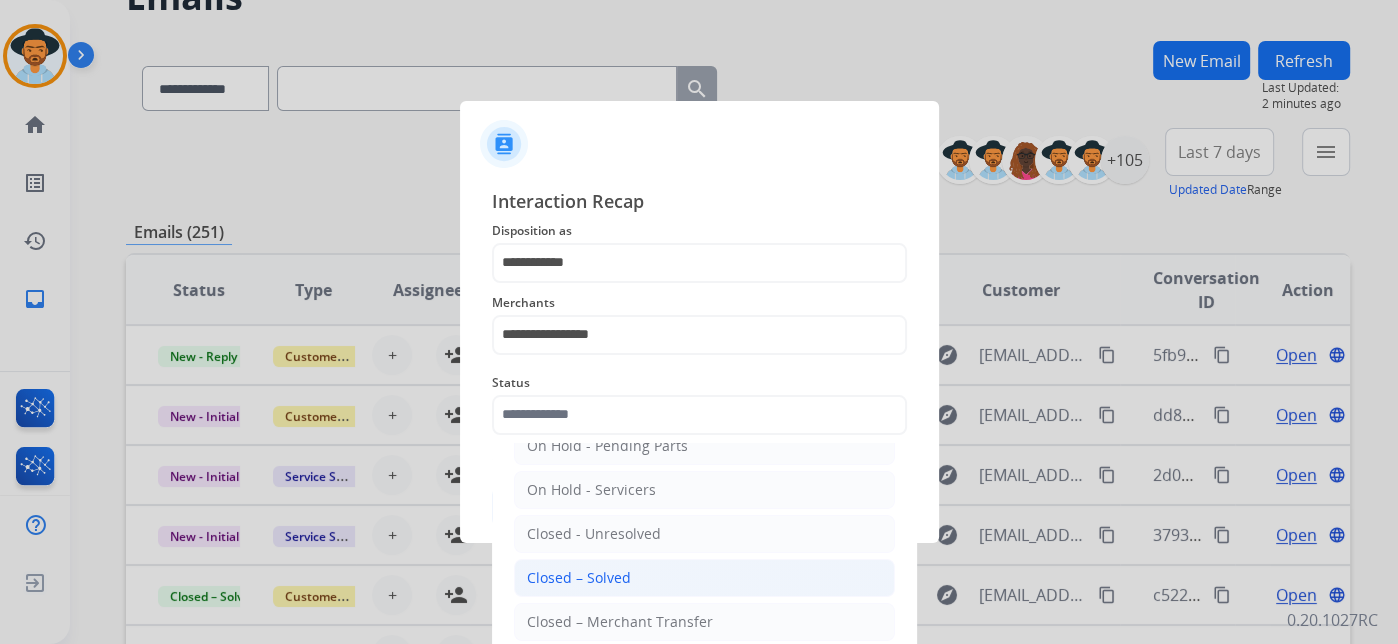 click on "Closed – Solved" 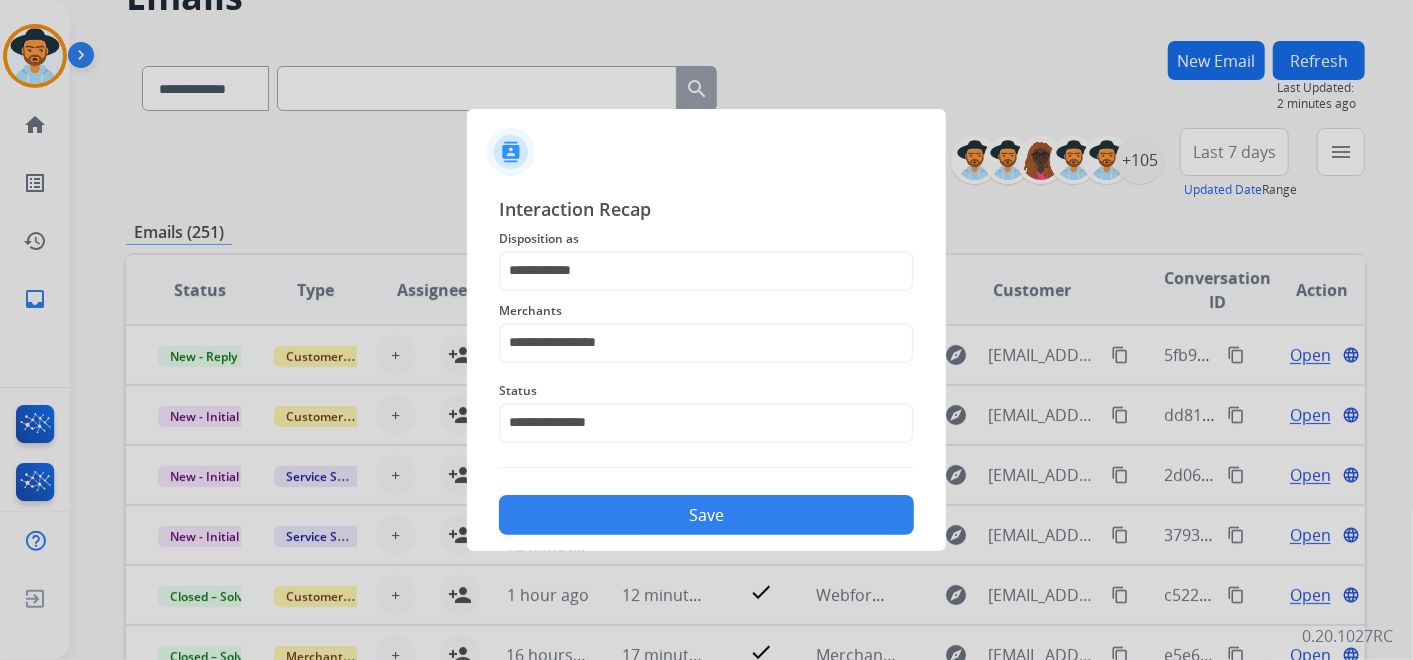 click on "Save" 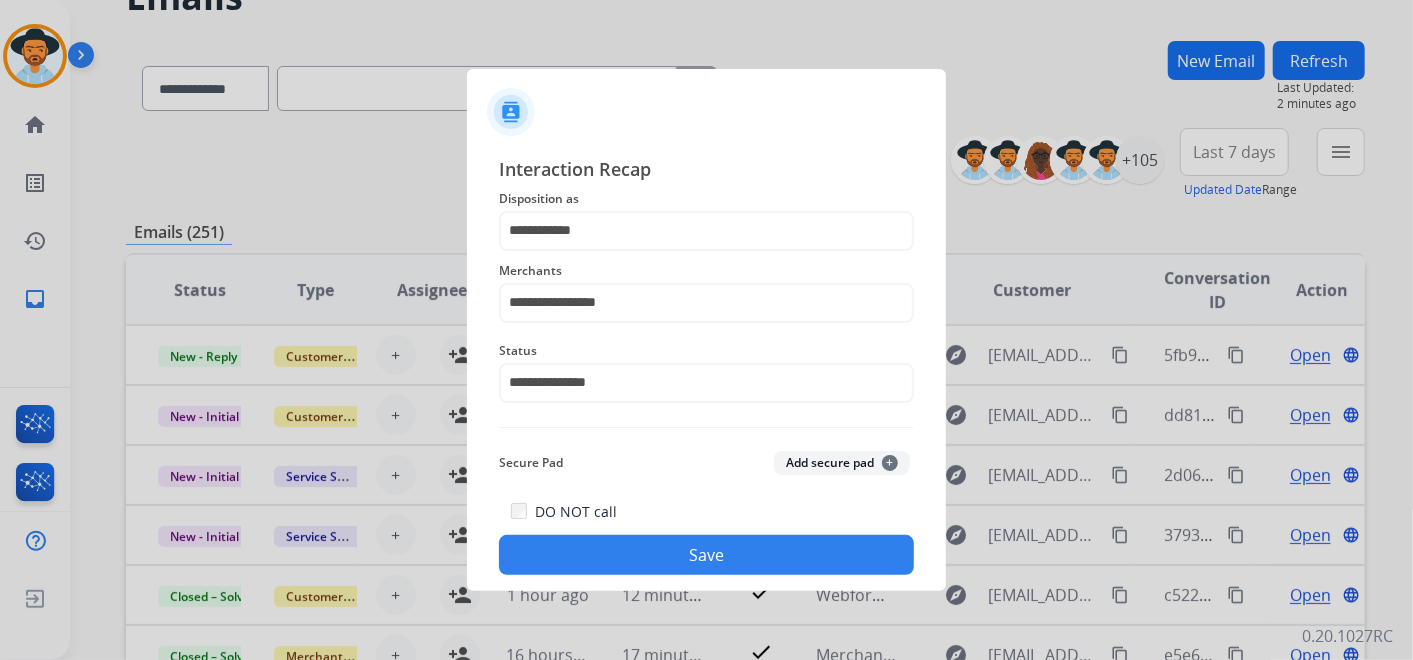 click on "Save" 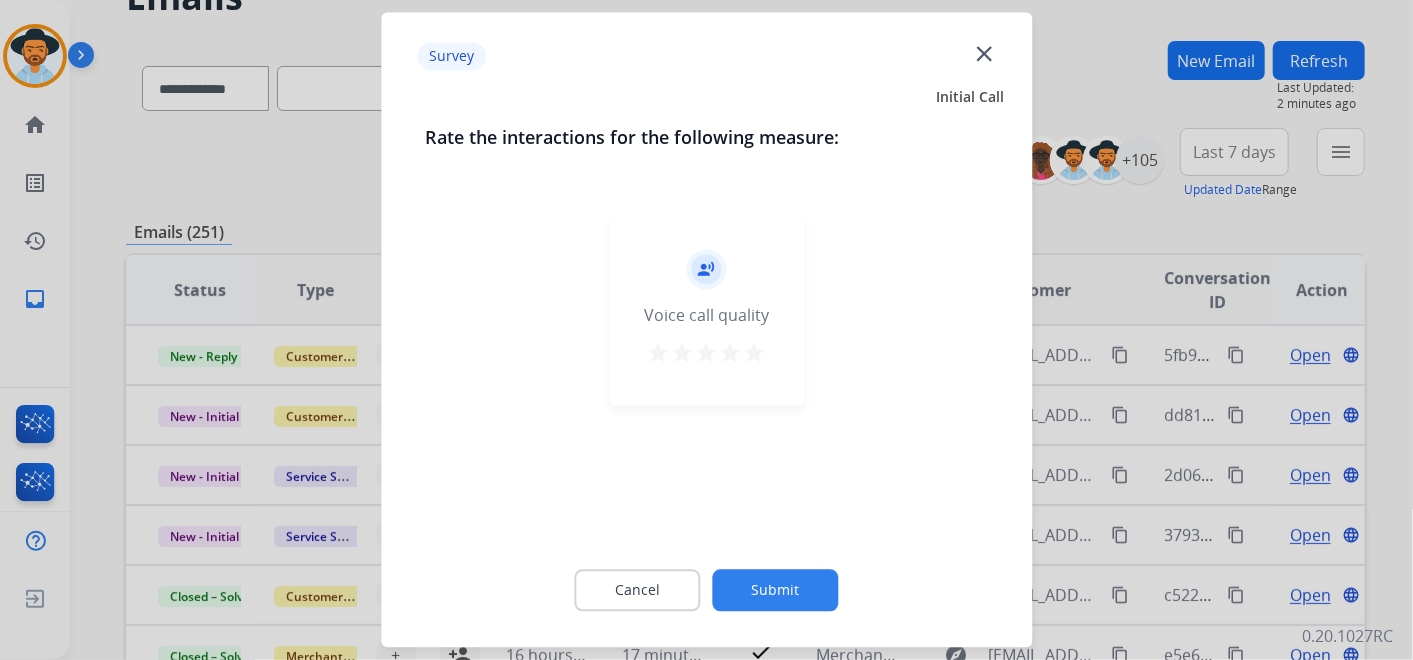 click 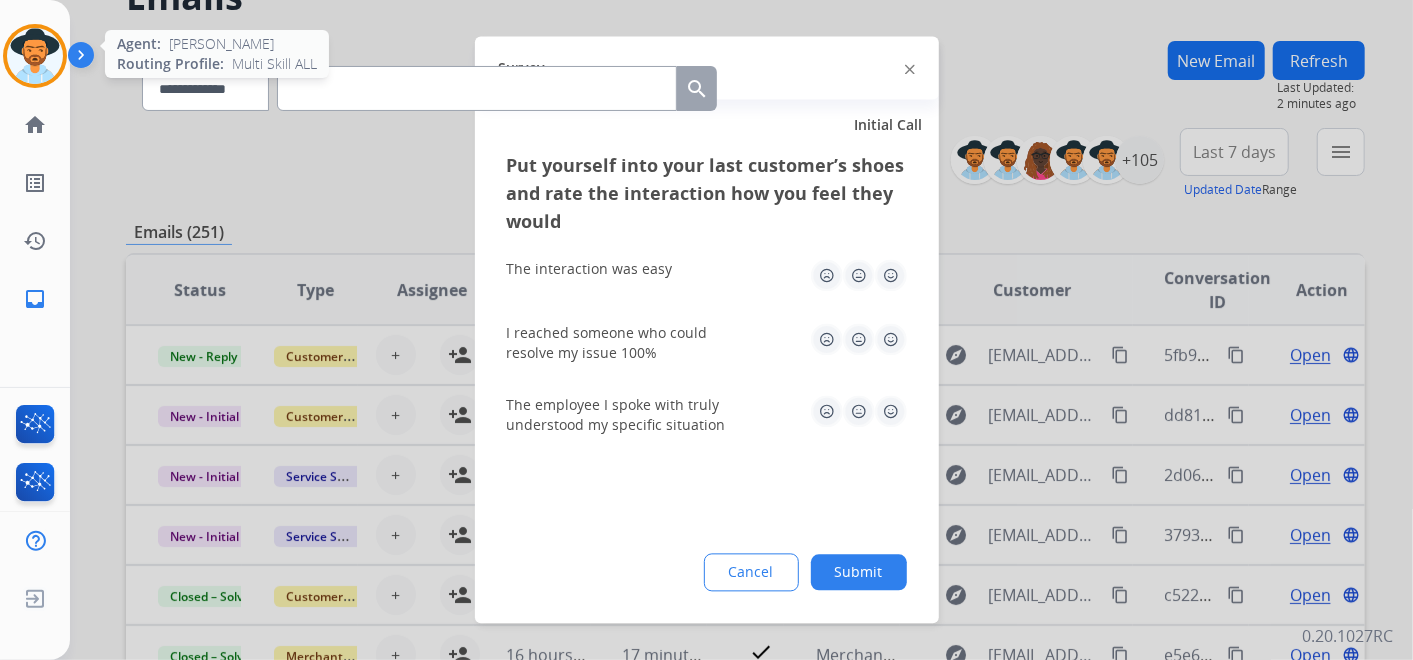 click at bounding box center [35, 56] 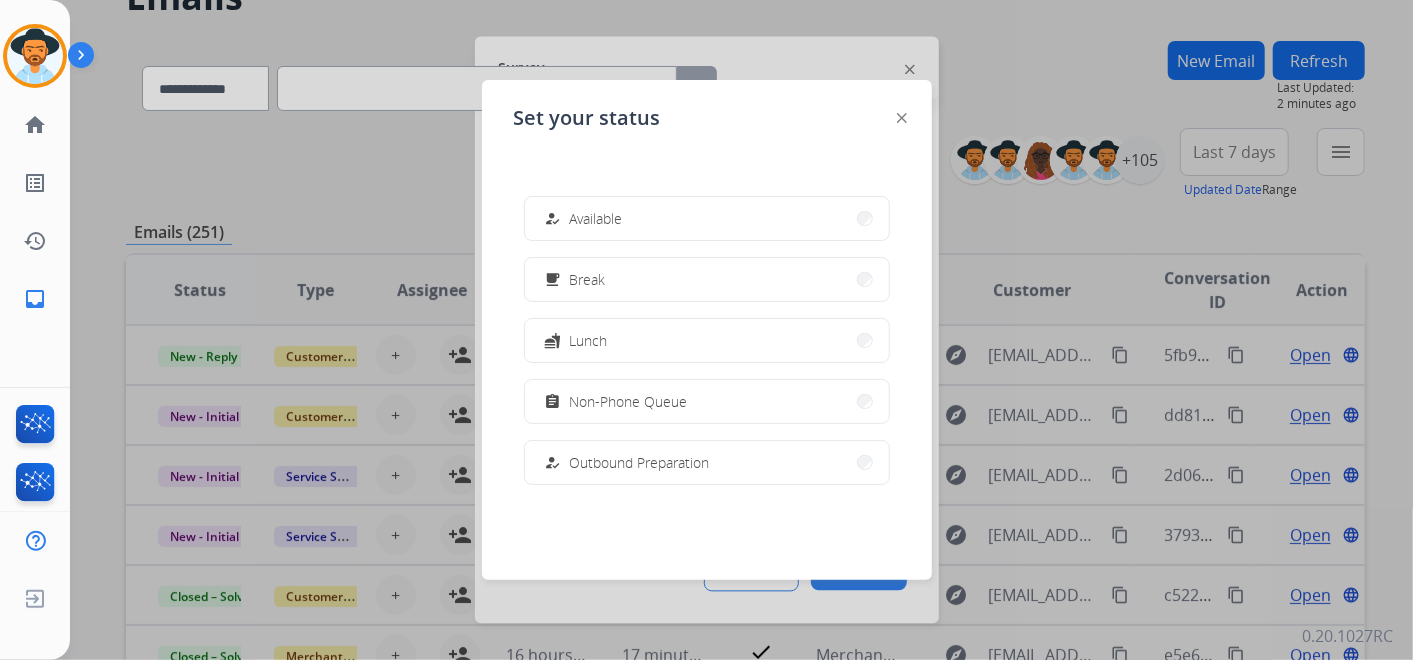 click at bounding box center (706, 330) 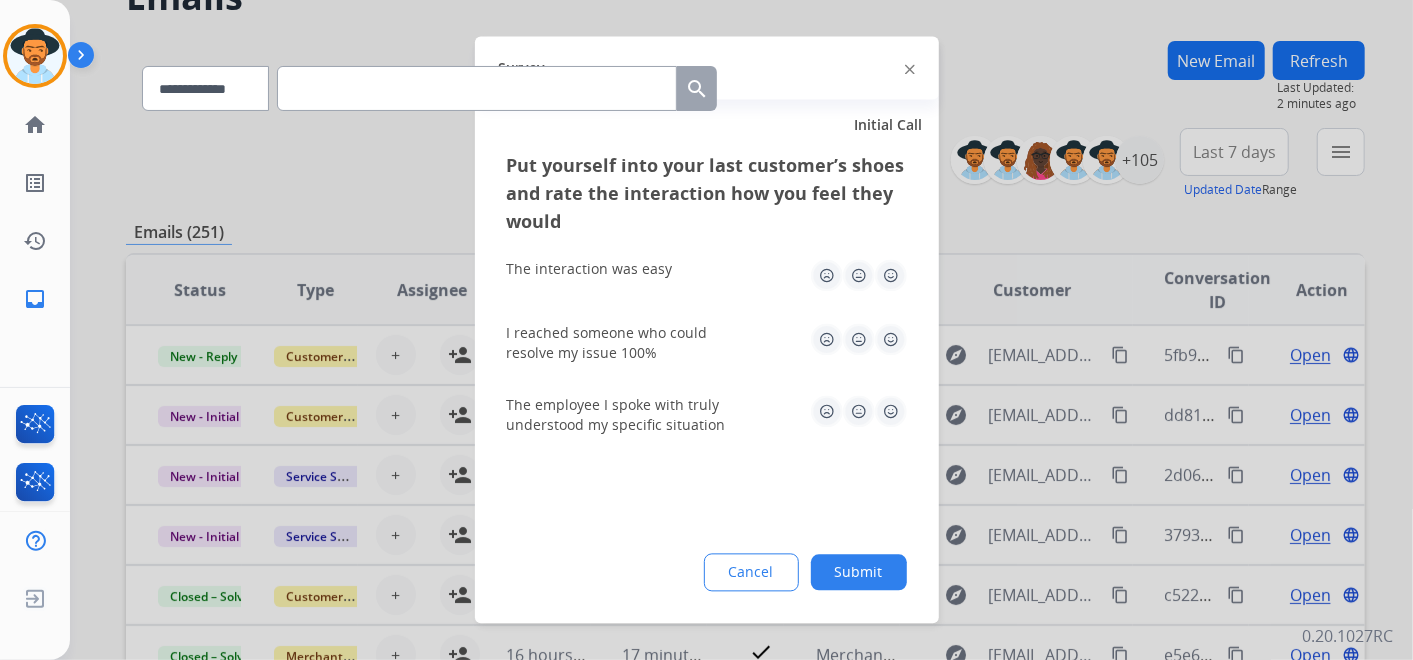 click 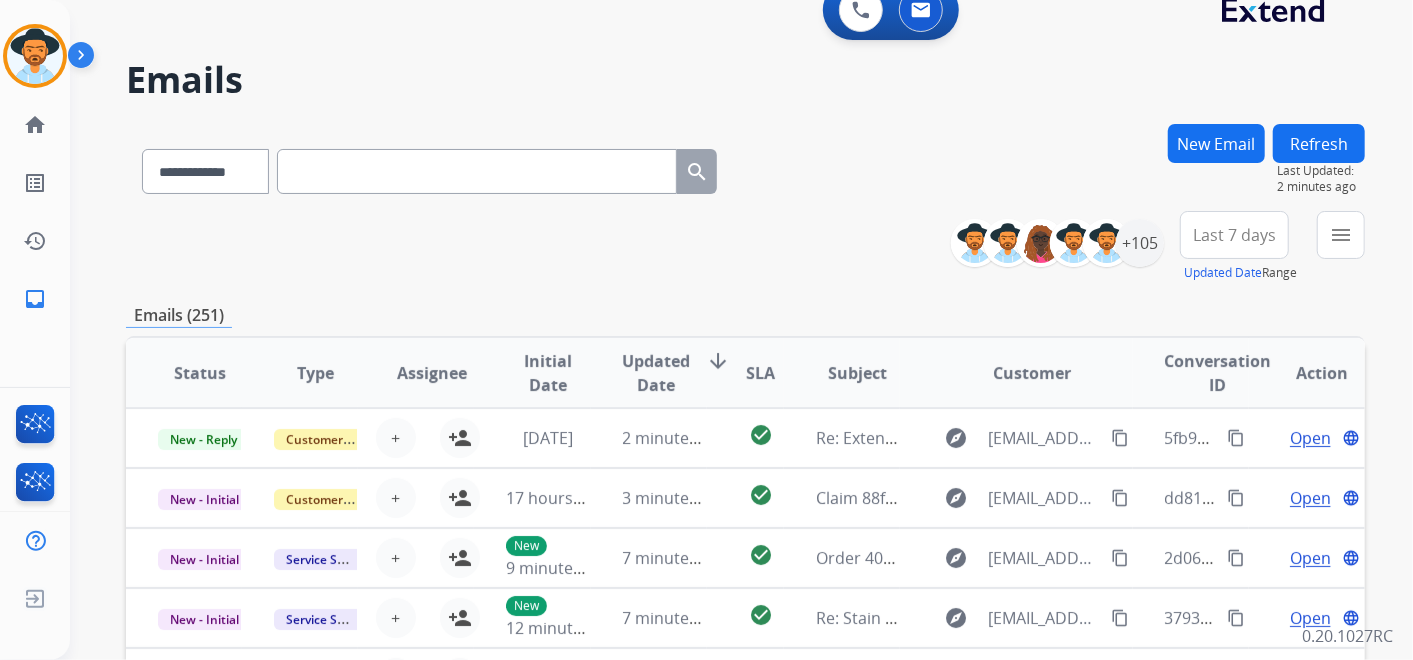 scroll, scrollTop: 0, scrollLeft: 0, axis: both 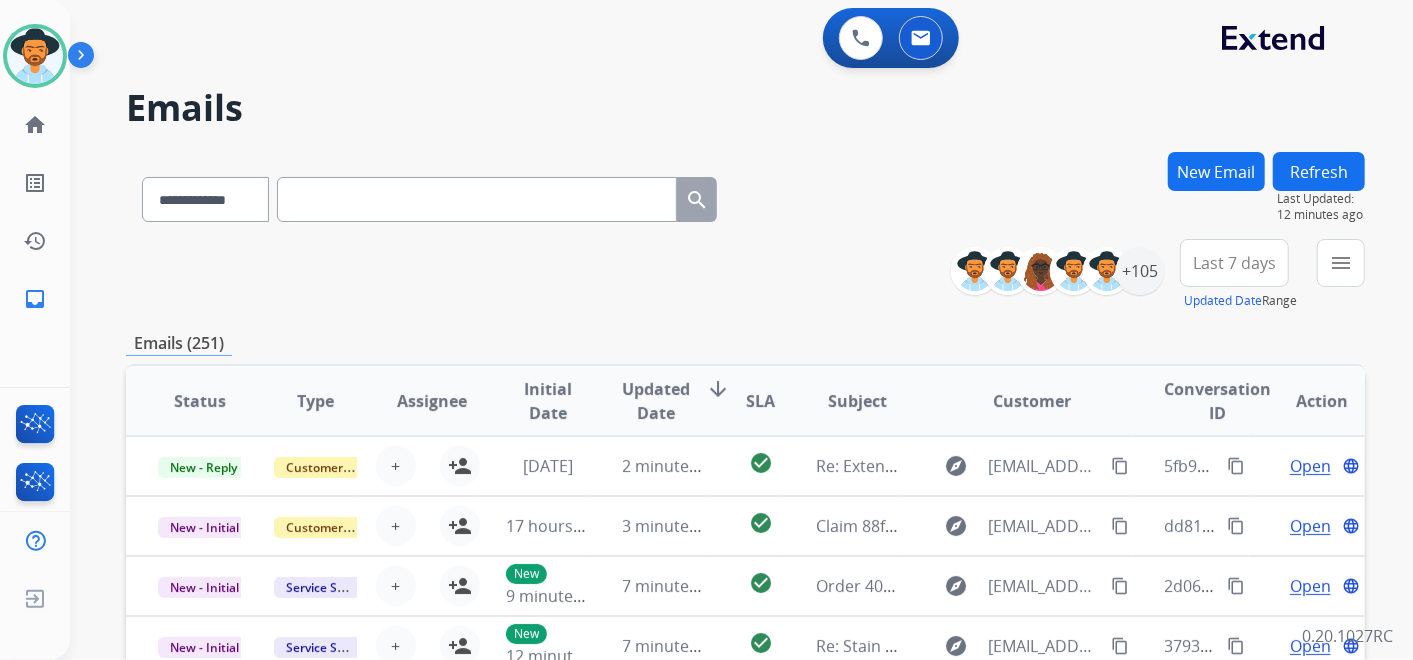 click at bounding box center (477, 199) 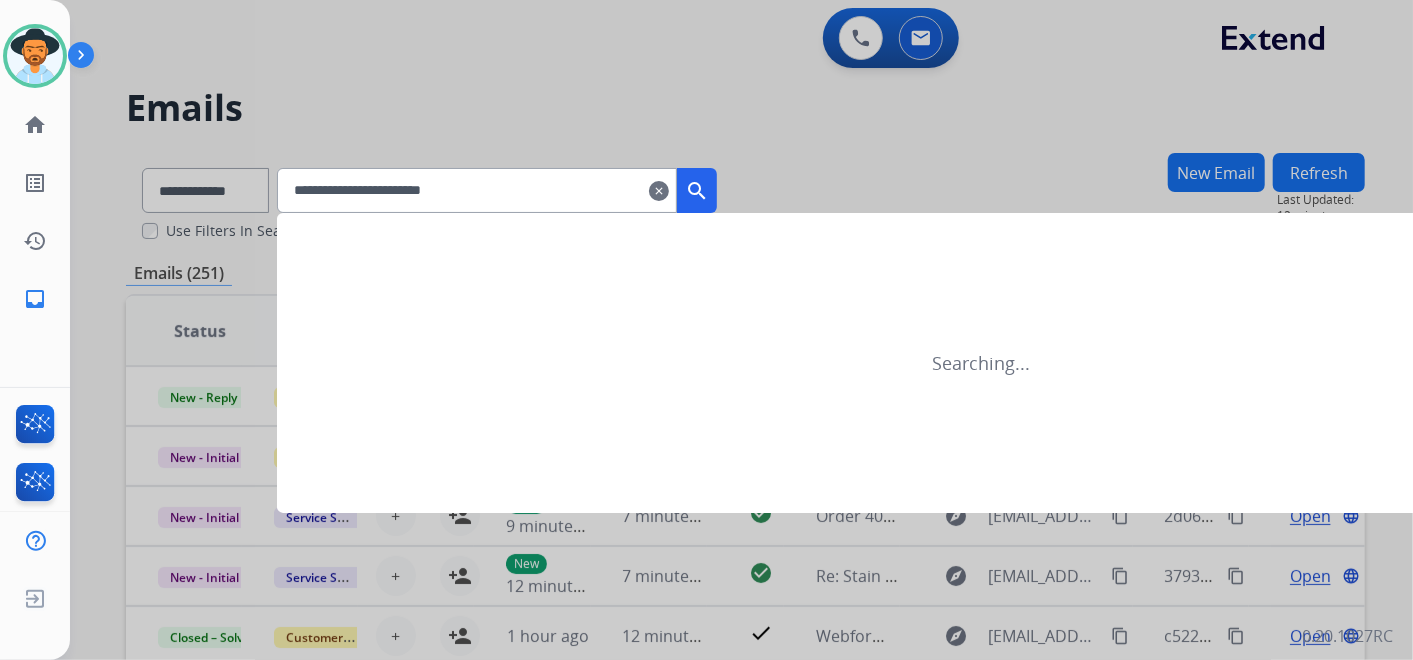 type on "**********" 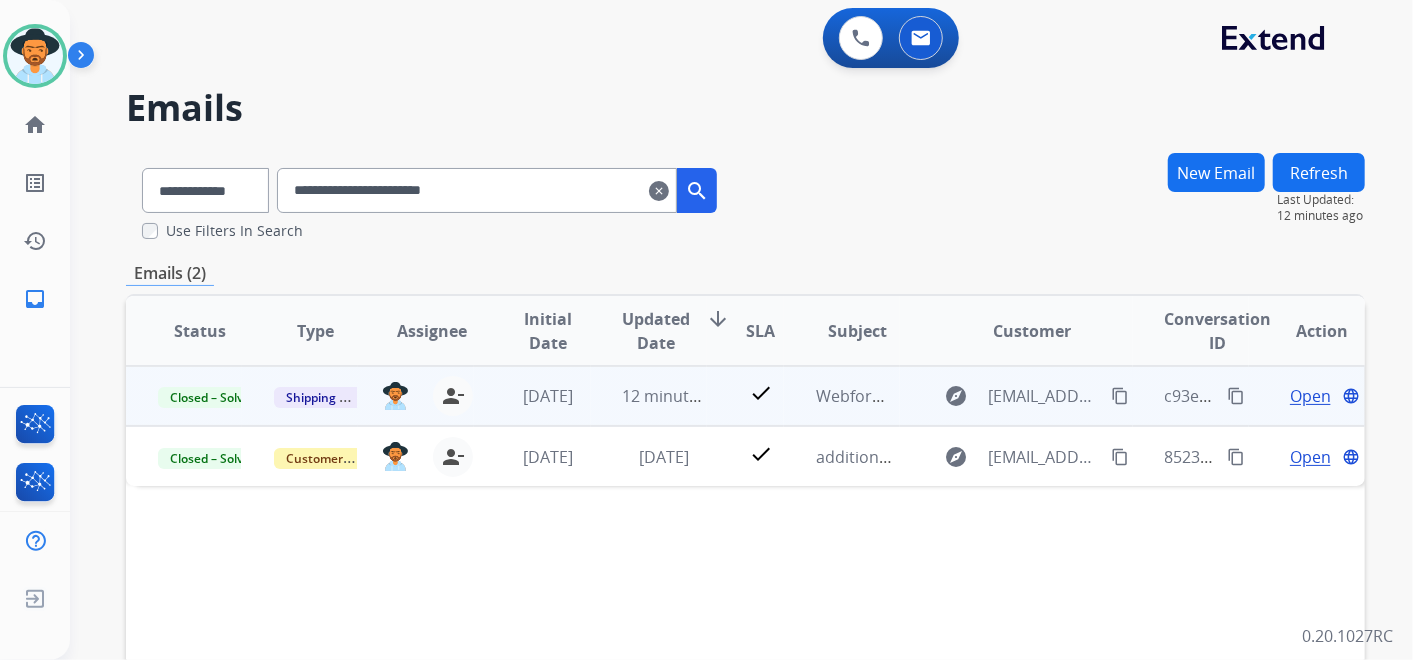 click on "Open" at bounding box center [1310, 396] 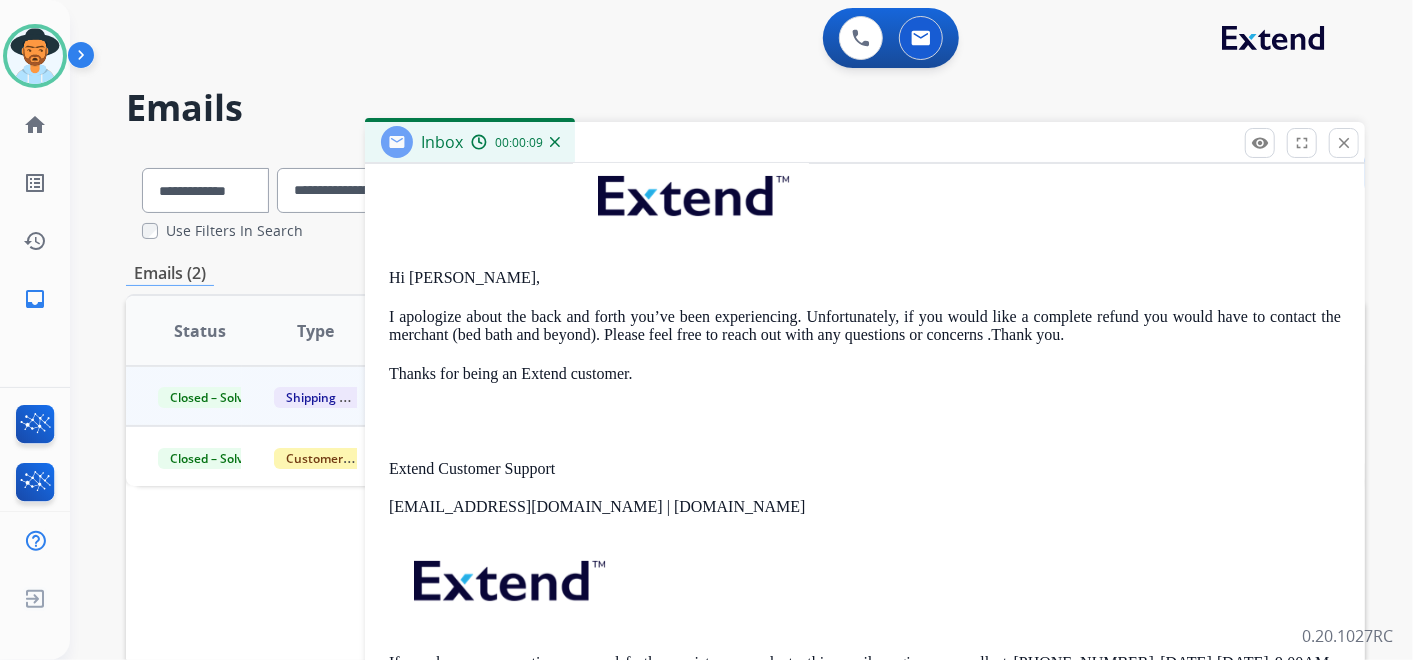 scroll, scrollTop: 417, scrollLeft: 0, axis: vertical 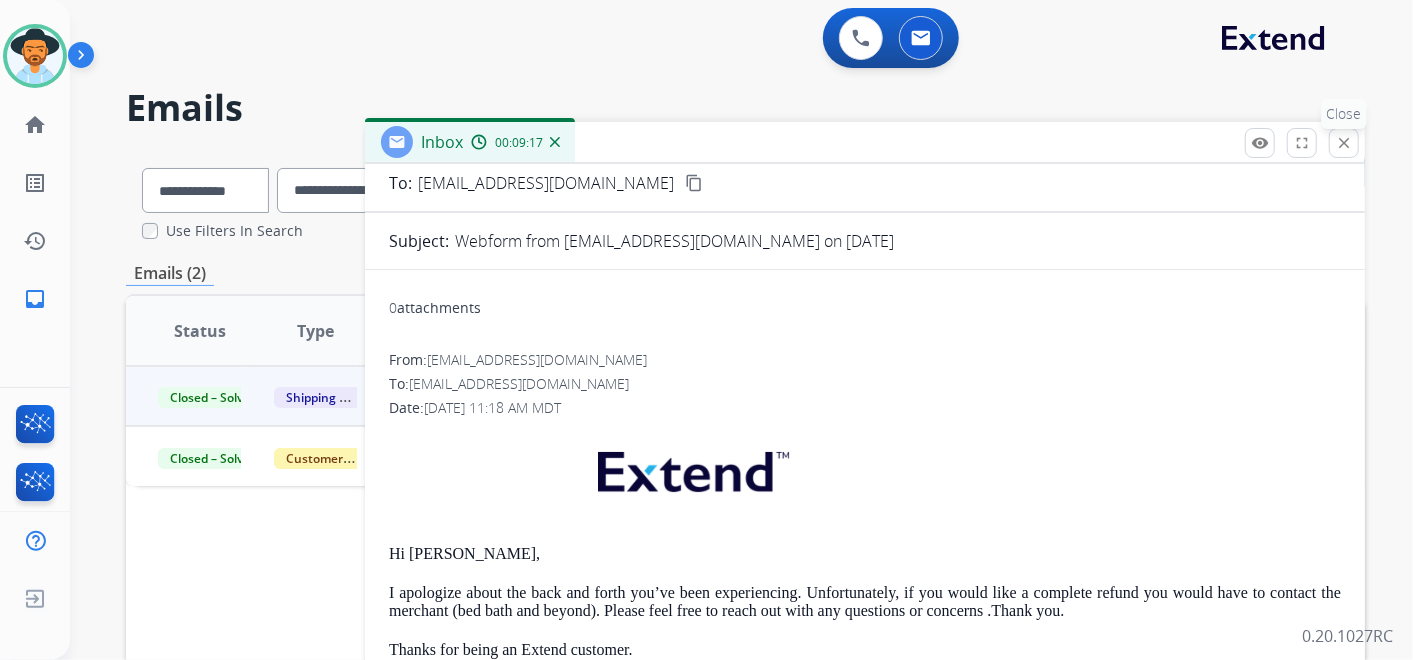 click on "close" at bounding box center [1344, 143] 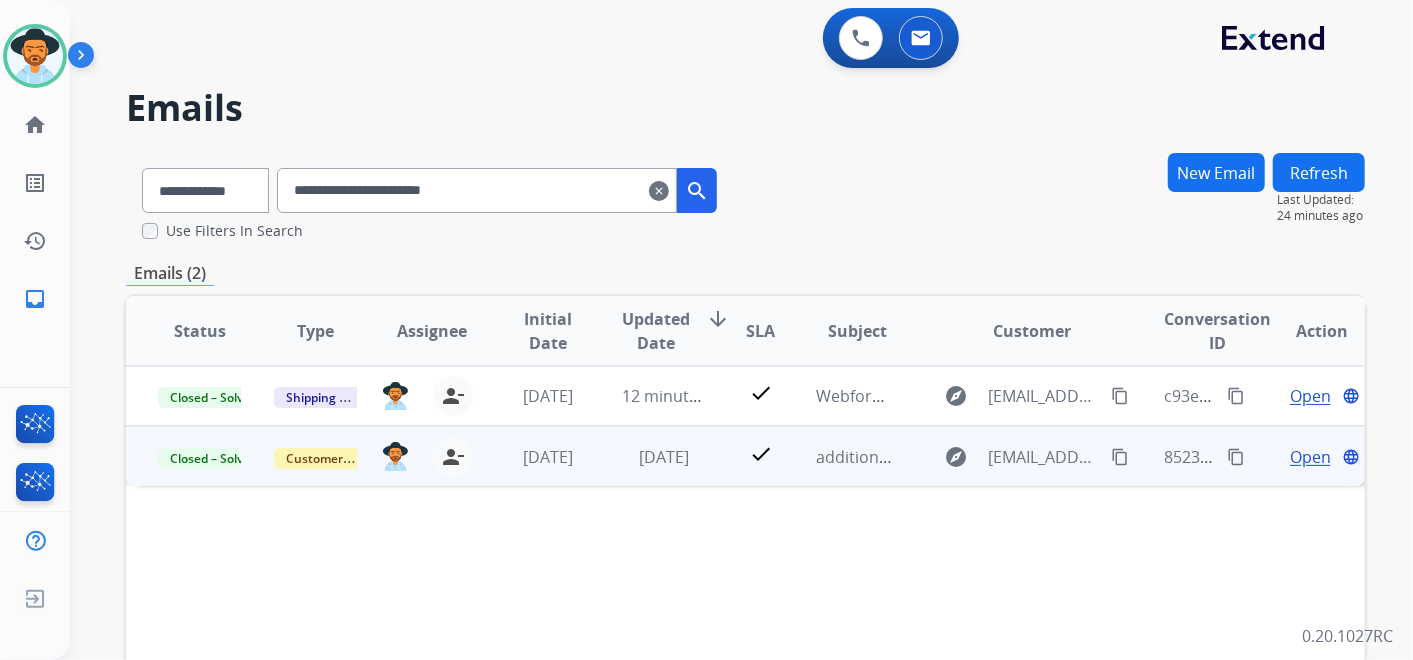 click on "Open" at bounding box center (1310, 457) 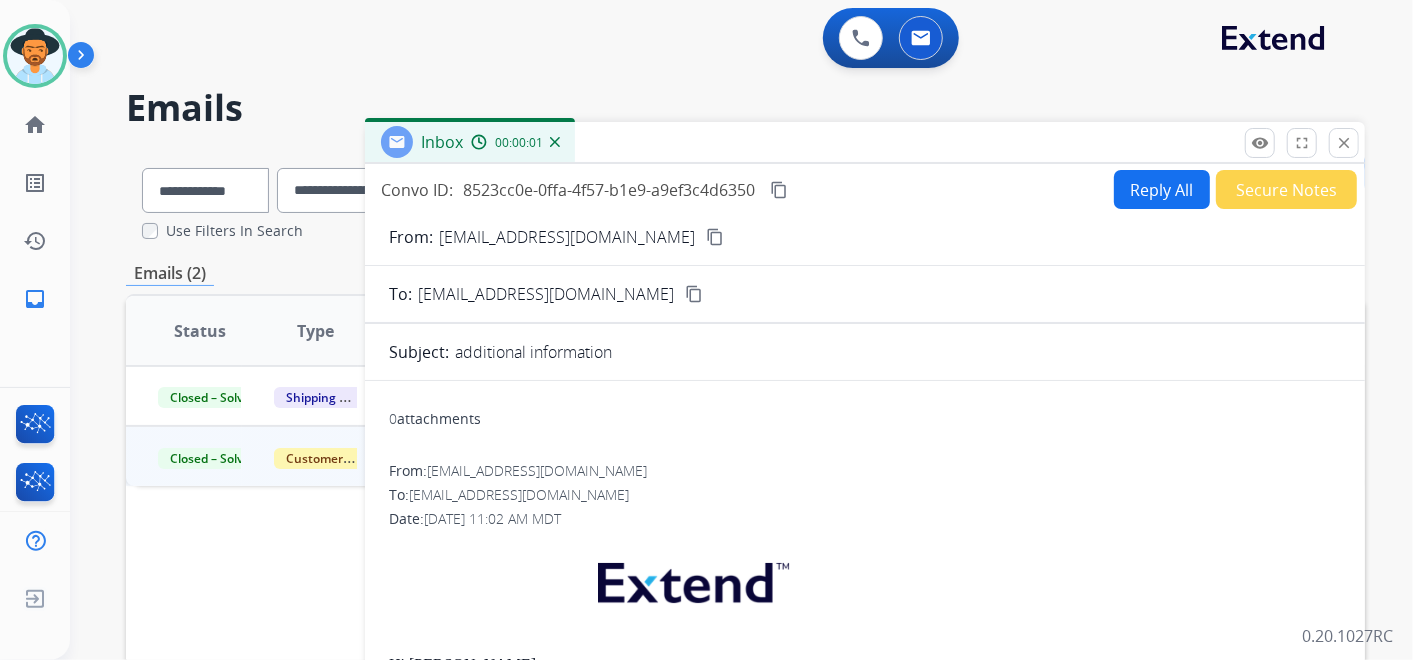 scroll, scrollTop: 266, scrollLeft: 0, axis: vertical 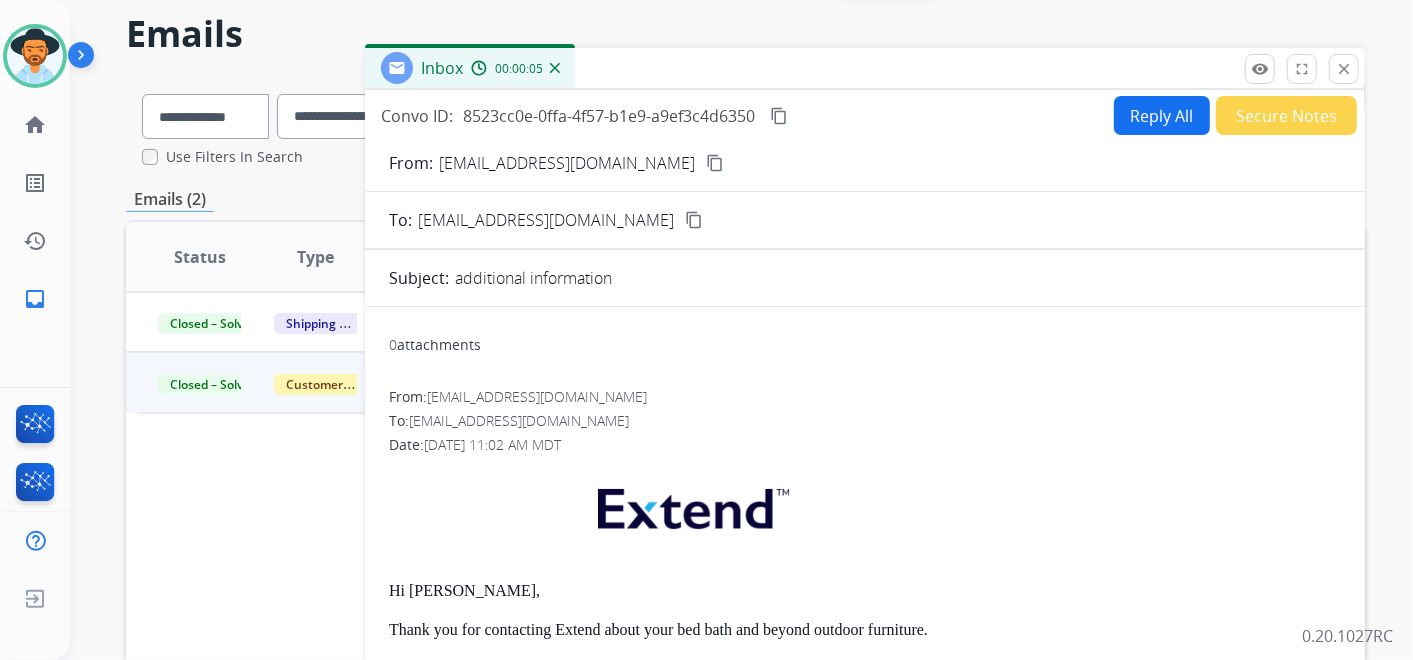 click on "close" at bounding box center [1344, 69] 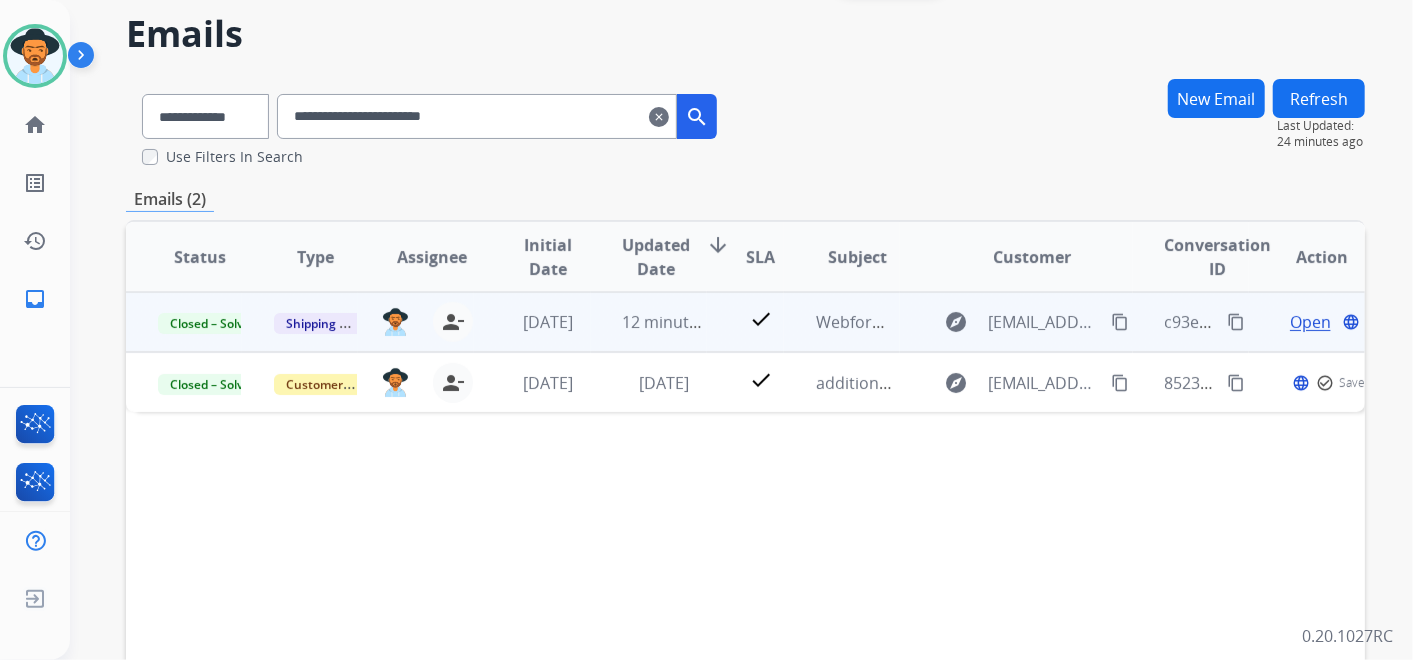 click on "Open" at bounding box center [1310, 322] 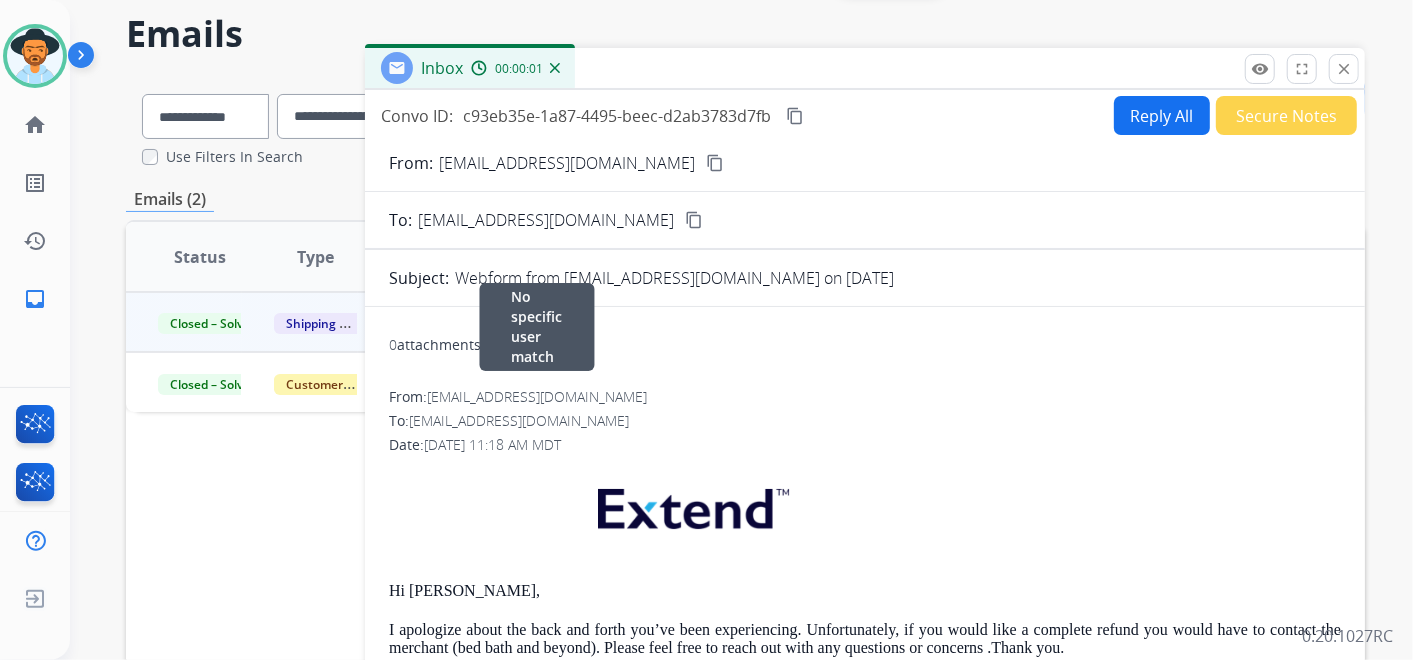 scroll, scrollTop: 417, scrollLeft: 0, axis: vertical 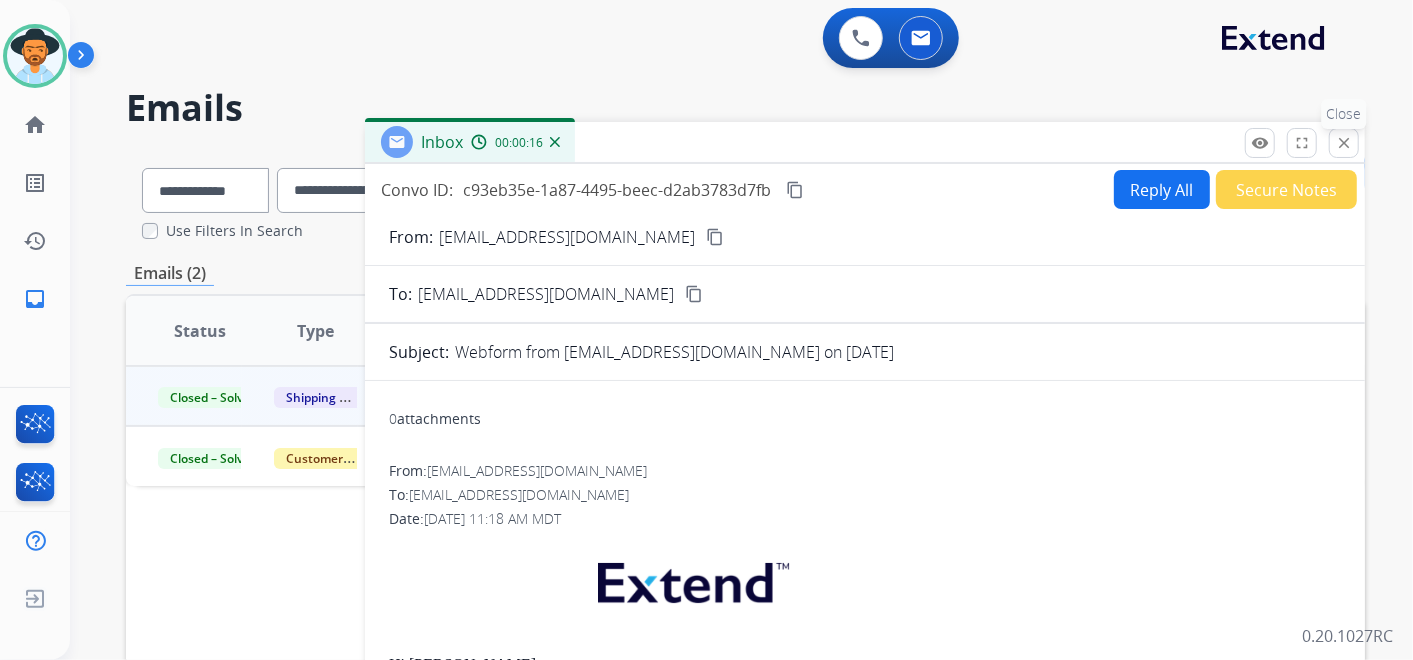 click on "close Close" at bounding box center [1344, 143] 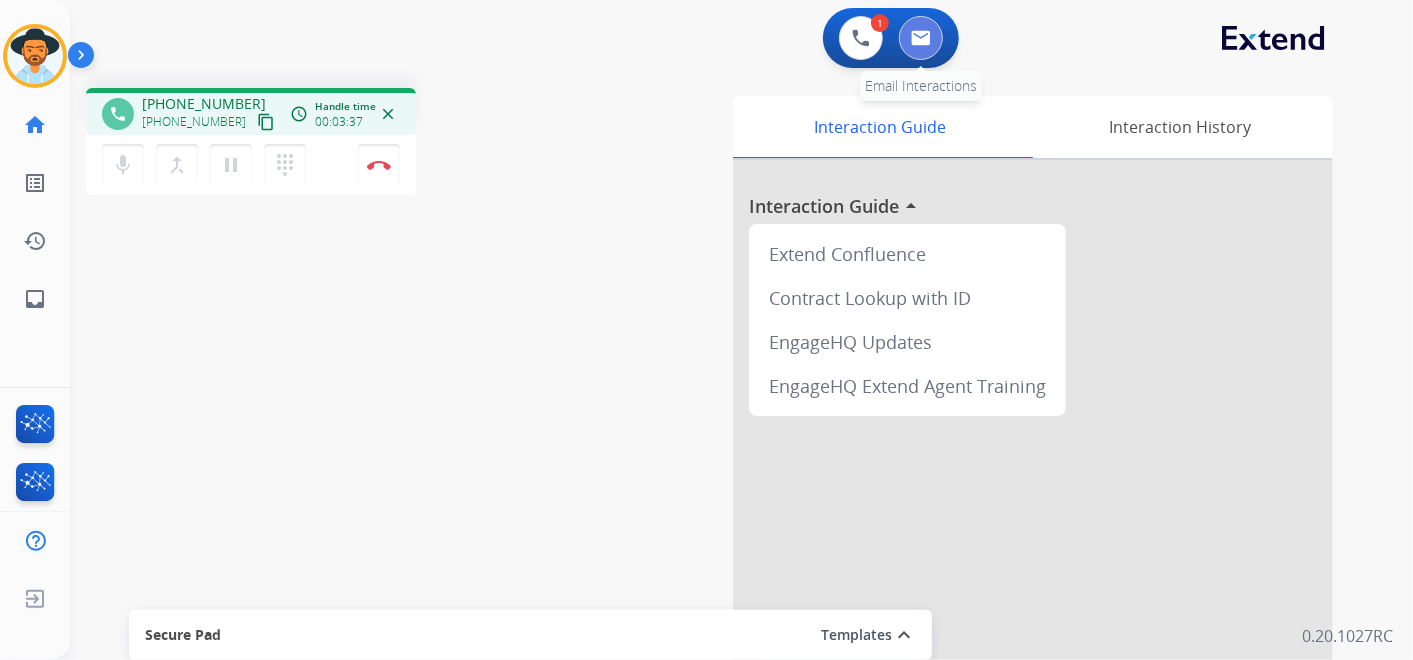 click at bounding box center (921, 38) 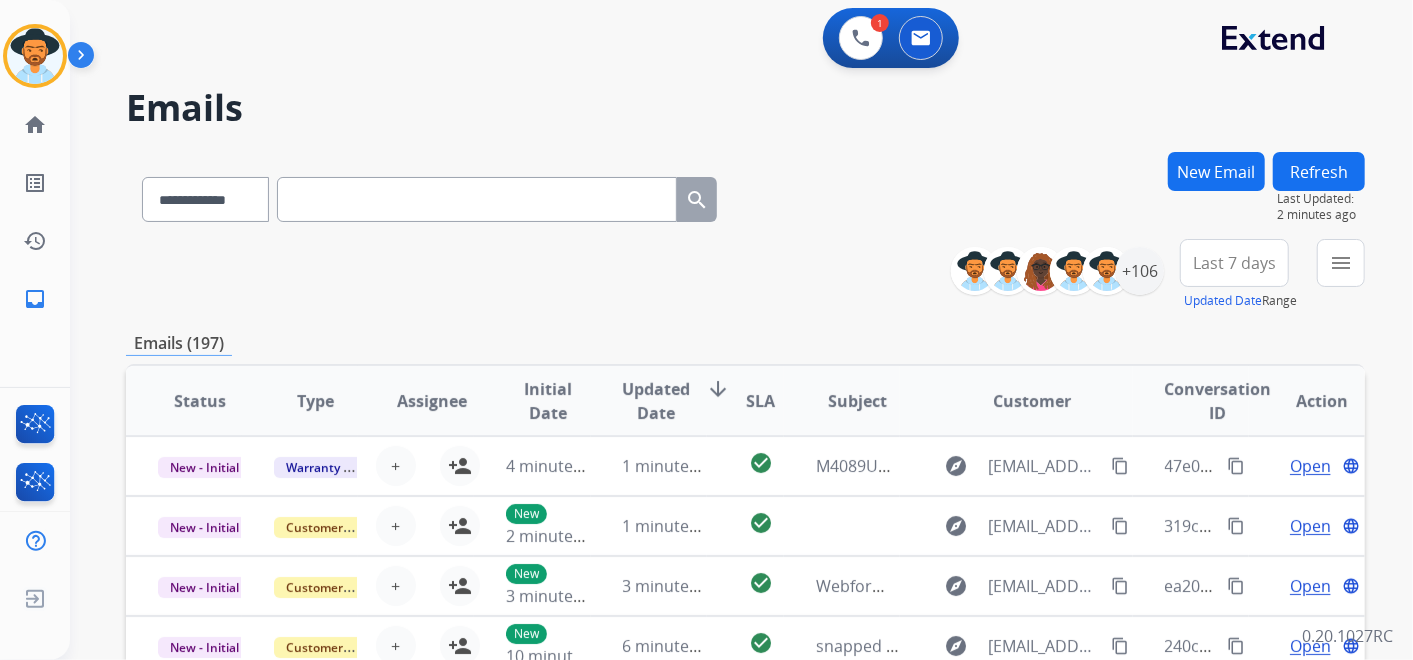 click on "New Email" at bounding box center [1216, 171] 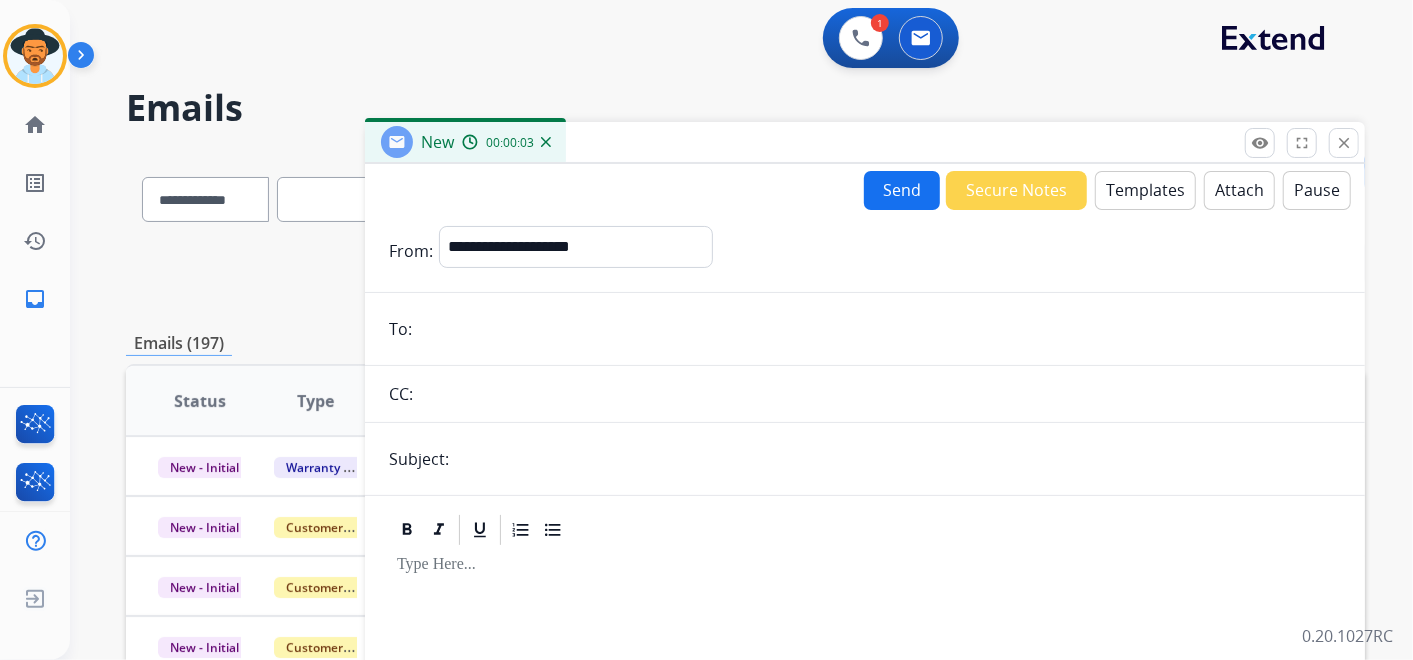 click on "**********" at bounding box center (865, 556) 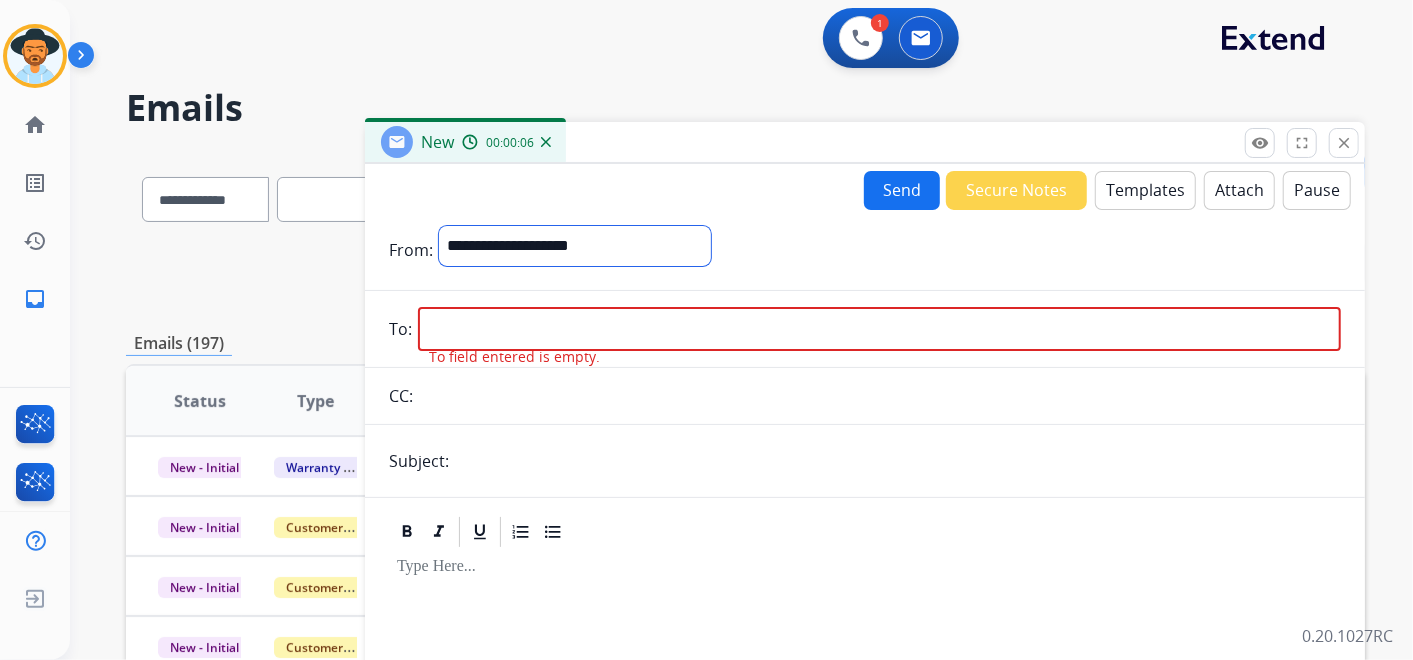 click on "**********" at bounding box center (575, 246) 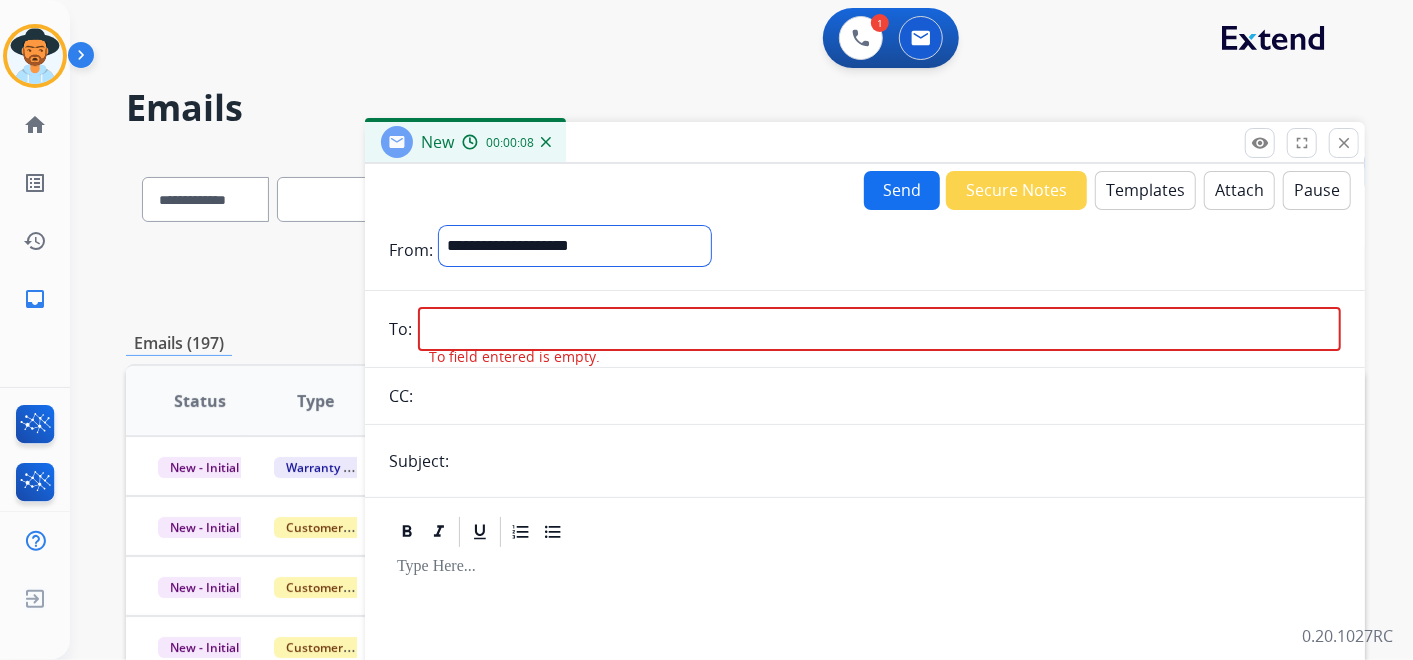 select on "**********" 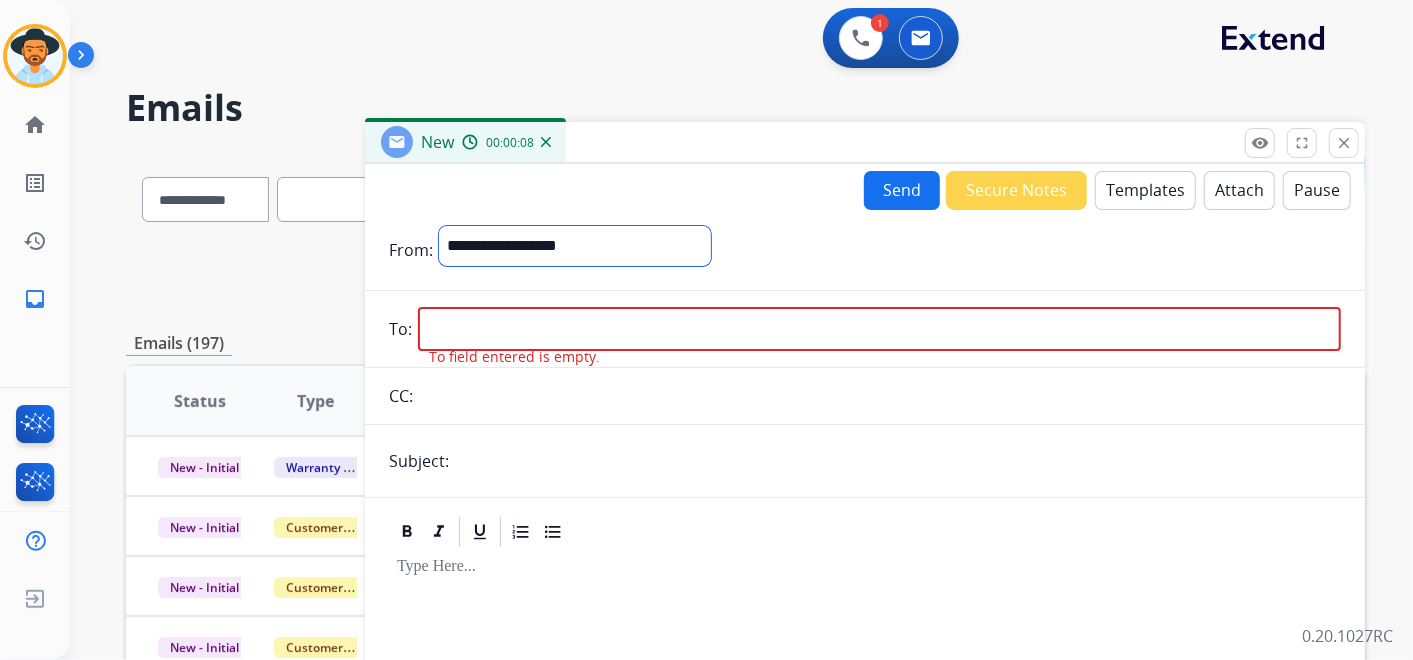 click on "**********" at bounding box center (575, 246) 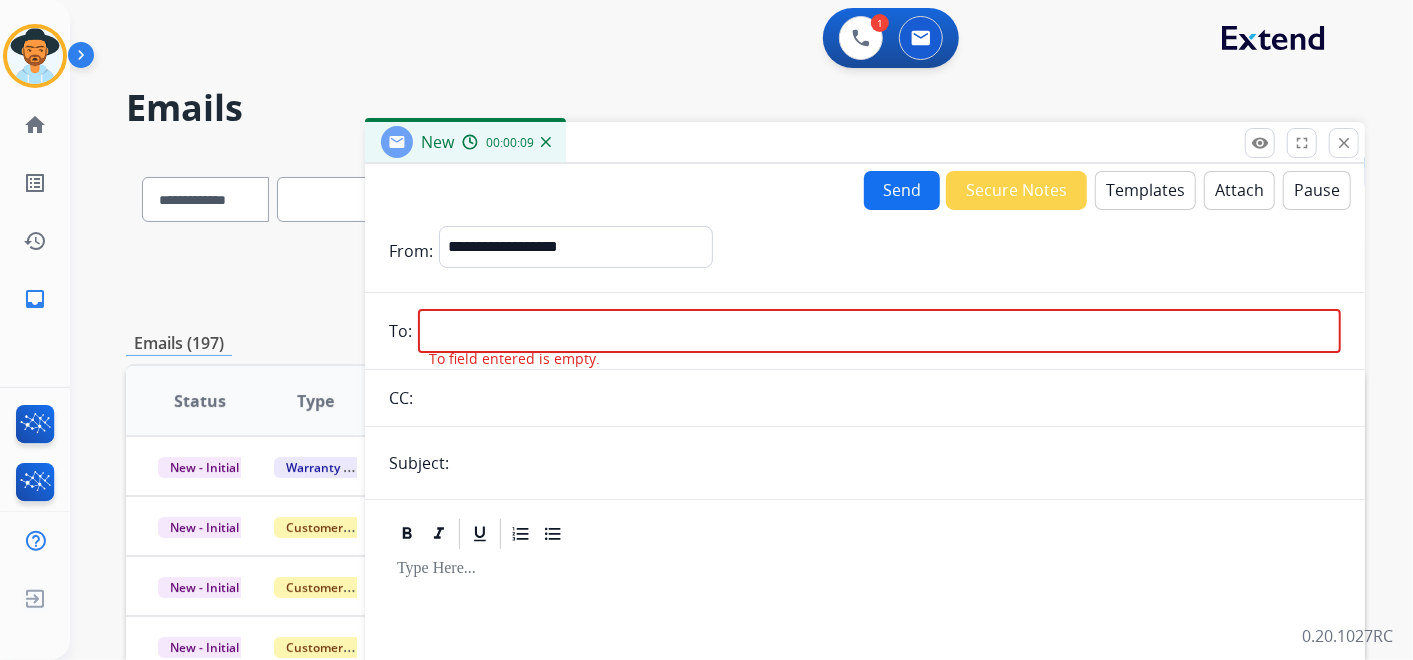 click at bounding box center [898, 463] 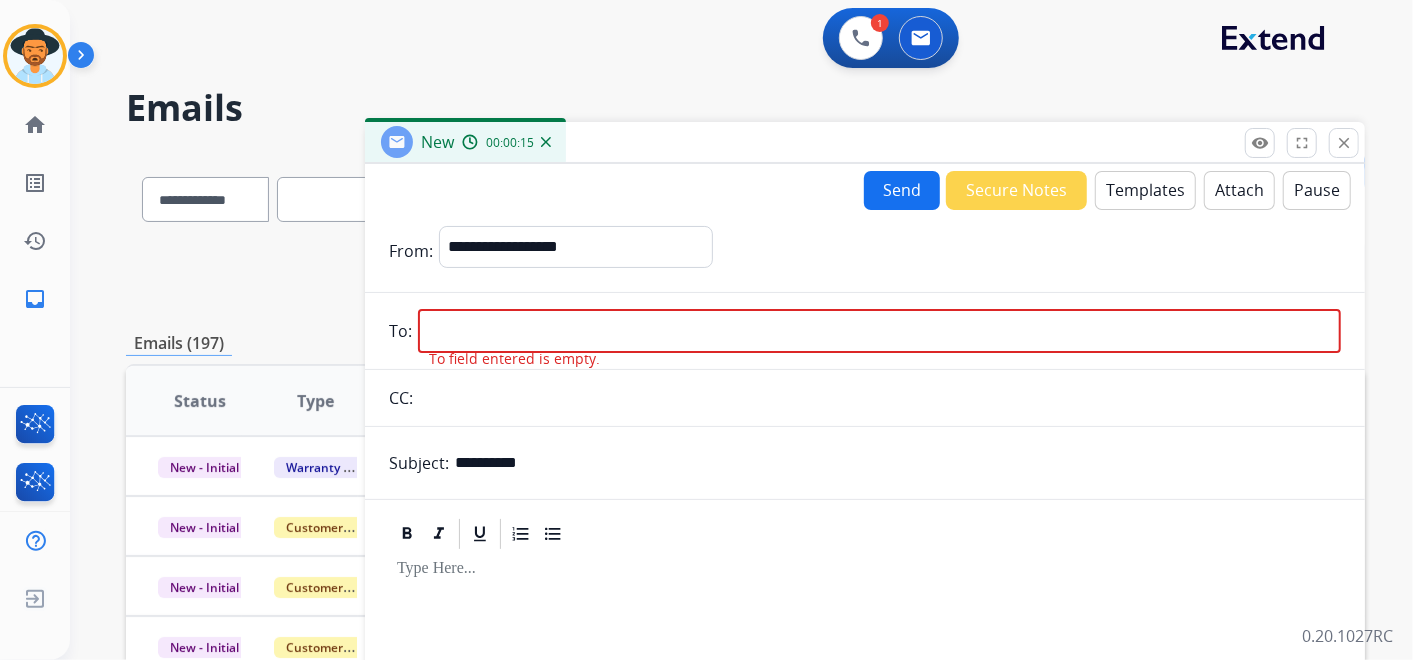 type on "**********" 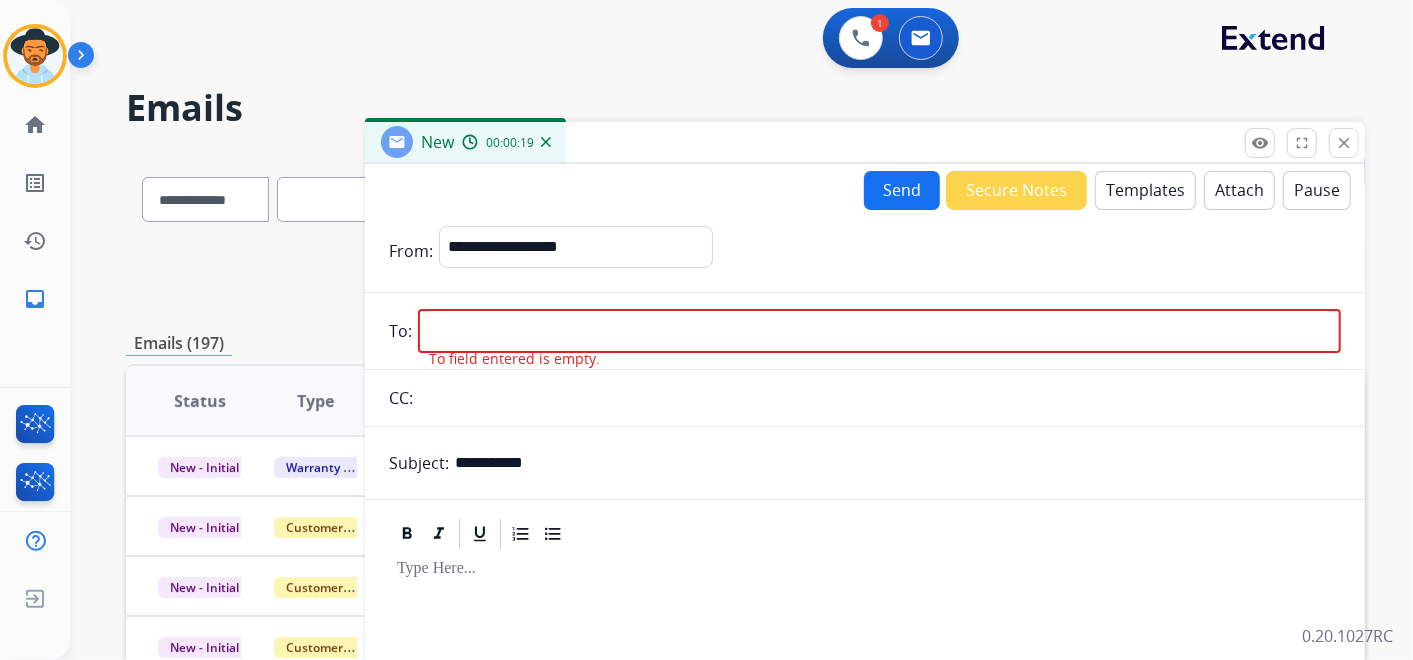 click on "Templates" at bounding box center [1145, 190] 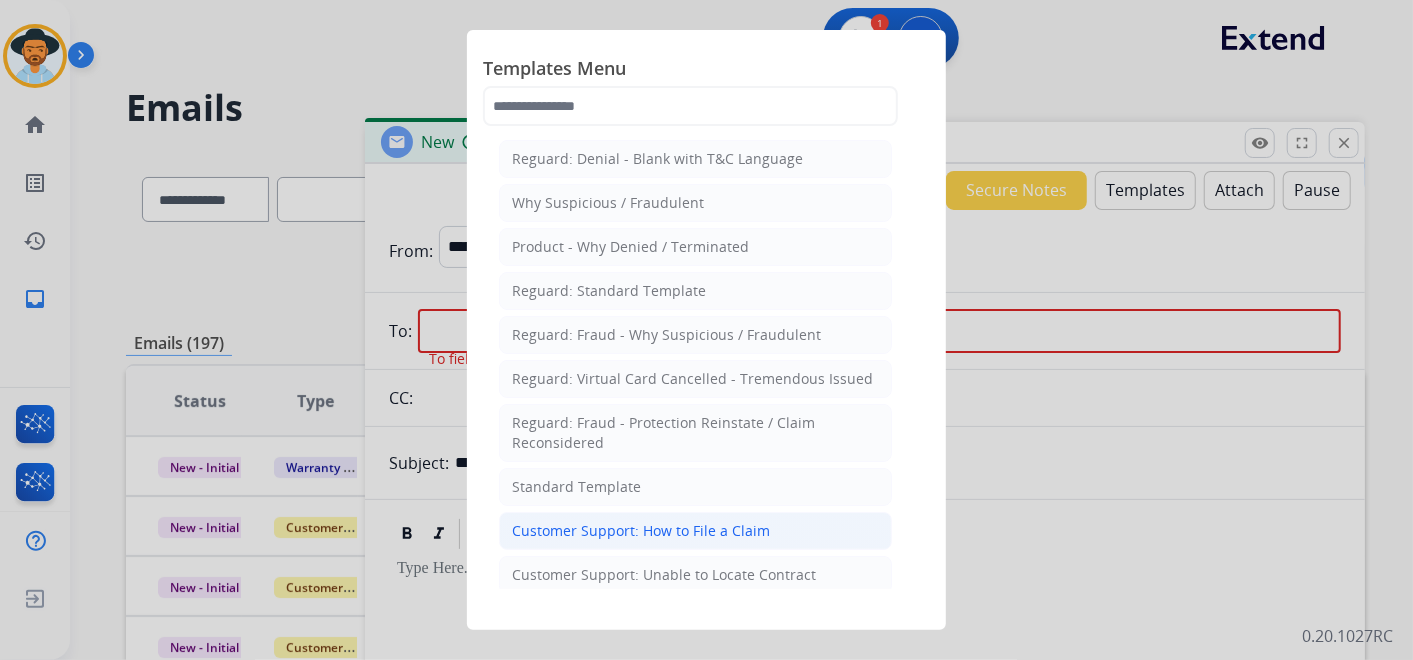 click on "Customer Support: How to File a Claim" 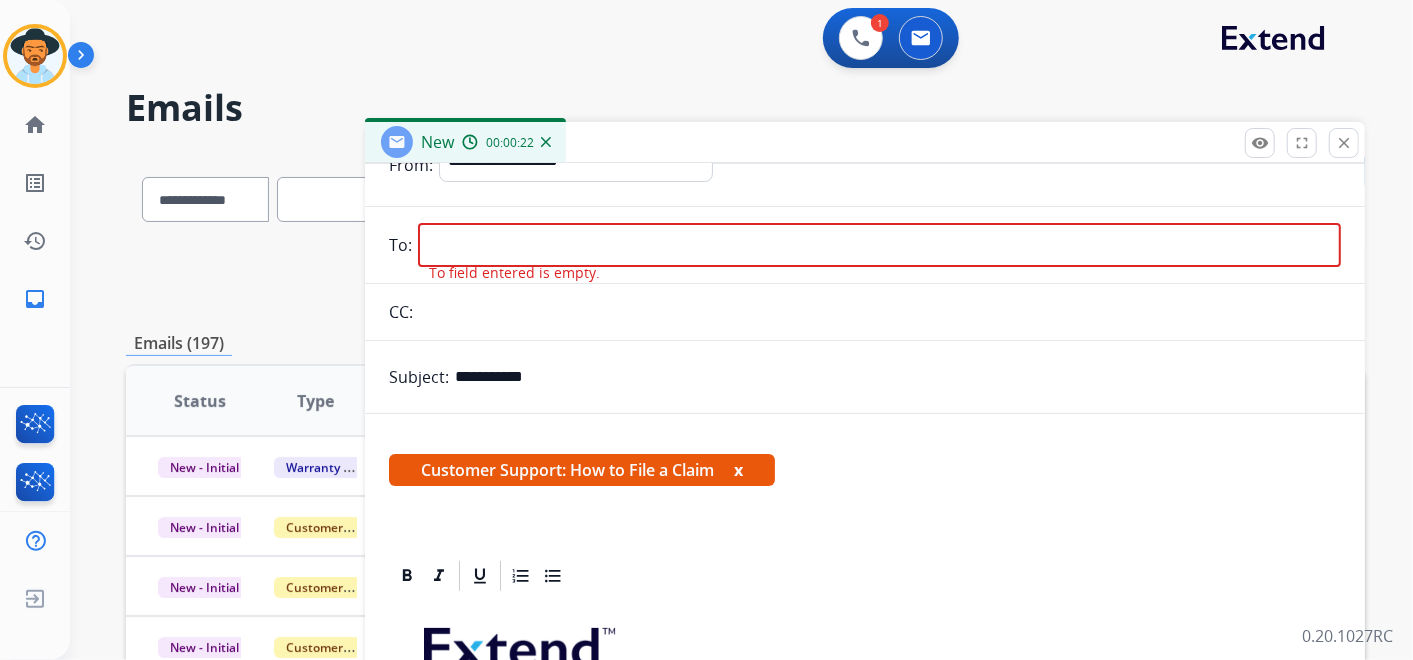 scroll, scrollTop: 333, scrollLeft: 0, axis: vertical 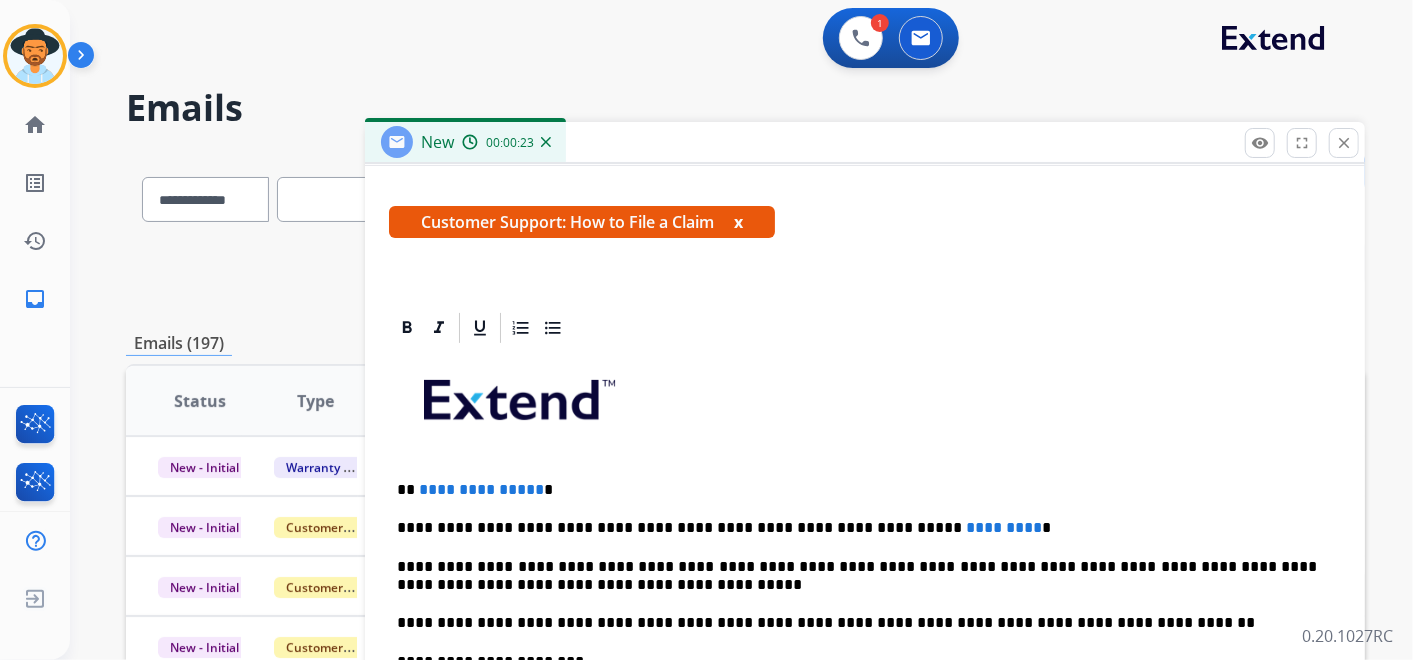click on "**********" at bounding box center [481, 489] 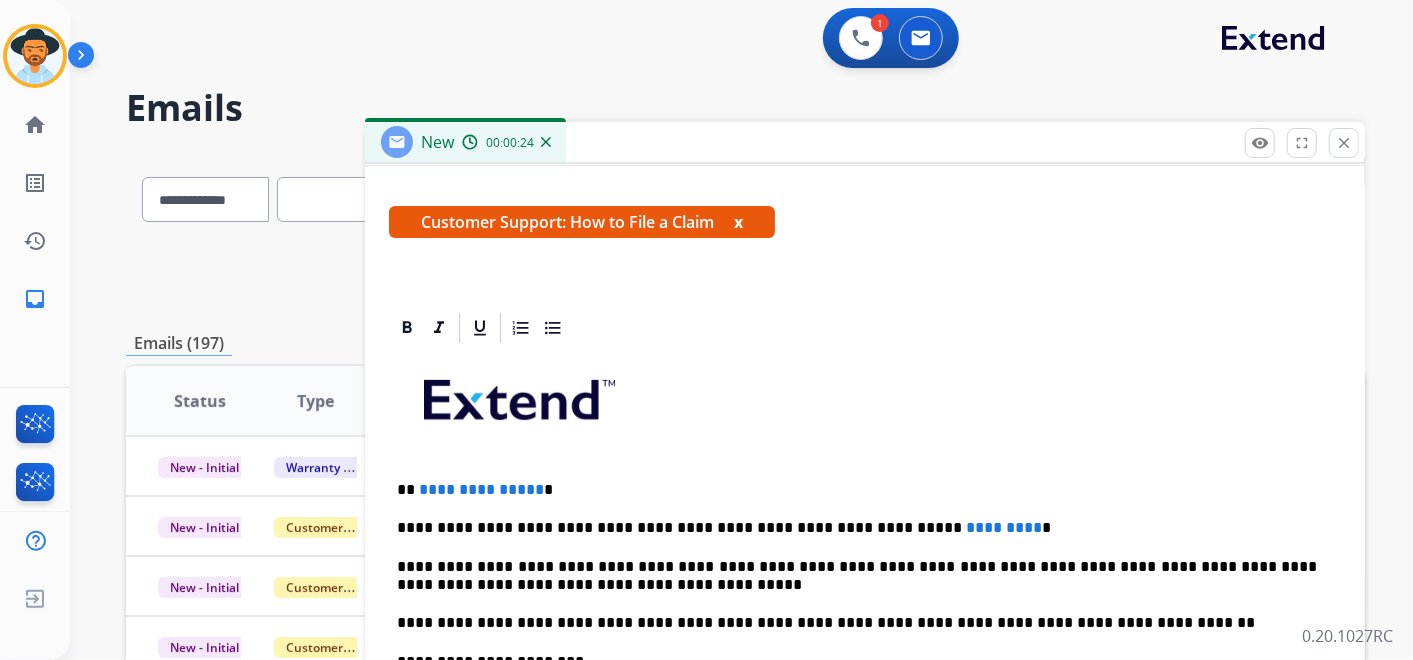 type 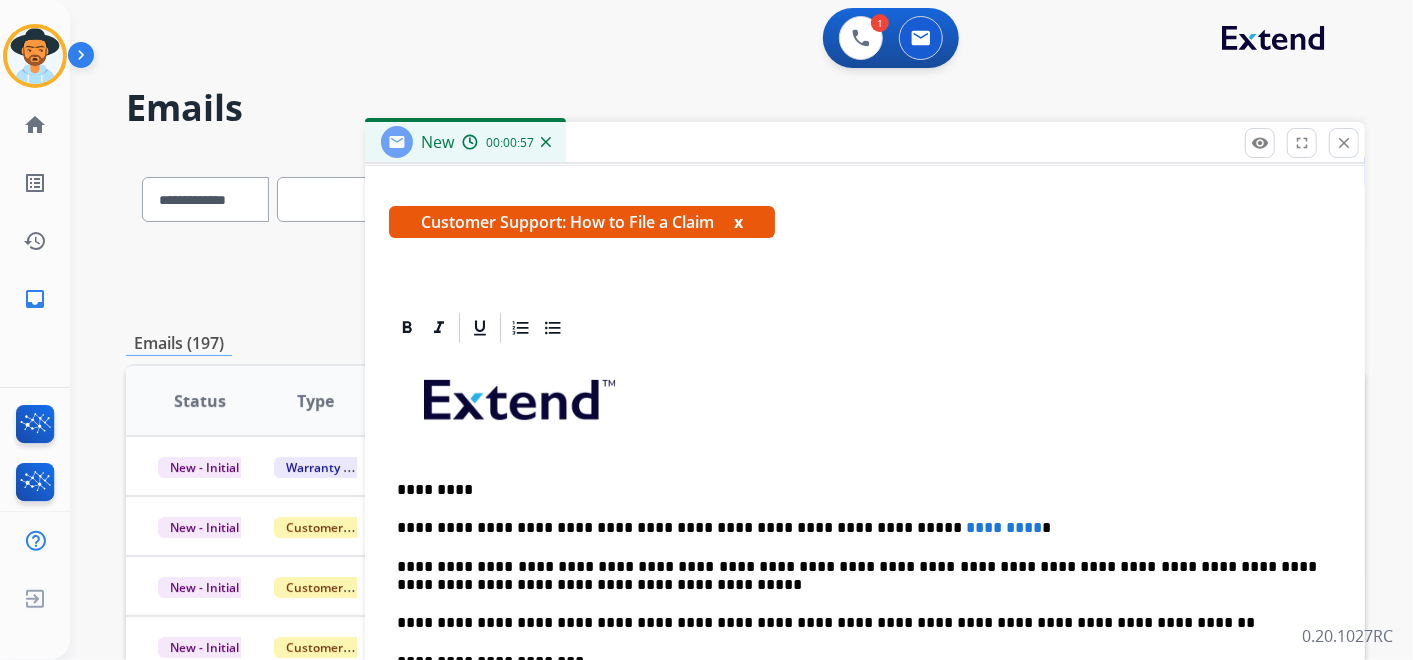 click on "**********" at bounding box center [857, 528] 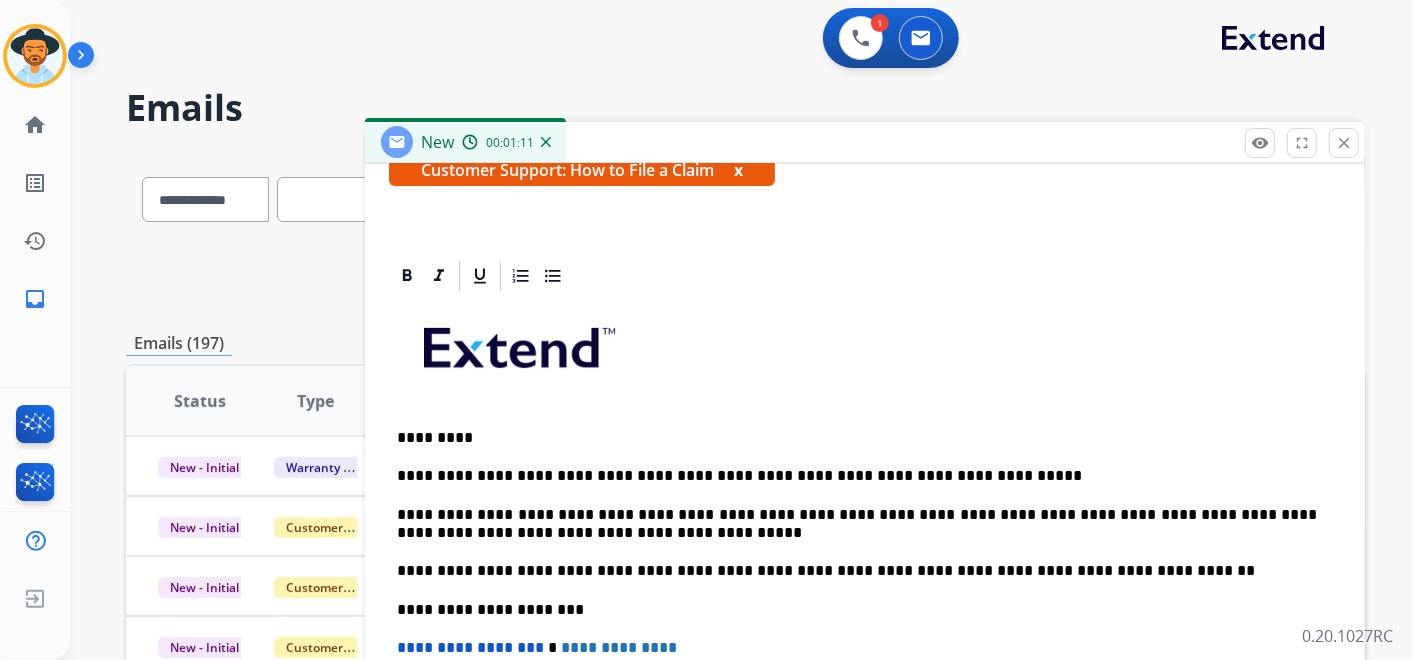 scroll, scrollTop: 385, scrollLeft: 0, axis: vertical 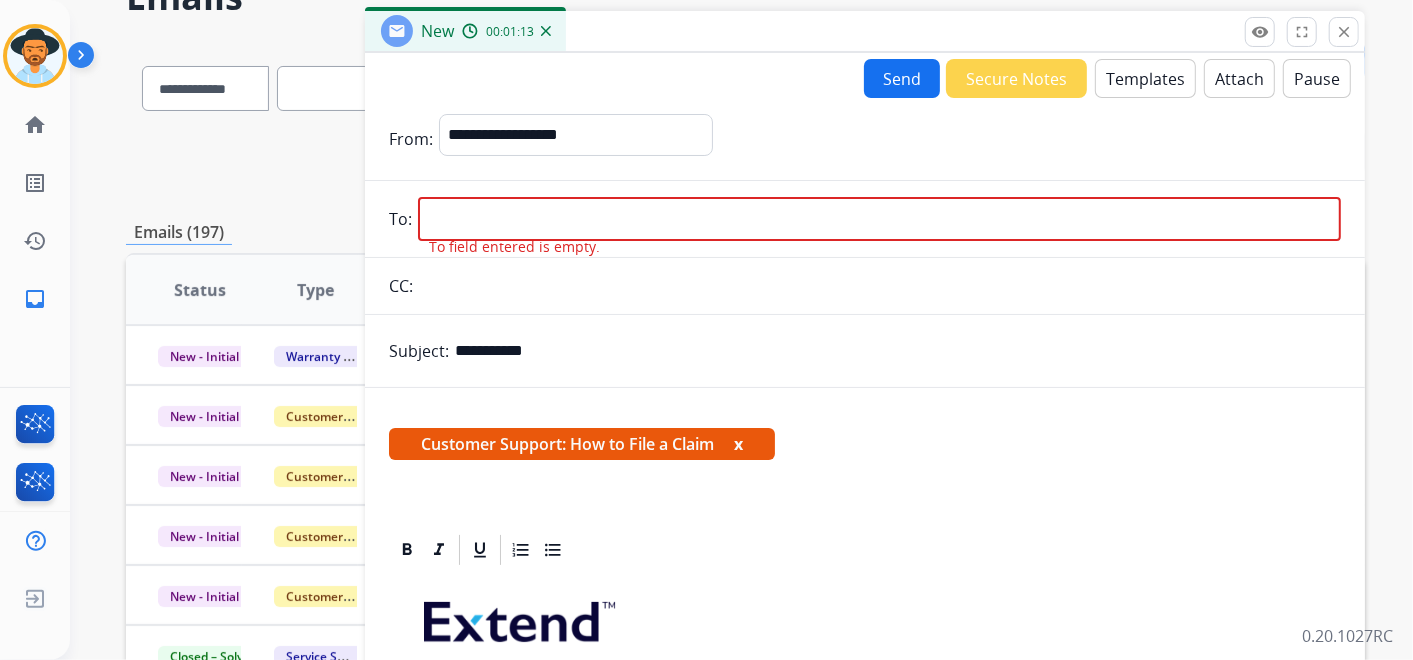 click at bounding box center [879, 219] 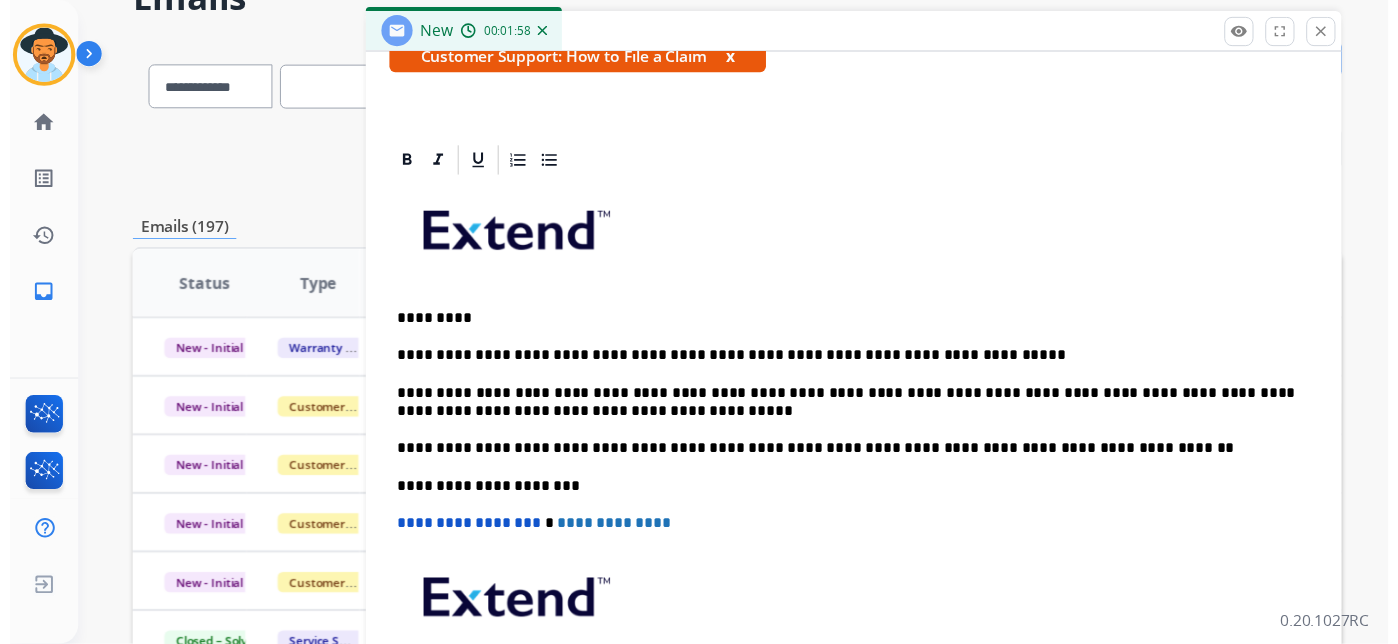 scroll, scrollTop: 0, scrollLeft: 0, axis: both 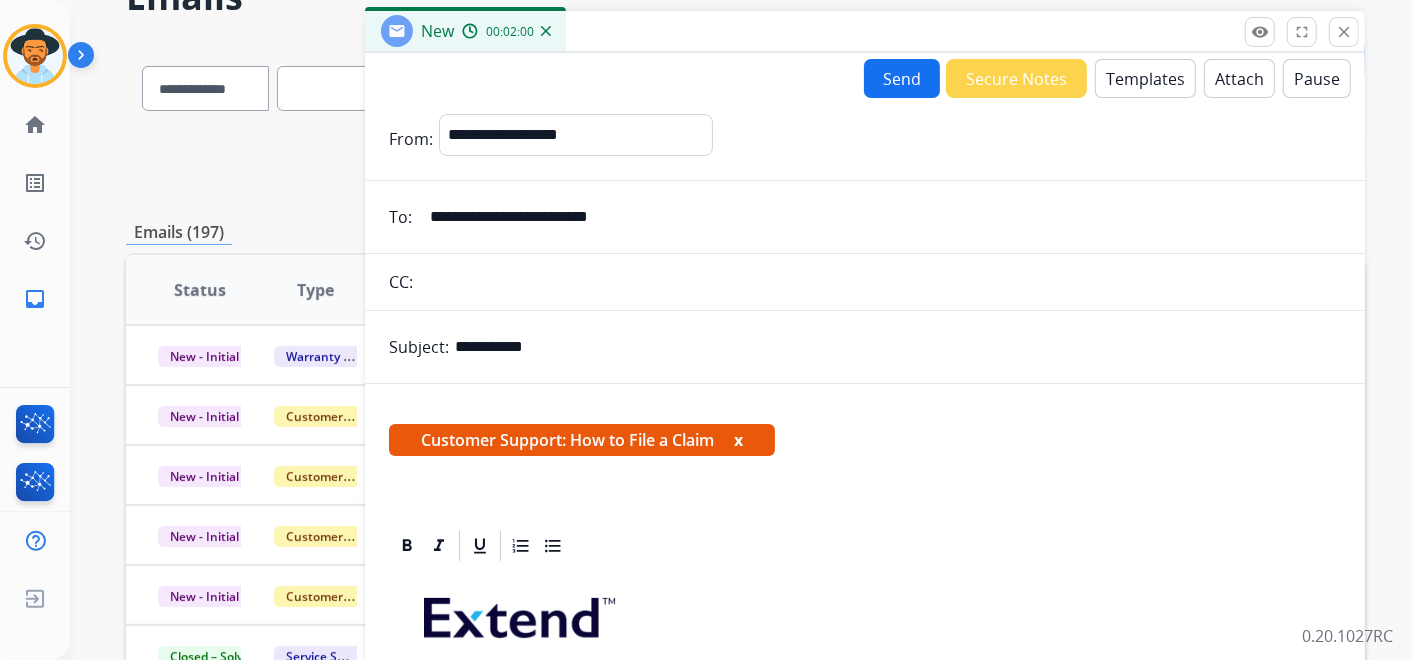 type on "**********" 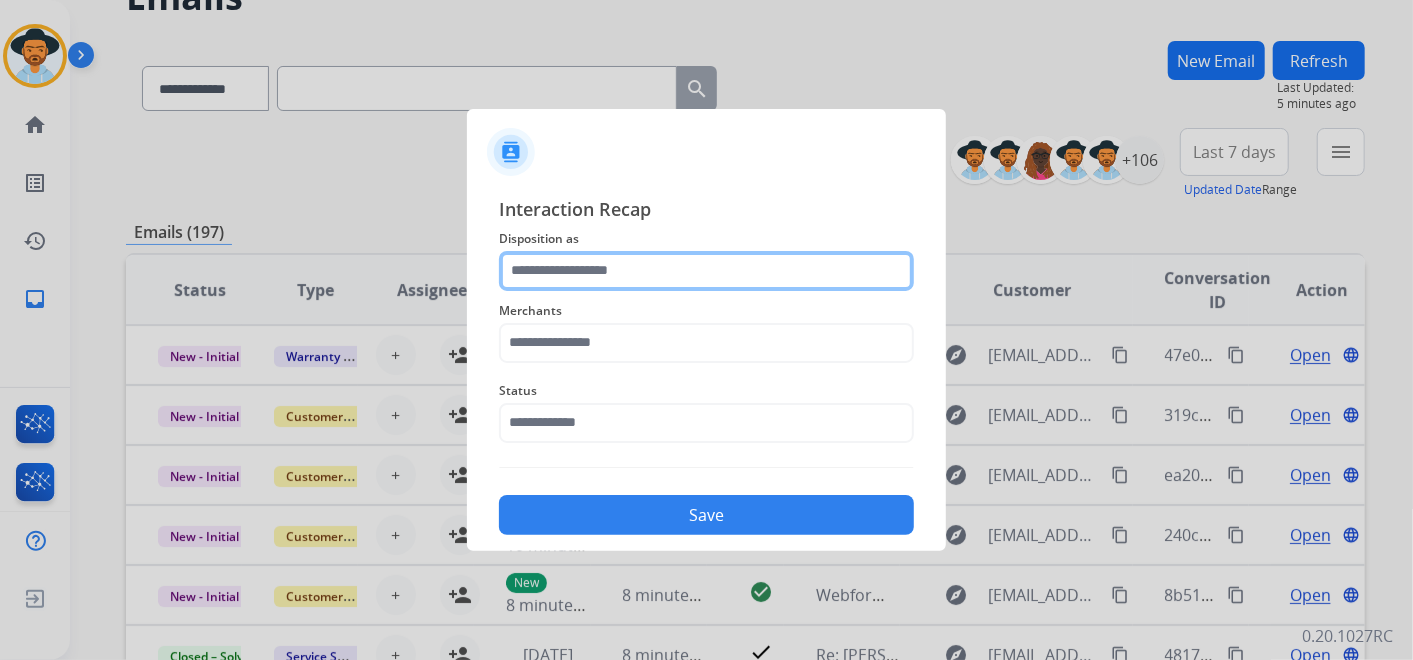 click 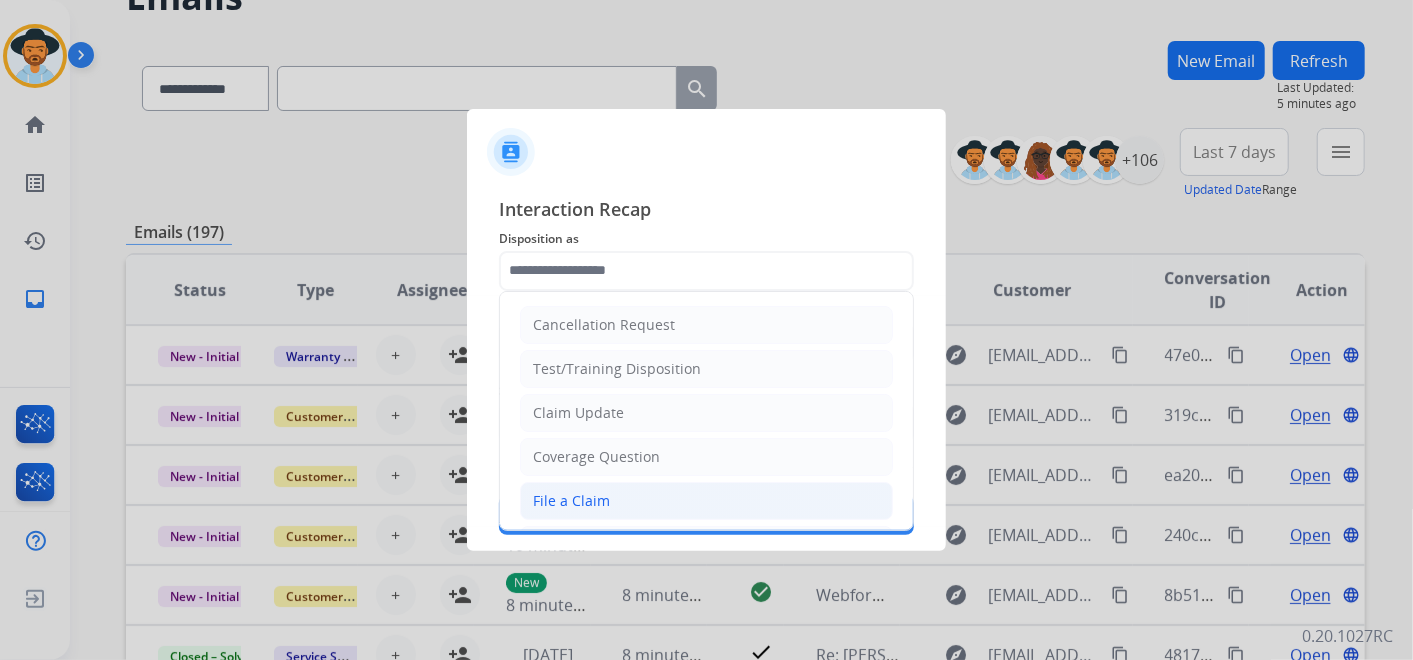 click on "File a Claim" 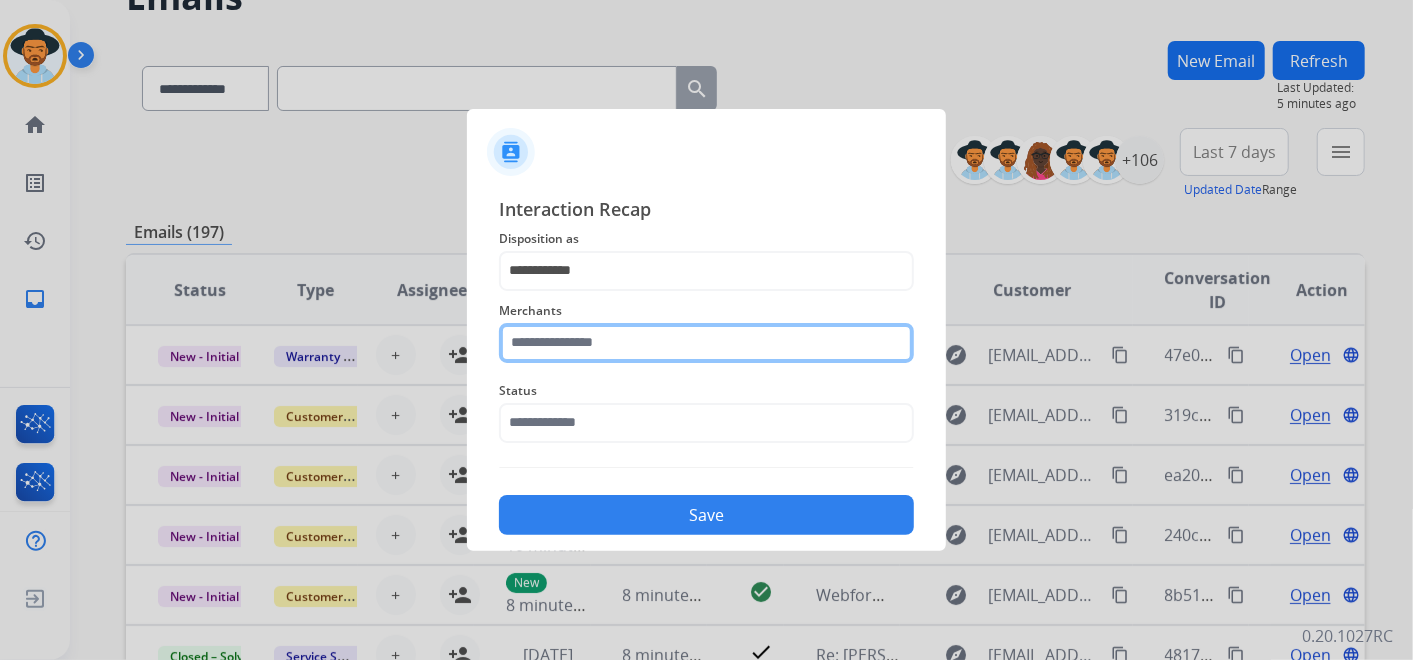 click 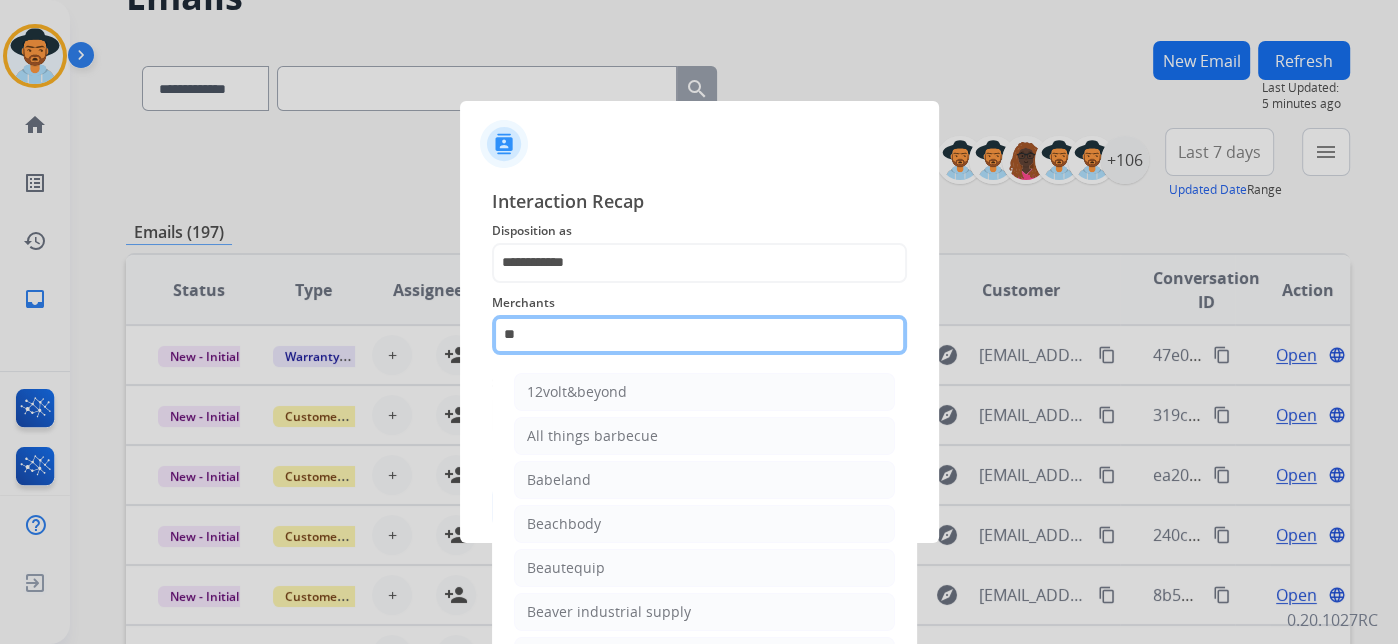 type on "*" 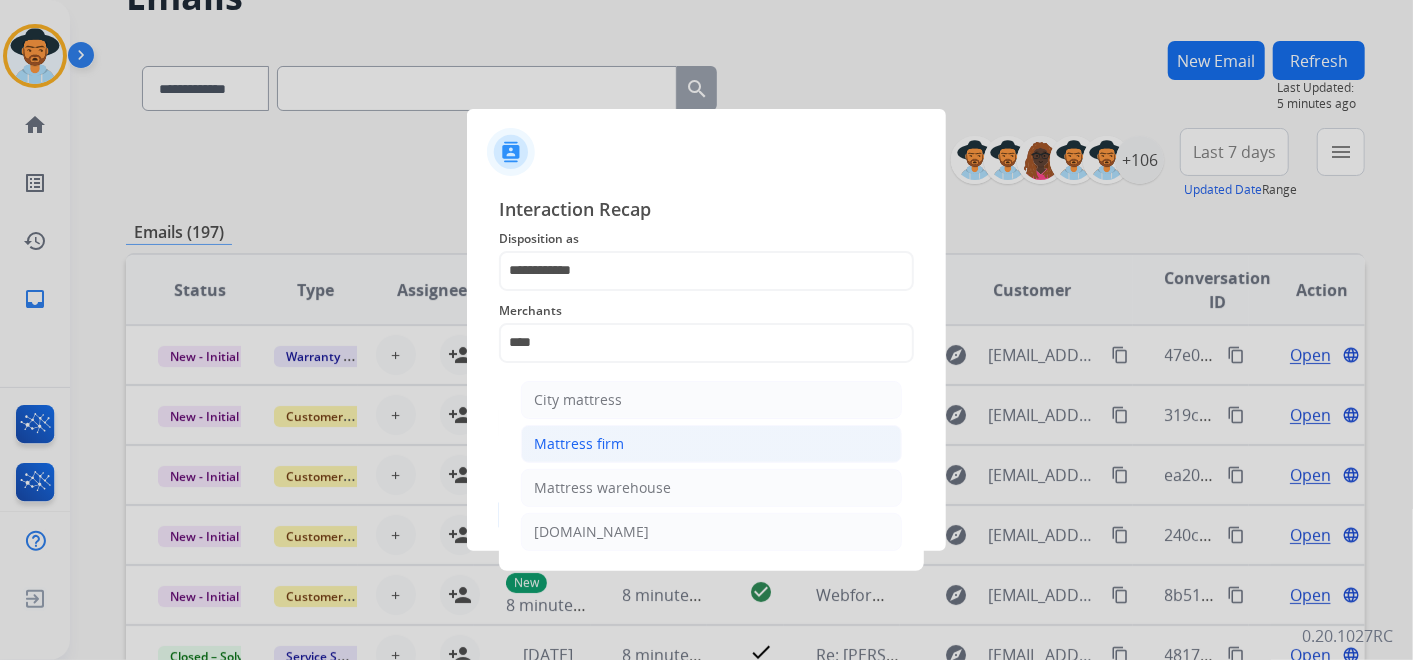 click on "Mattress firm" 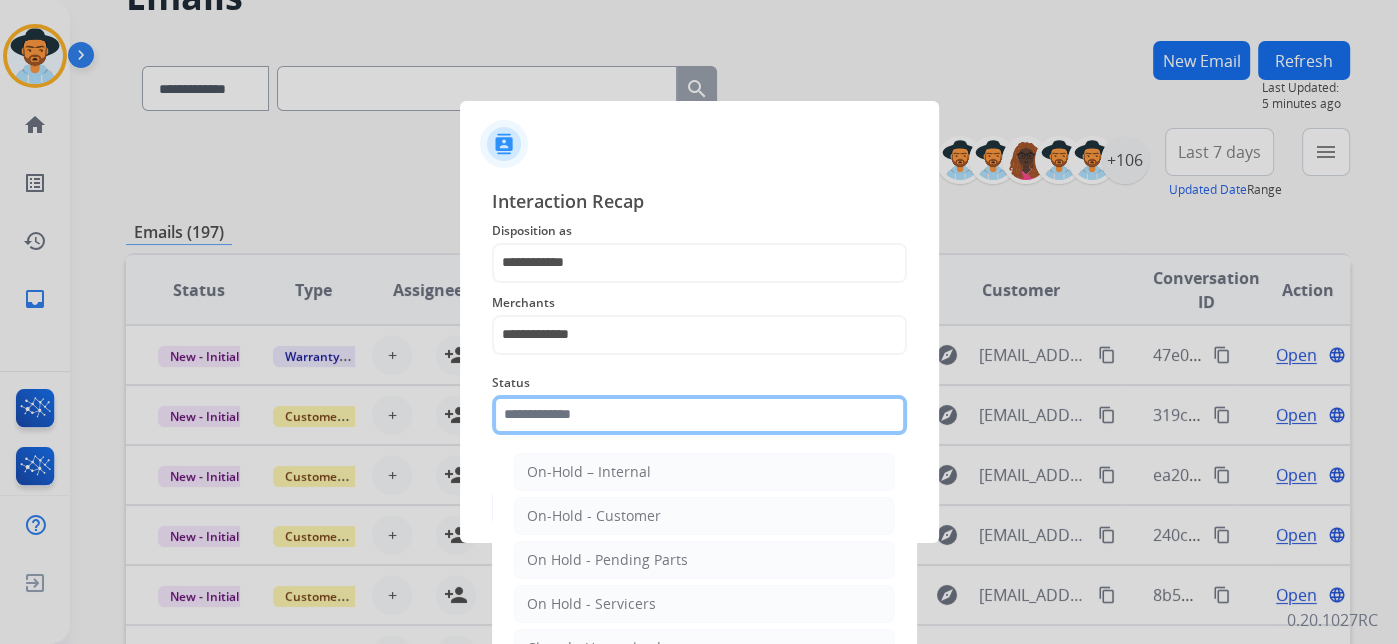 click 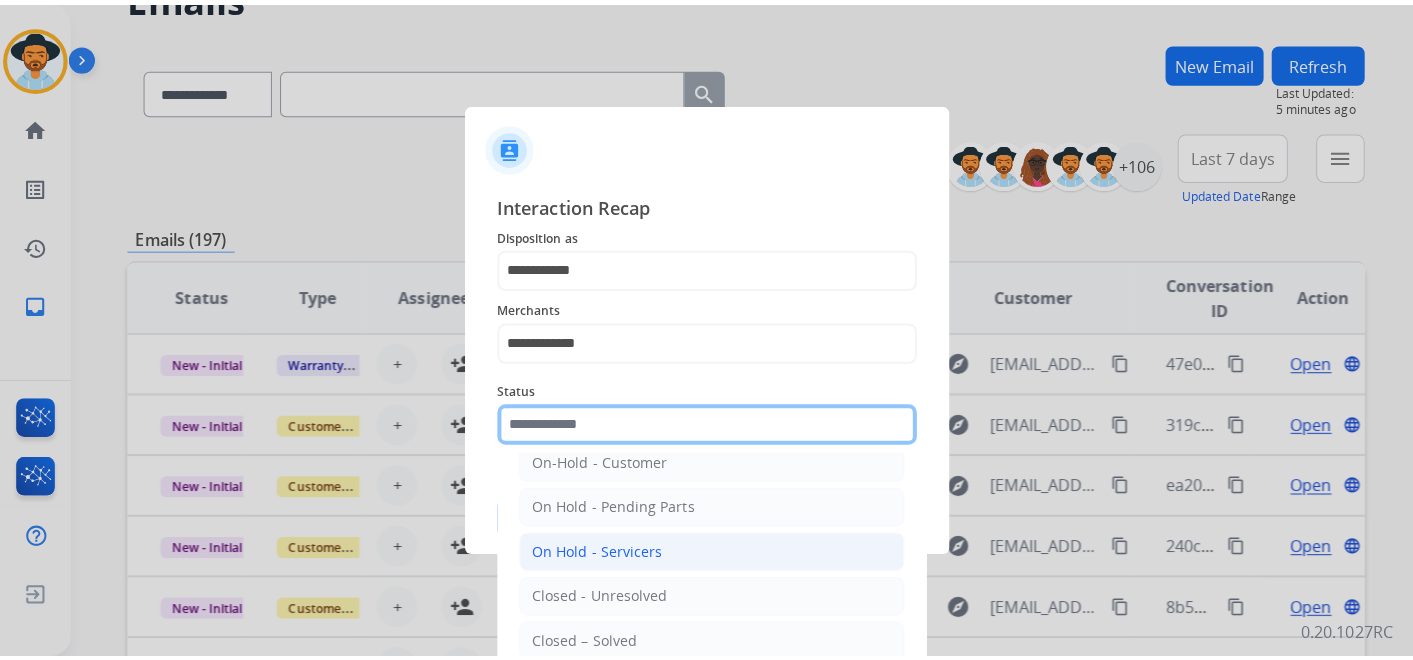 scroll, scrollTop: 114, scrollLeft: 0, axis: vertical 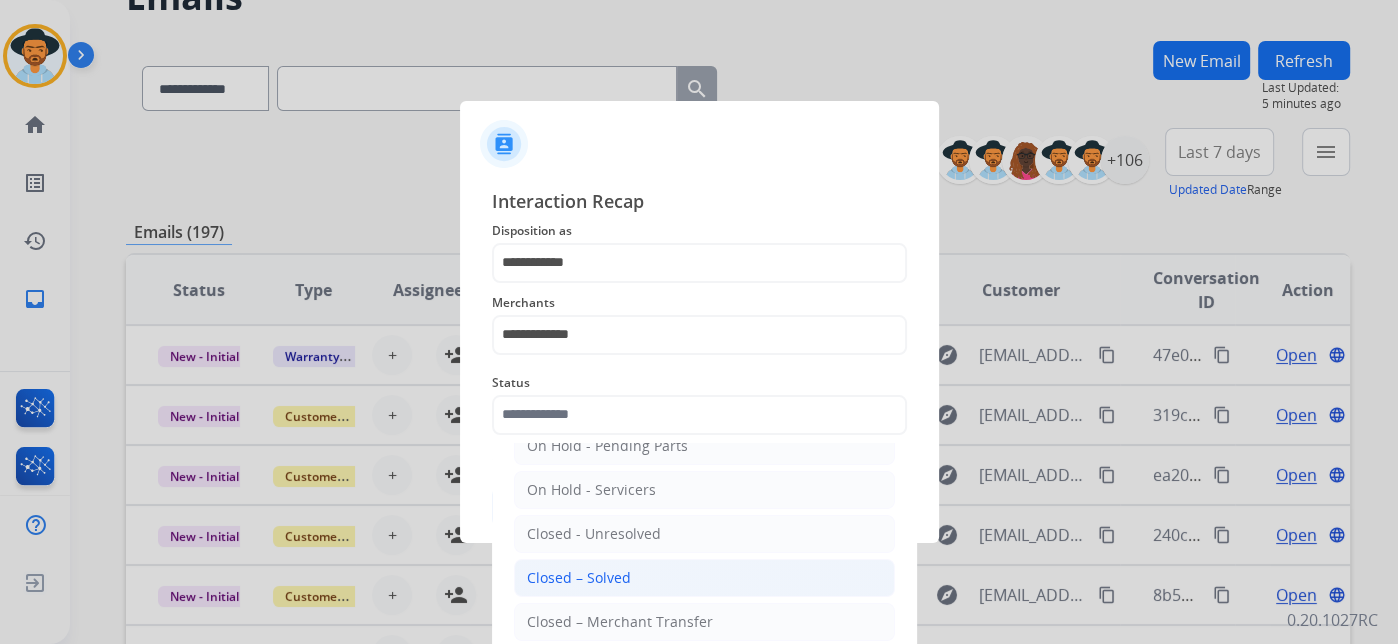 click on "Closed – Solved" 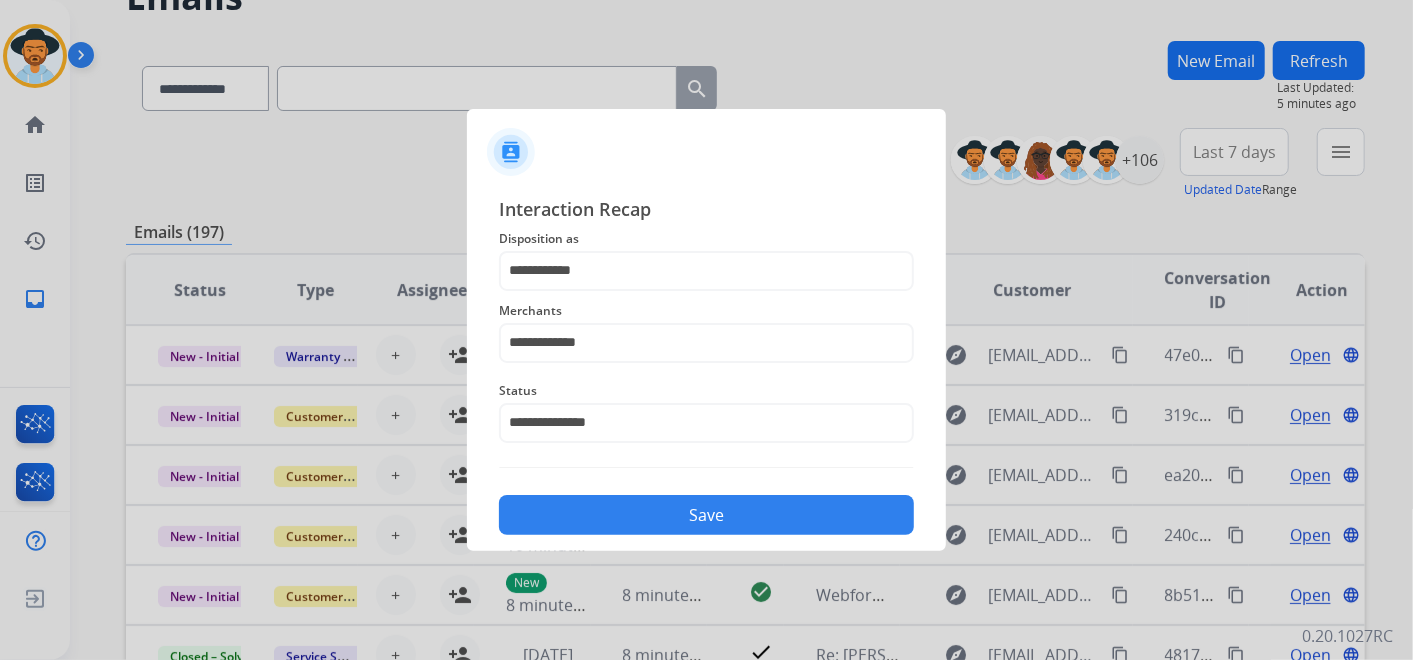 click on "Save" 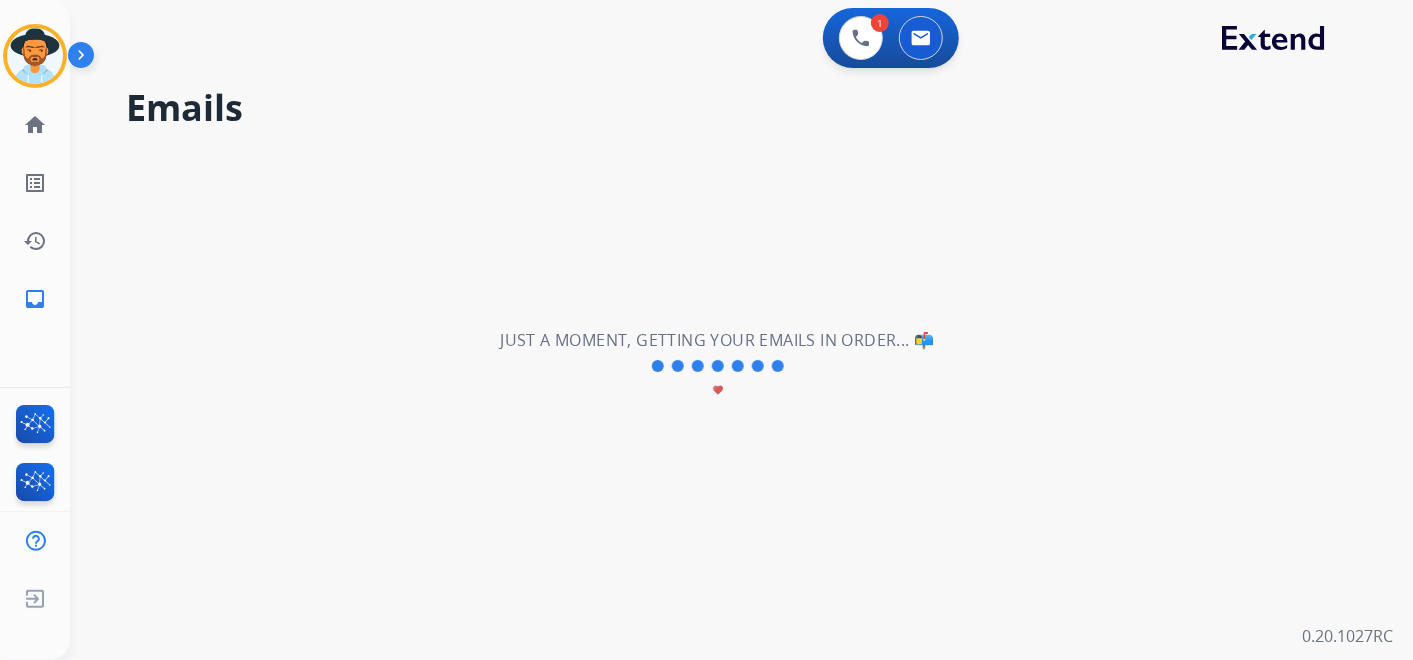 scroll, scrollTop: 0, scrollLeft: 0, axis: both 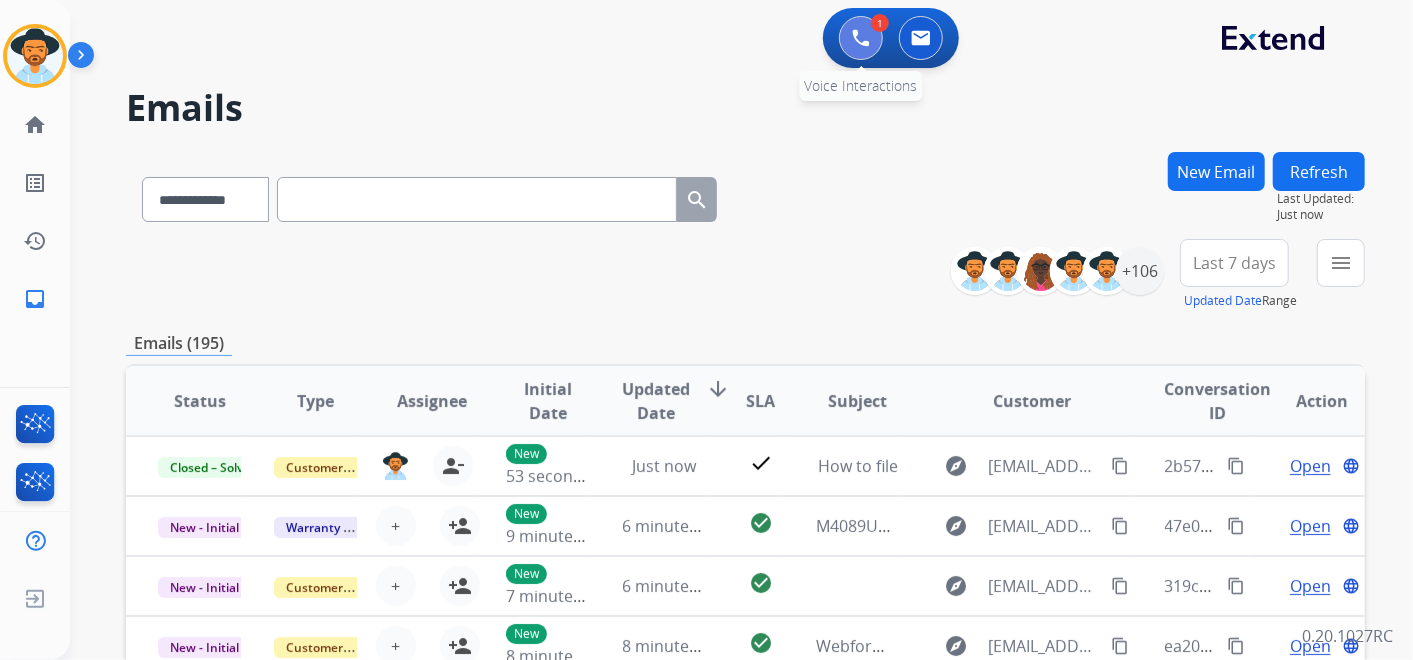 click at bounding box center (861, 38) 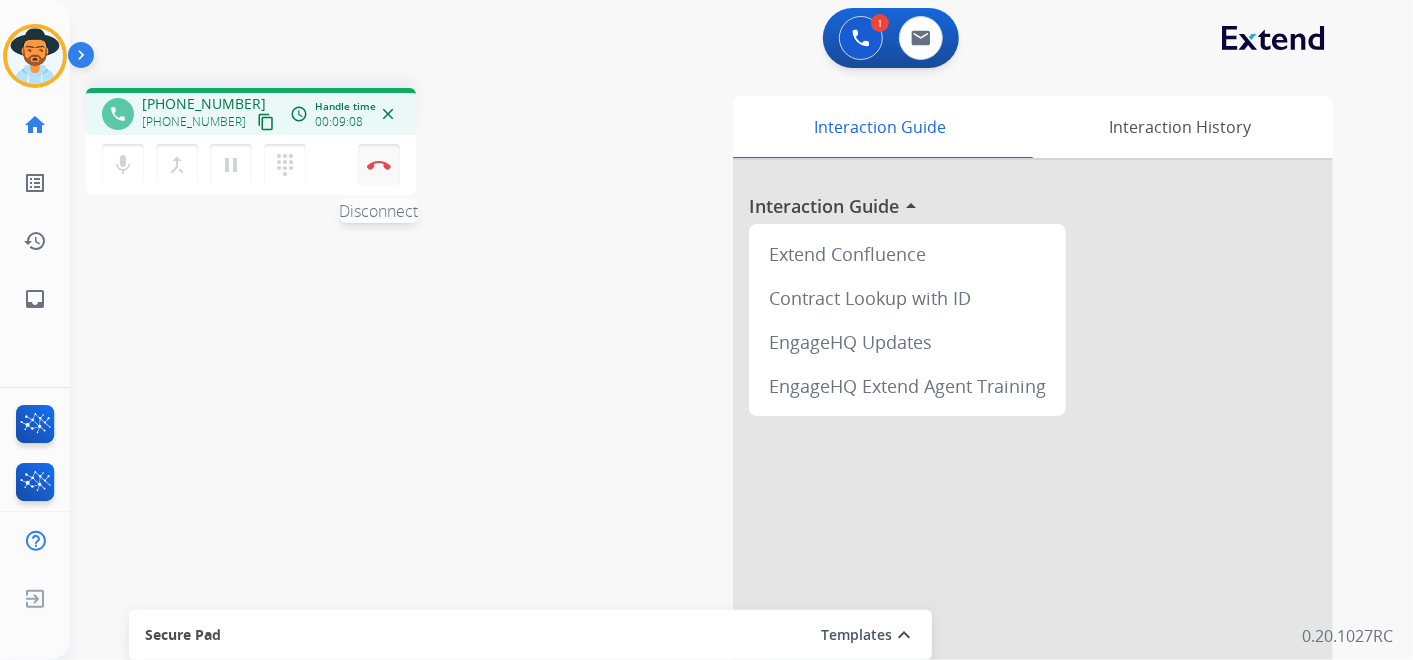 click on "Disconnect" at bounding box center (379, 165) 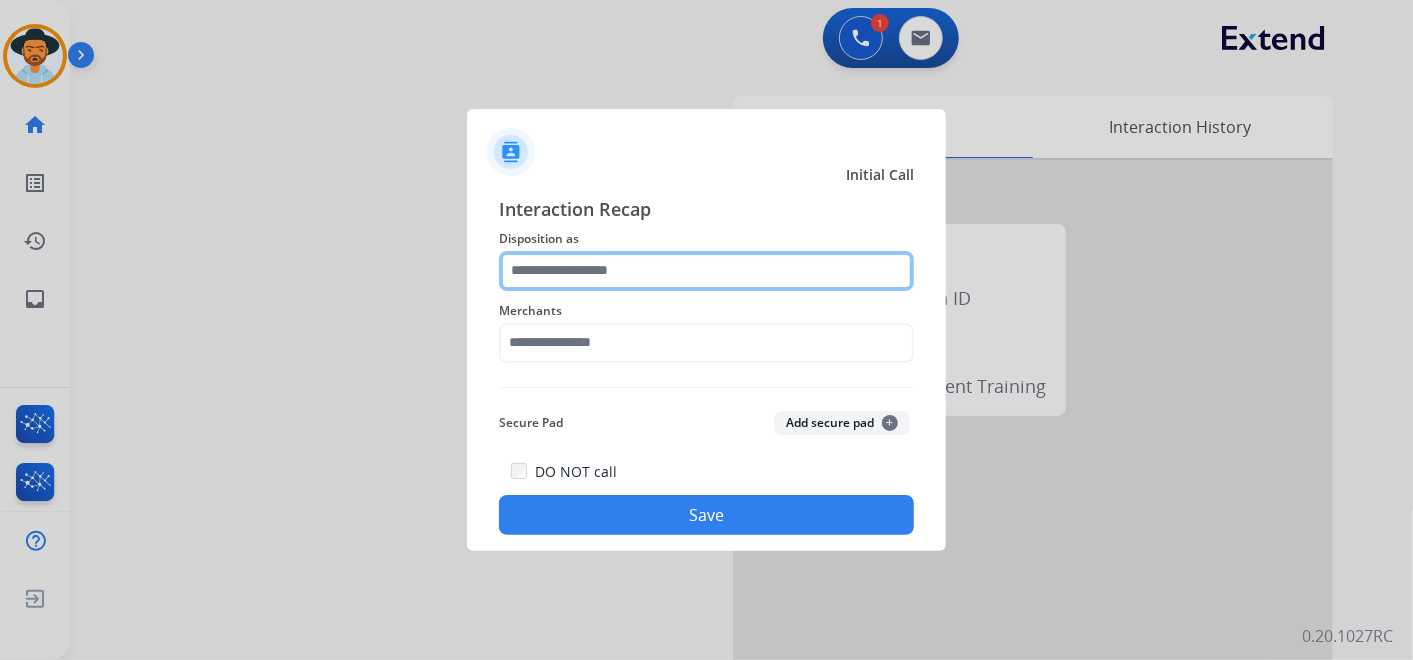 click 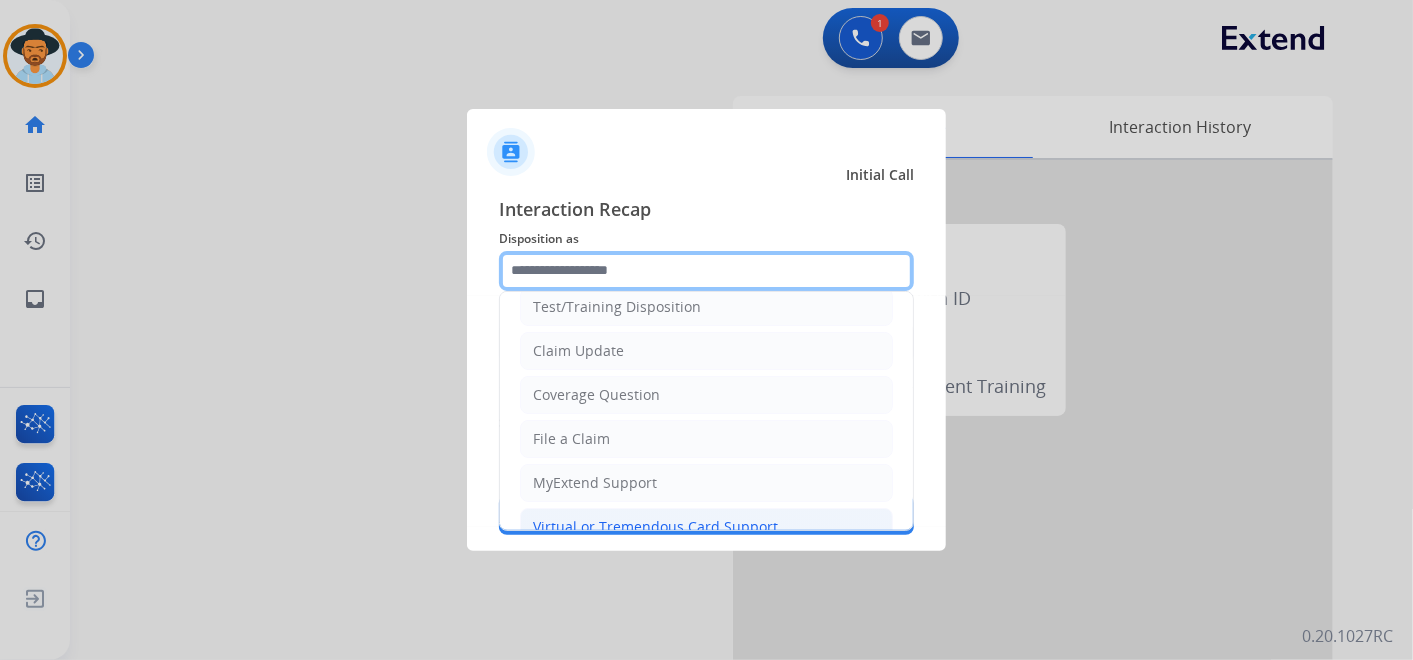 scroll, scrollTop: 111, scrollLeft: 0, axis: vertical 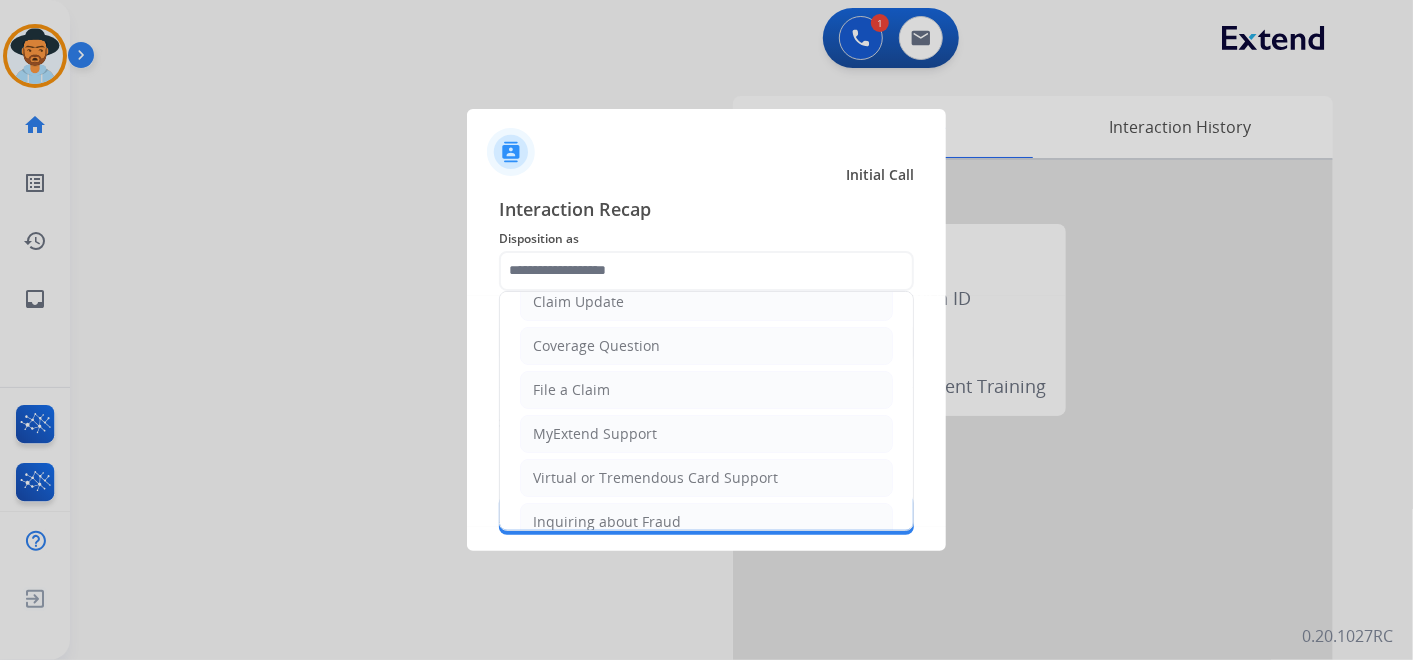 click on "File a Claim" 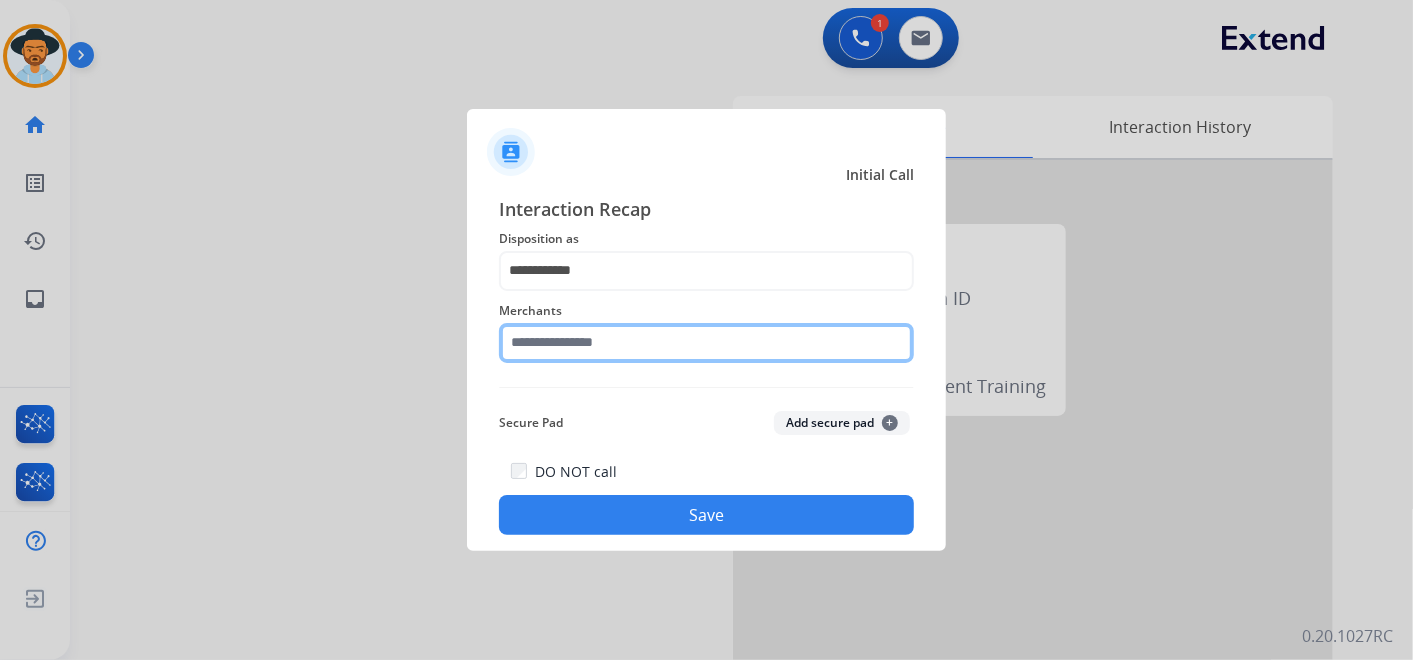 click 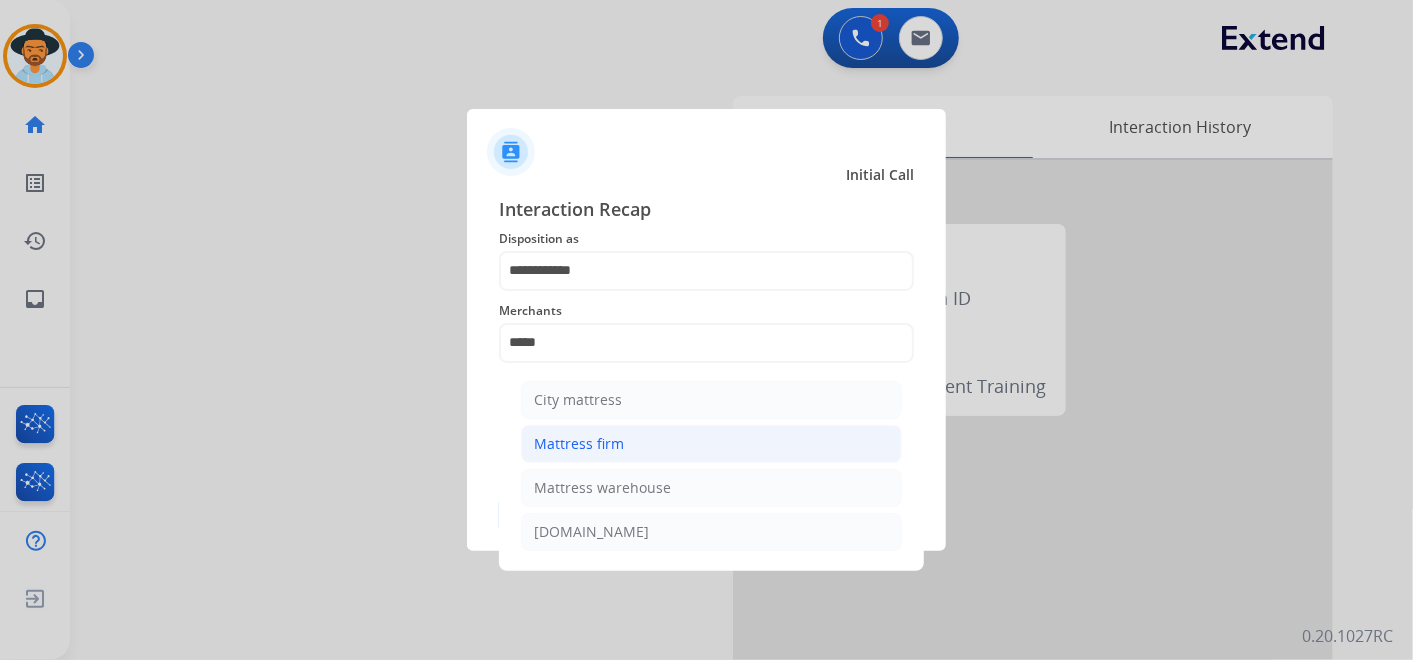 click on "Mattress firm" 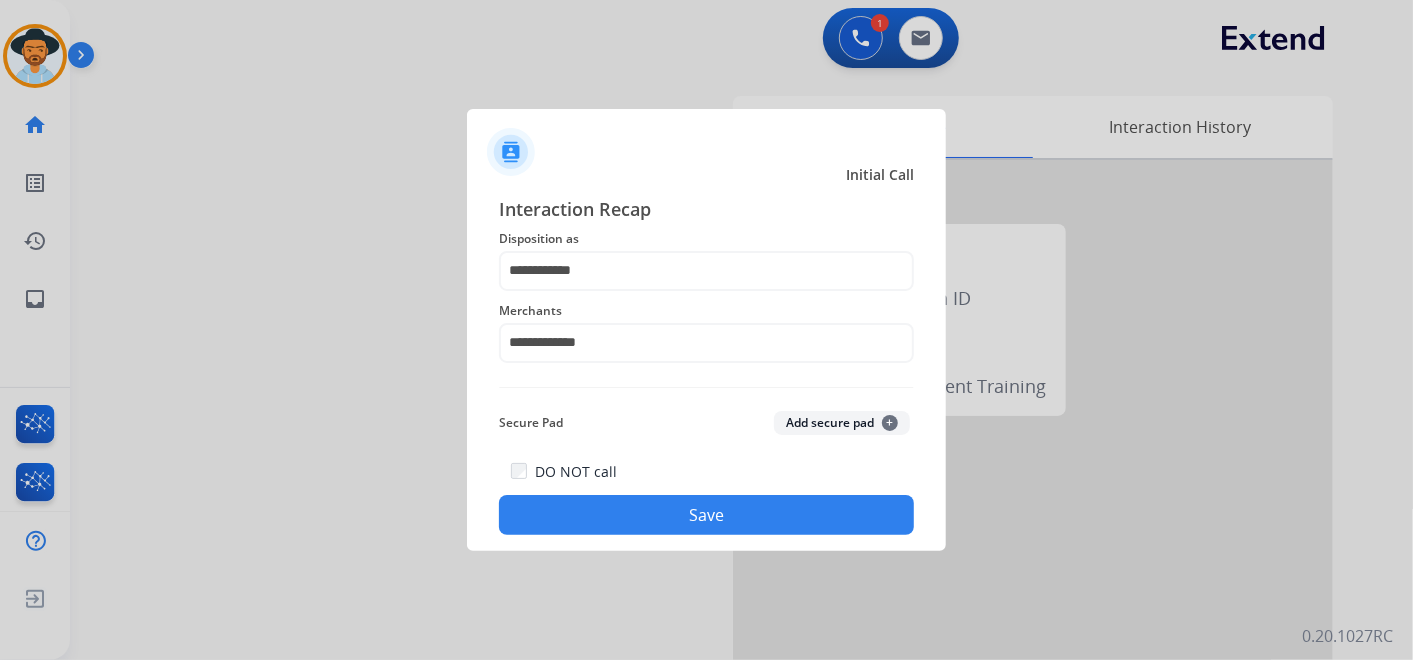click on "Save" 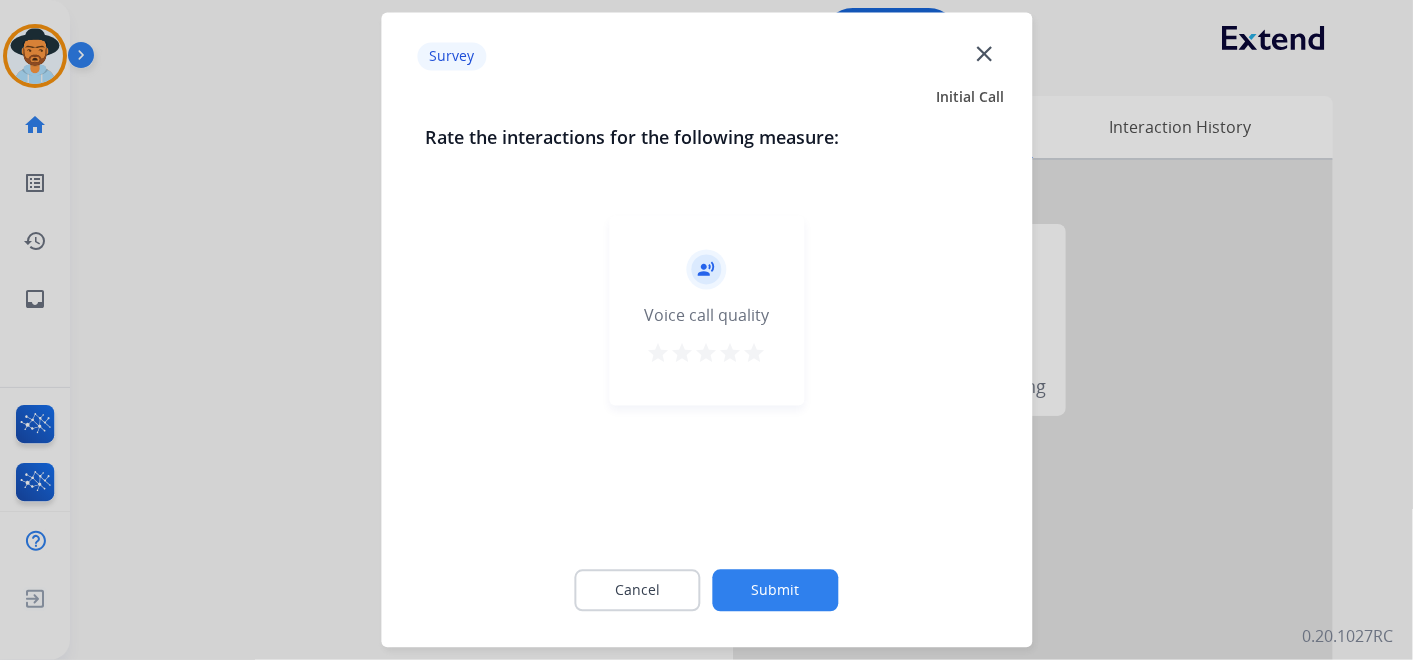click on "Cancel Submit" 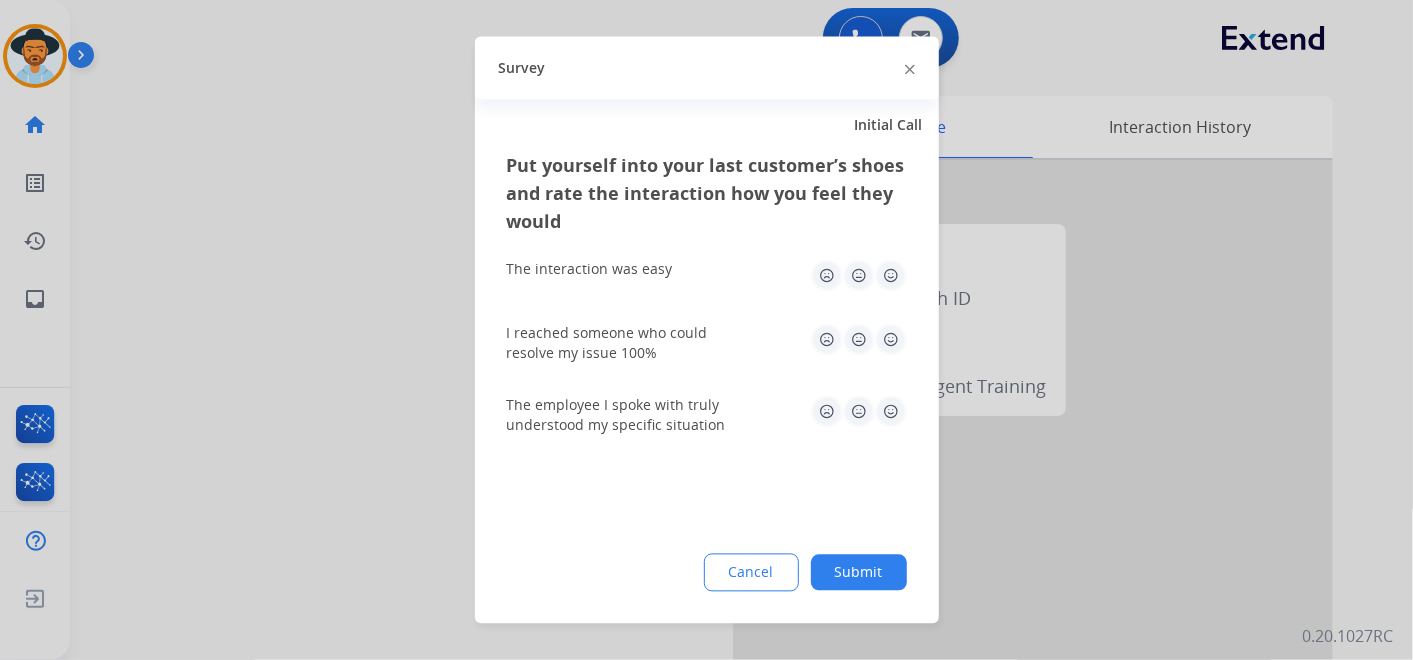 click on "Submit" 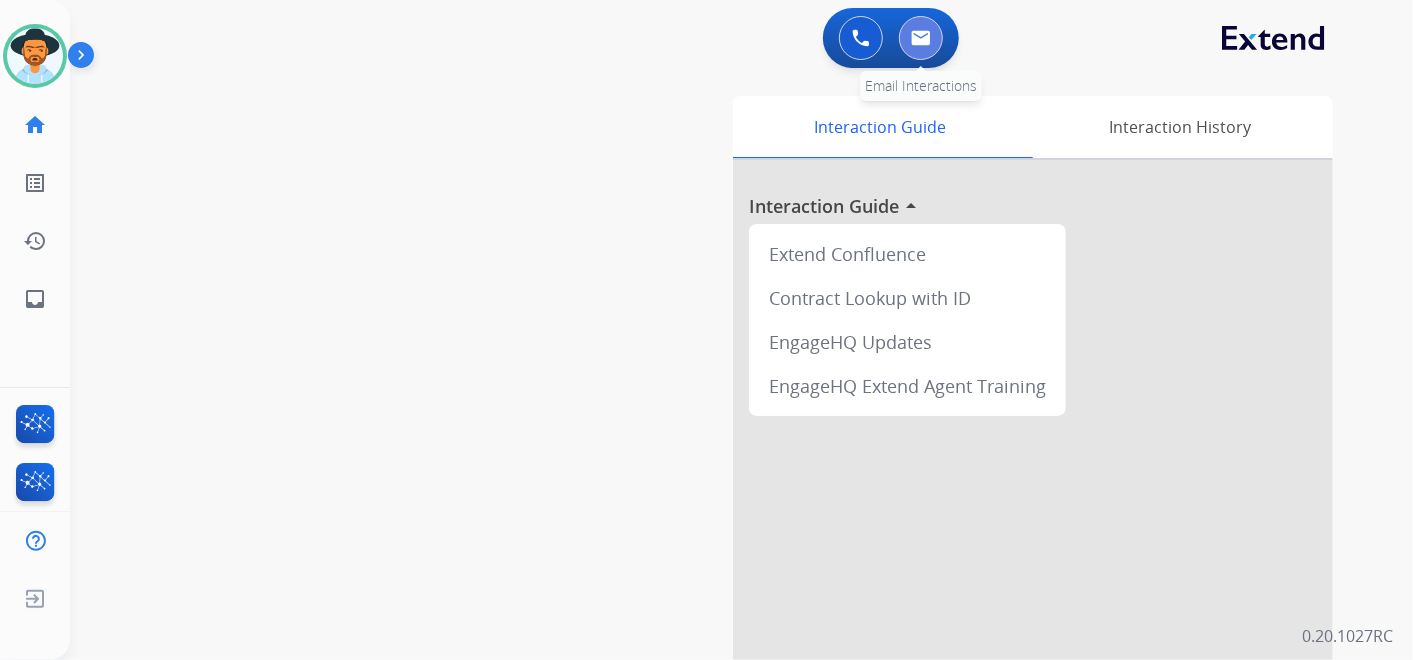 click at bounding box center (921, 38) 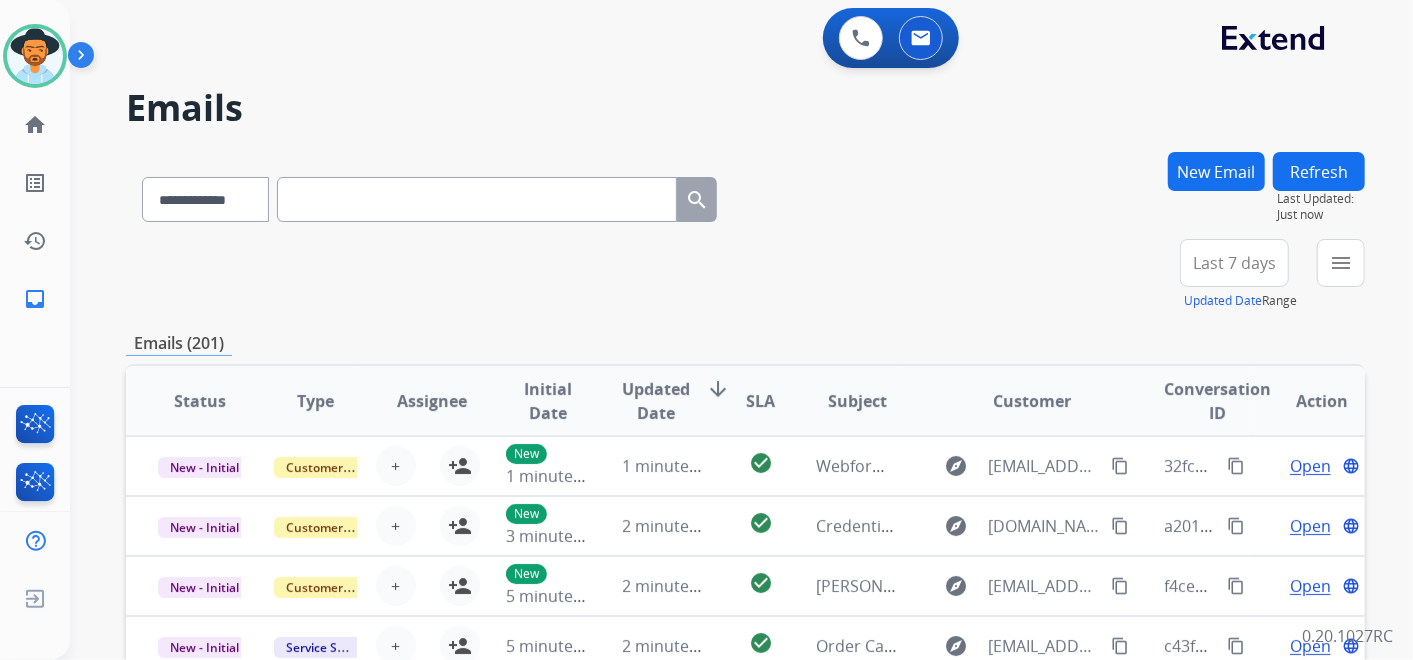 click at bounding box center [477, 199] 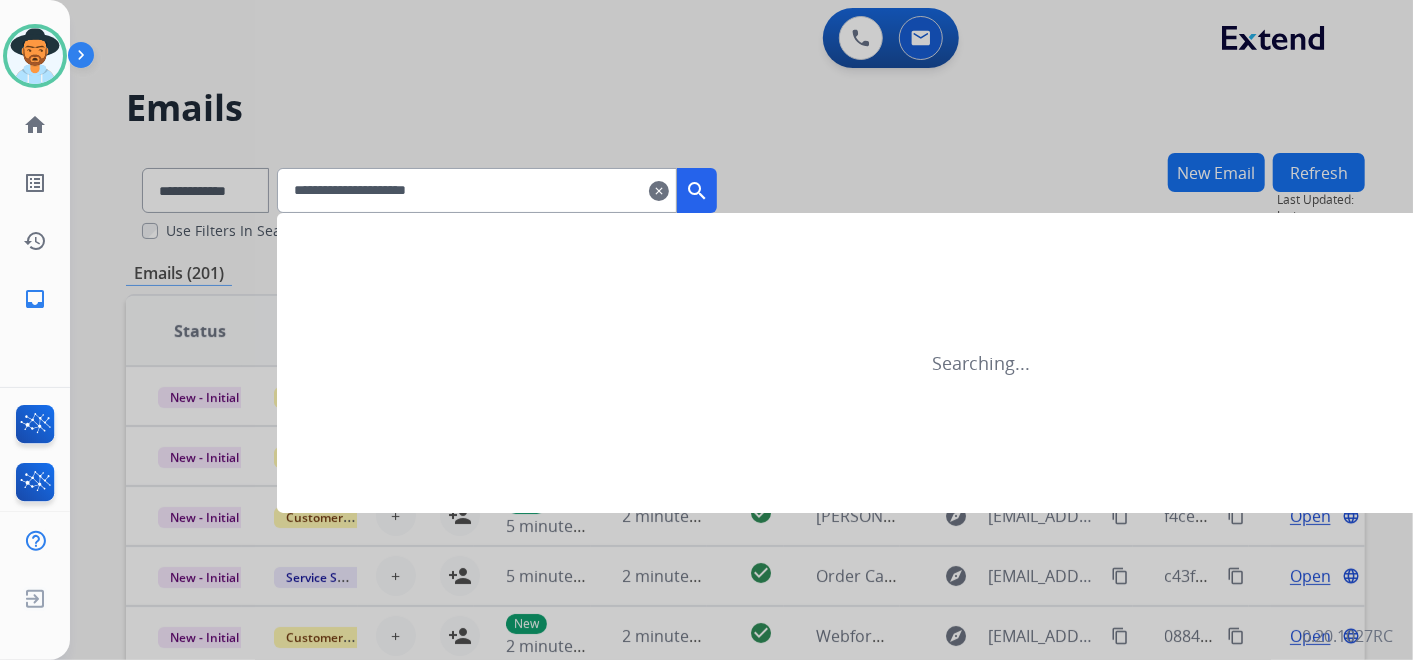 type on "**********" 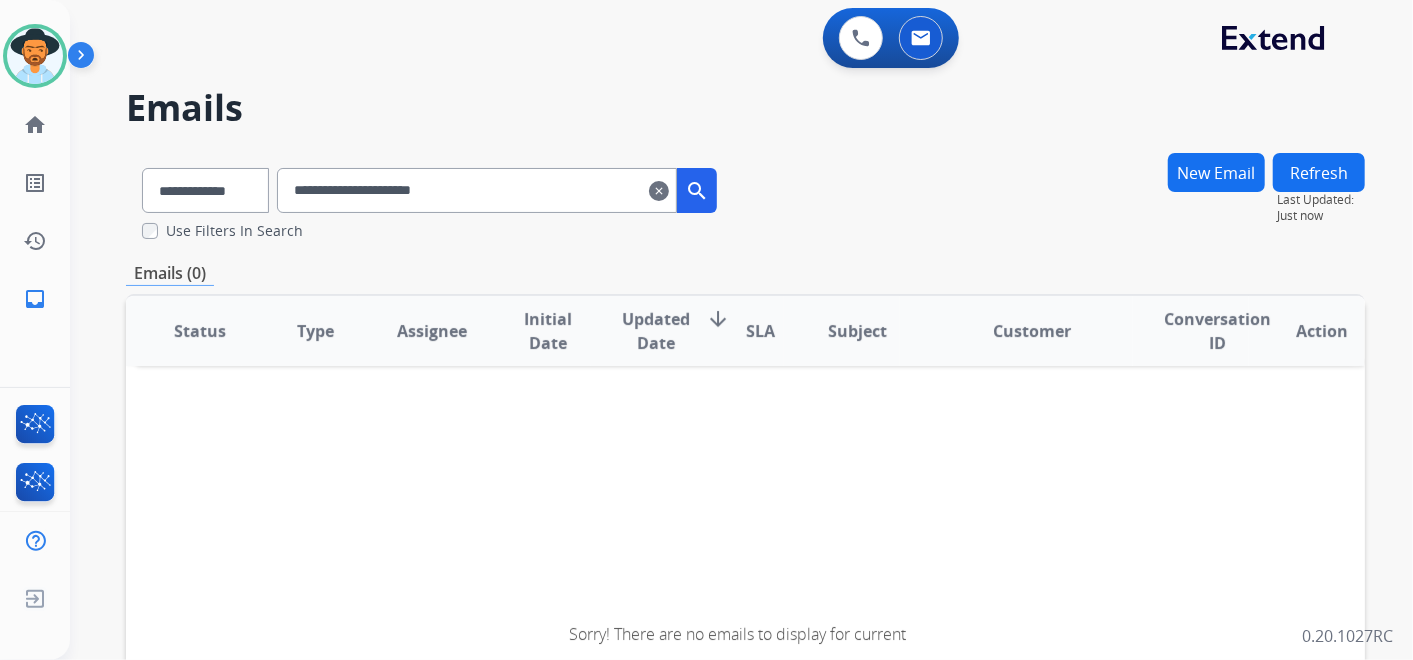 drag, startPoint x: 1091, startPoint y: 200, endPoint x: 1068, endPoint y: 203, distance: 23.194826 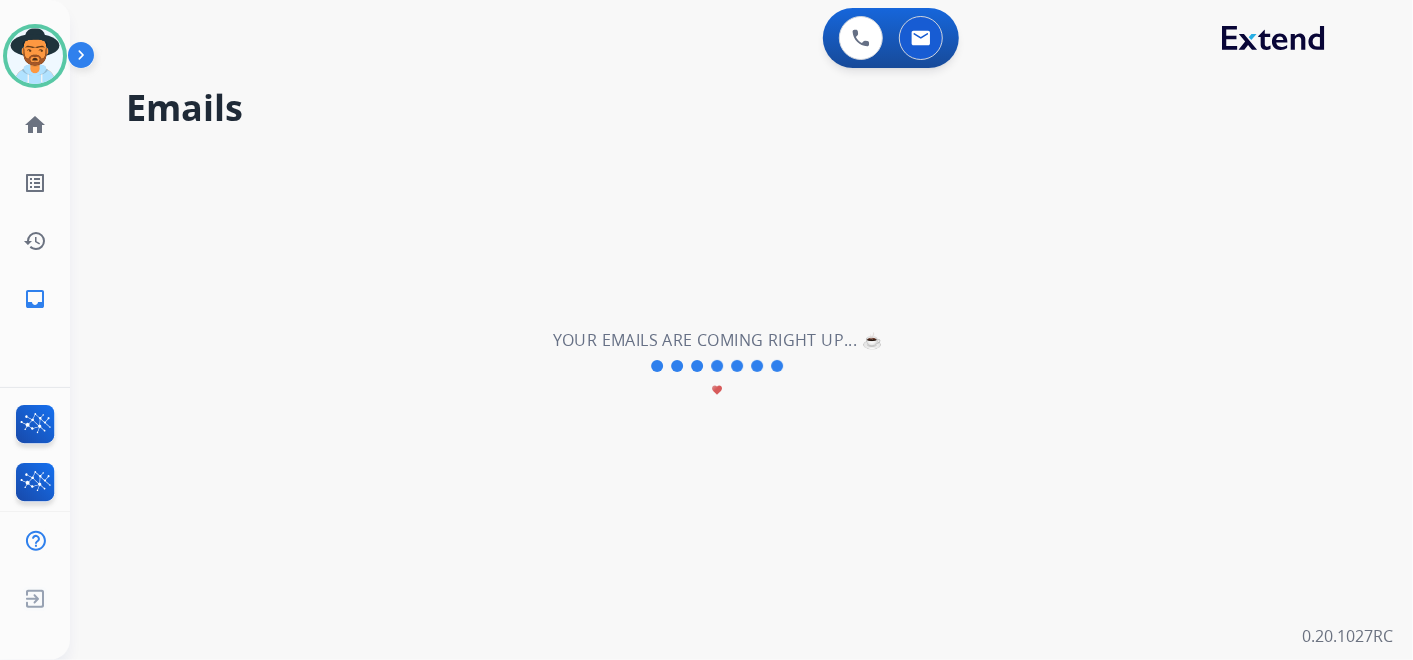 type 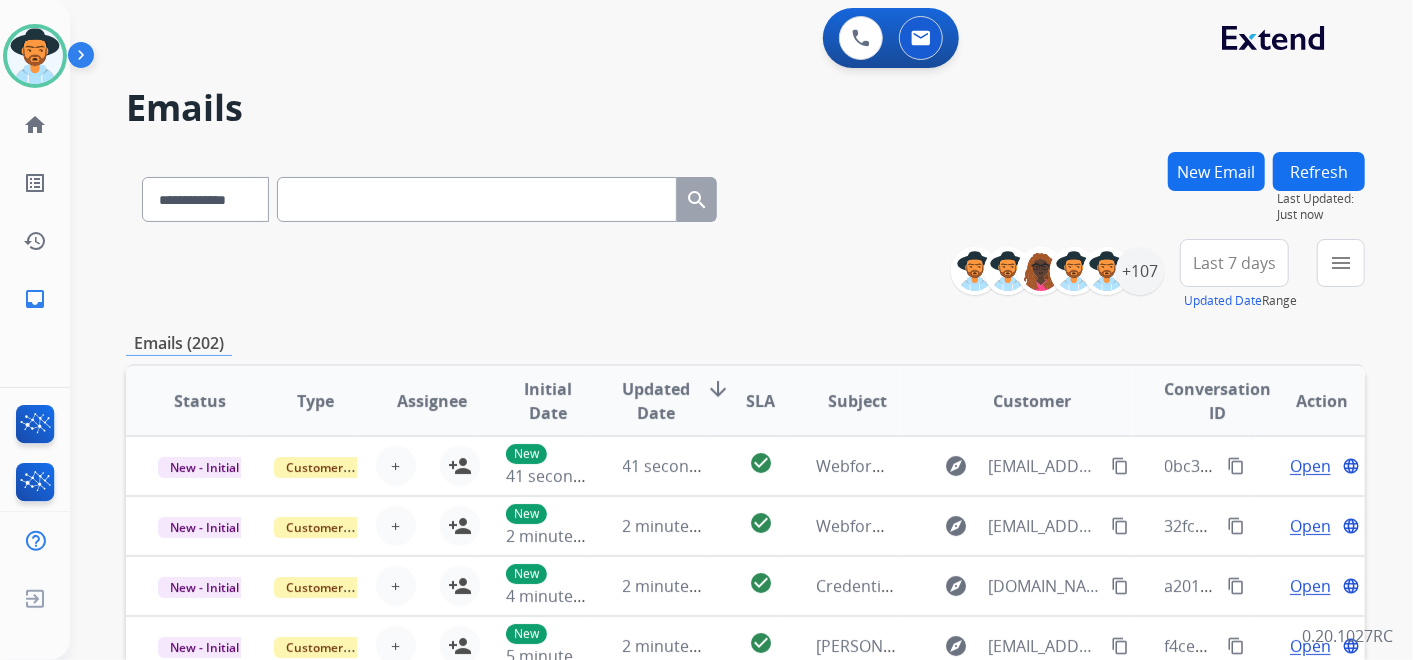 click on "Last 7 days" at bounding box center [1234, 263] 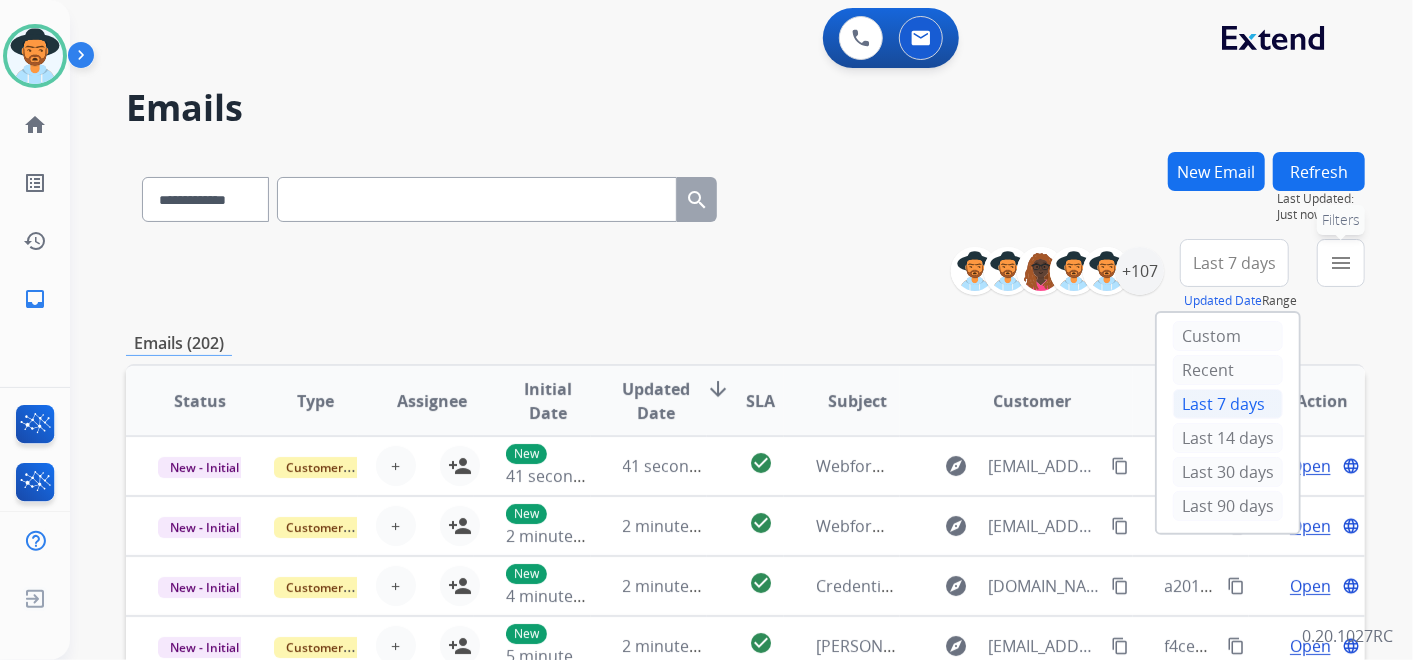 click on "menu  Filters" at bounding box center (1341, 263) 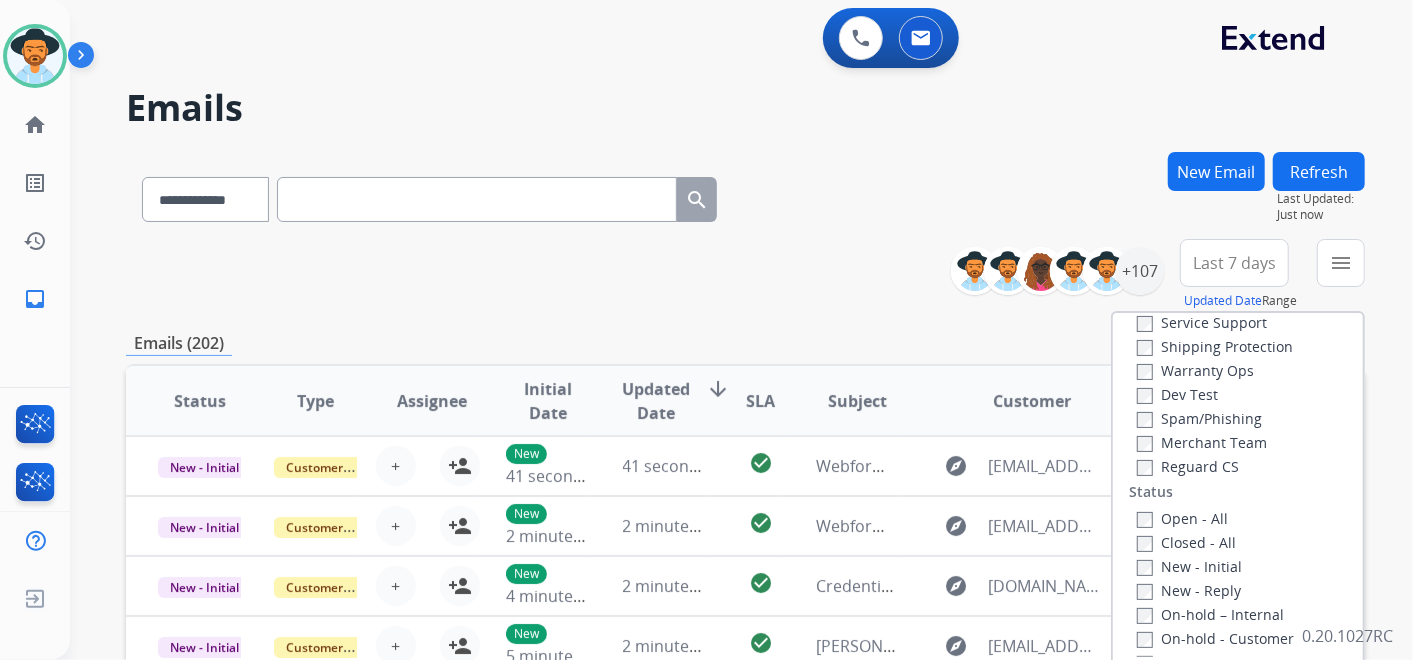 scroll, scrollTop: 333, scrollLeft: 0, axis: vertical 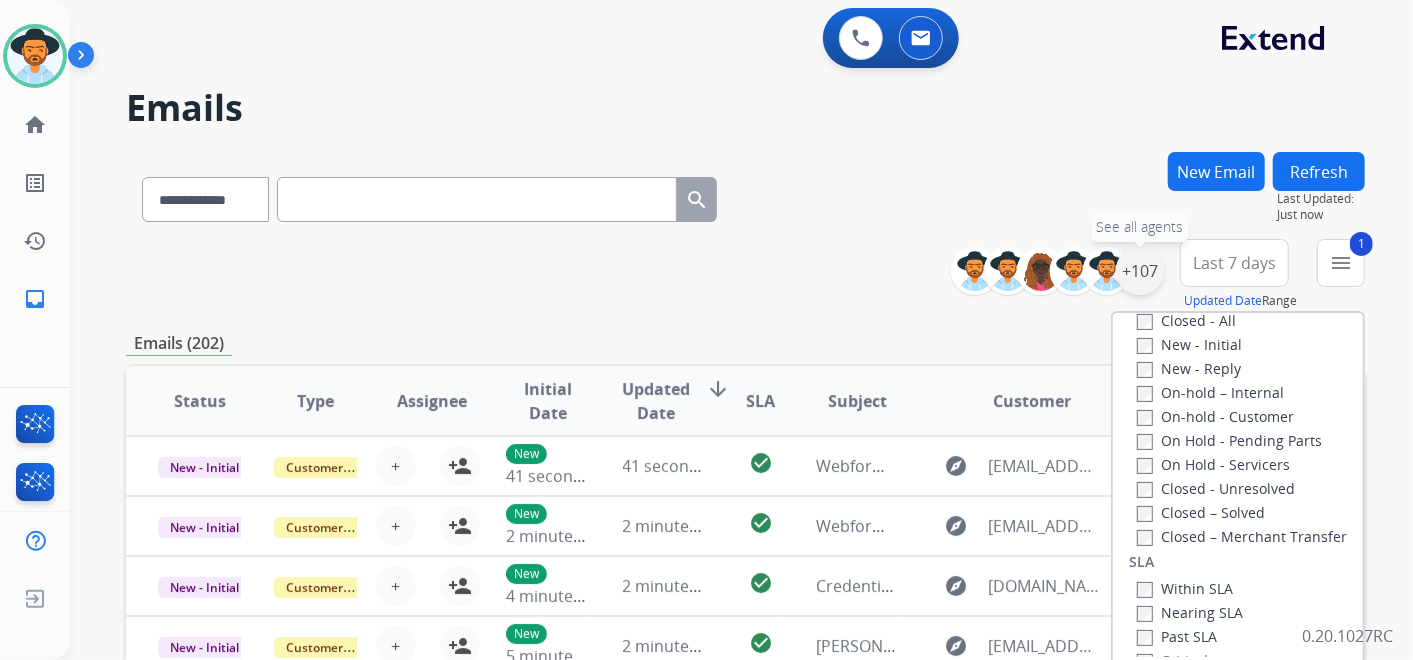 click on "+107" at bounding box center (1140, 271) 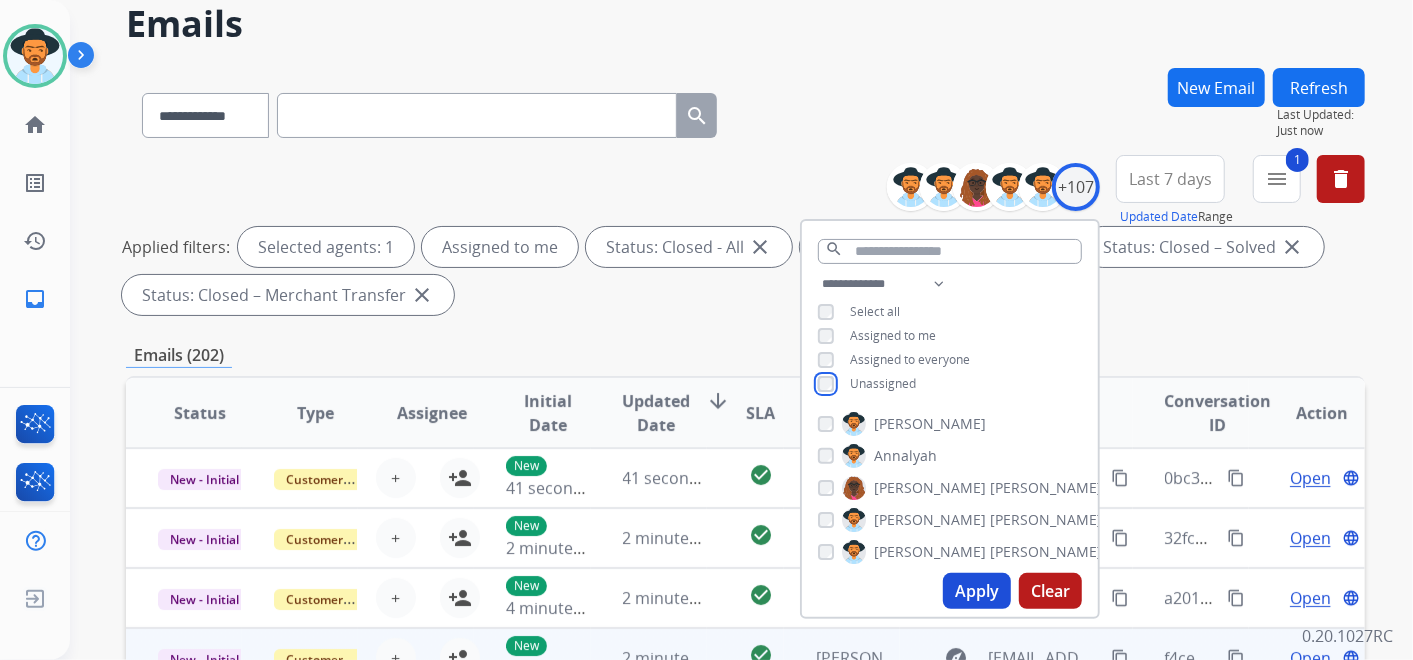 scroll, scrollTop: 333, scrollLeft: 0, axis: vertical 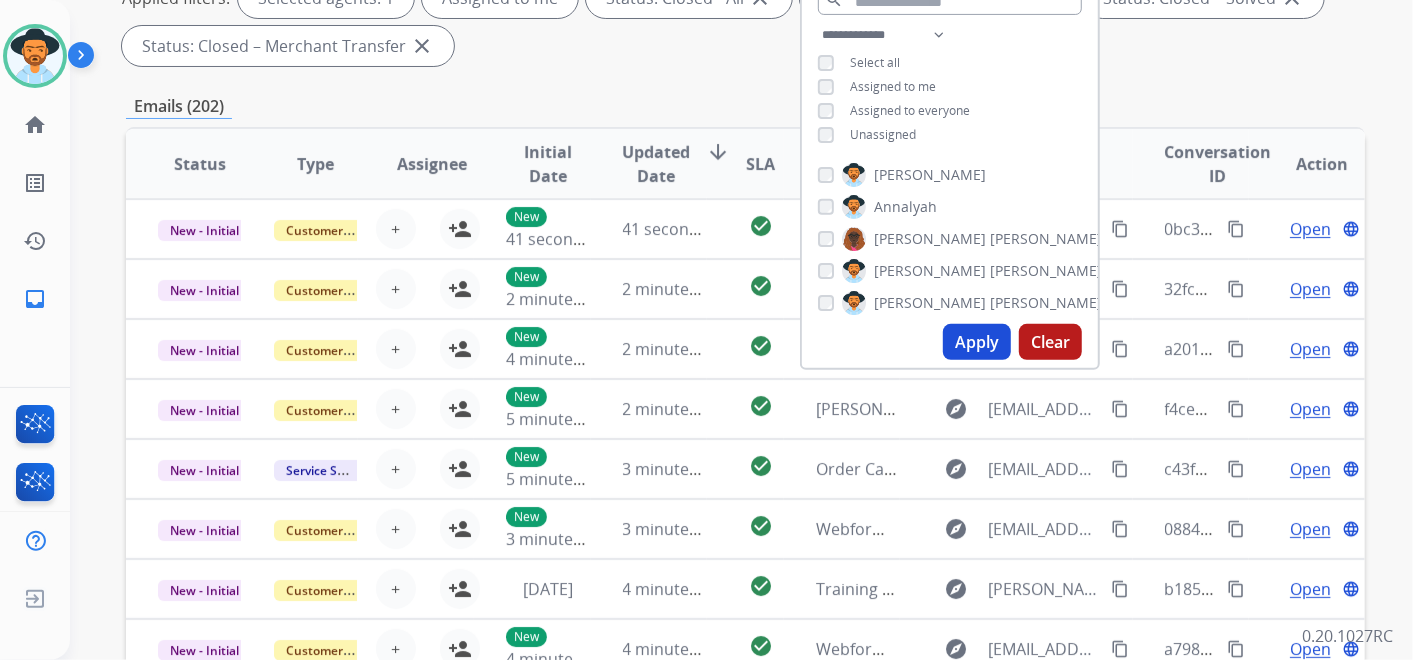 click on "Apply" at bounding box center [977, 342] 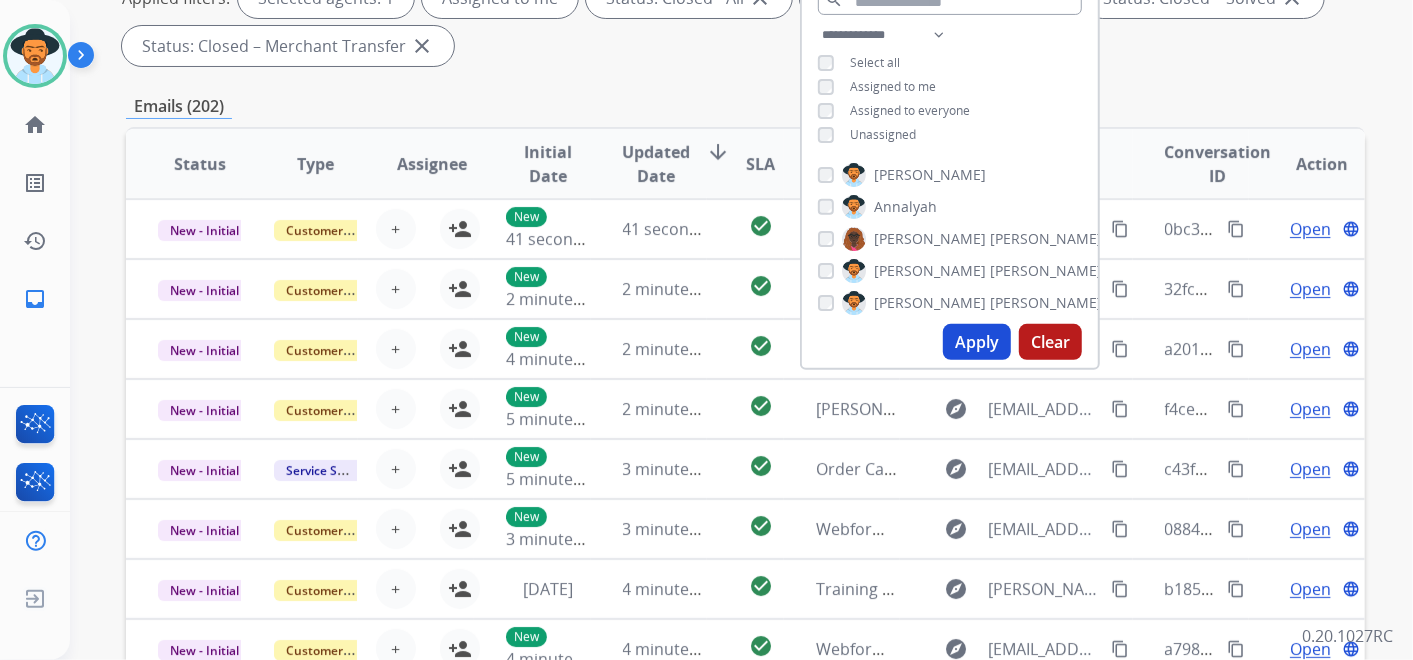 scroll, scrollTop: 0, scrollLeft: 0, axis: both 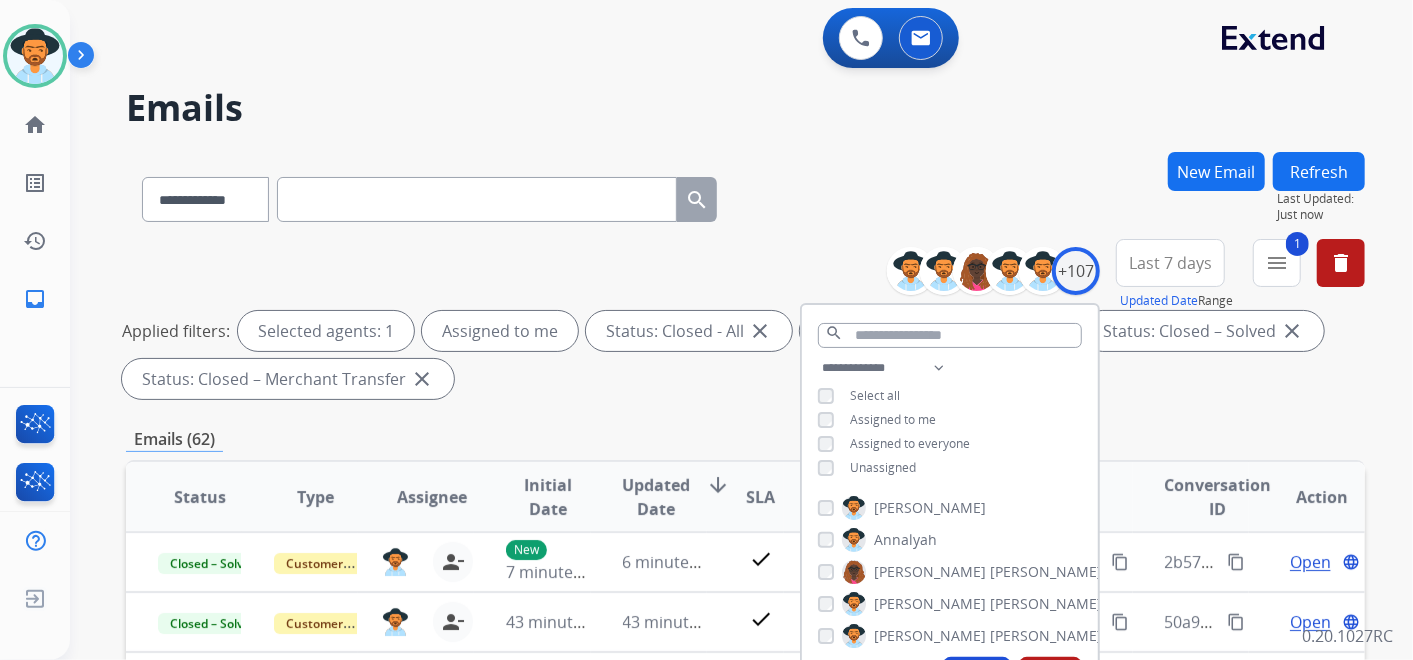 click on "Applied filters:  Selected agents: 1  Assigned to me  Status: Closed - All  close  Status: Closed - Unresolved  close  Status: Closed – Solved  close  Status: Closed – Merchant Transfer  close" at bounding box center [741, 355] 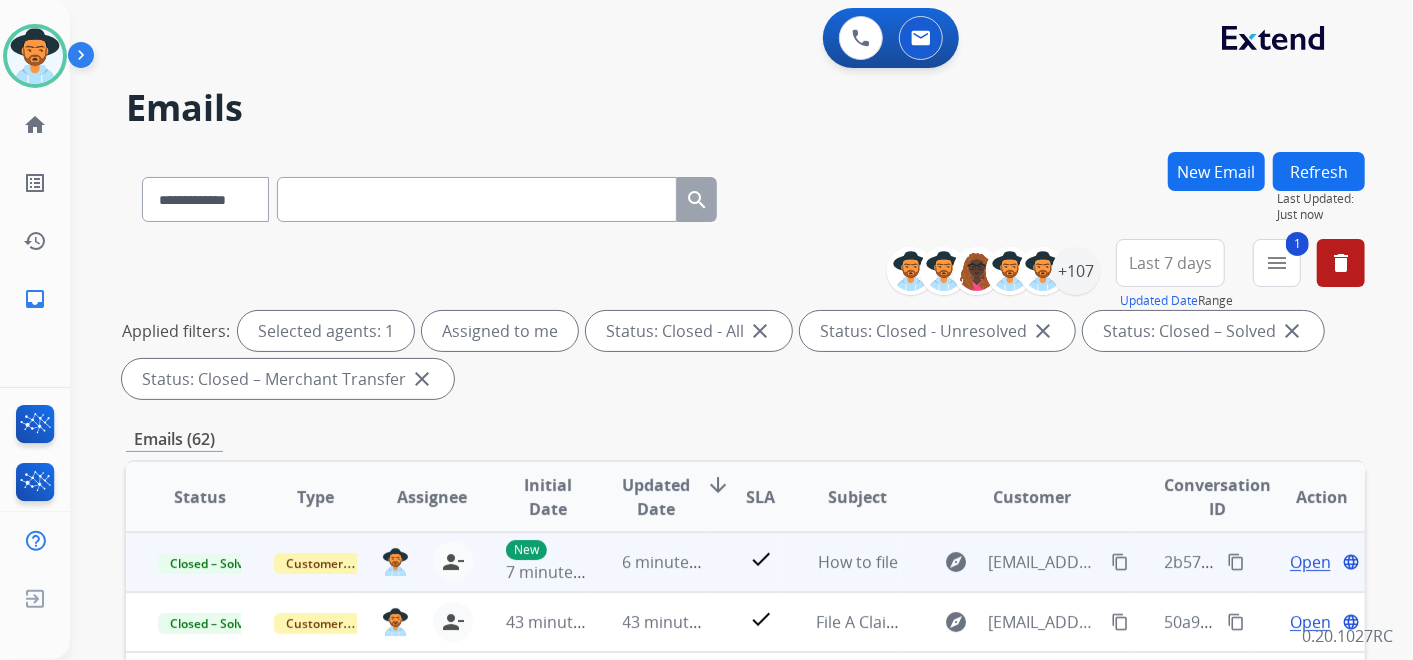click on "Open" at bounding box center [1310, 562] 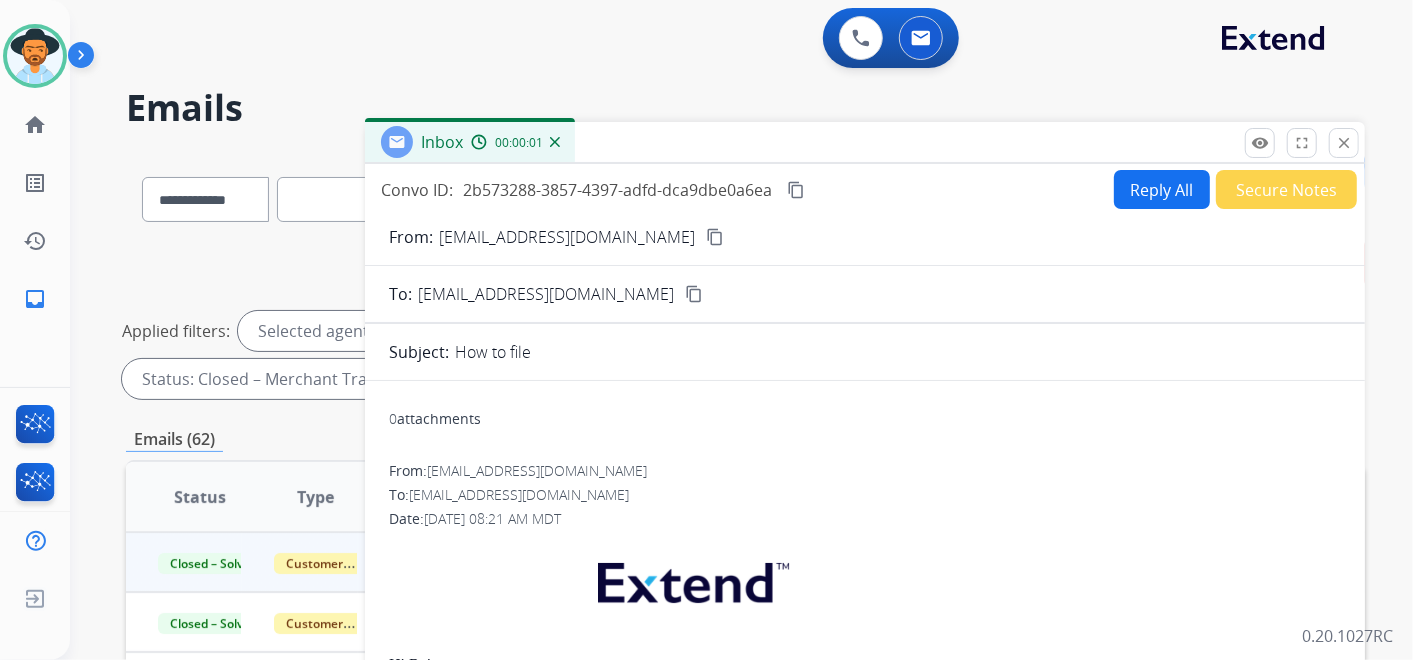 click on "Reply All" at bounding box center [1162, 189] 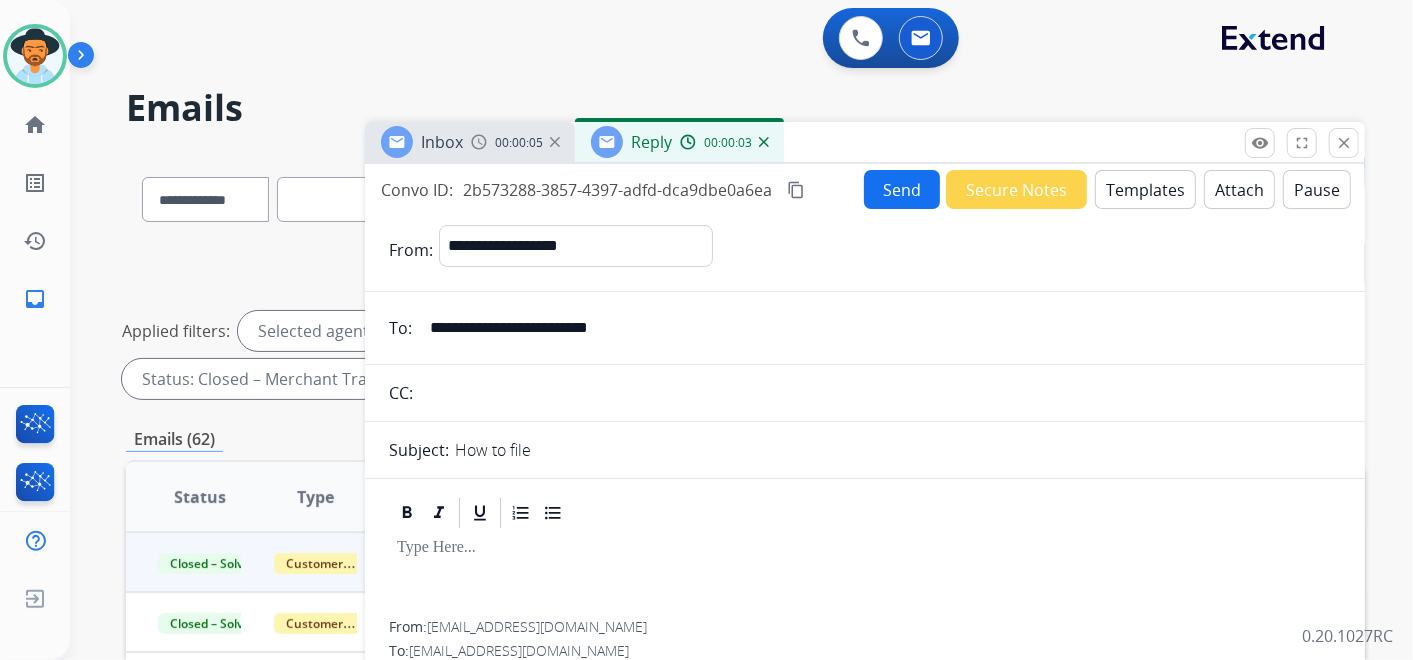 click on "Templates" at bounding box center (1145, 189) 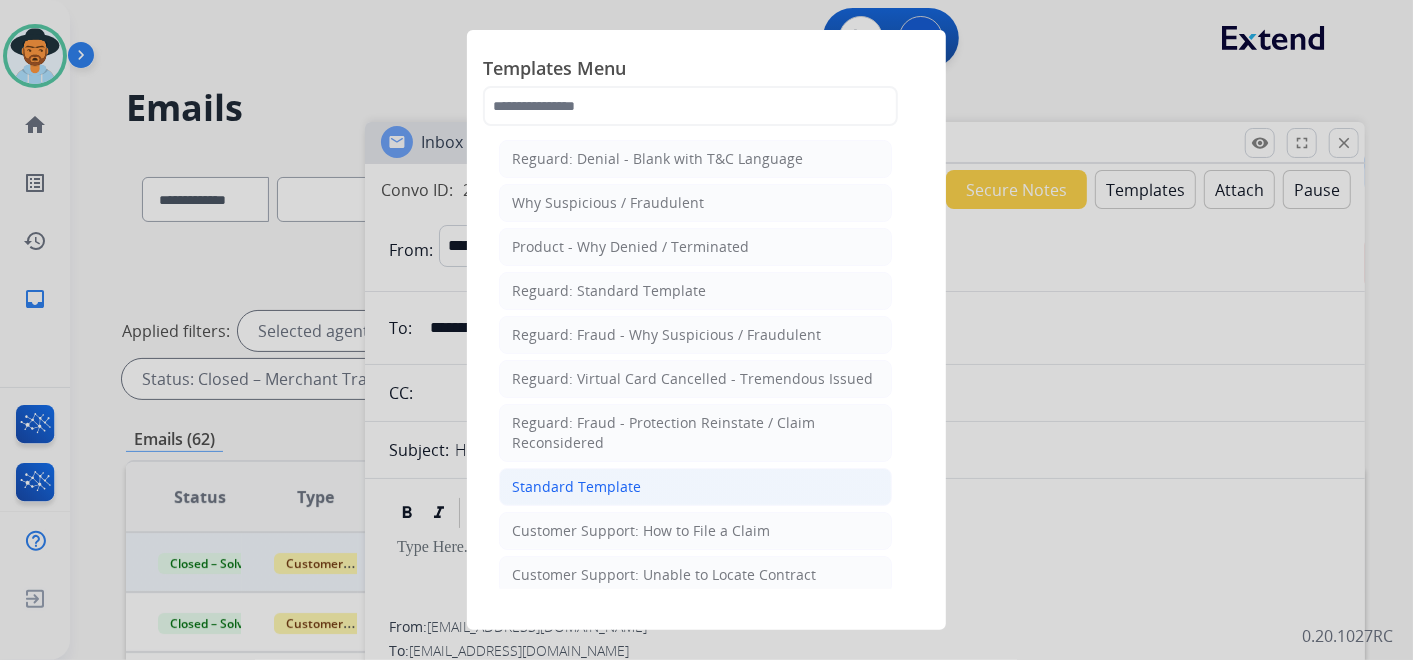 click on "Standard Template" 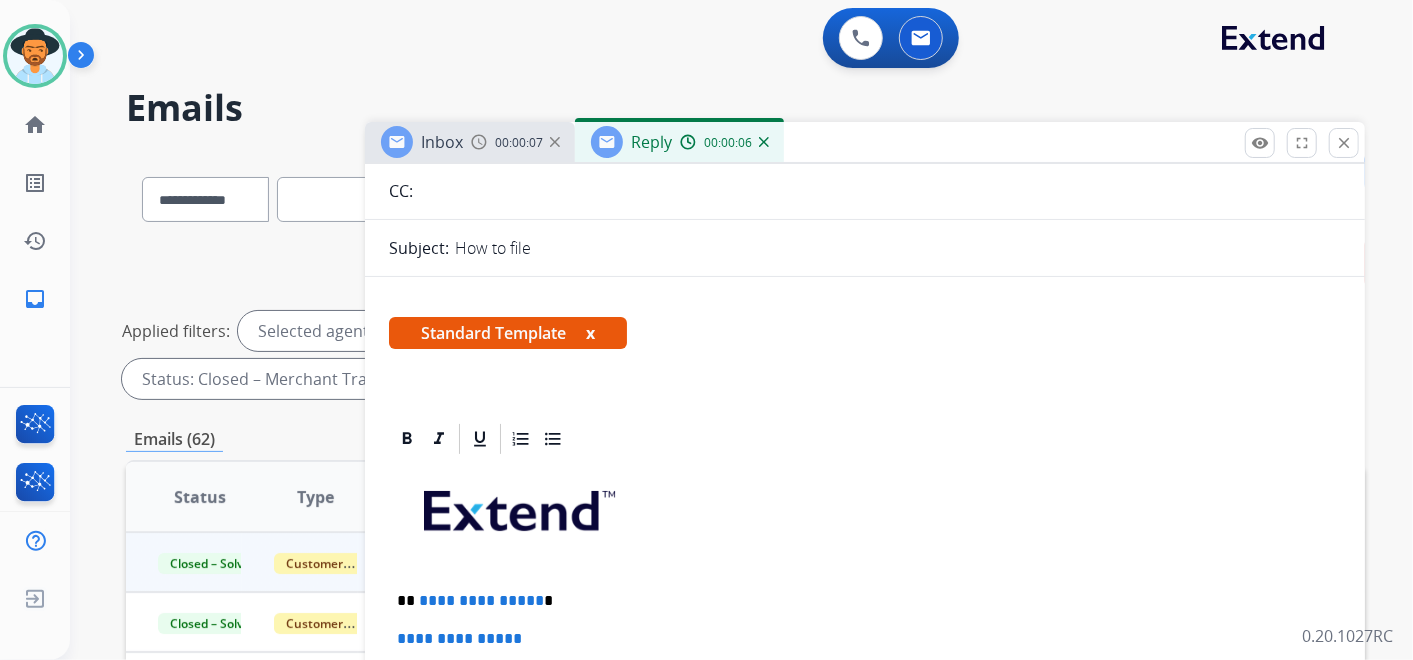 scroll, scrollTop: 444, scrollLeft: 0, axis: vertical 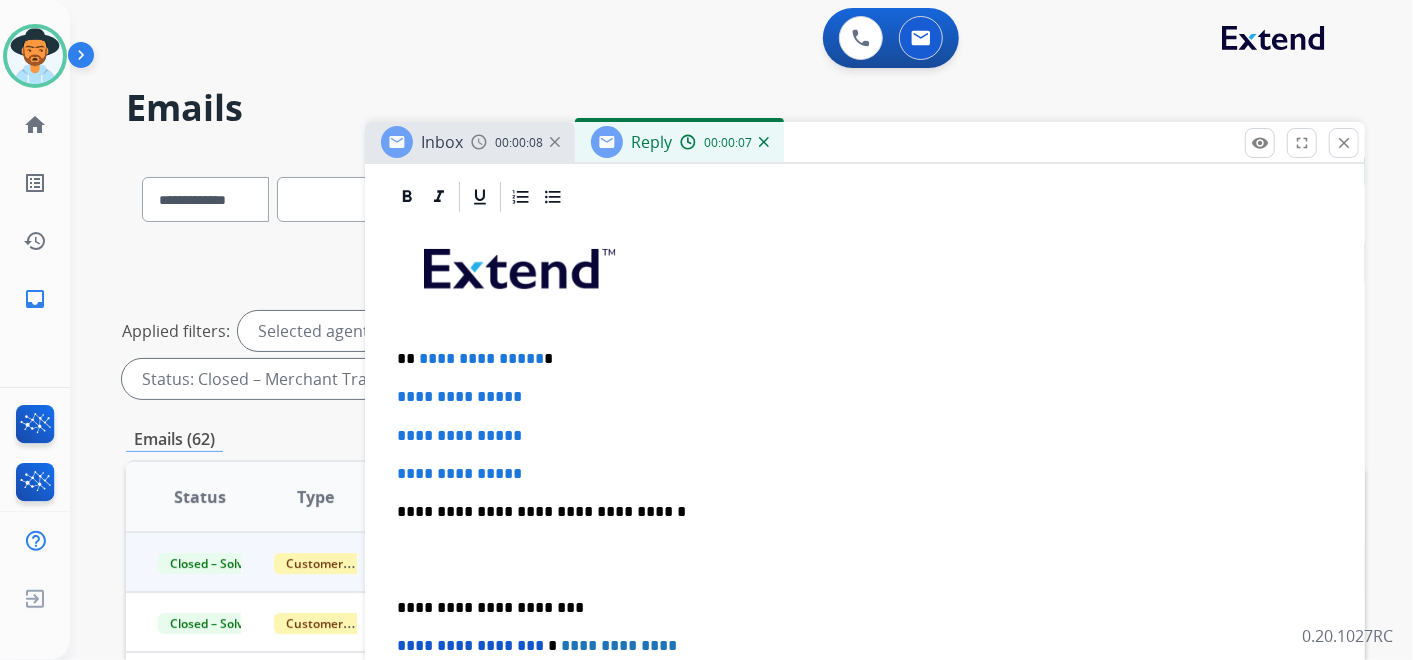 click on "**********" at bounding box center (481, 358) 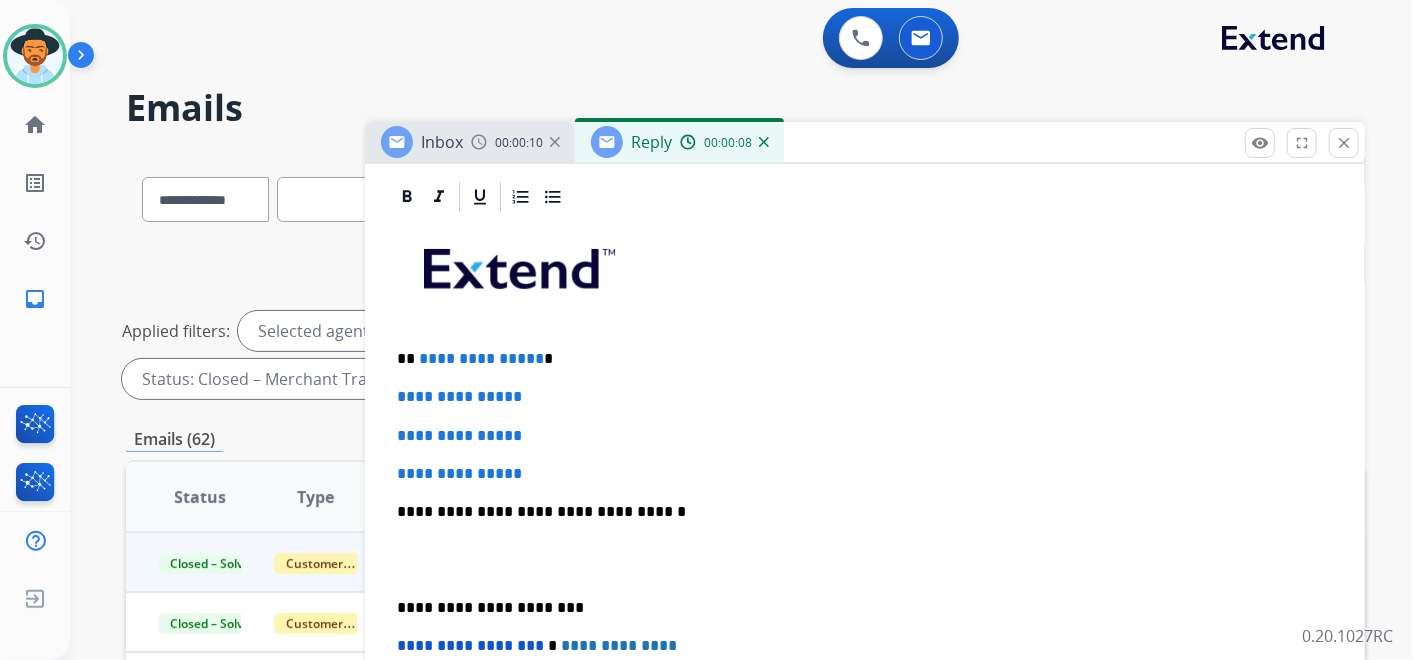 type 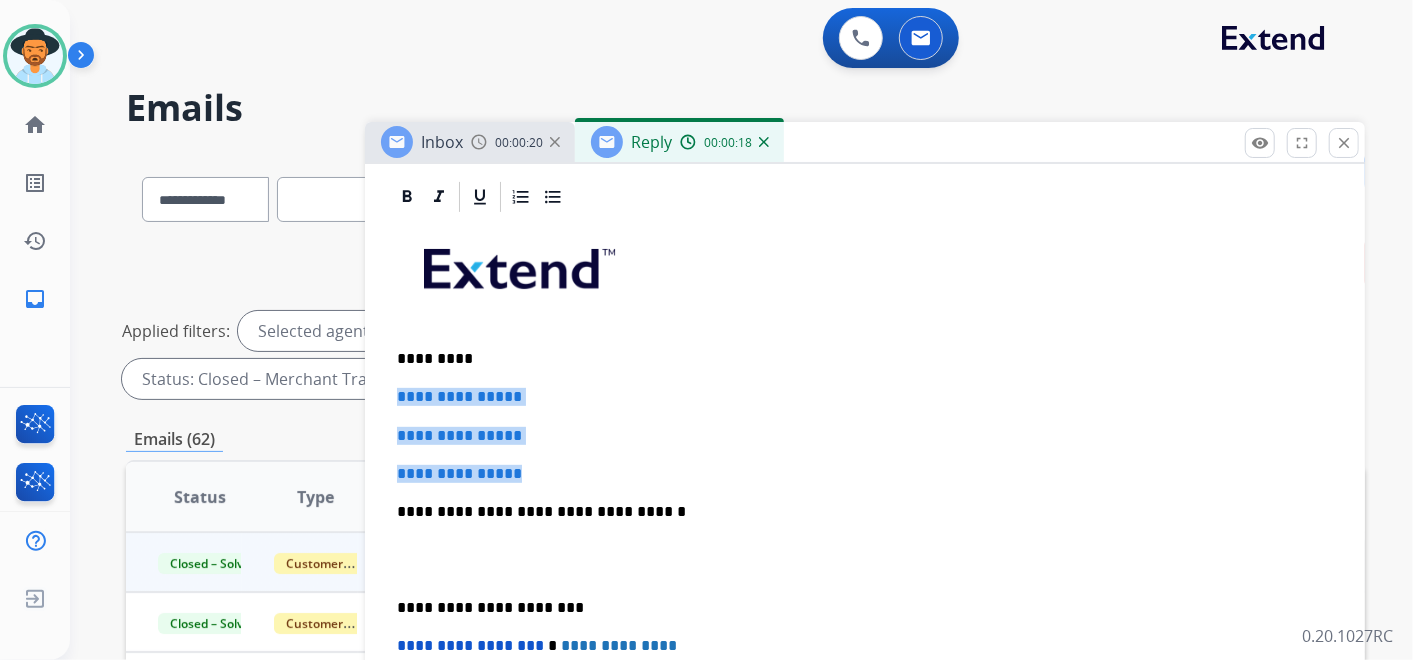 drag, startPoint x: 536, startPoint y: 473, endPoint x: 388, endPoint y: 389, distance: 170.17638 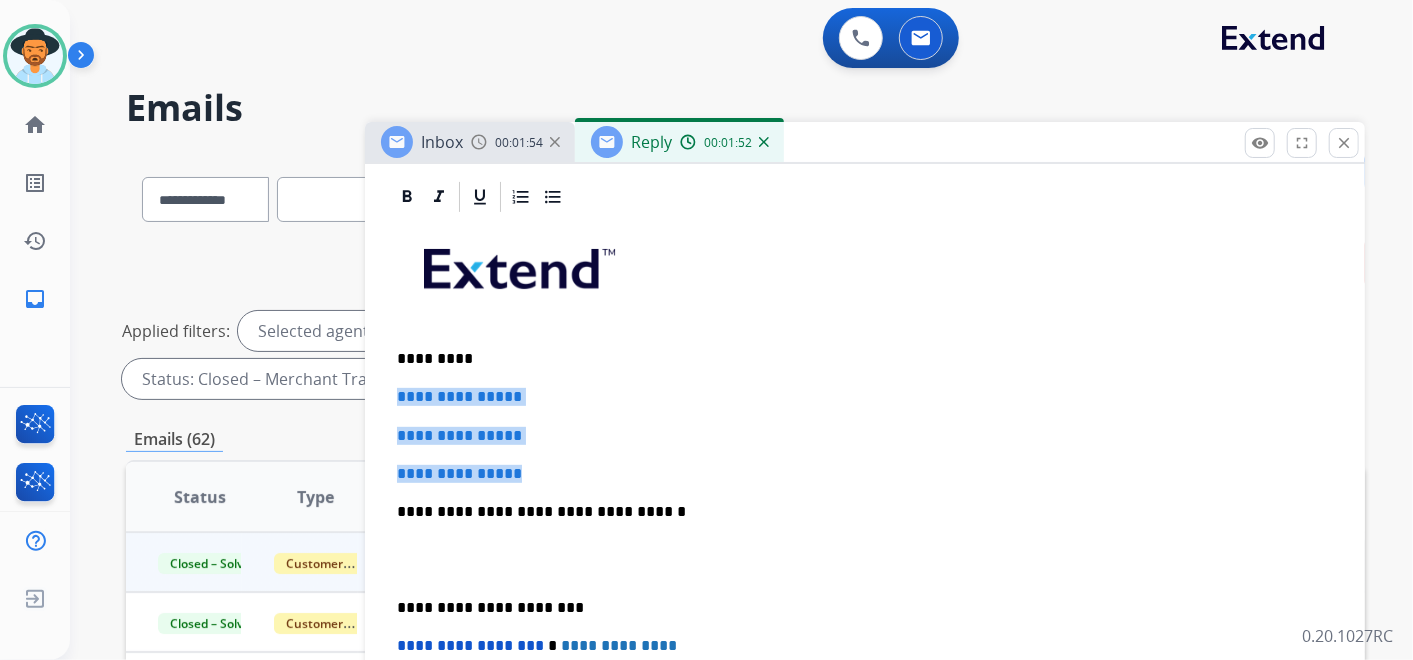 drag, startPoint x: 534, startPoint y: 473, endPoint x: 380, endPoint y: 387, distance: 176.38594 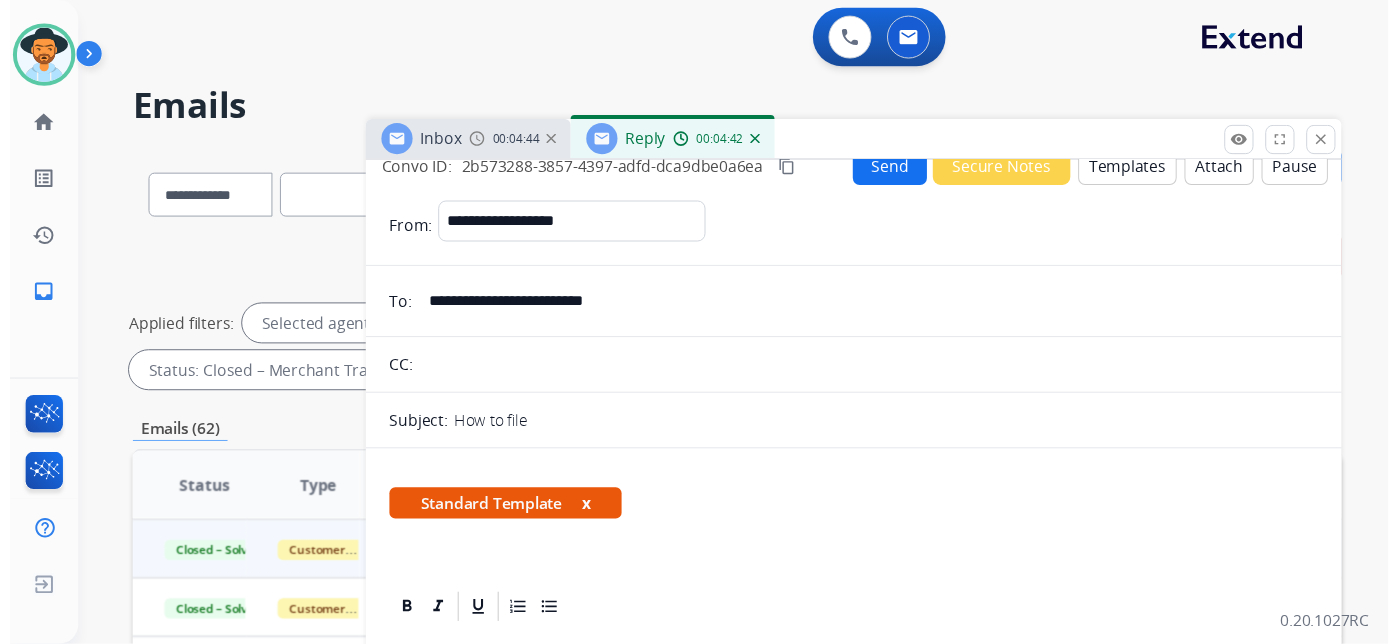 scroll, scrollTop: 0, scrollLeft: 0, axis: both 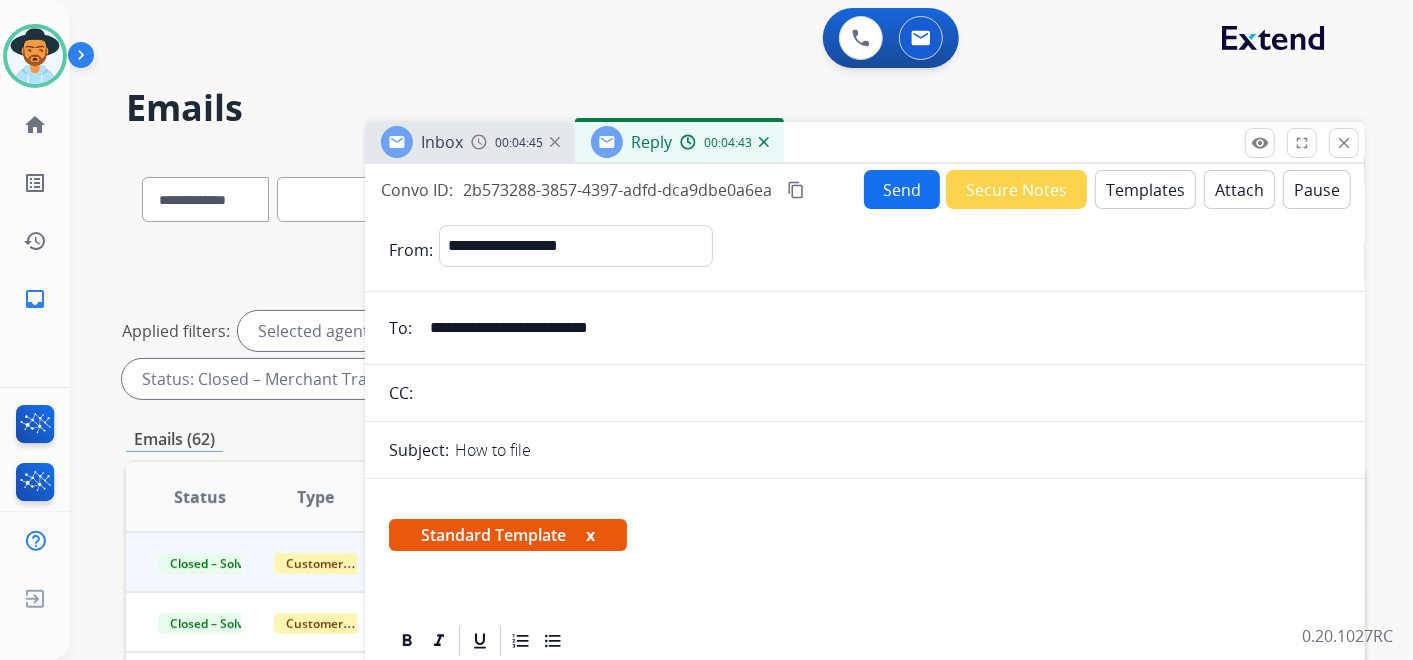 click on "Send" at bounding box center [902, 189] 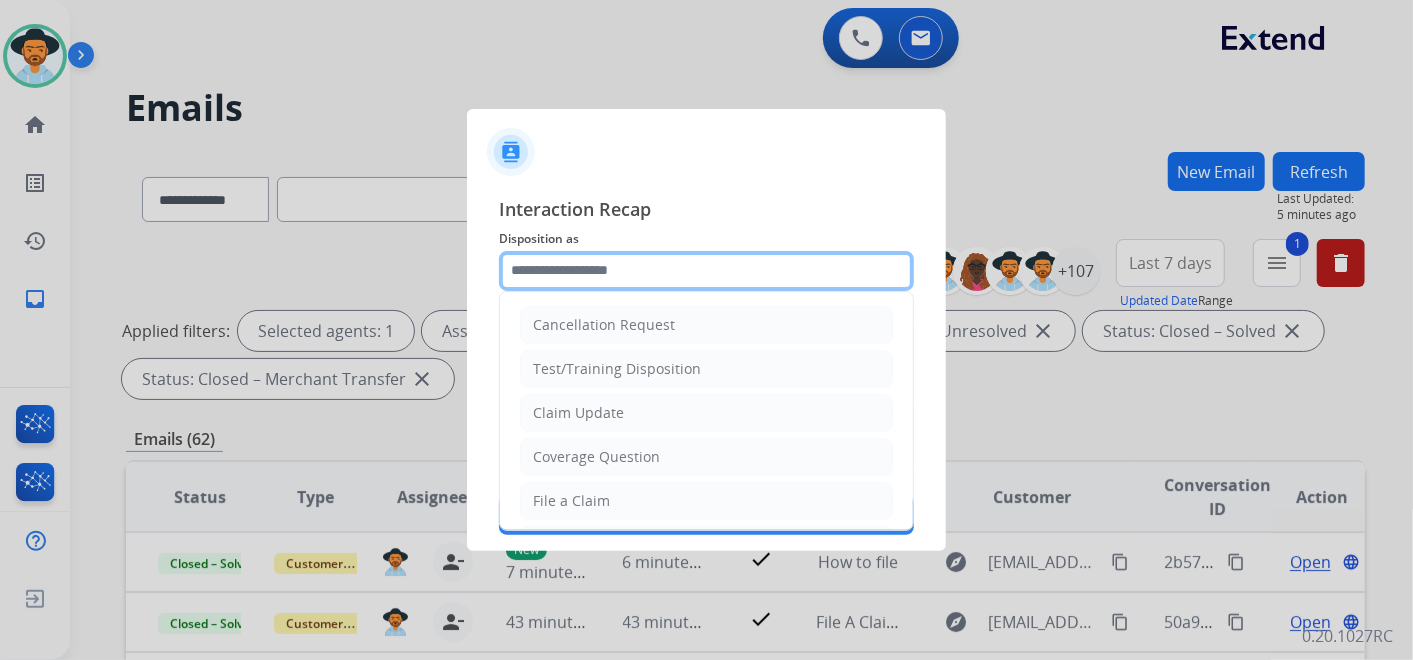click 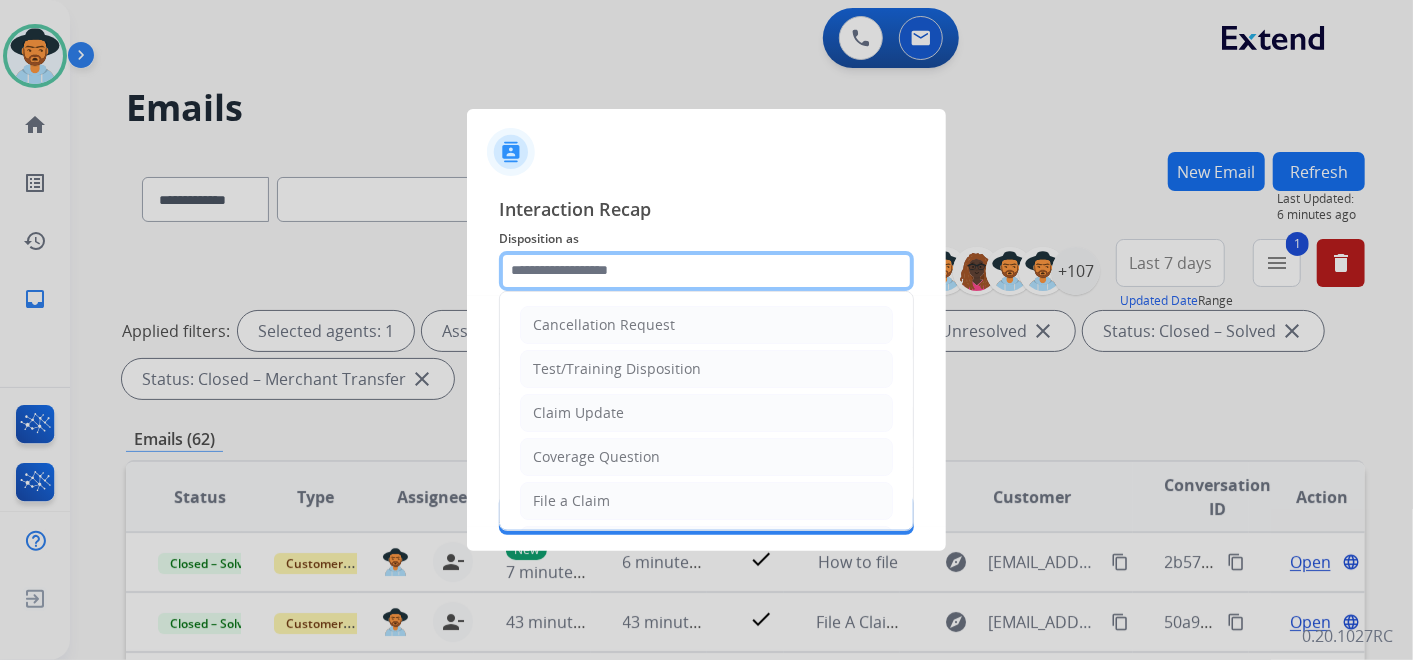 type on "**********" 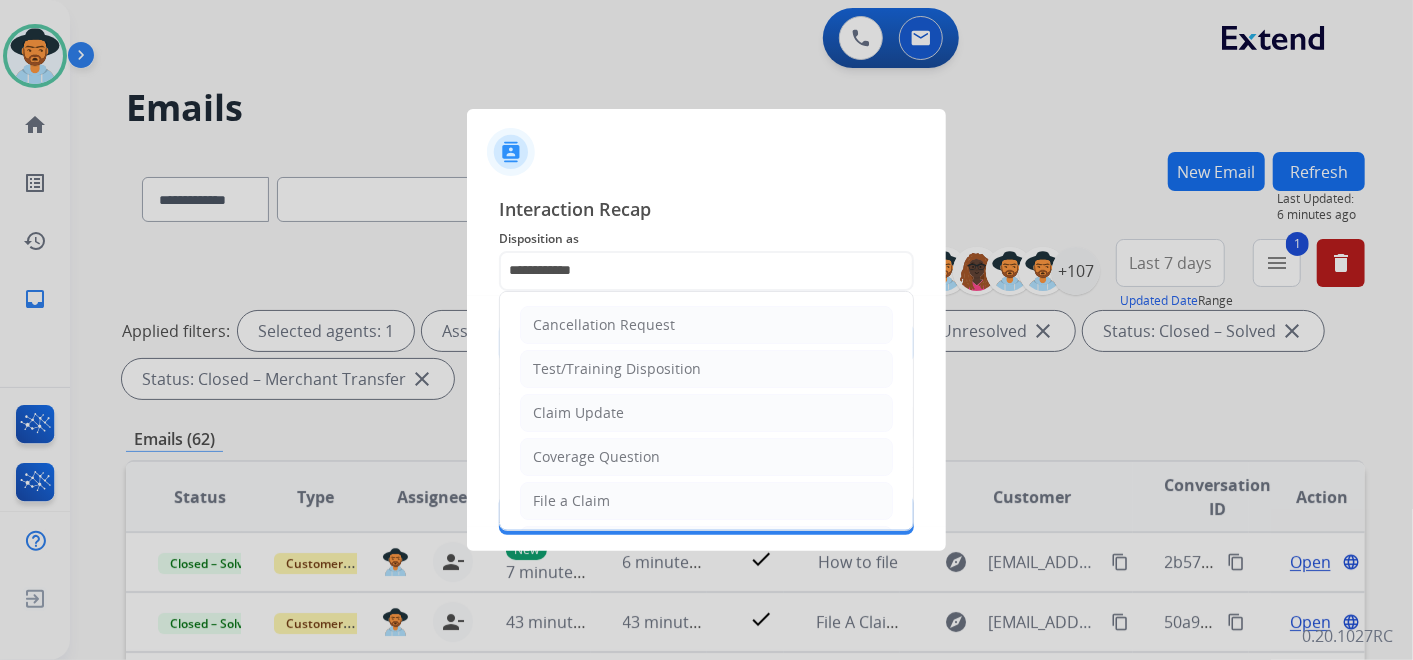 type on "****" 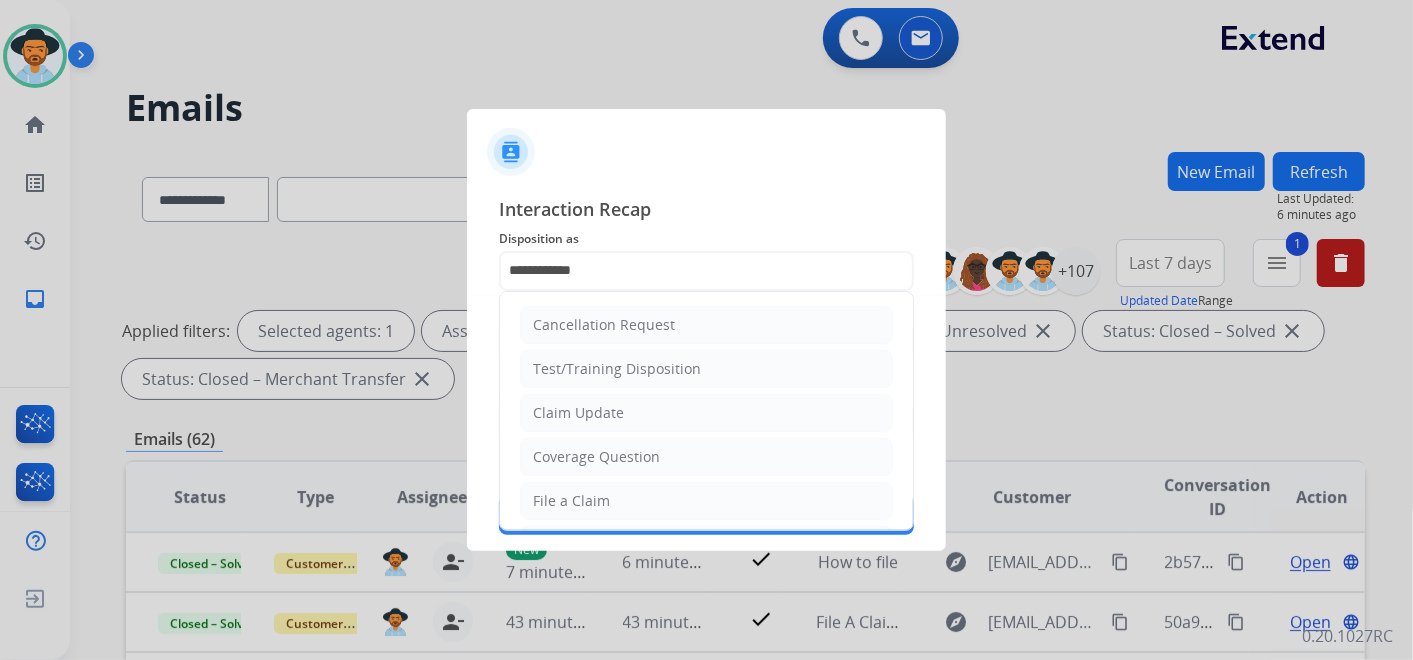 type on "**********" 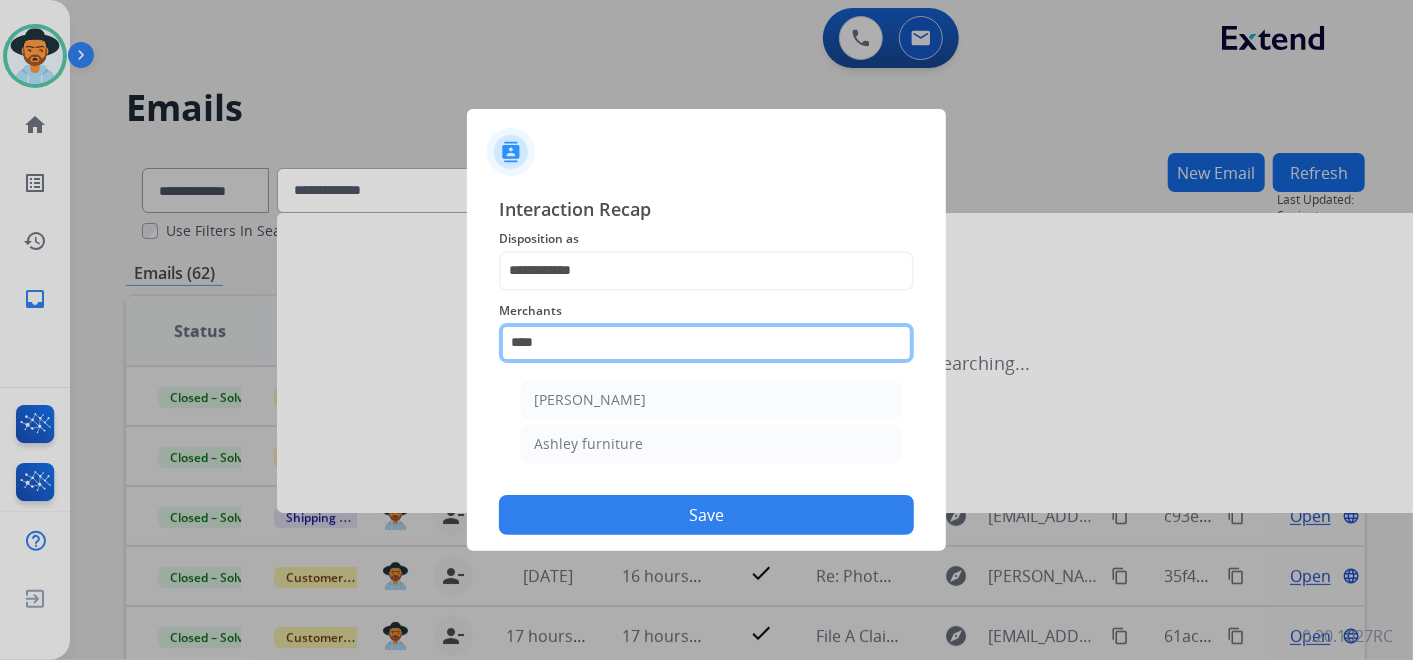 drag, startPoint x: 590, startPoint y: 357, endPoint x: 451, endPoint y: 361, distance: 139.05754 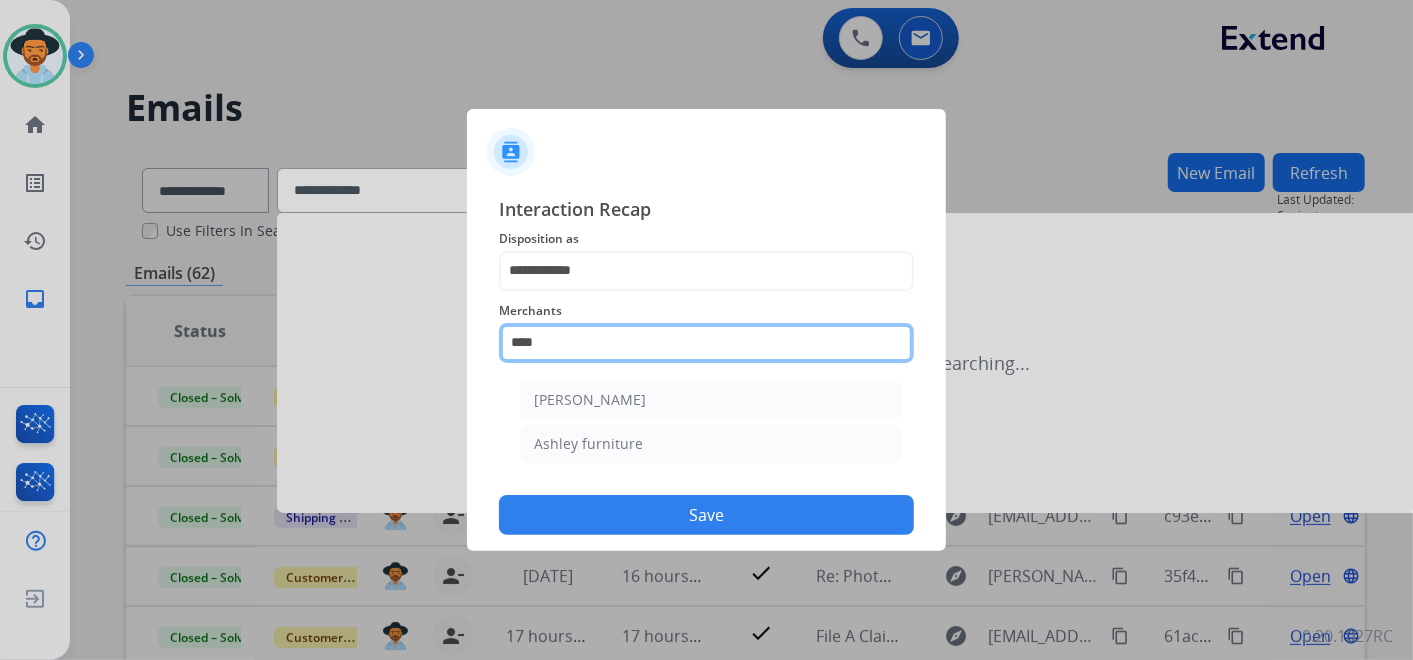 click on "**********" 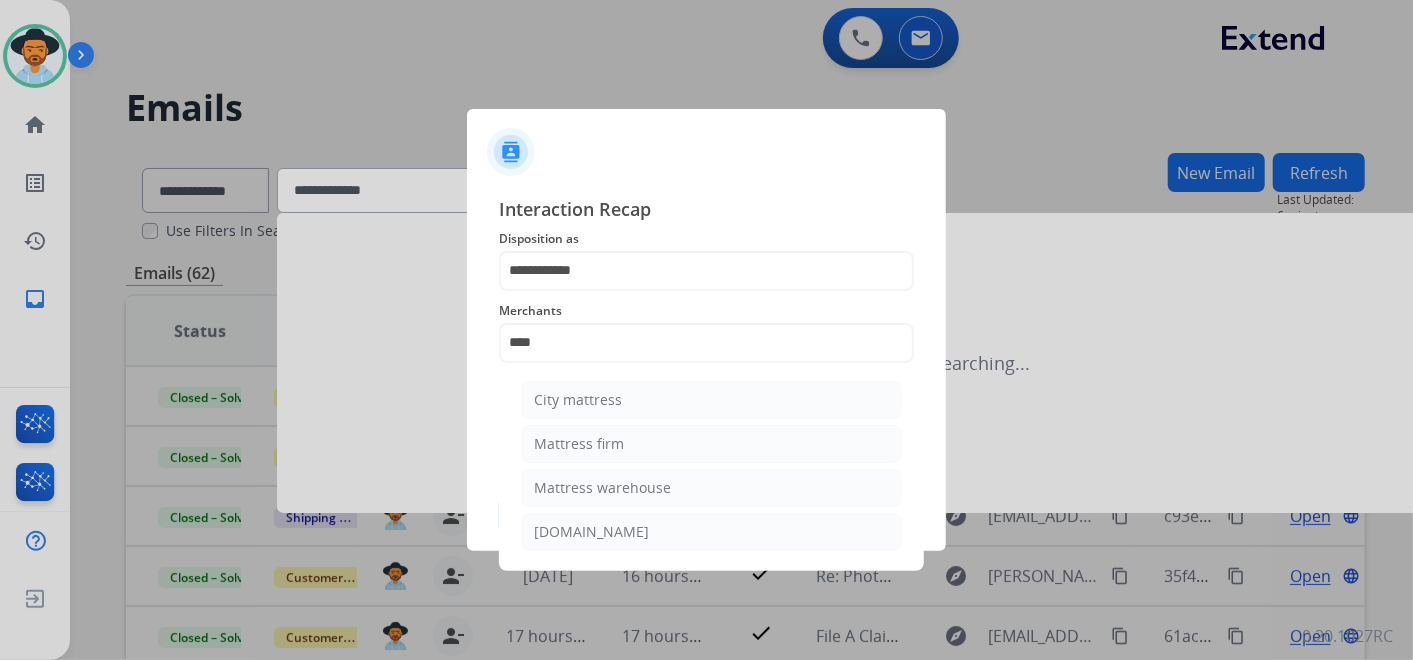 click on "Mattress firm" 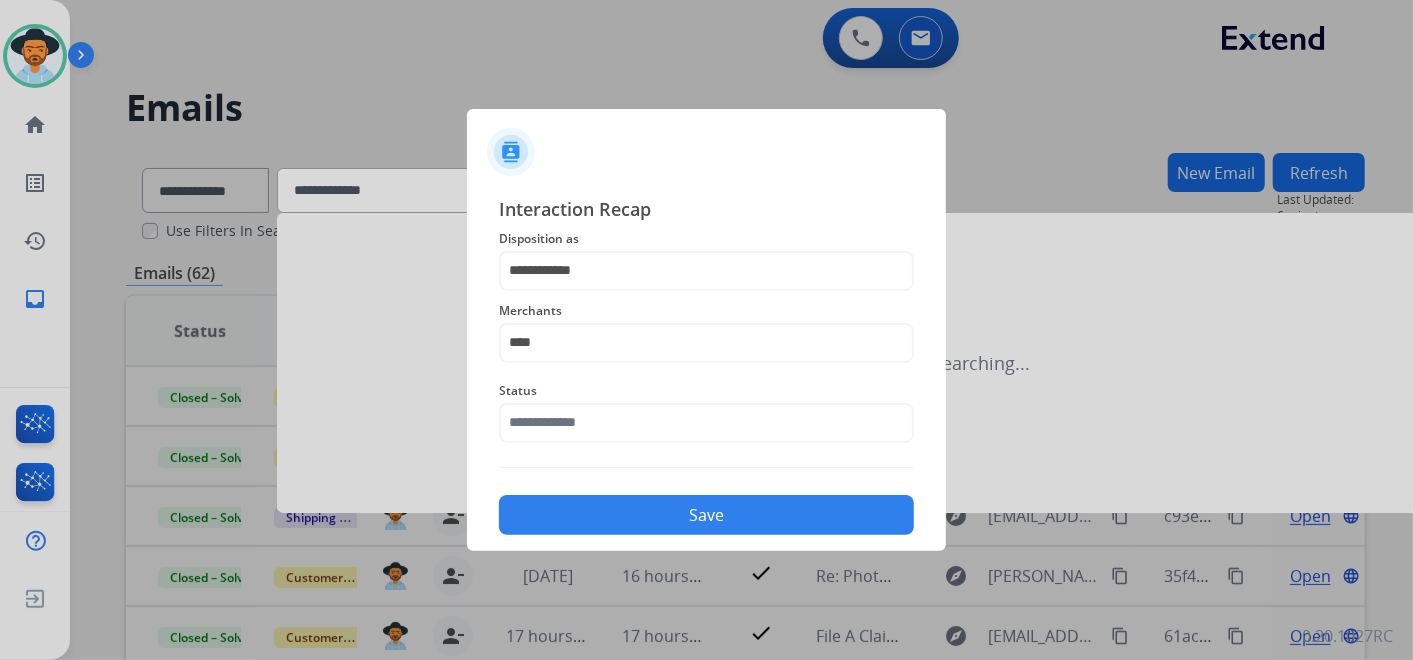 type on "**********" 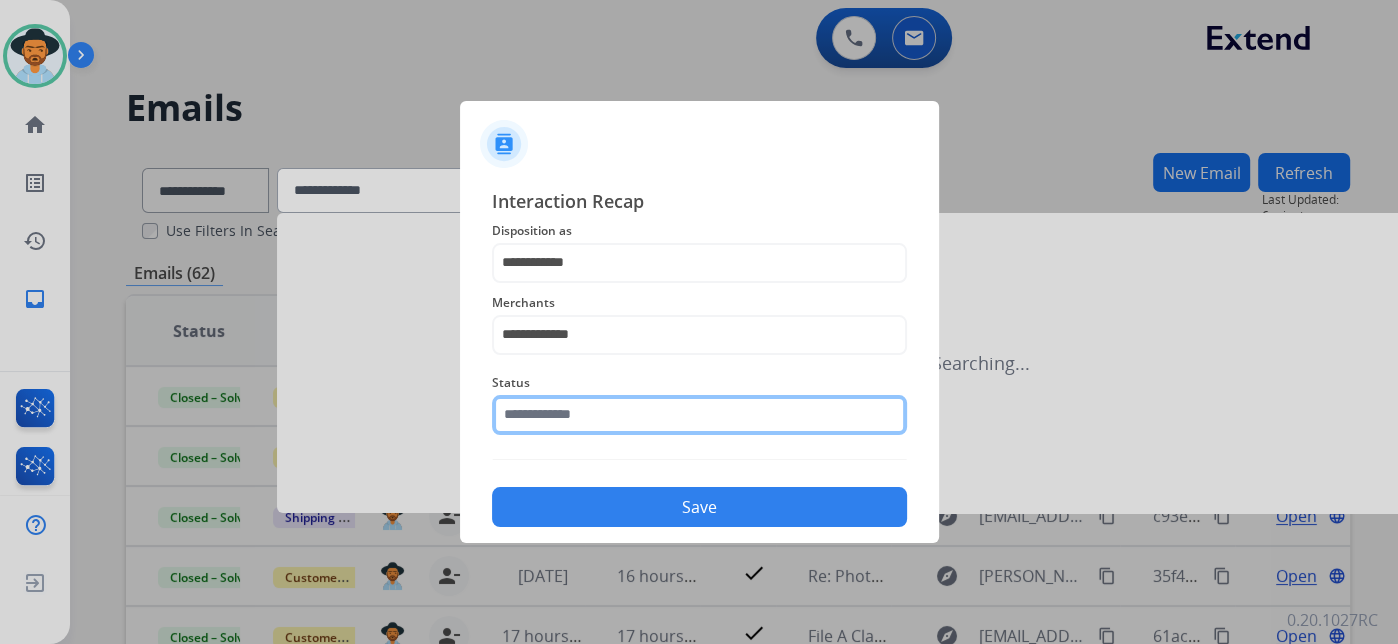 click 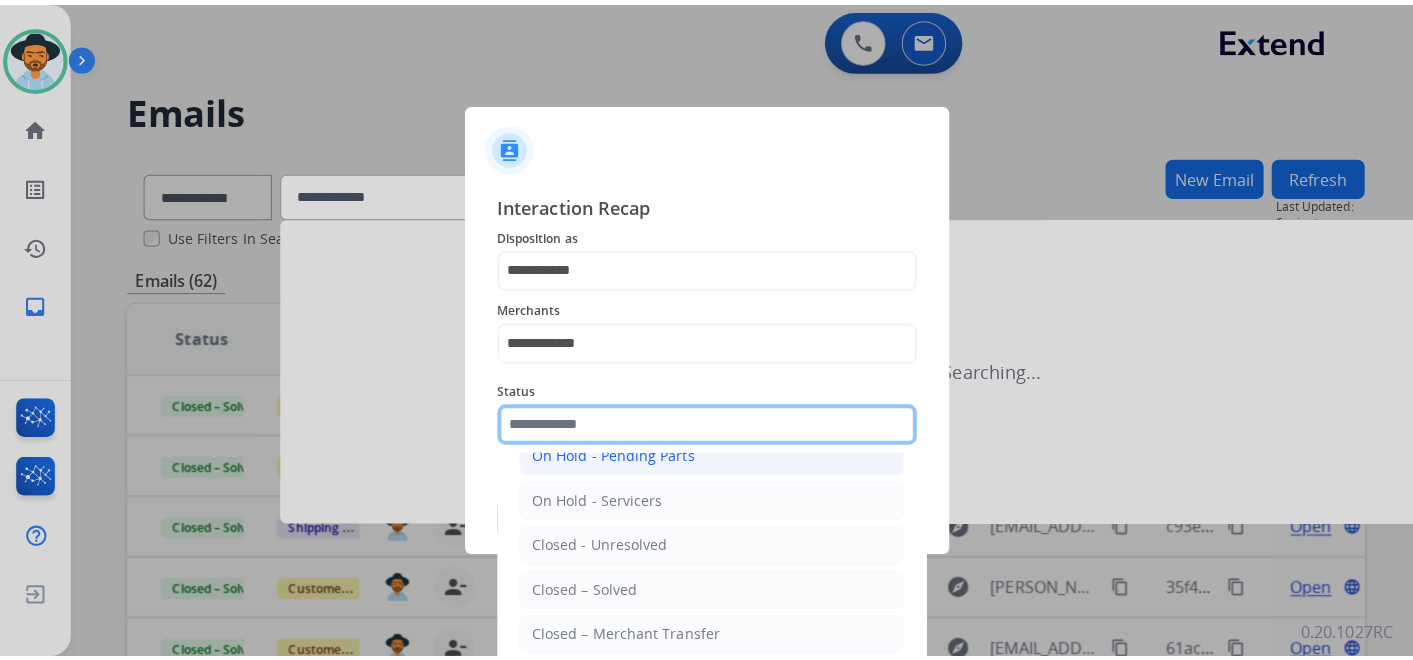 scroll, scrollTop: 114, scrollLeft: 0, axis: vertical 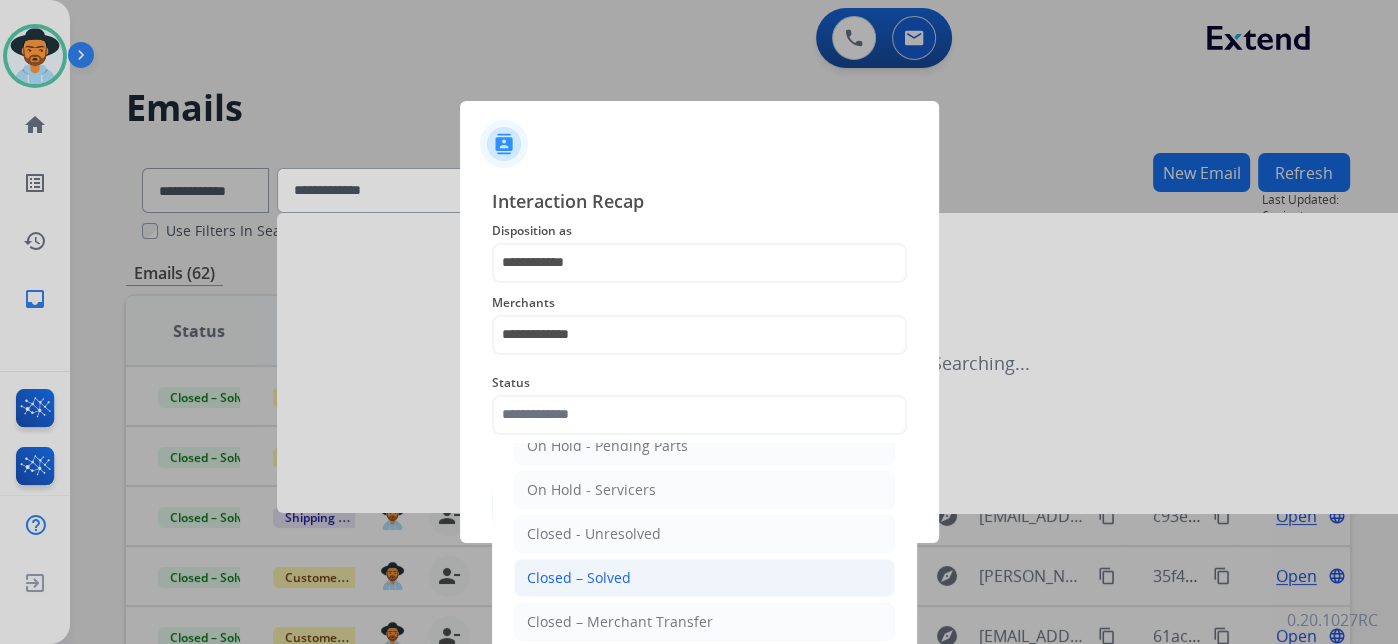 click on "Closed – Solved" 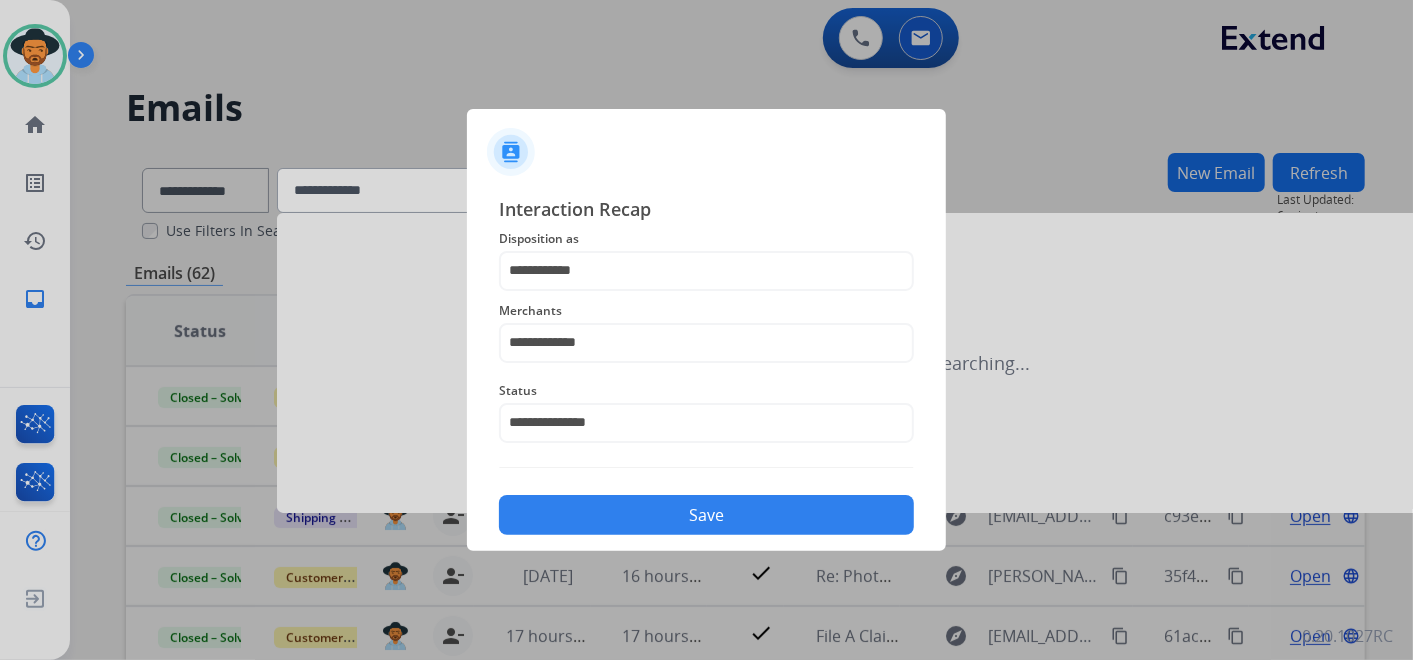 click on "Save" 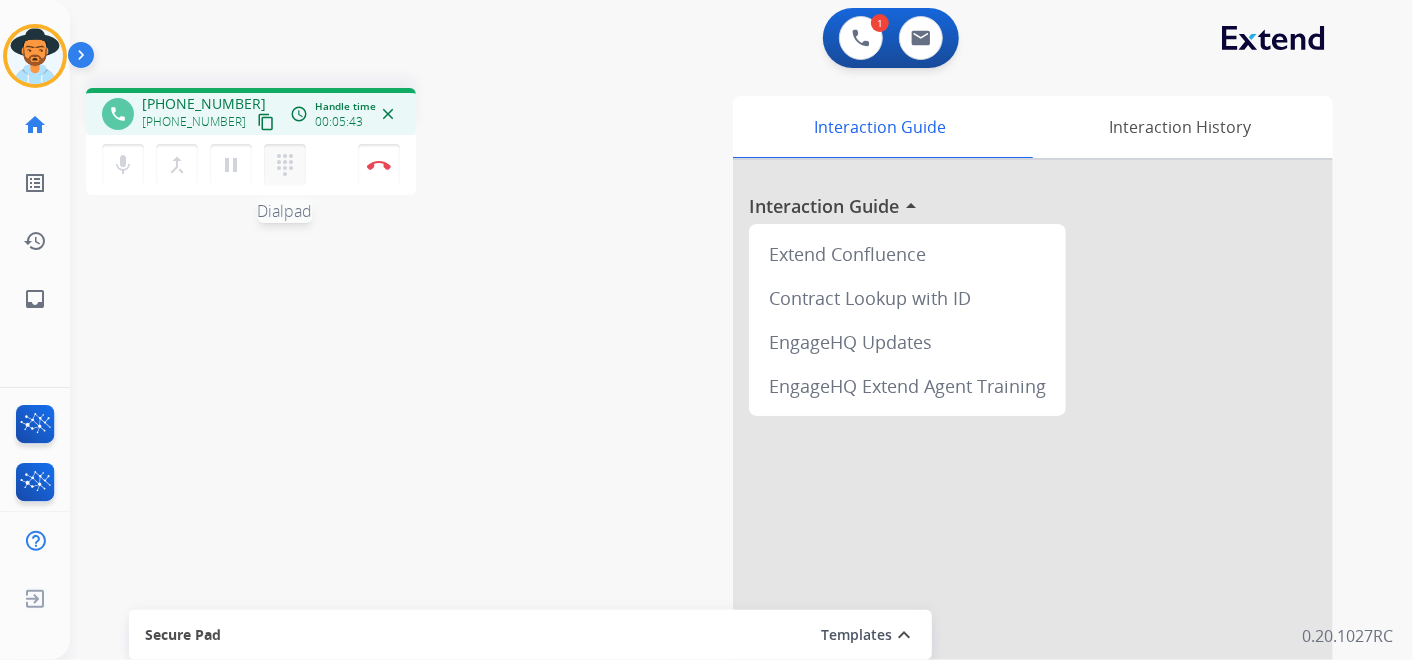 click on "dialpad" at bounding box center [285, 165] 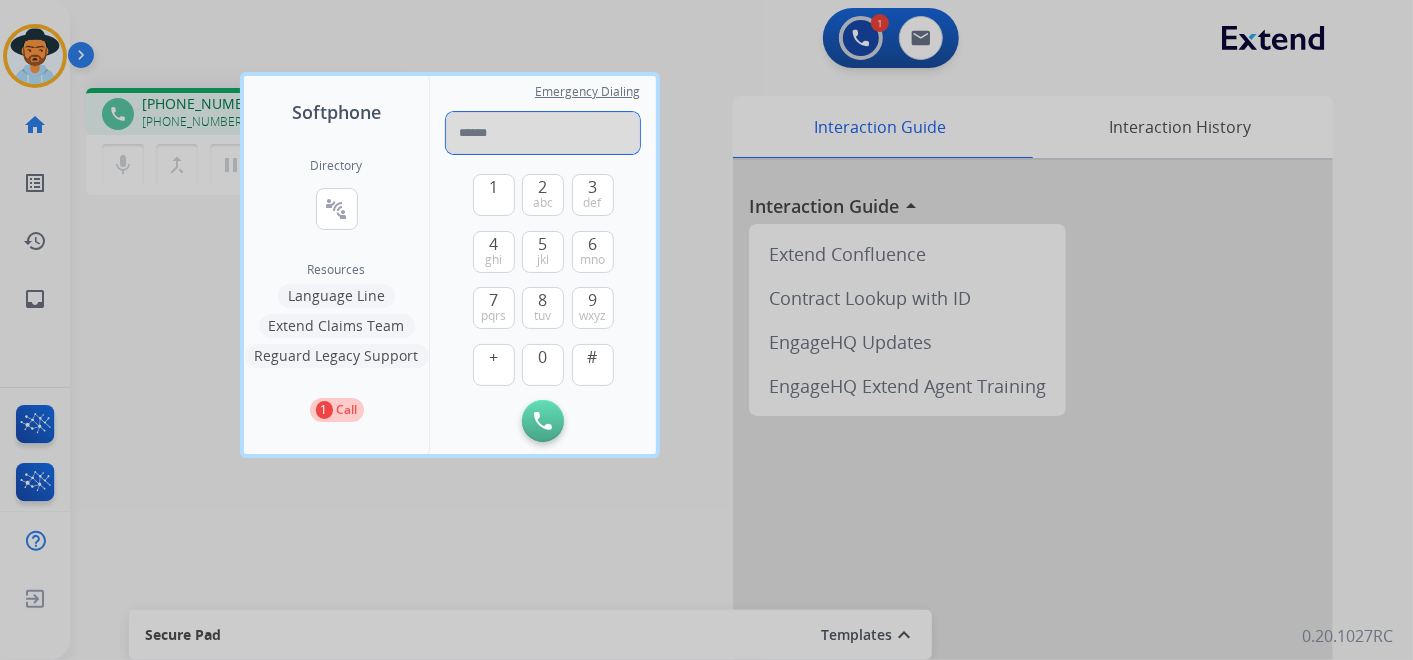 paste on "**********" 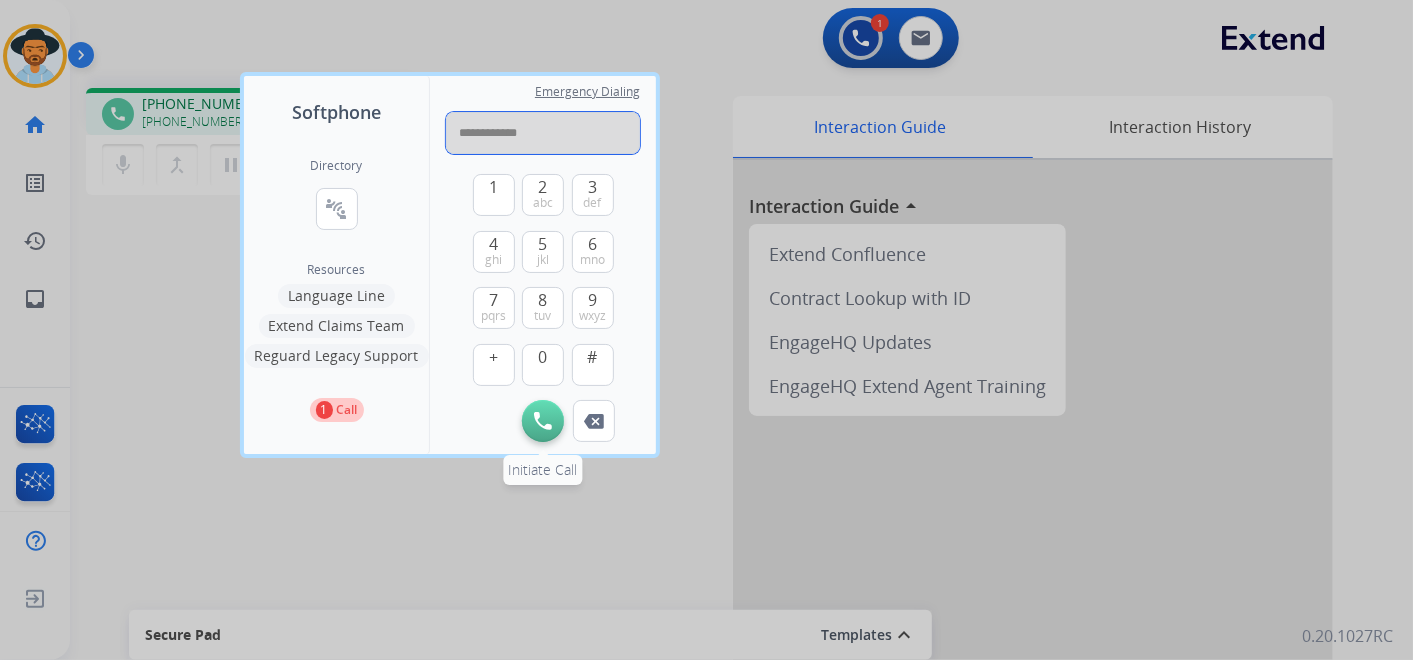 type on "**********" 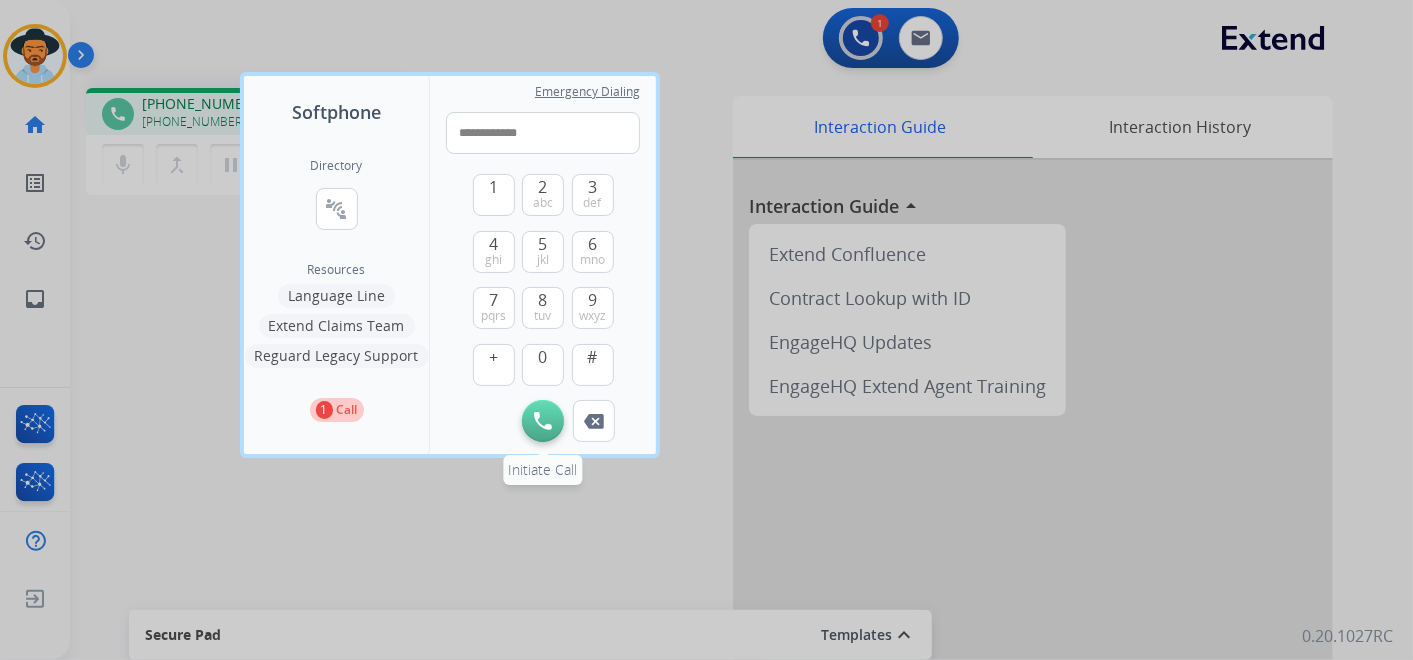 click at bounding box center [543, 421] 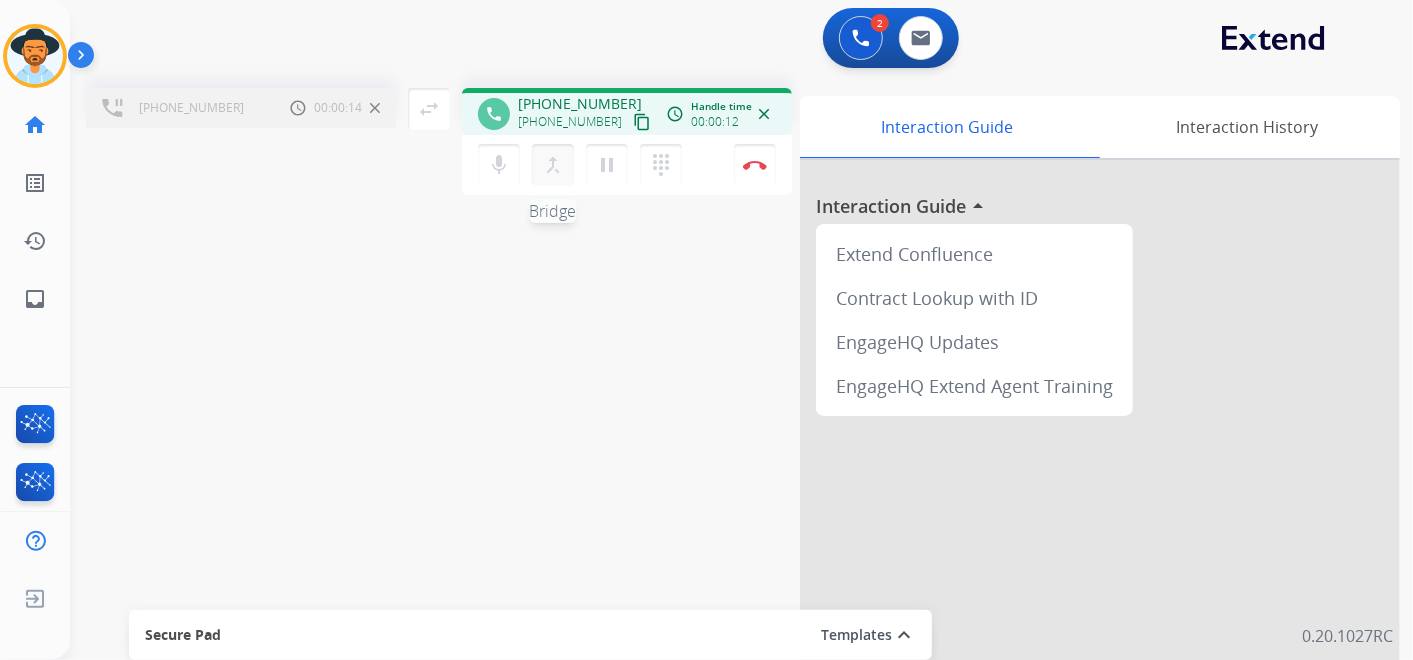 drag, startPoint x: 554, startPoint y: 162, endPoint x: 537, endPoint y: 165, distance: 17.262676 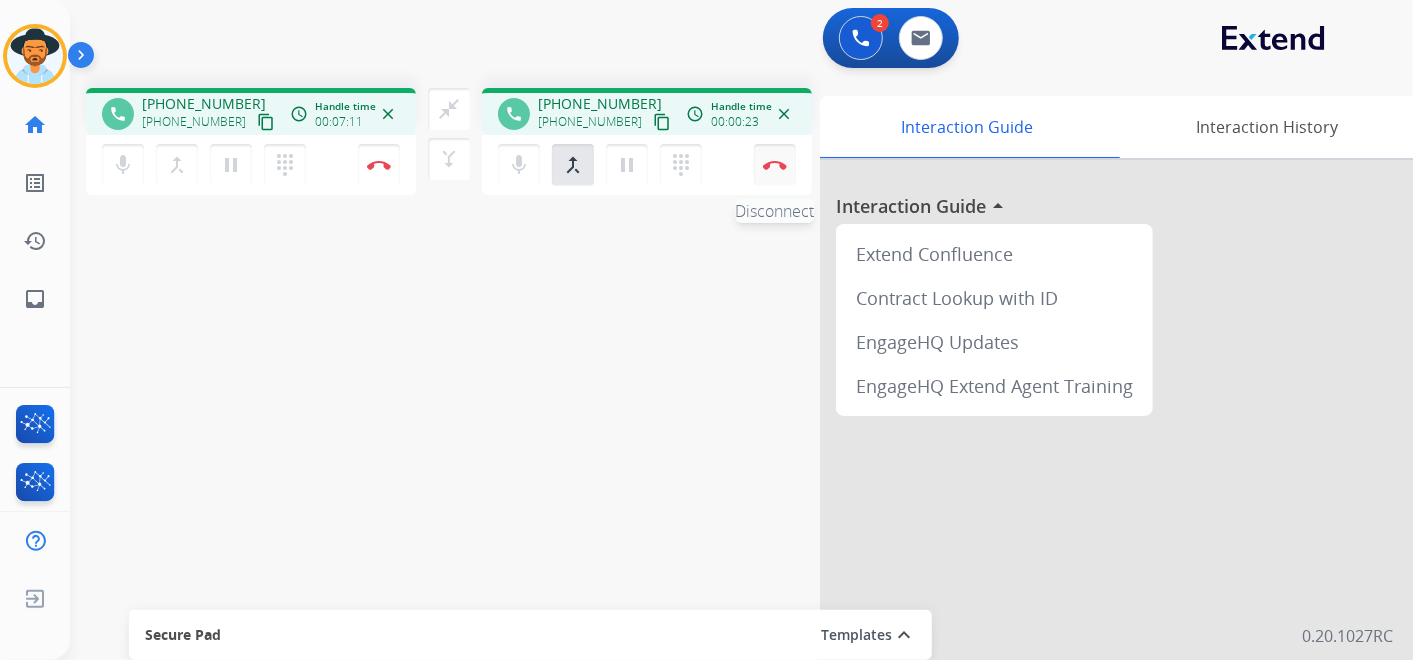 click on "Disconnect" at bounding box center (379, 165) 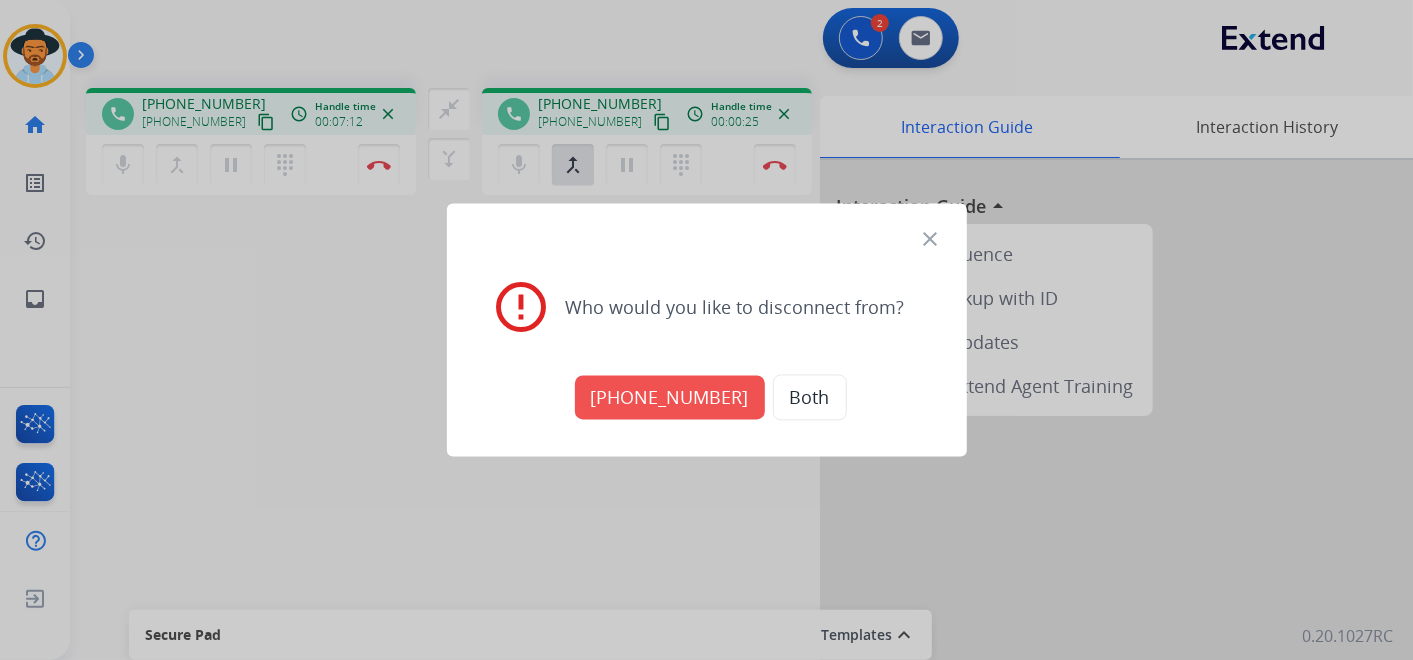 click on "[PHONE_NUMBER]" at bounding box center (670, 398) 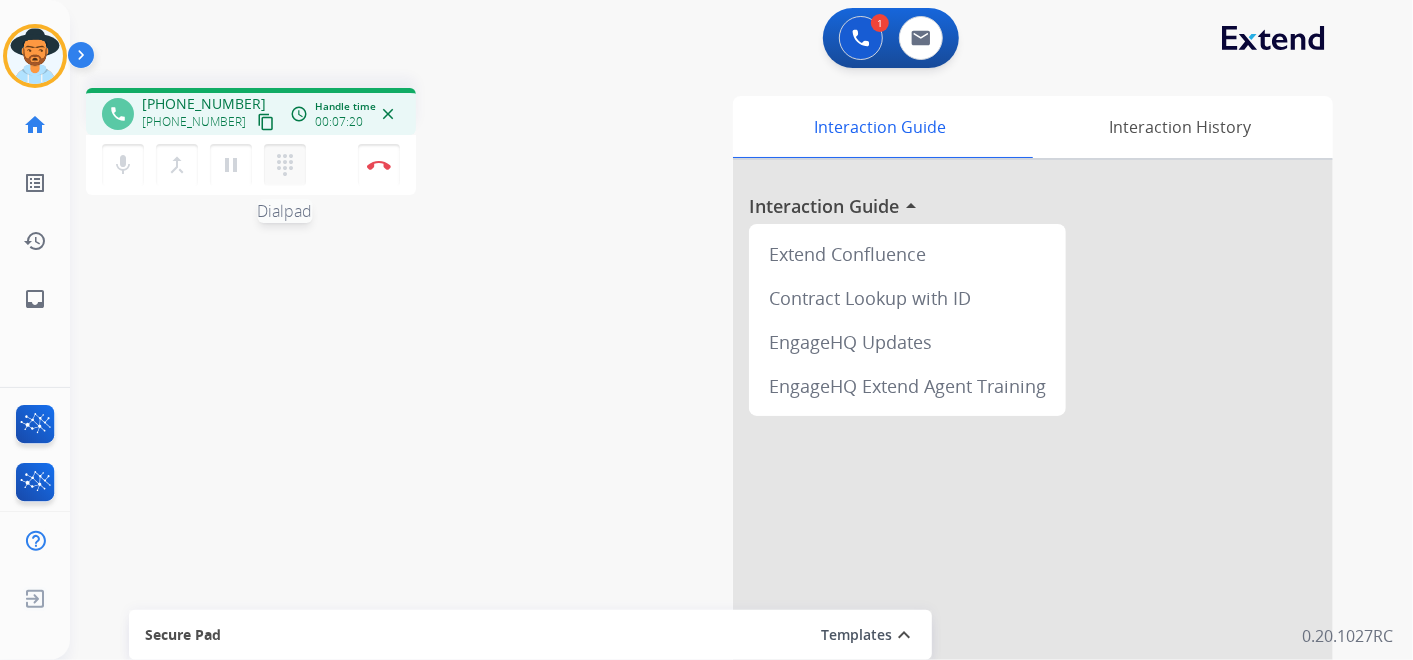 click on "dialpad" at bounding box center [285, 165] 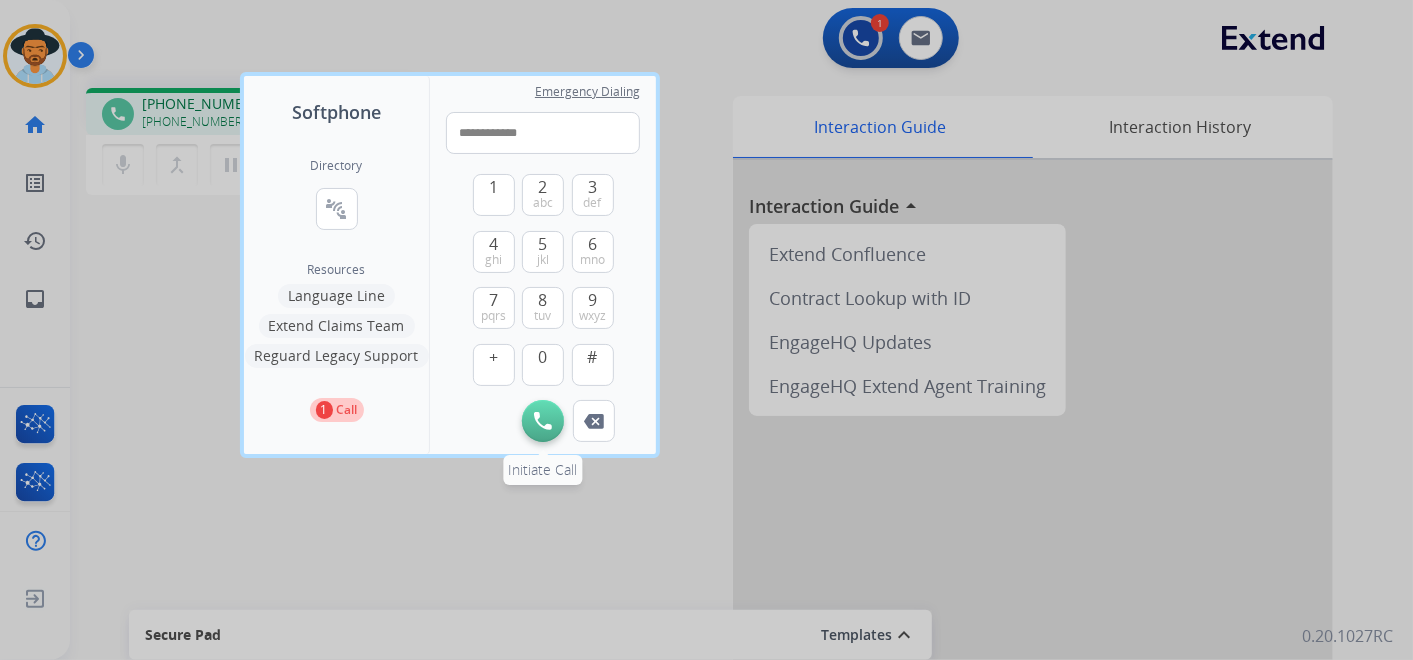 type on "**********" 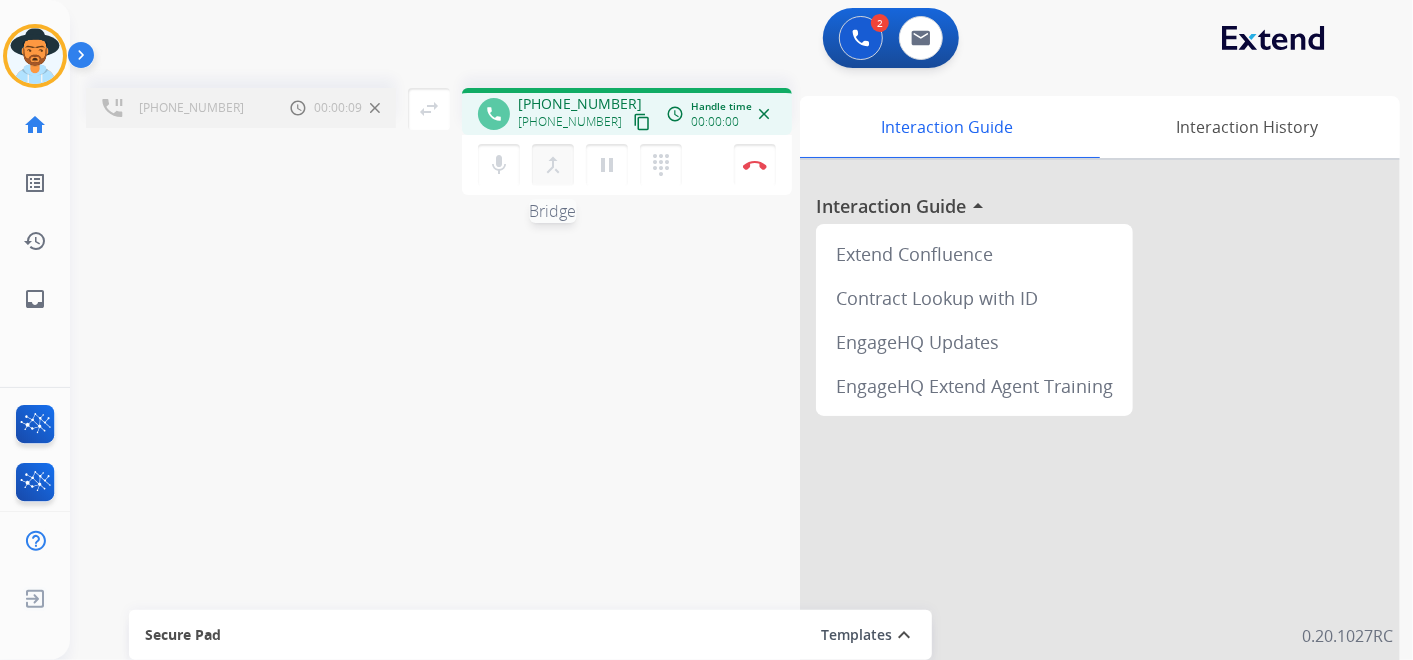 click on "merge_type" at bounding box center [553, 165] 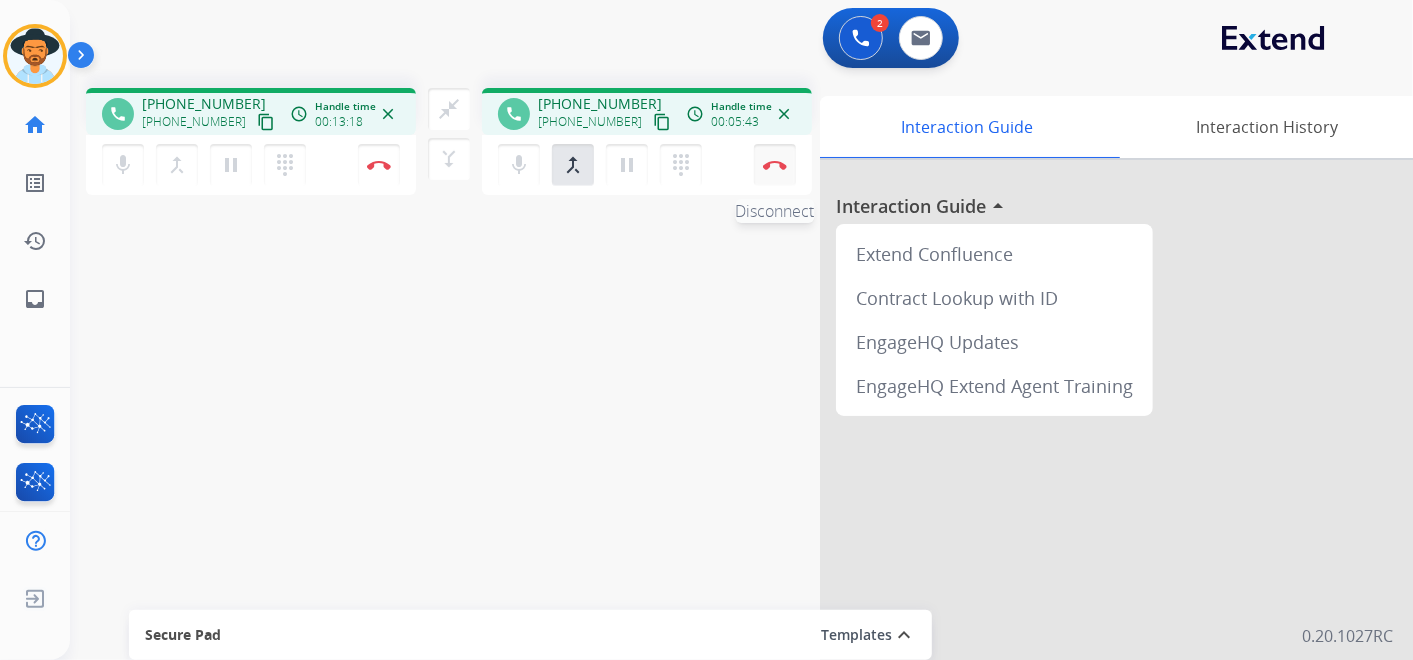 click on "Disconnect" at bounding box center [379, 165] 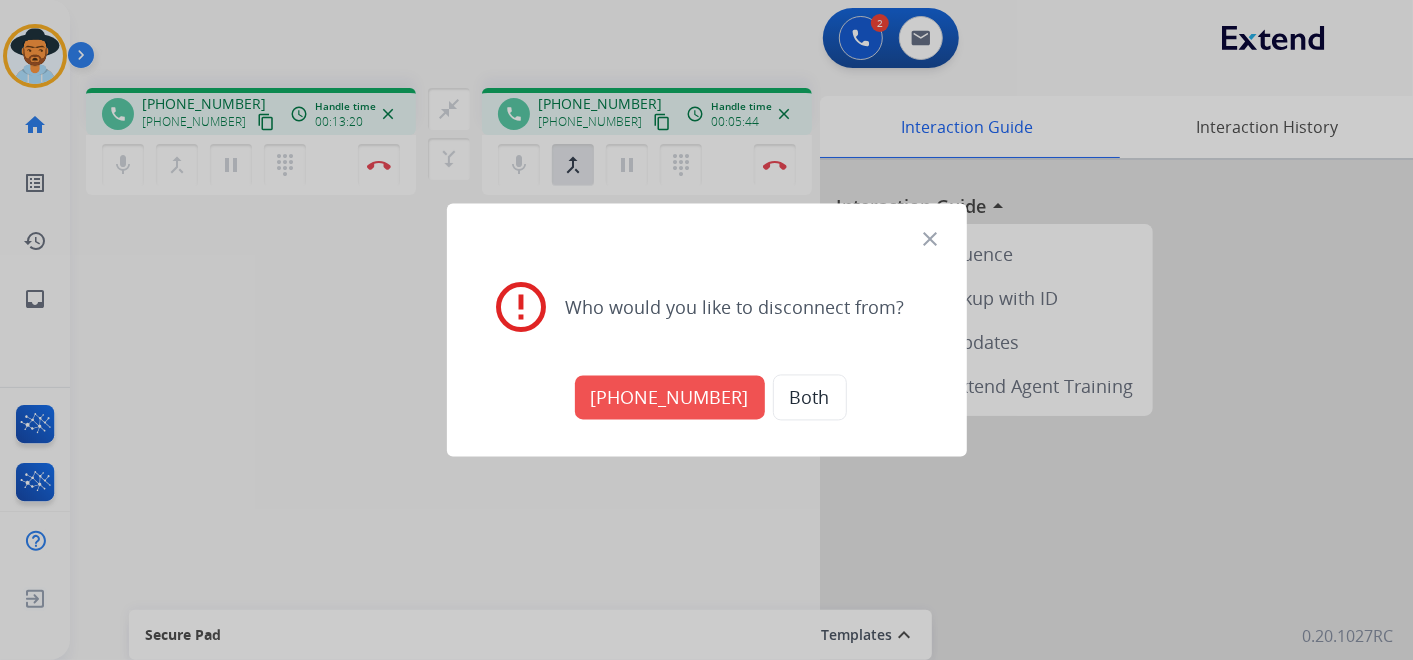 click on "[PHONE_NUMBER]" at bounding box center (670, 398) 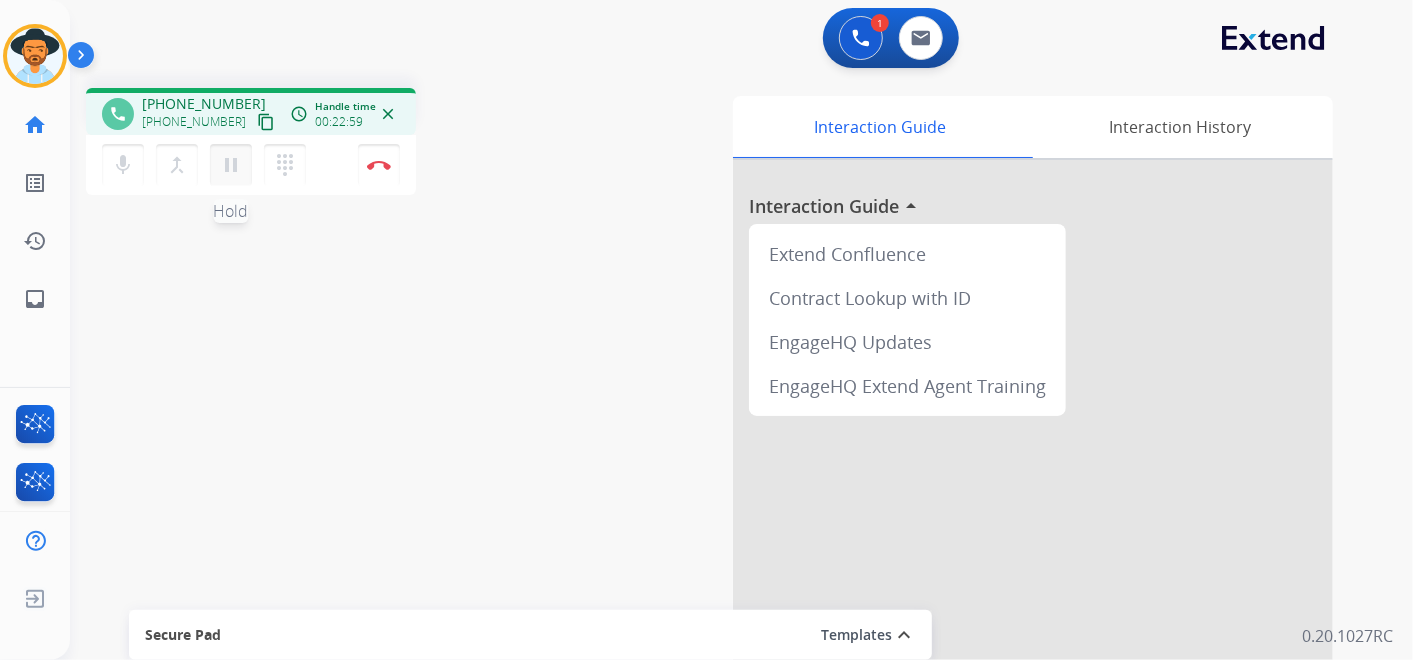 click on "pause" at bounding box center (231, 165) 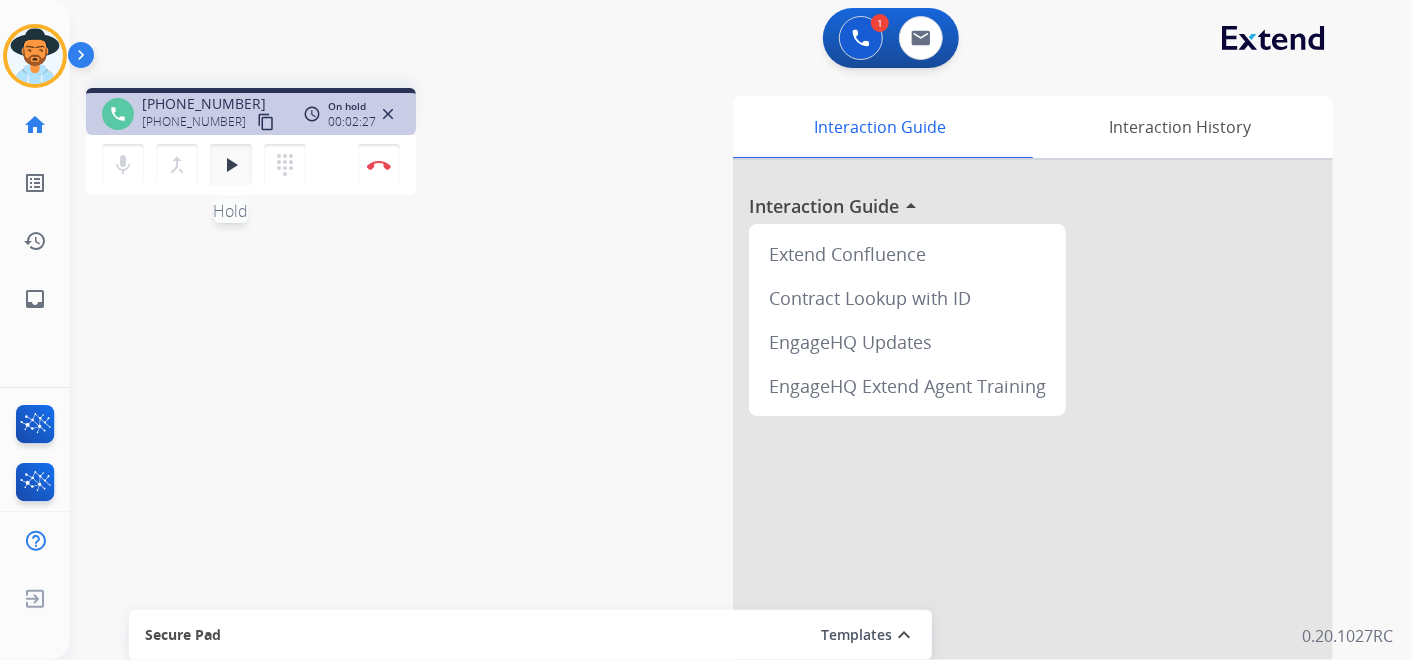 click on "play_arrow Hold" at bounding box center (231, 165) 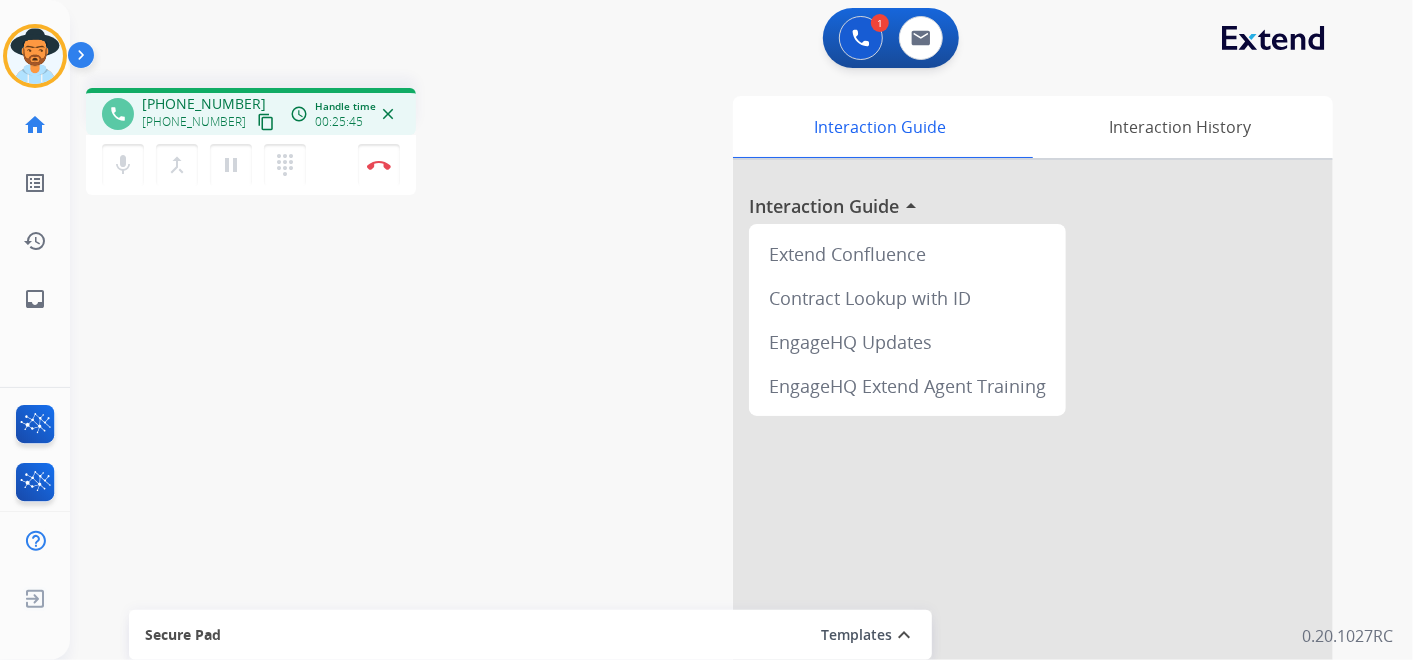 click on "1 Voice Interactions  0  Email Interactions" at bounding box center (729, 40) 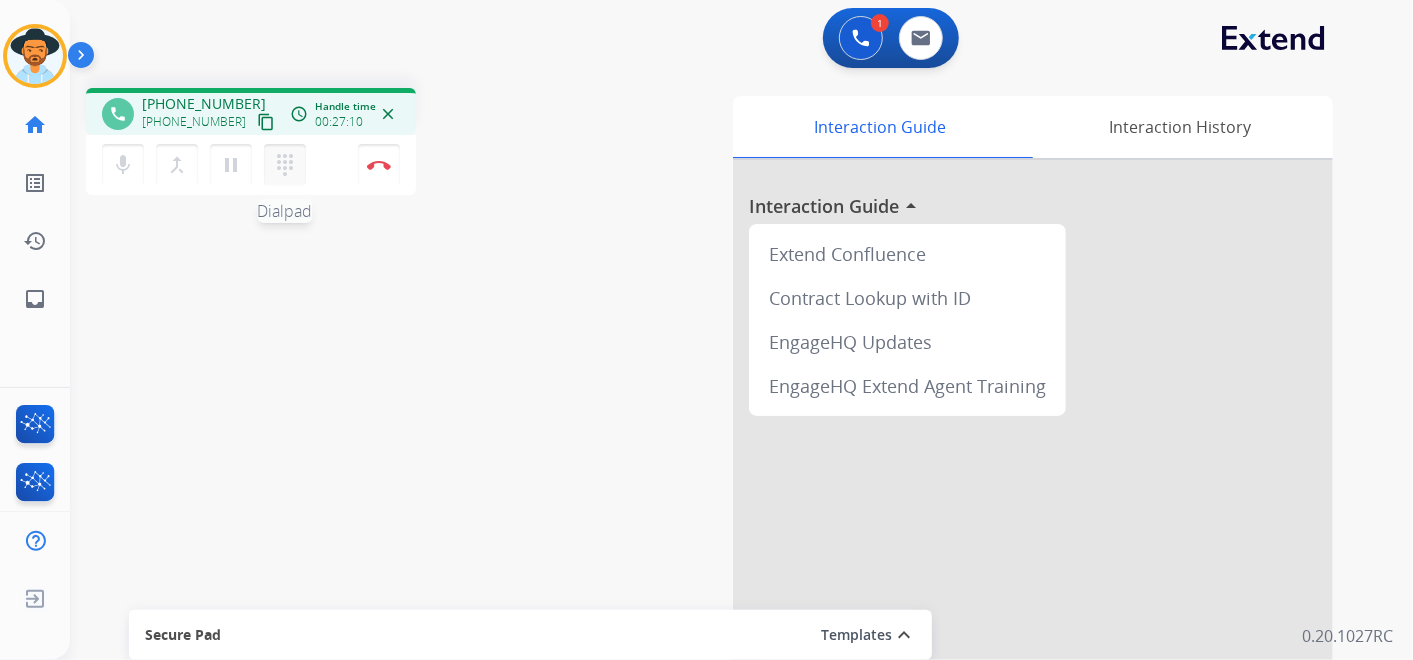 click on "dialpad Dialpad" at bounding box center [285, 165] 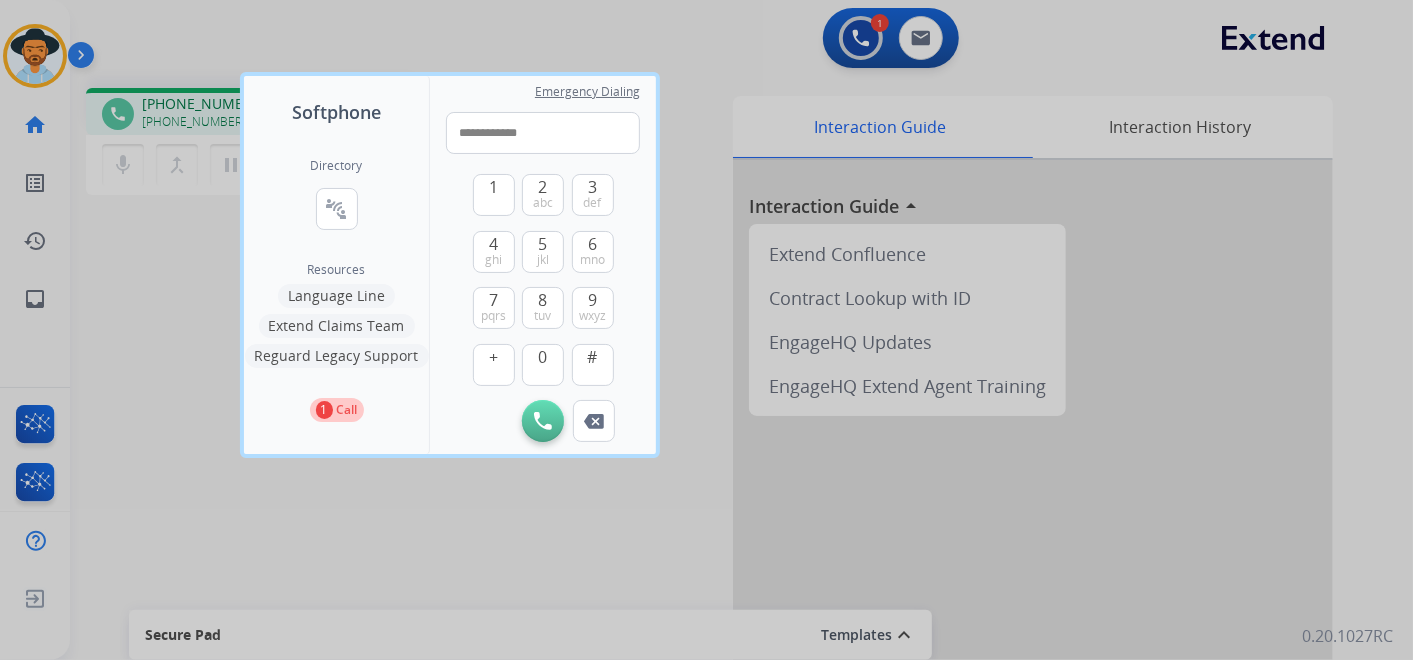 type on "**********" 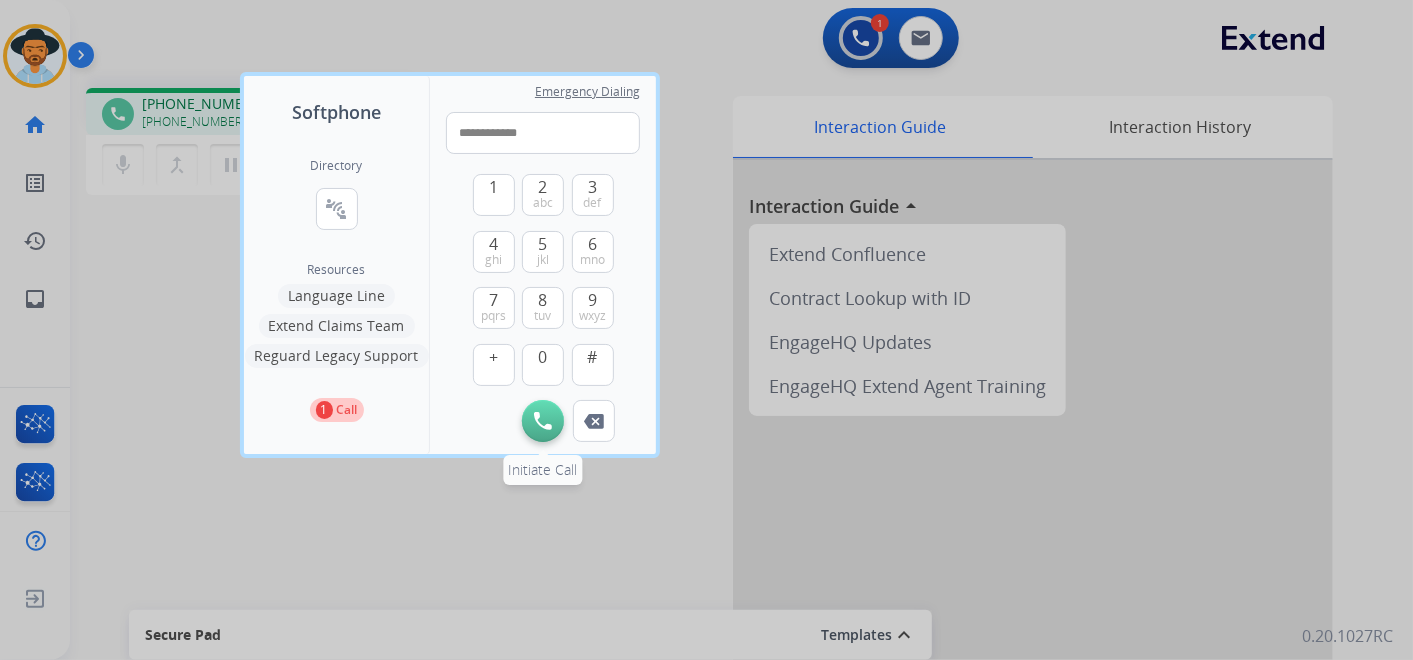 click on "Initiate Call" at bounding box center (543, 421) 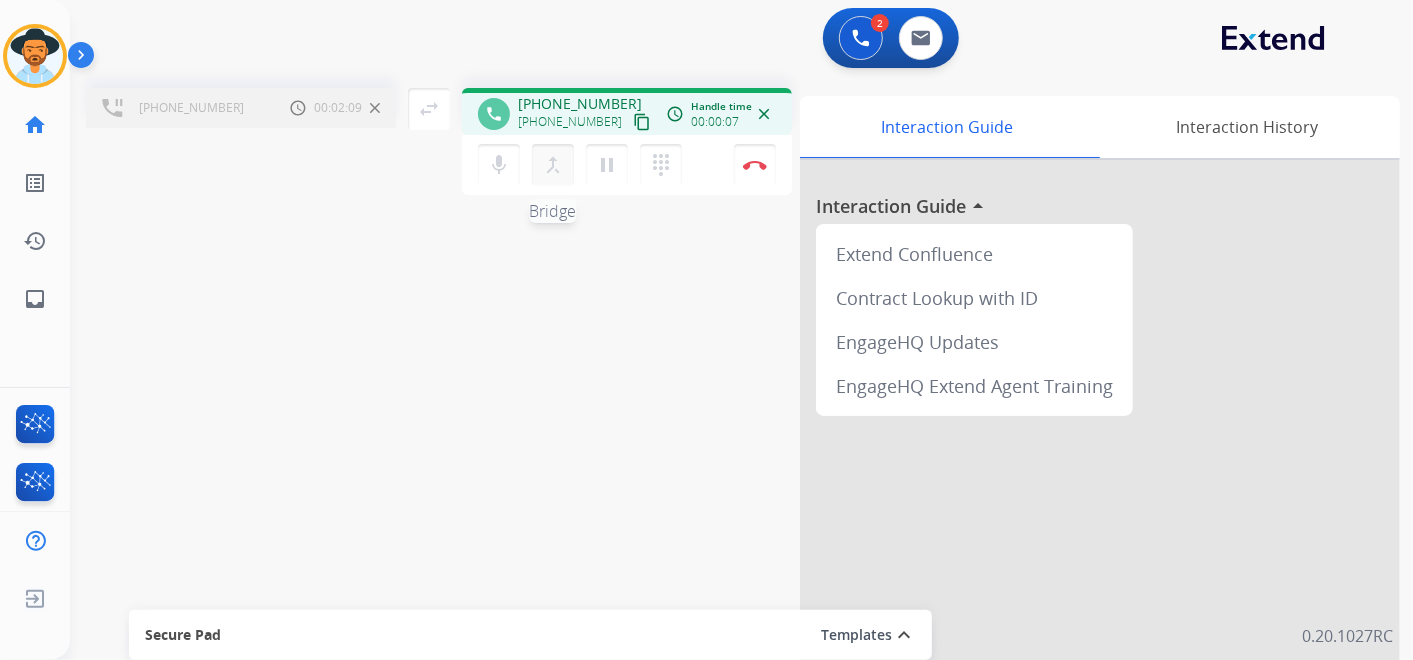 click on "merge_type" at bounding box center (553, 165) 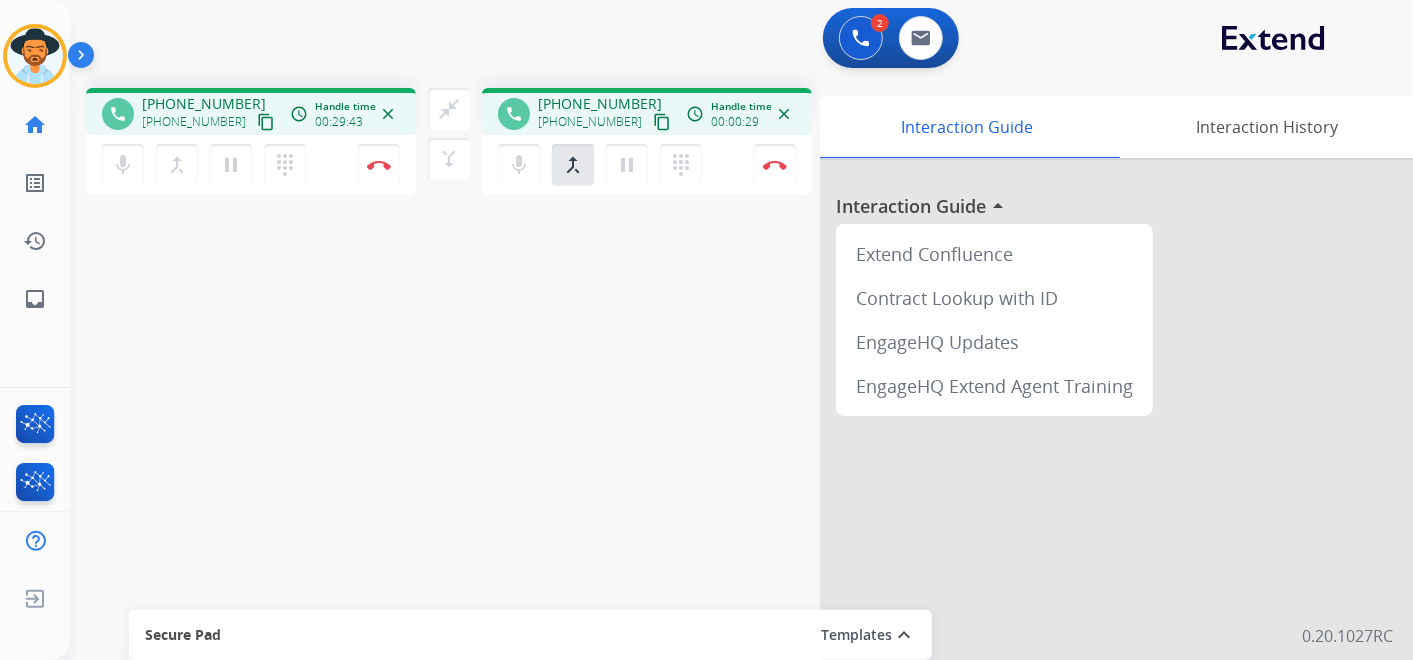 type 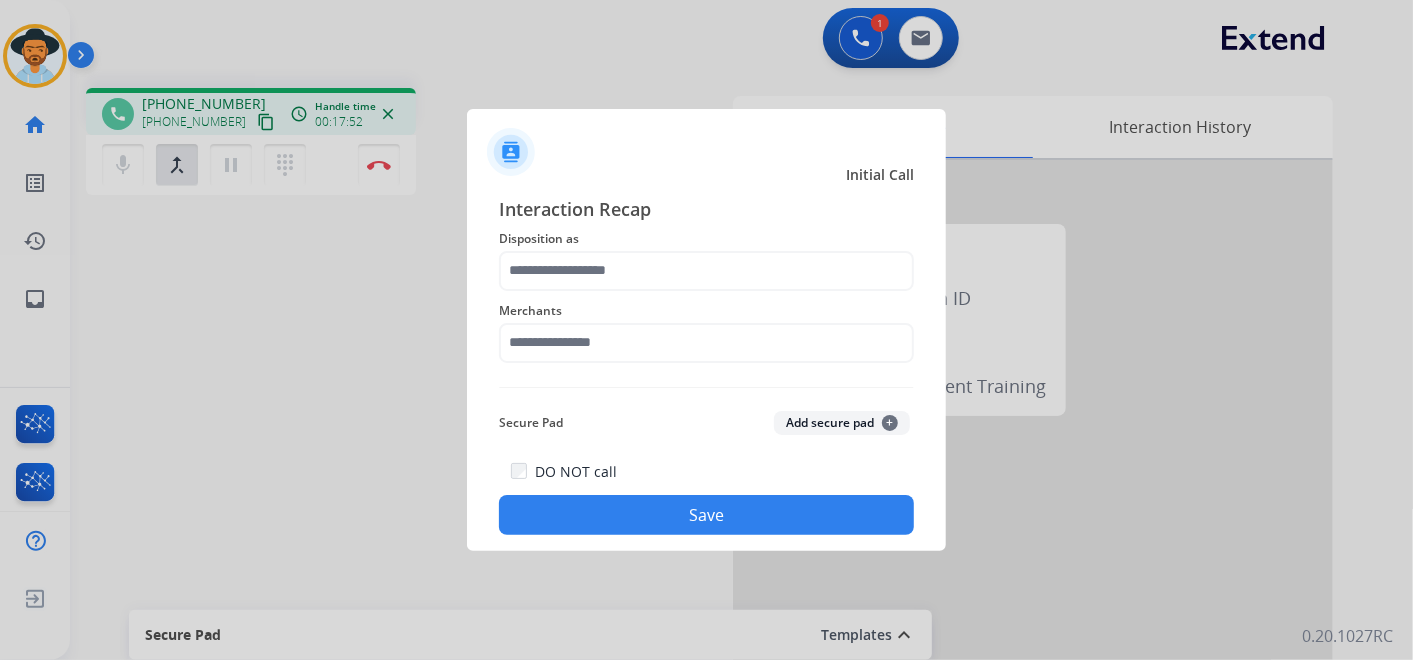 click on "Save" 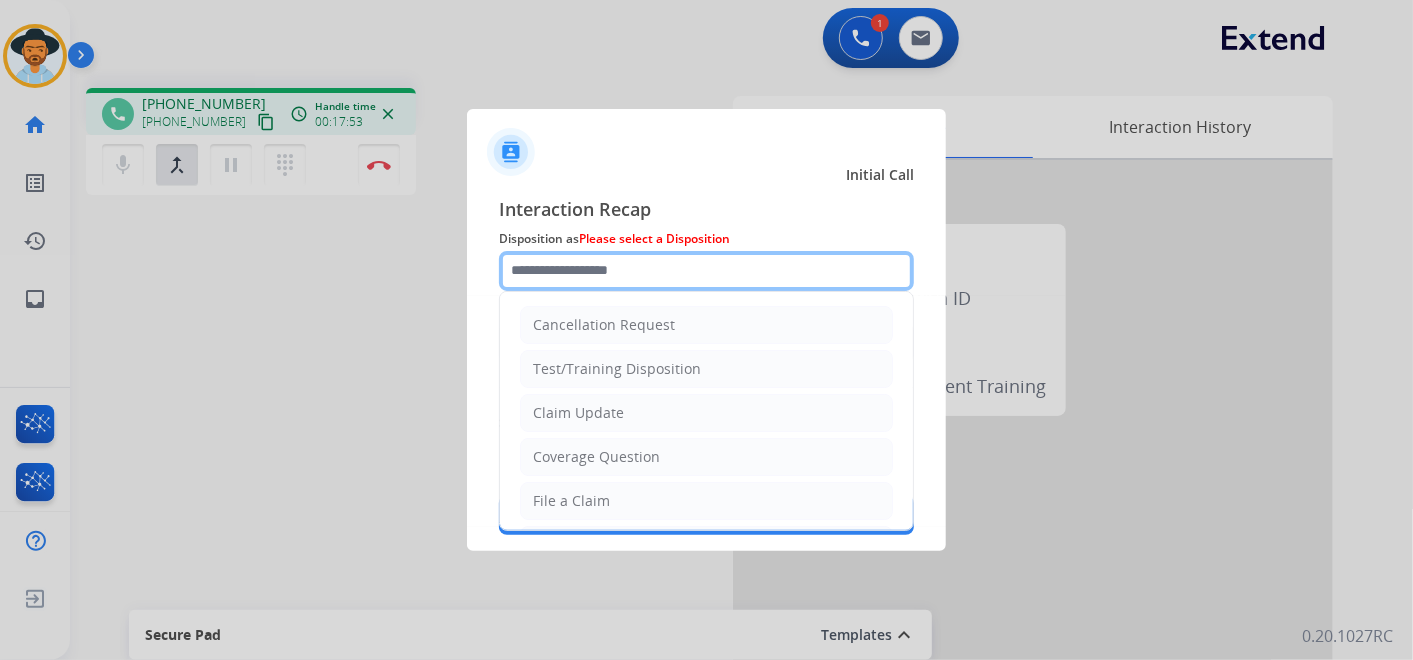 click 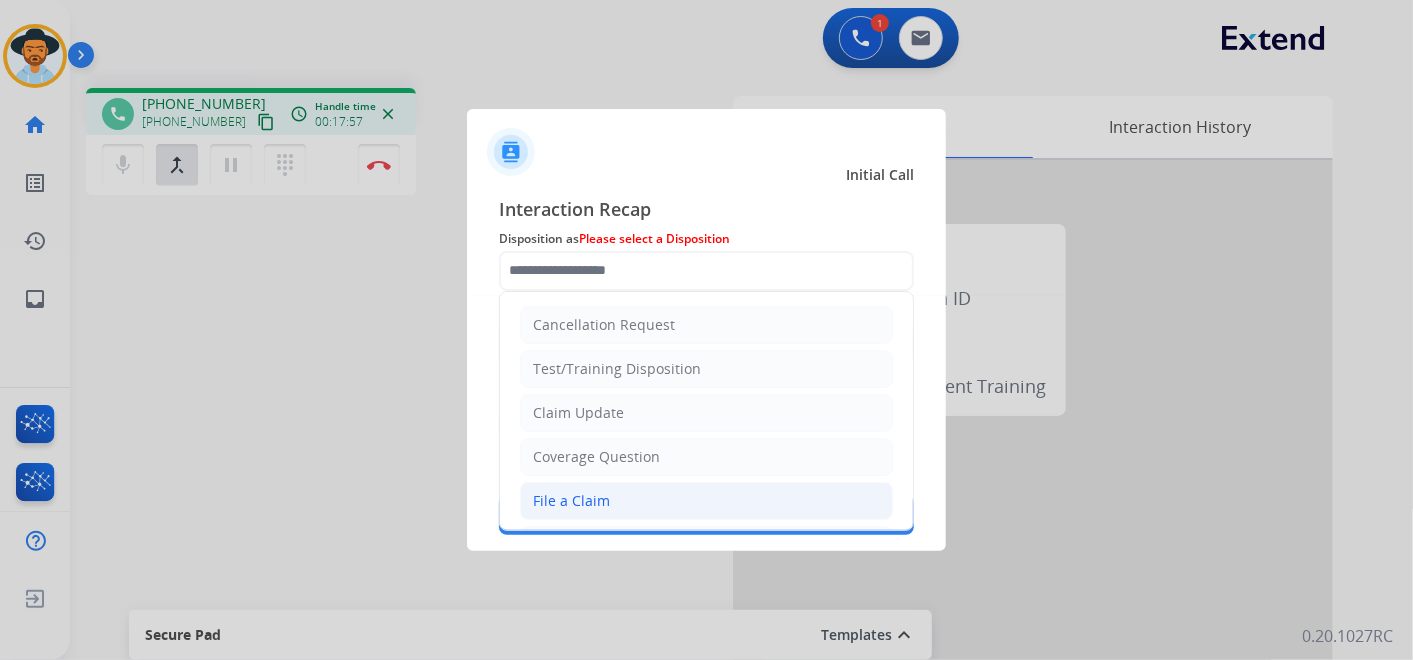 click on "File a Claim" 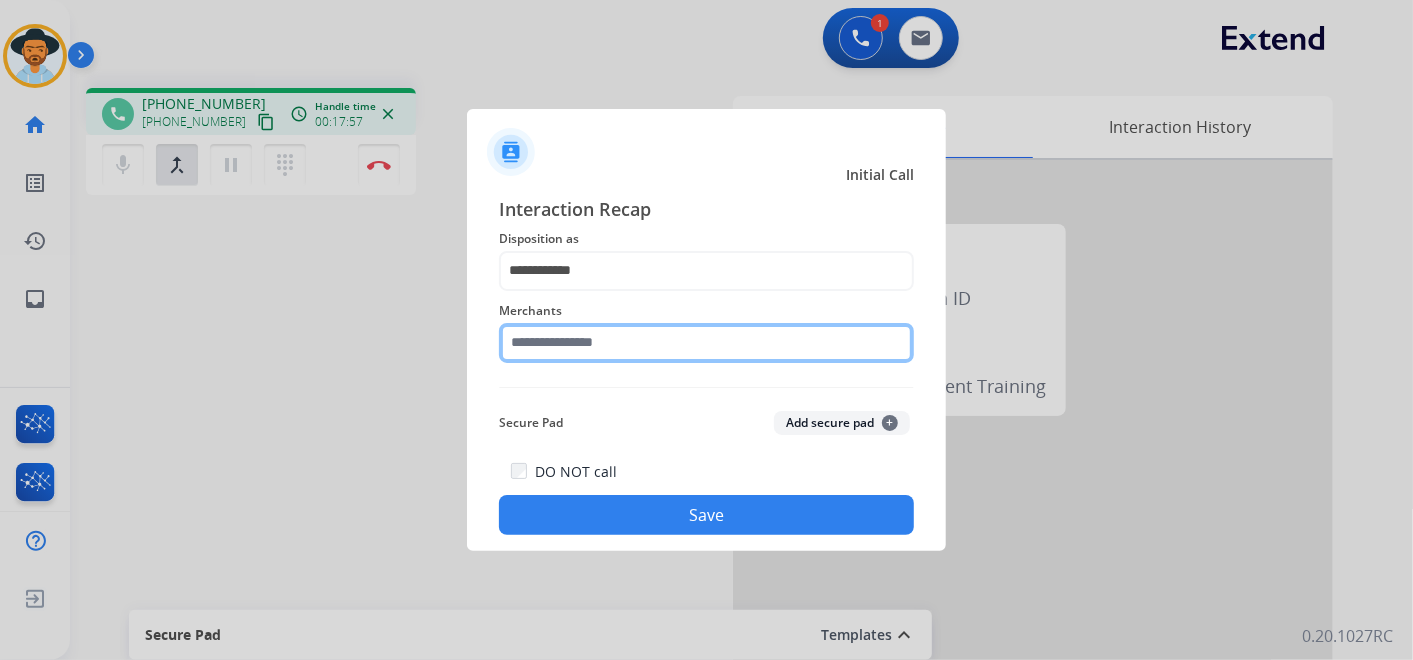 click 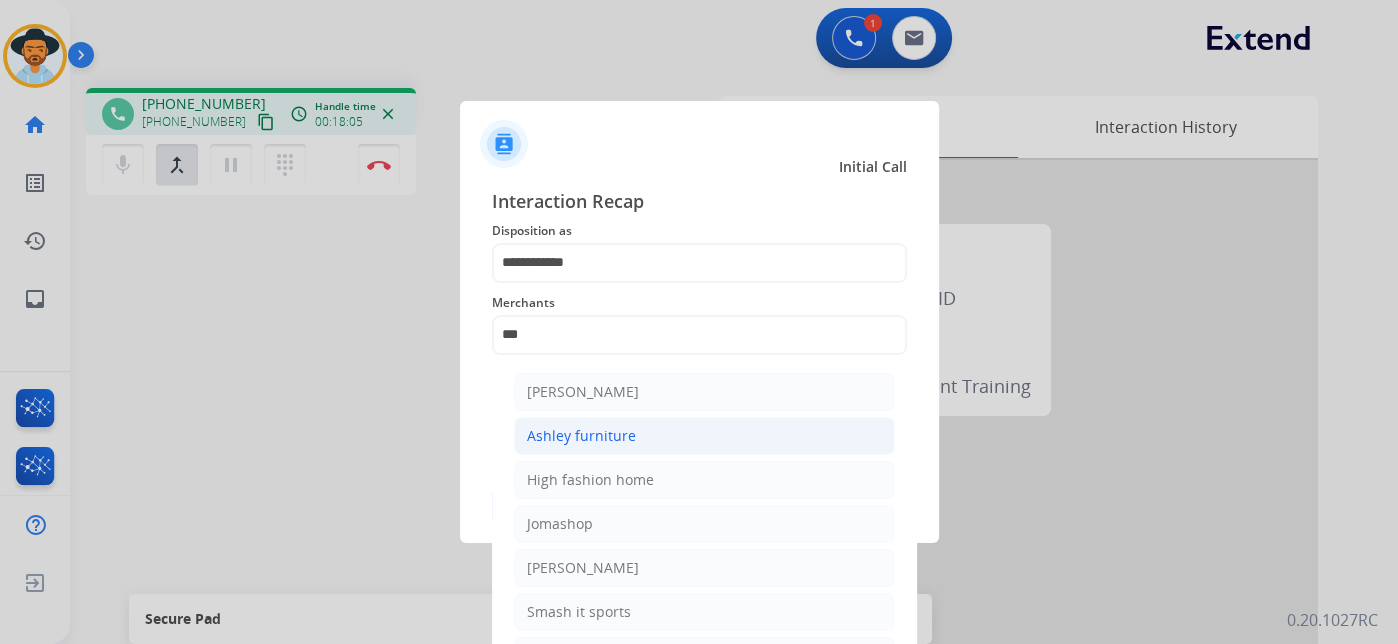 click on "[PERSON_NAME]   [PERSON_NAME] furniture   High fashion home   Jomashop   [PERSON_NAME]   Smash it sports   Smash it sports - wholesale" 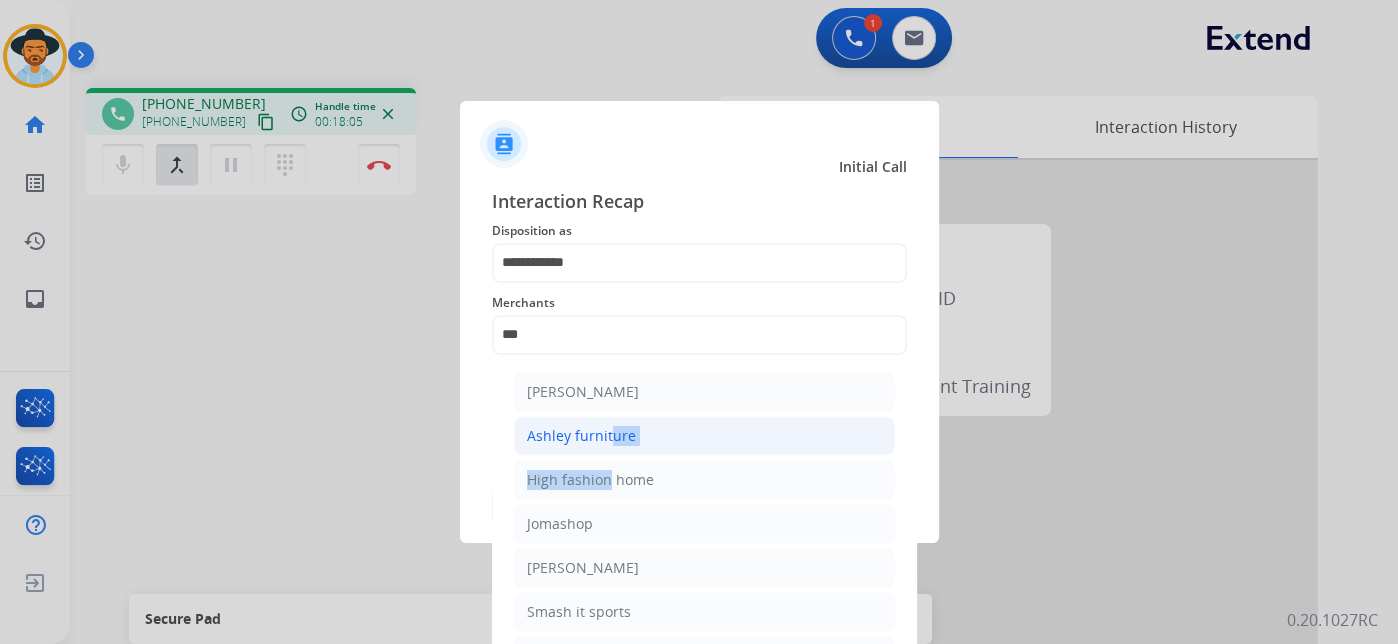 drag, startPoint x: 603, startPoint y: 453, endPoint x: 610, endPoint y: 433, distance: 21.189621 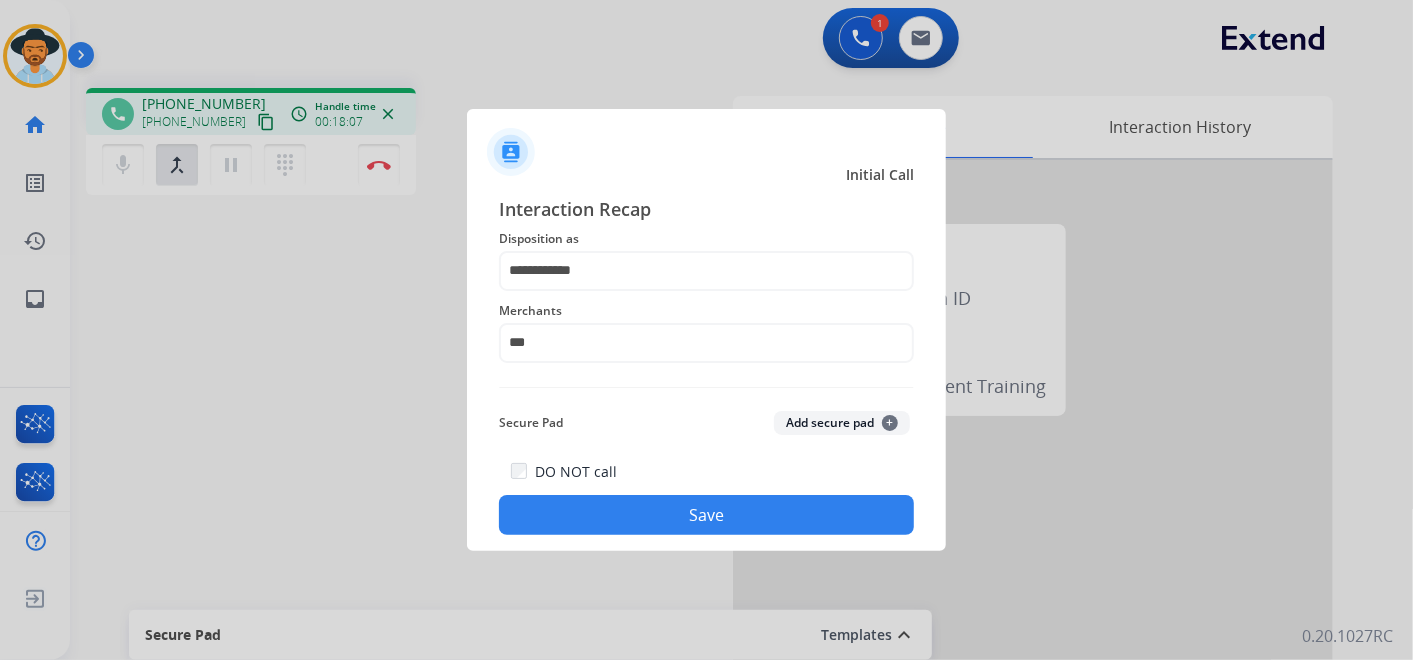 drag, startPoint x: 674, startPoint y: 521, endPoint x: 668, endPoint y: 506, distance: 16.155495 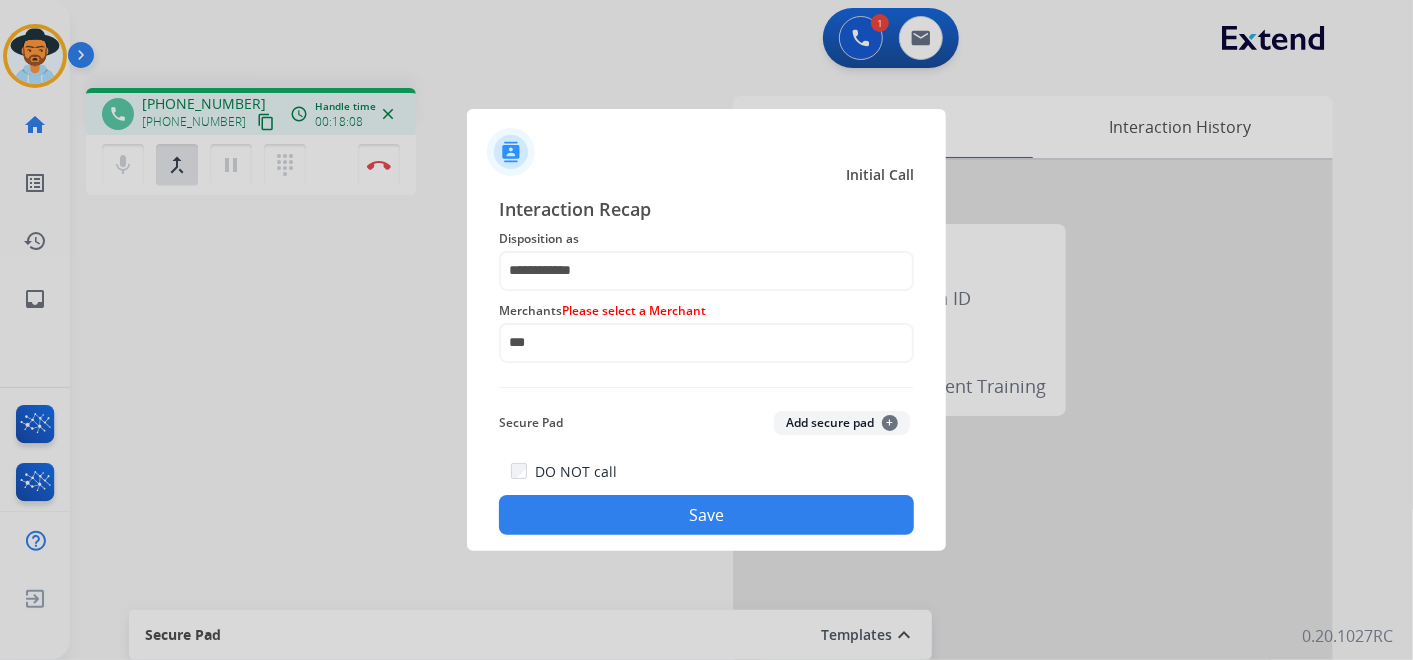 click on "Save" 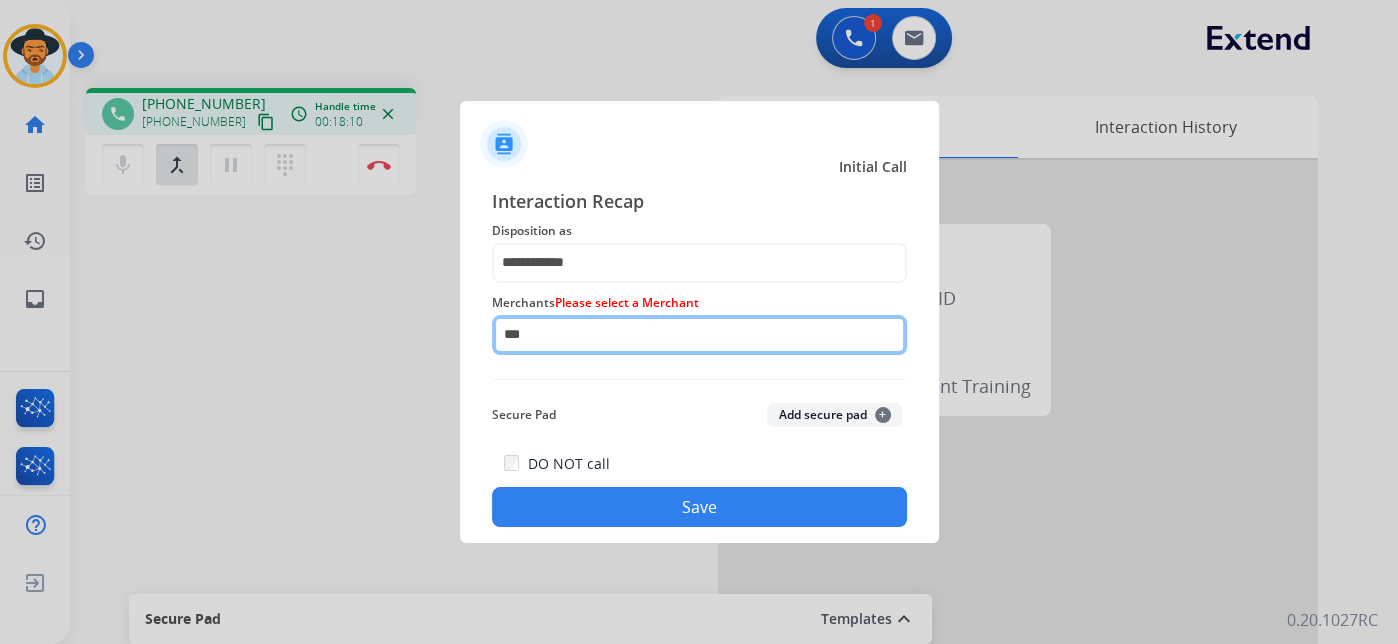 click on "***" 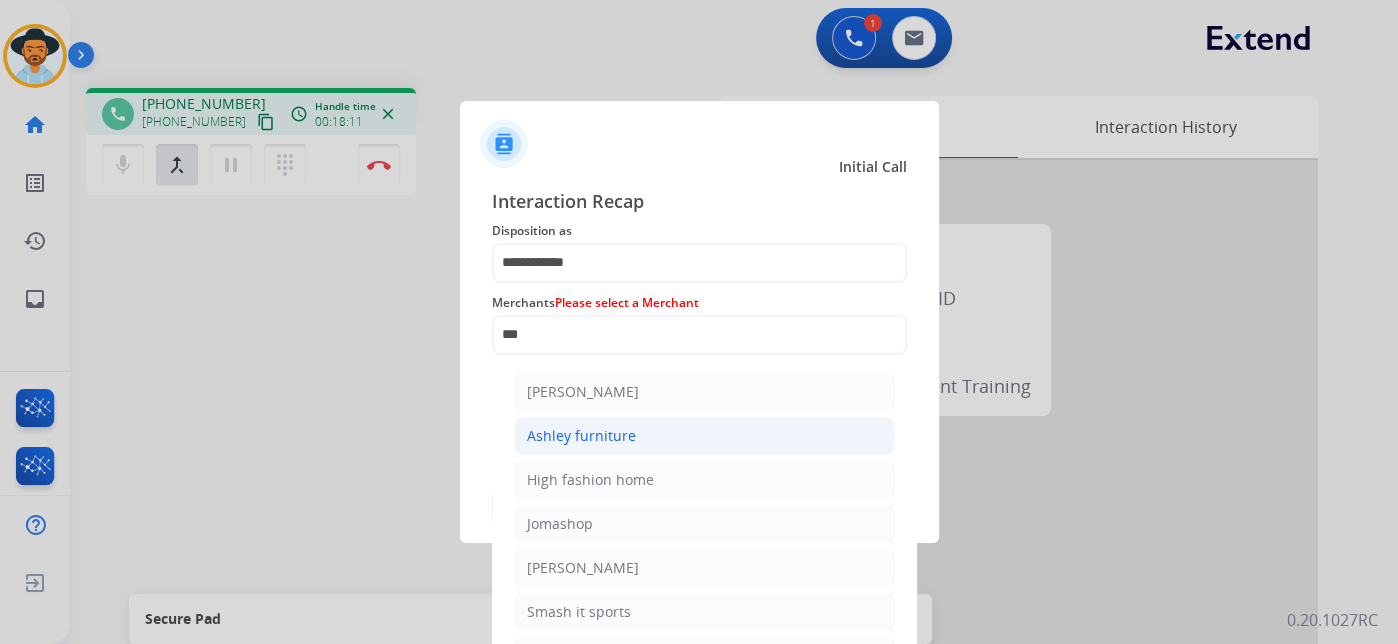 click on "Ashley furniture" 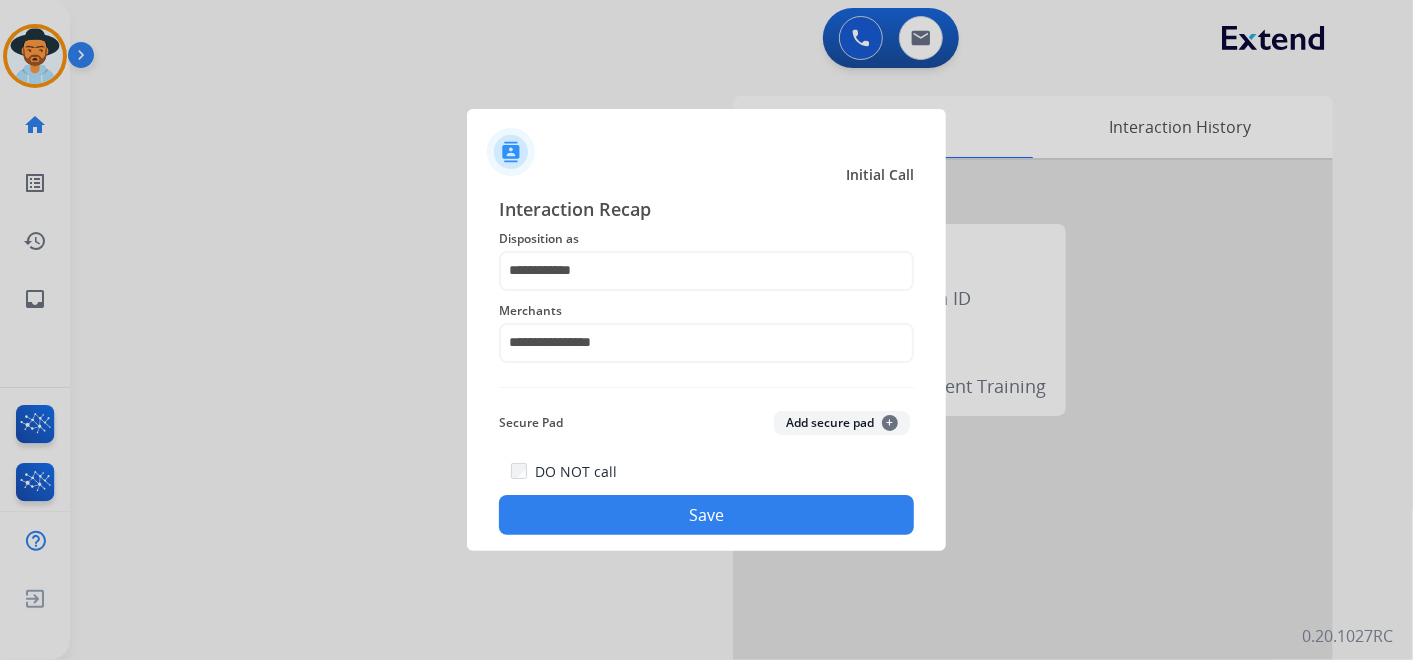 click on "Save" 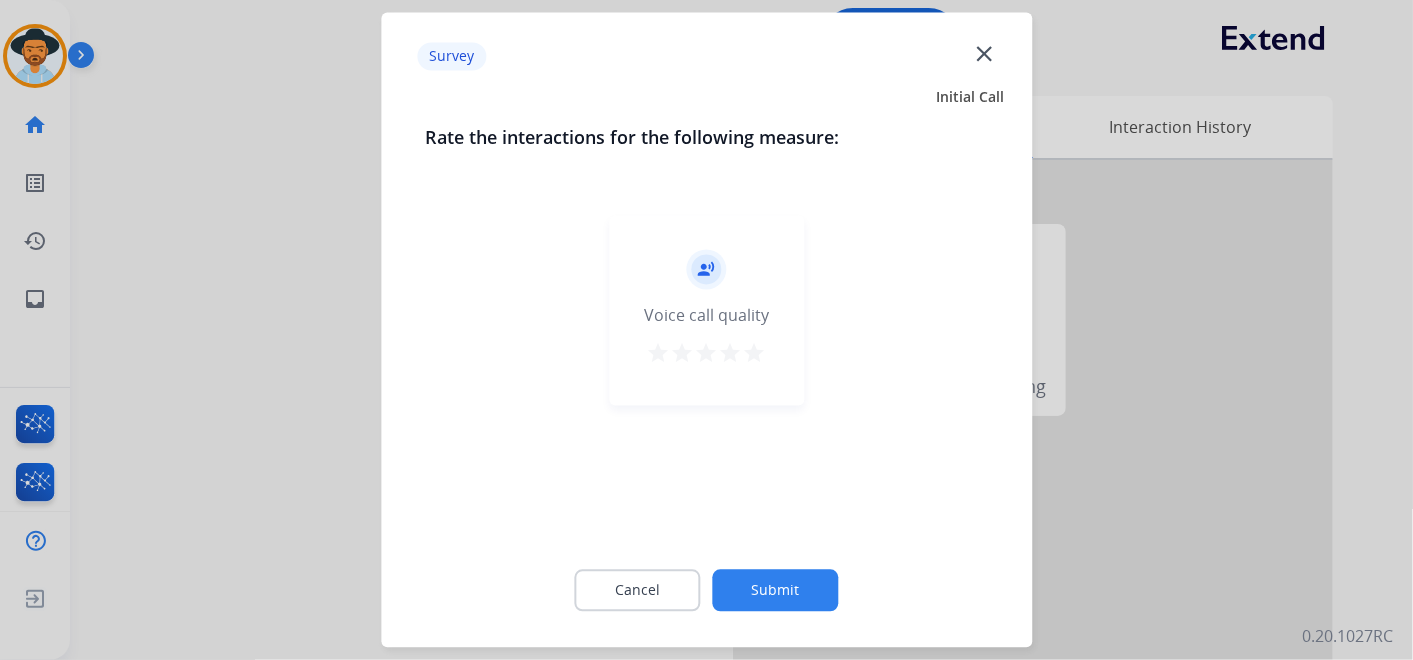 click on "Cancel Submit" 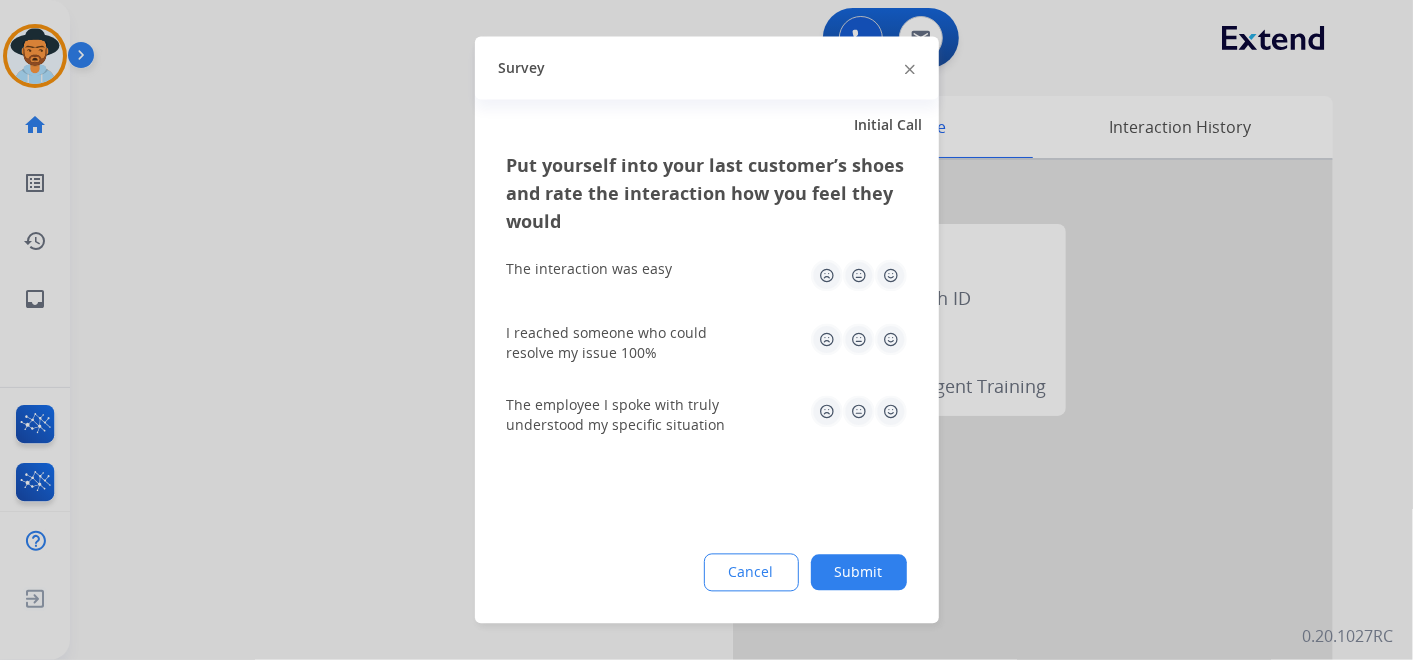click on "Submit" 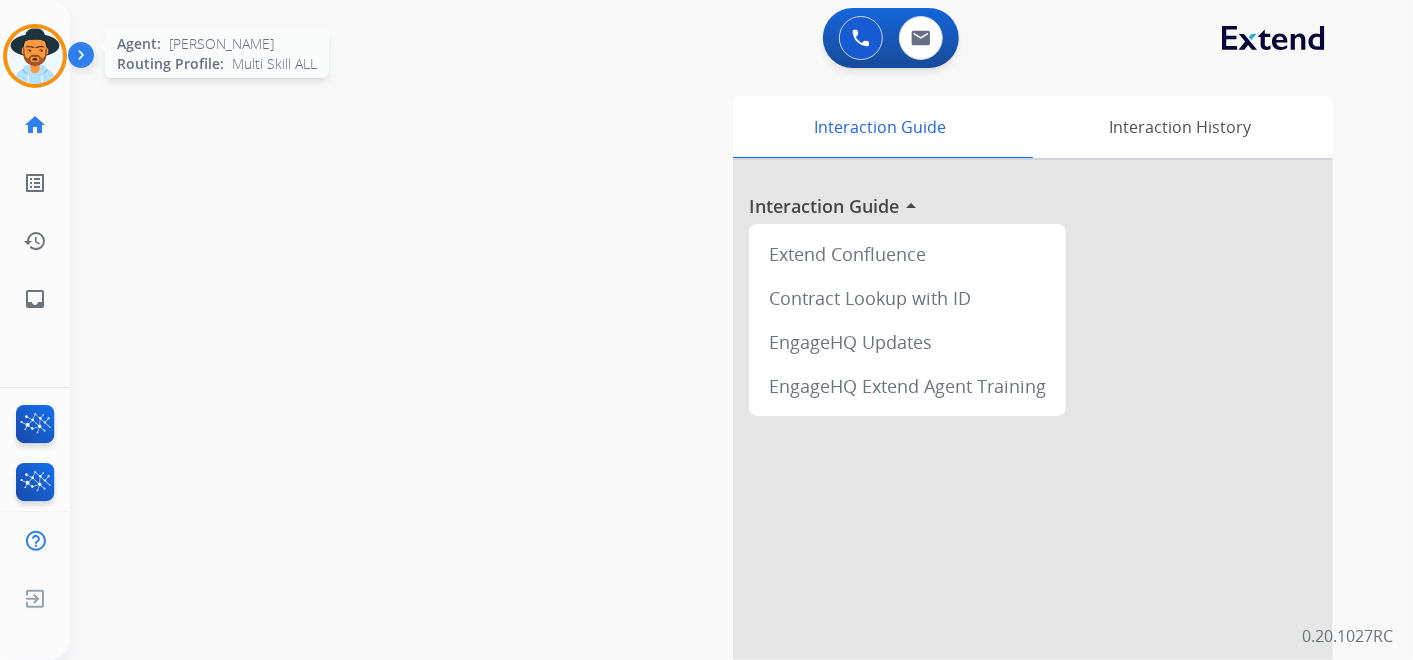 click at bounding box center (35, 56) 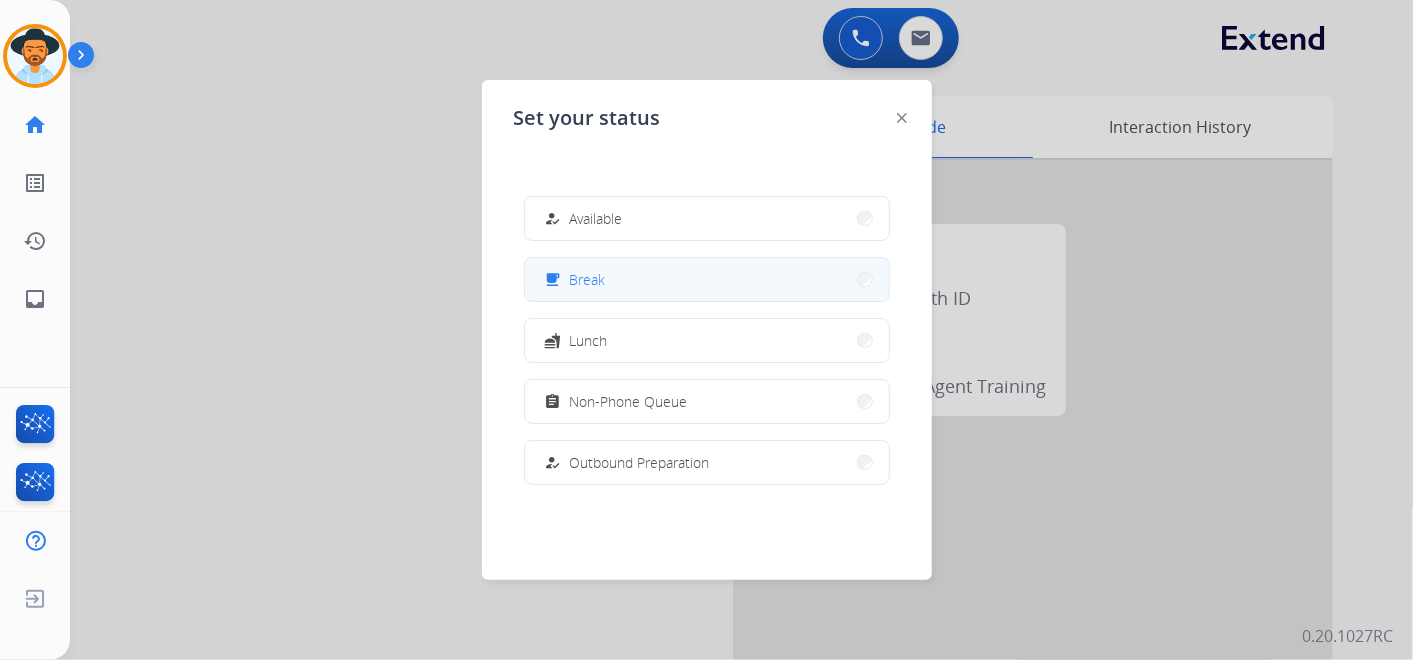 click on "free_breakfast Break" at bounding box center (707, 279) 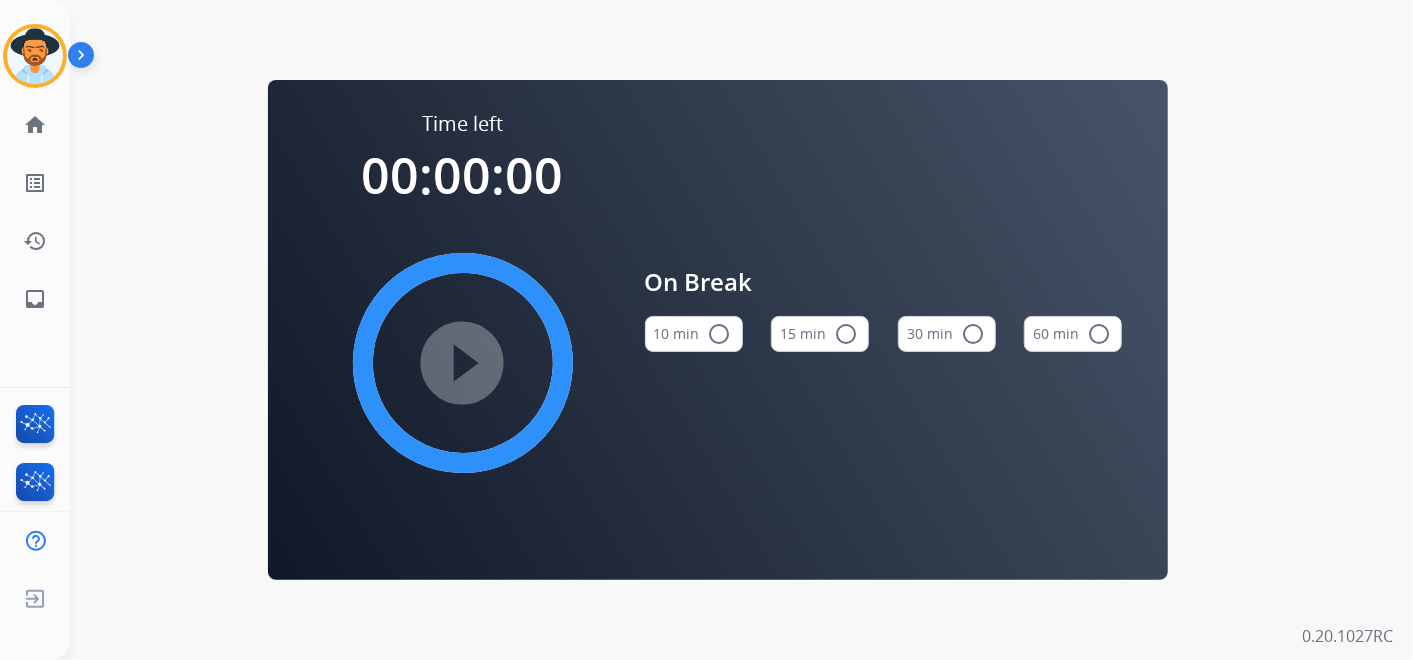click on "15 min  radio_button_unchecked" at bounding box center [820, 334] 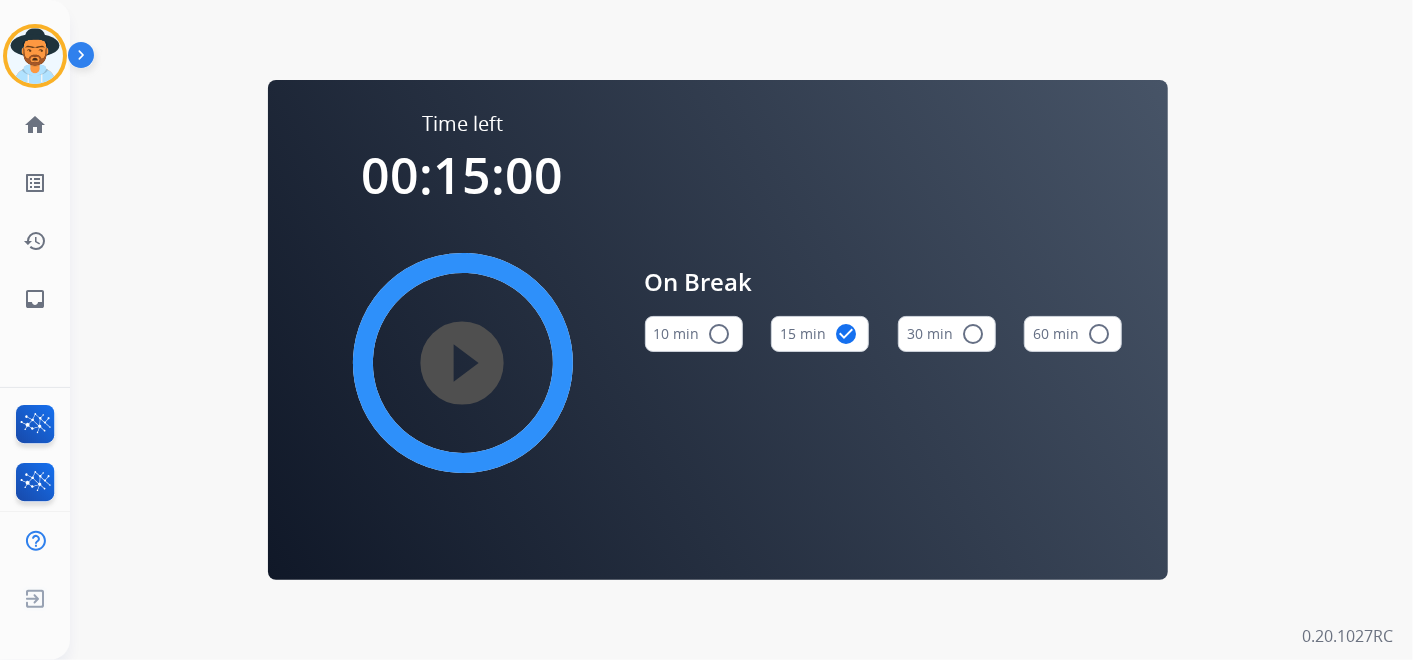 type 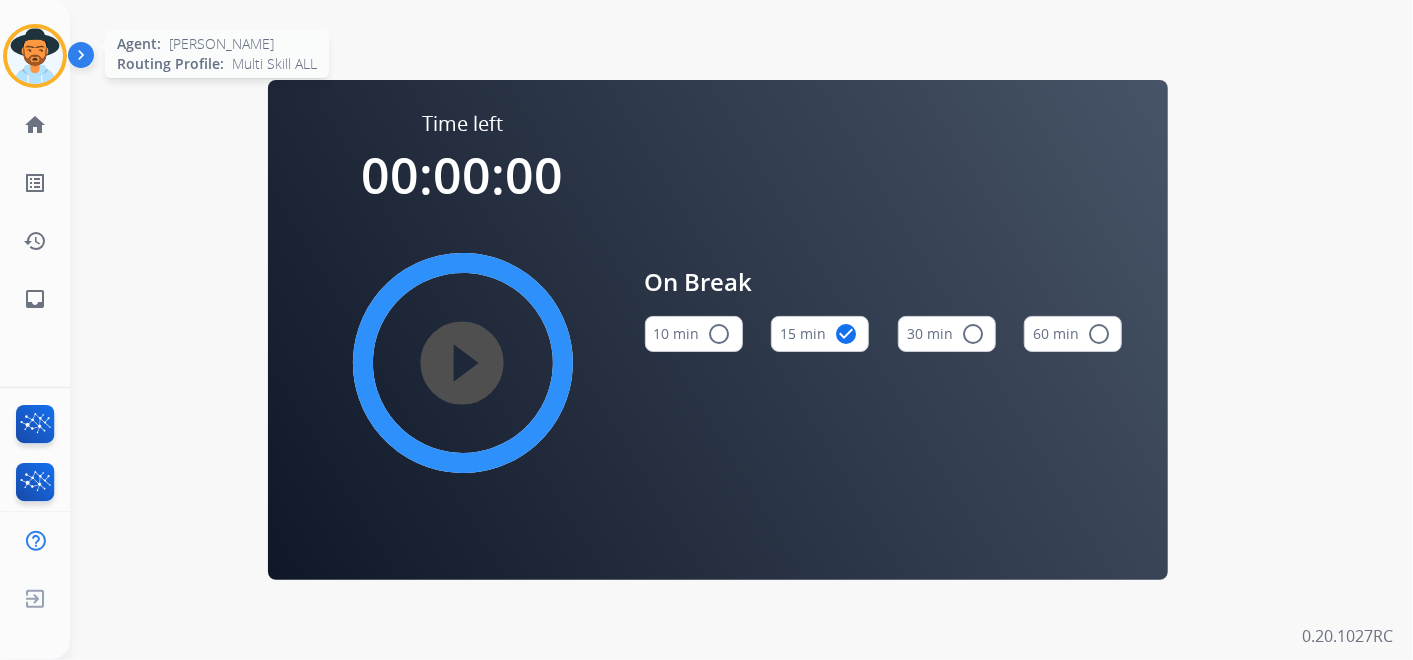 click at bounding box center (35, 56) 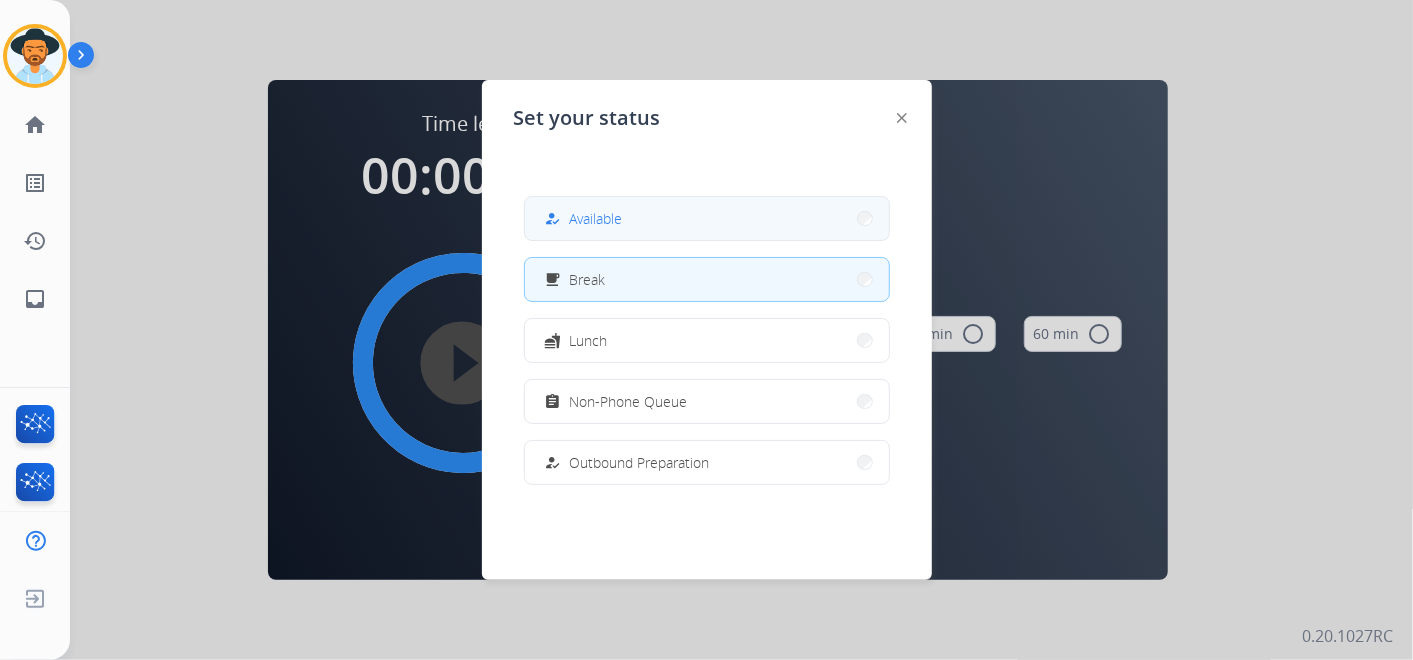 click on "how_to_reg Available" at bounding box center [707, 218] 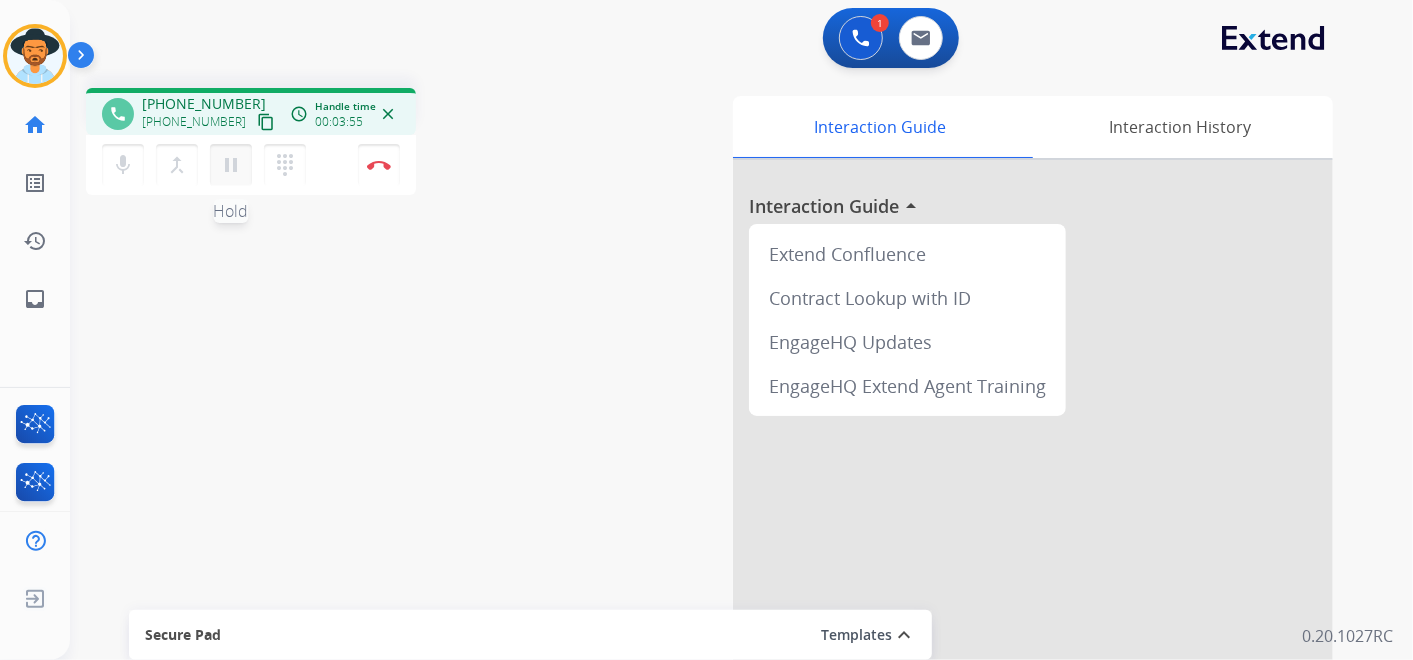 click on "pause" at bounding box center [231, 165] 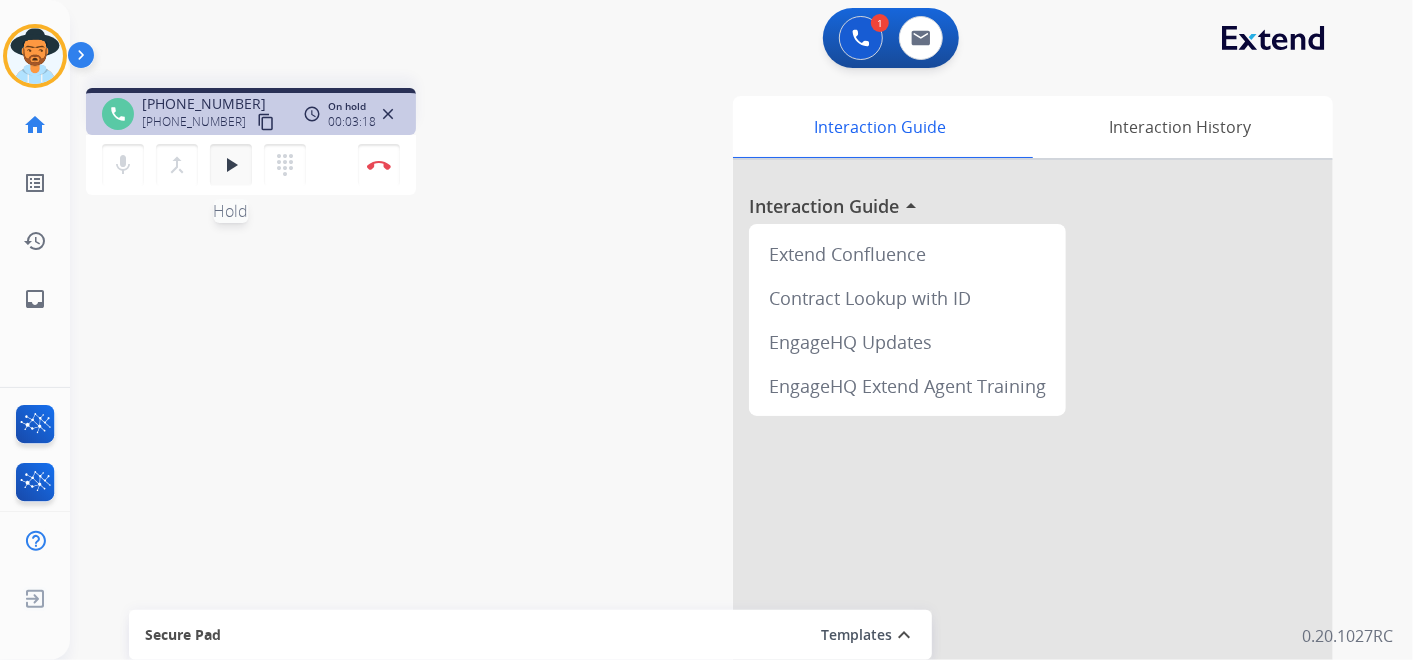 click on "play_arrow" at bounding box center [231, 165] 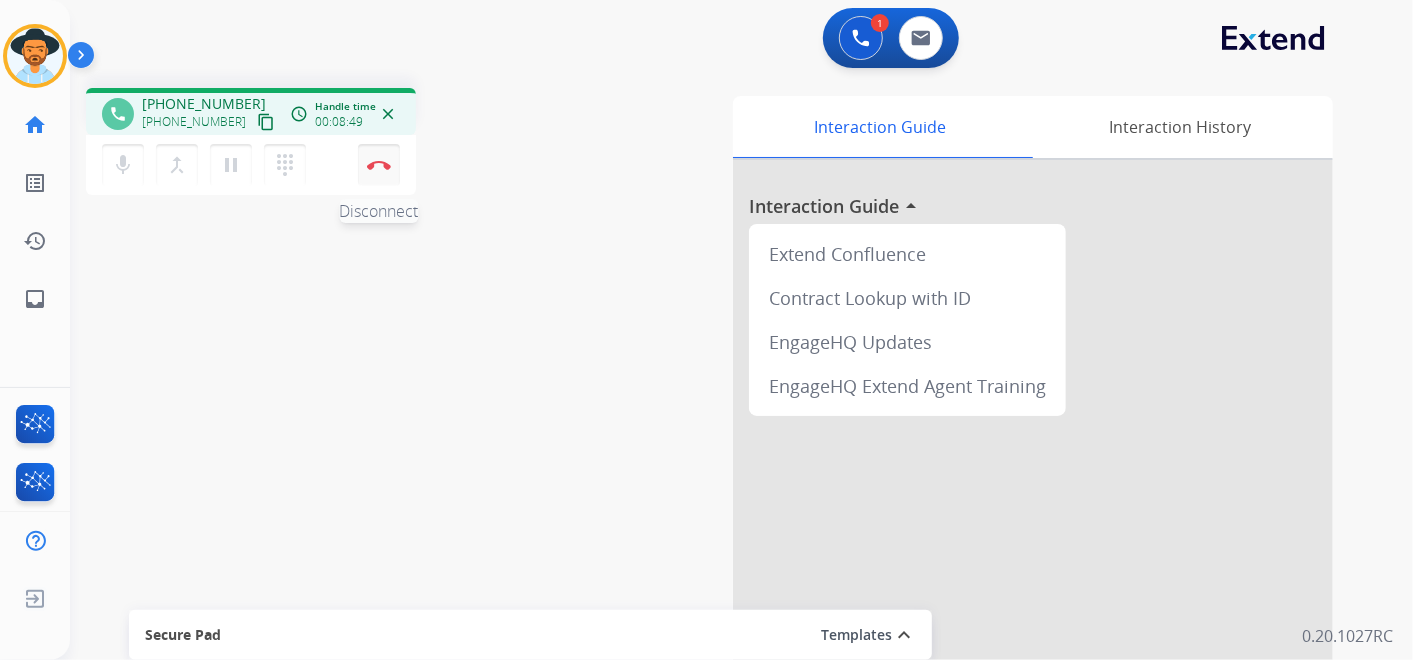 click on "Disconnect" at bounding box center (379, 165) 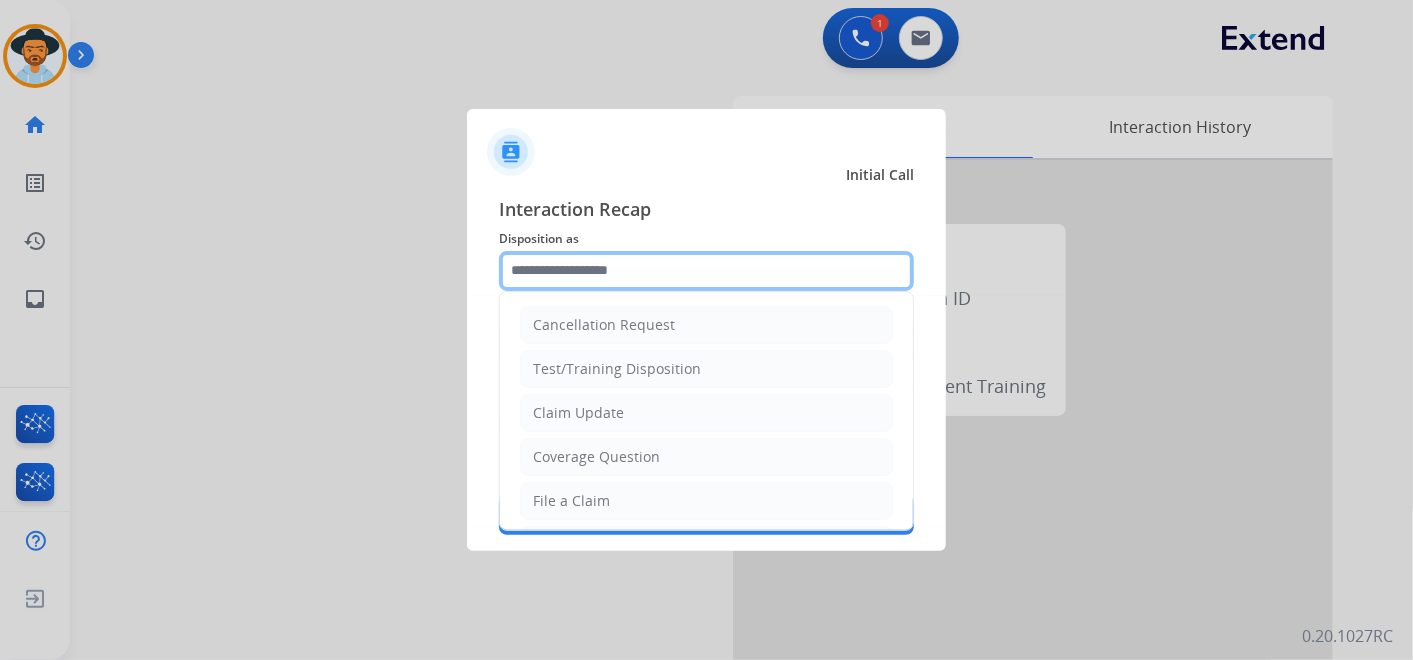 click 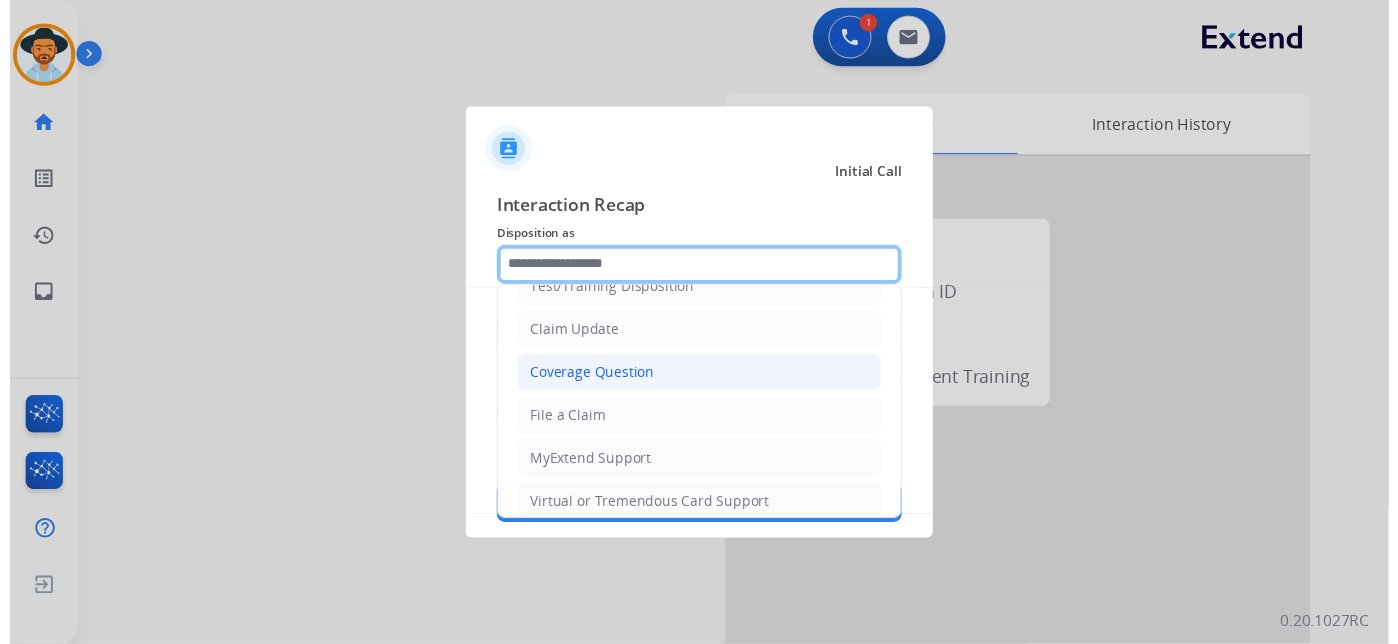 scroll, scrollTop: 111, scrollLeft: 0, axis: vertical 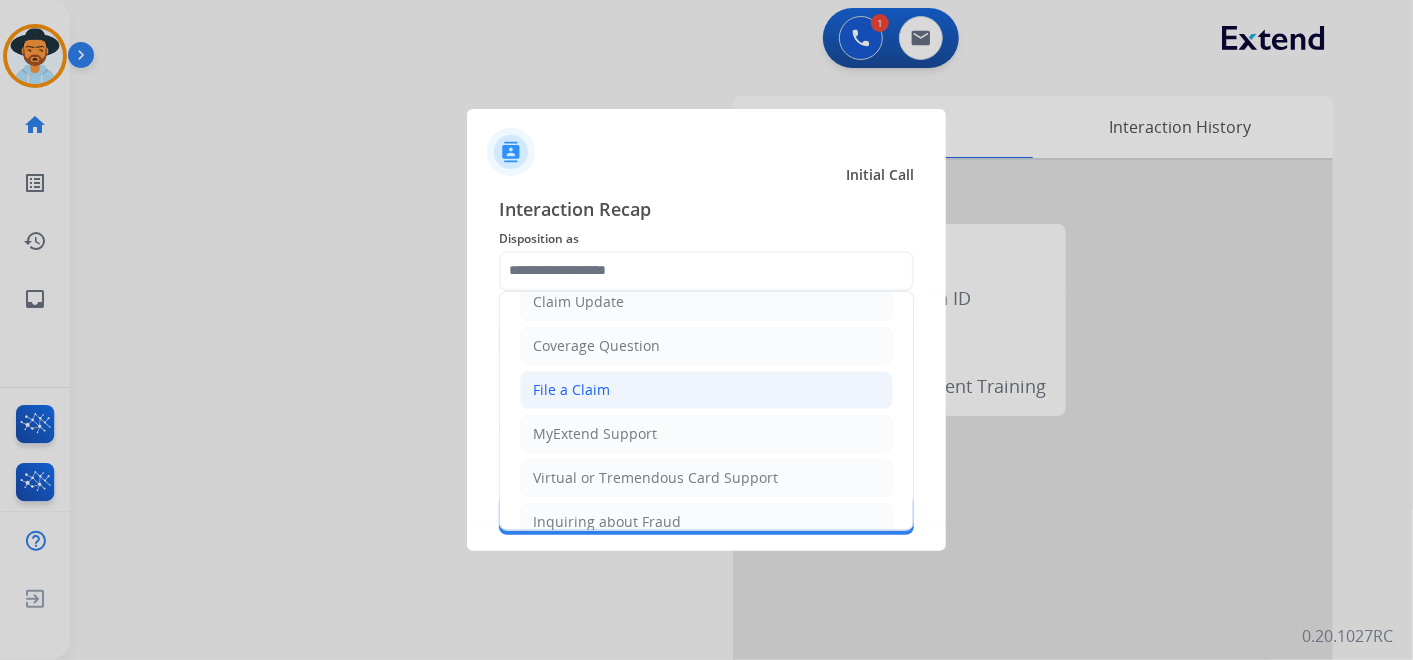 click on "File a Claim" 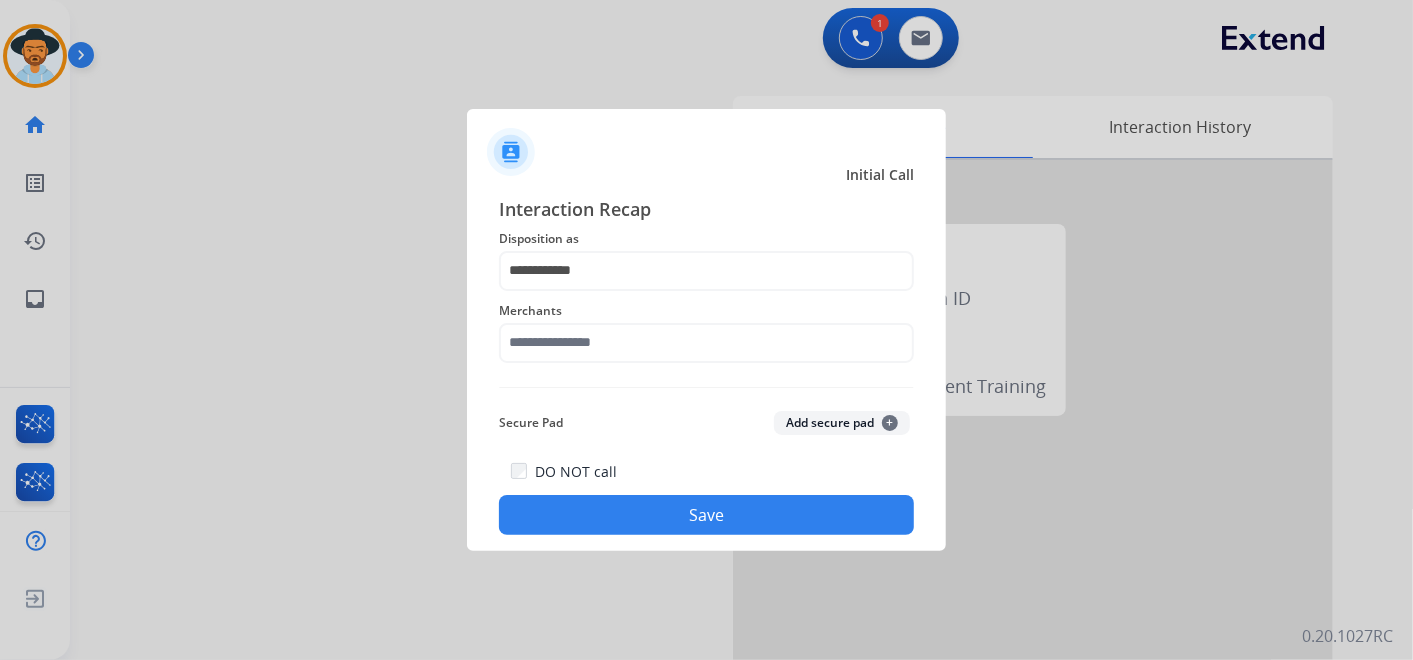 click on "Disposition as" 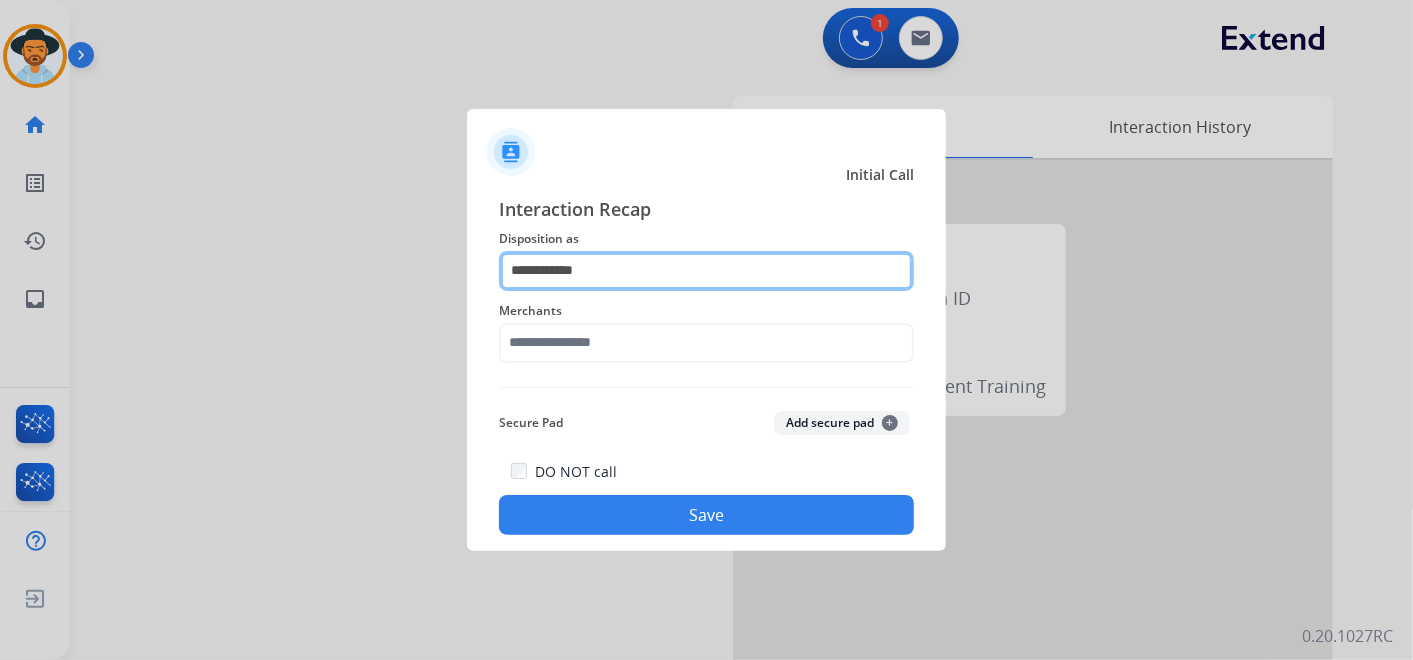 drag, startPoint x: 563, startPoint y: 275, endPoint x: 582, endPoint y: 278, distance: 19.235384 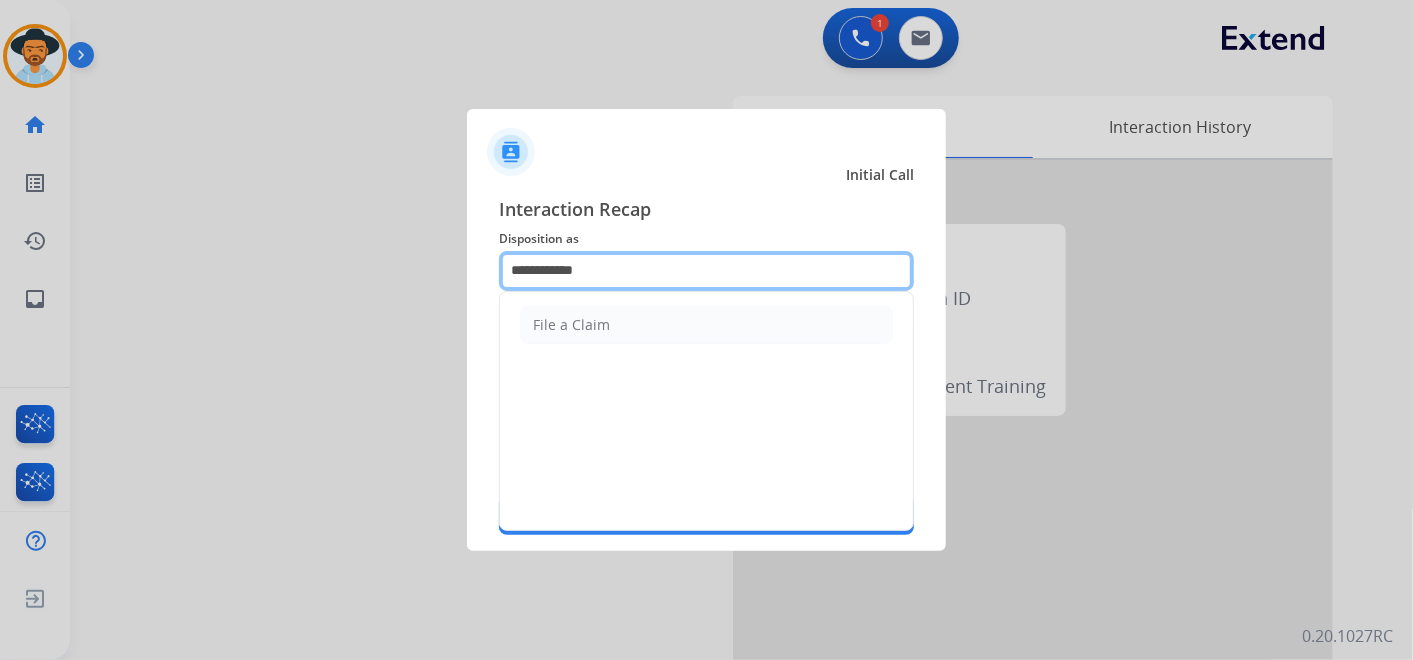 drag, startPoint x: 603, startPoint y: 277, endPoint x: 332, endPoint y: 272, distance: 271.0461 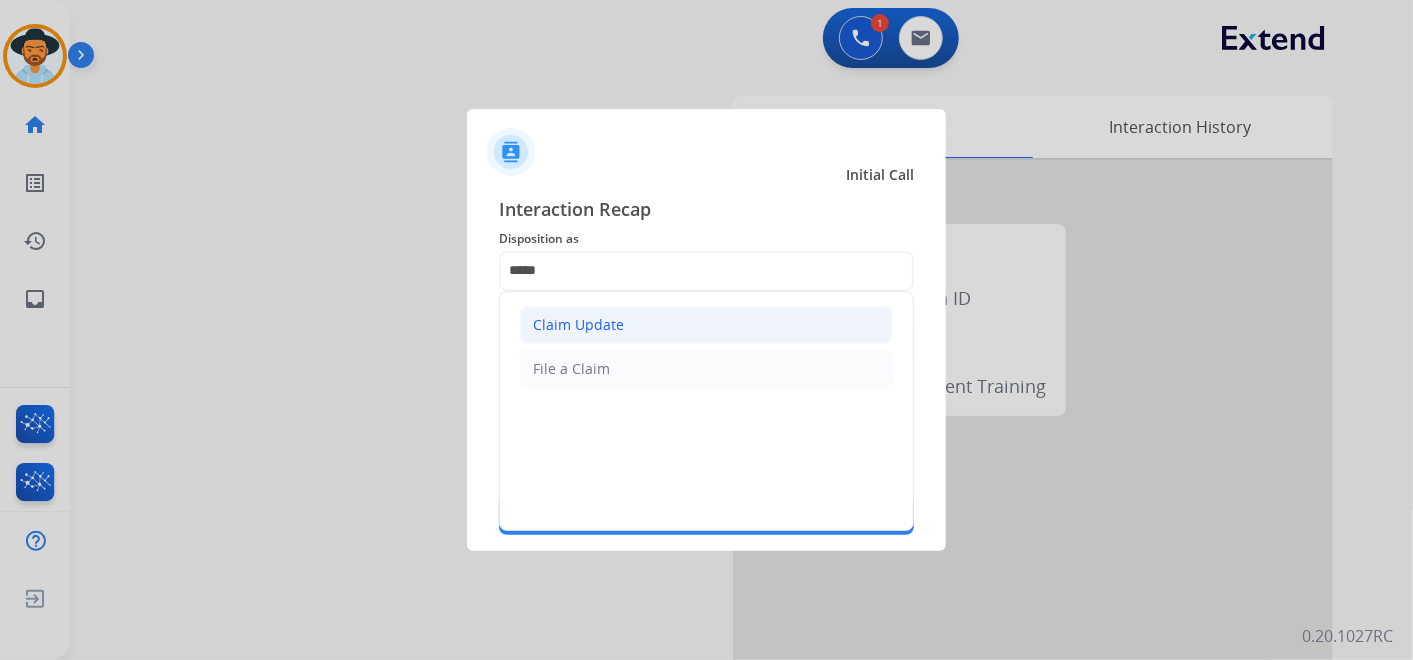 click on "Claim Update" 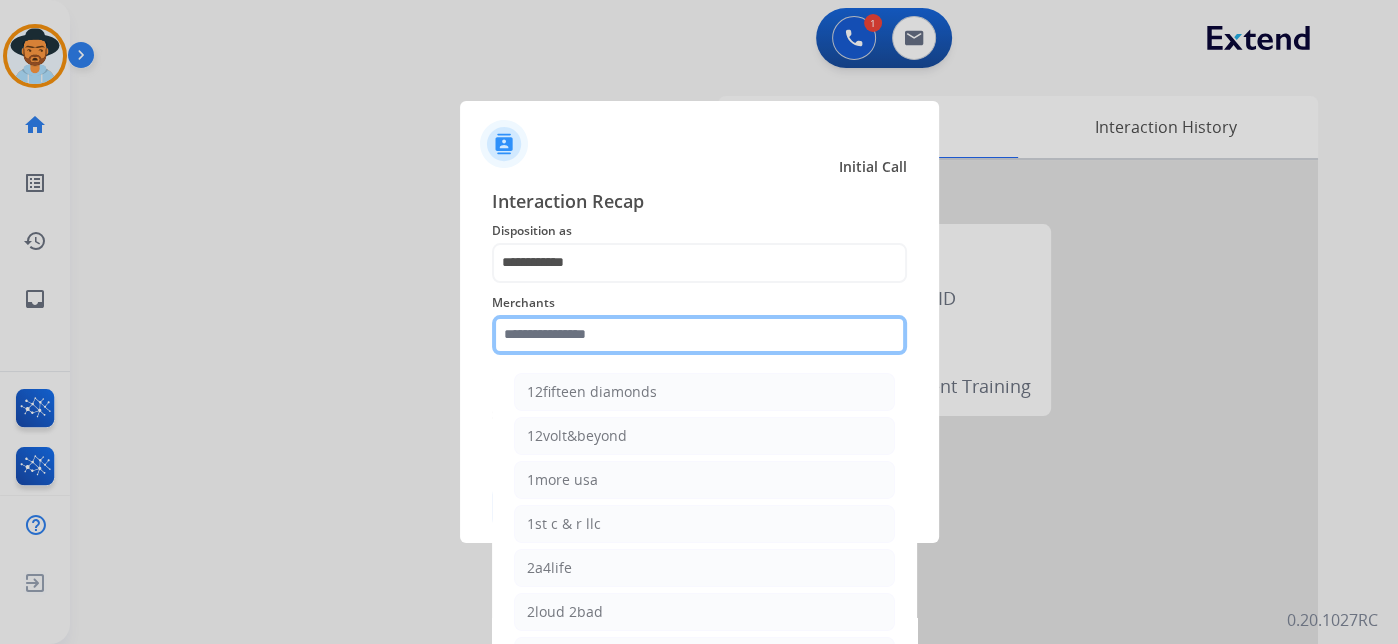 click 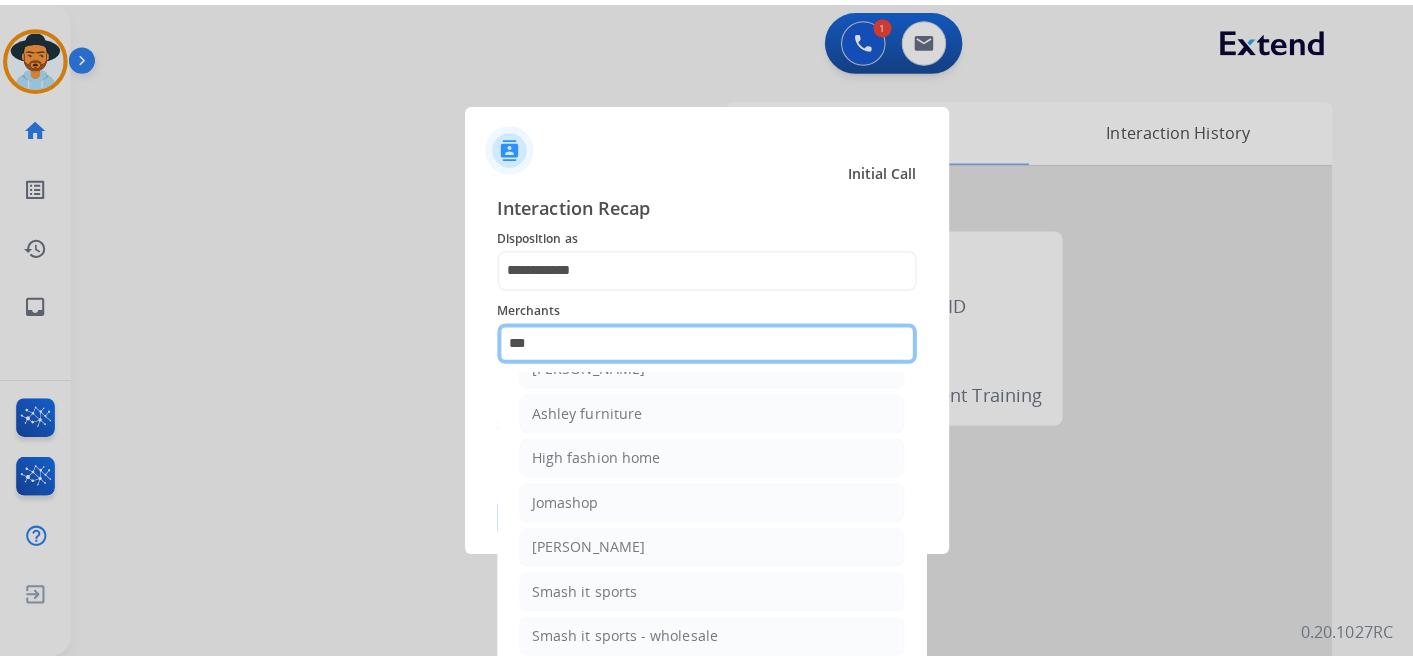scroll, scrollTop: 0, scrollLeft: 0, axis: both 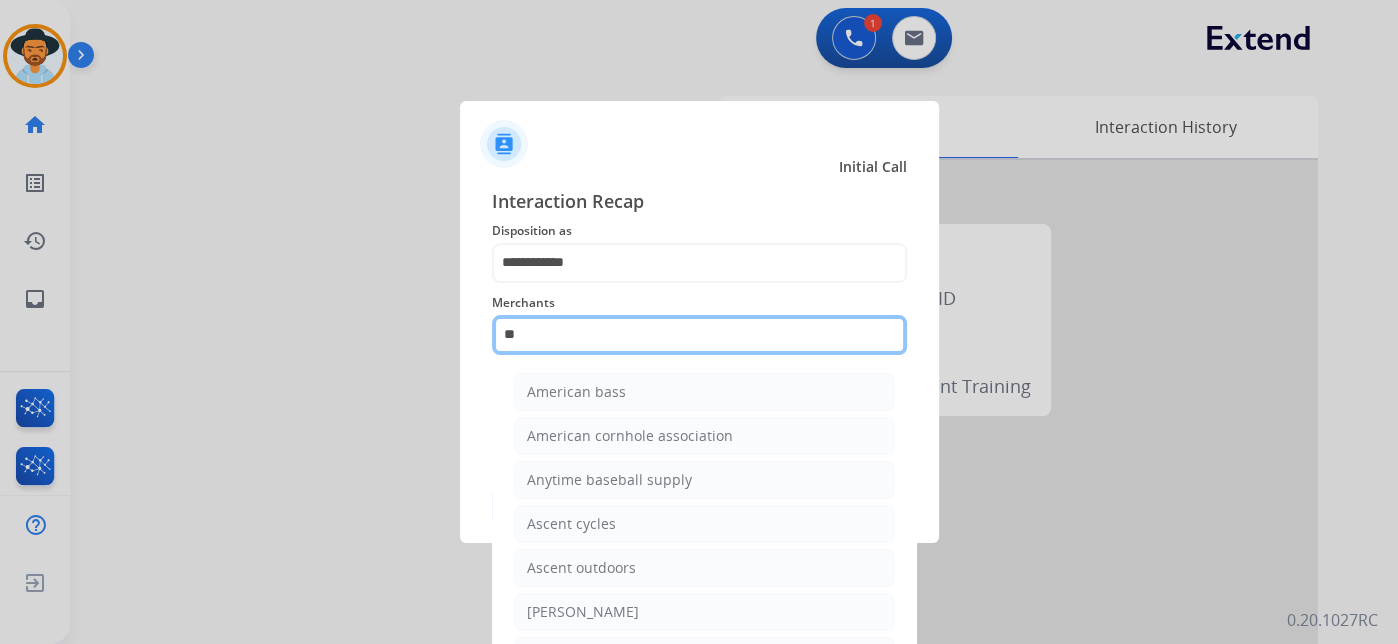 type on "*" 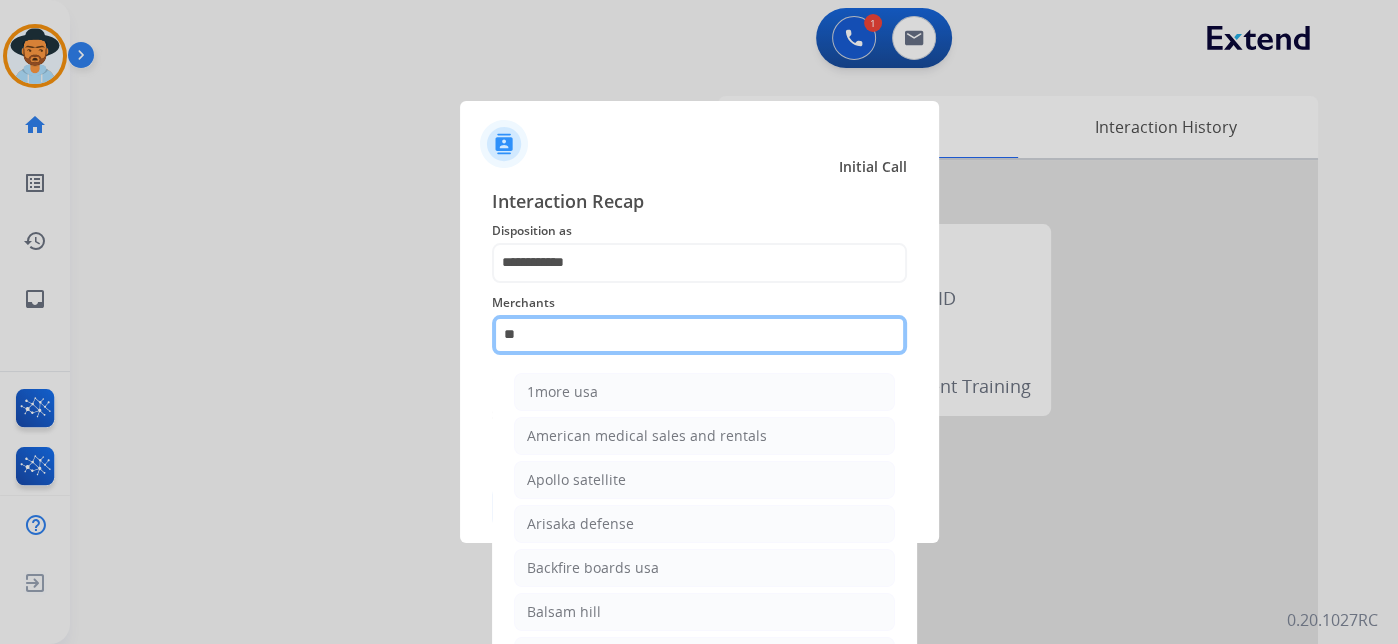 type on "*" 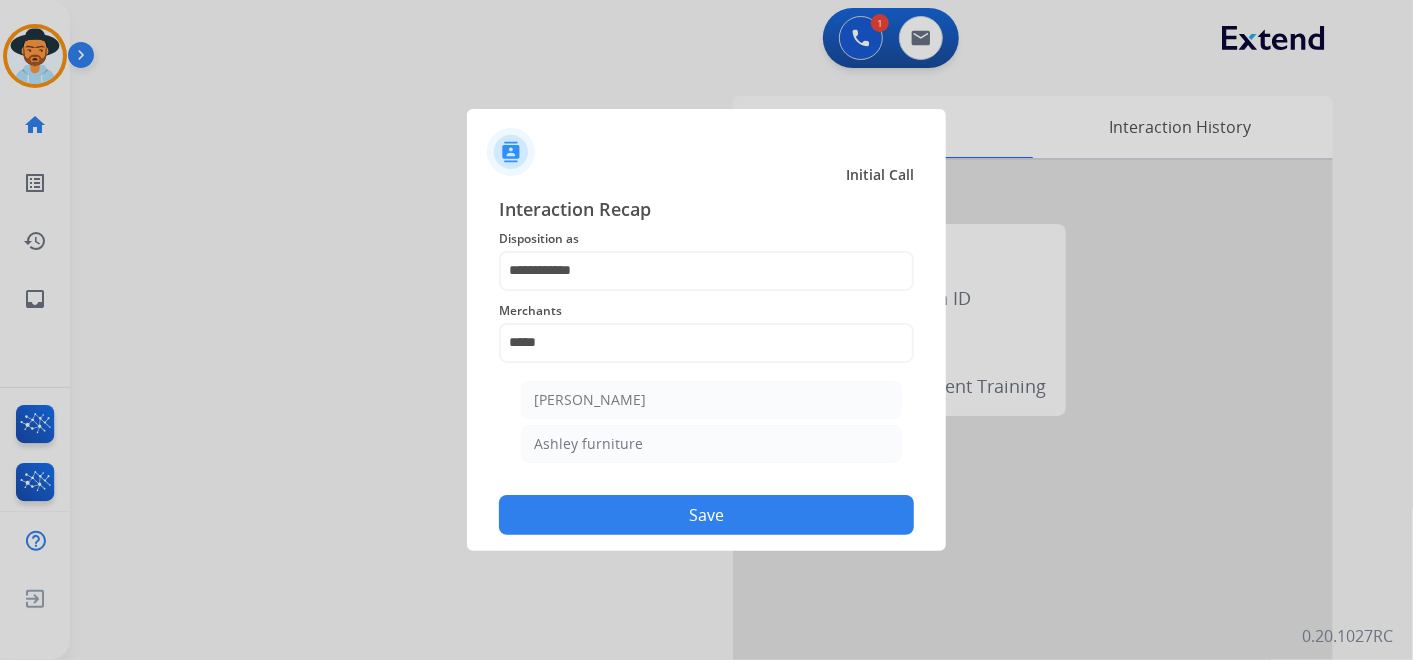 click on "[PERSON_NAME]   [PERSON_NAME] furniture" 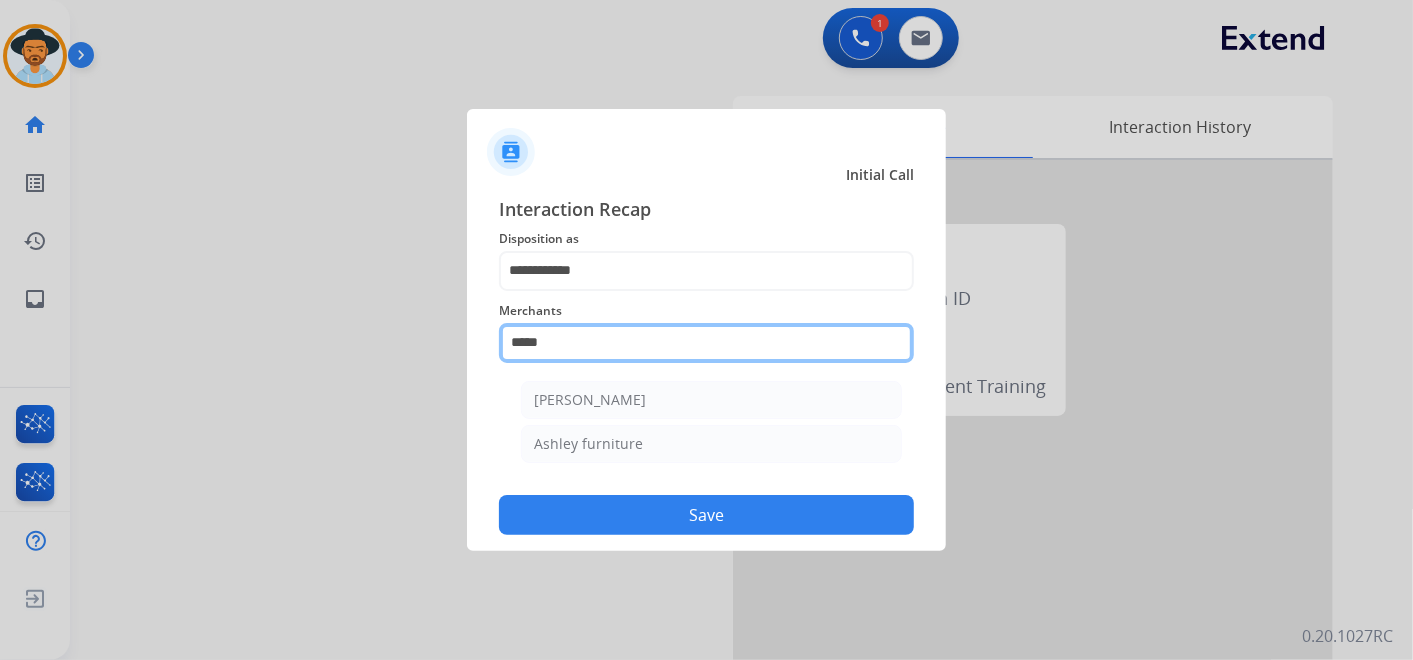 click on "*****" 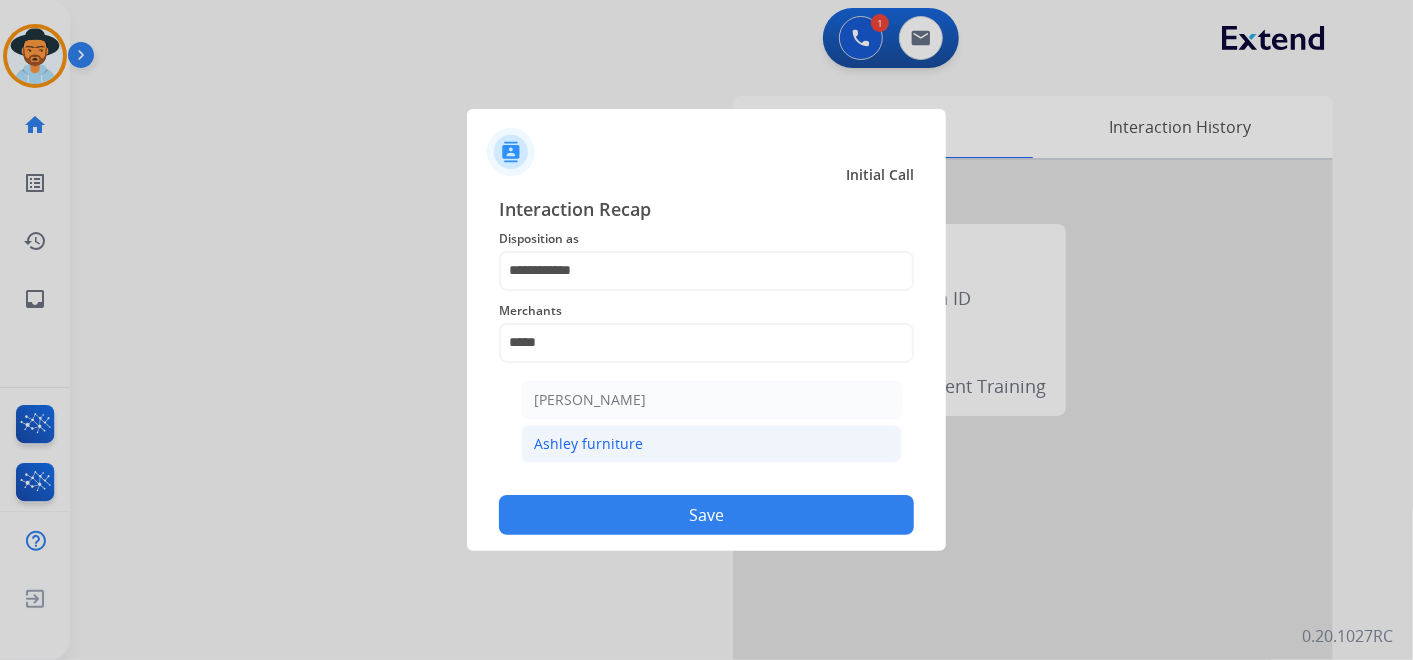 click on "Ashley furniture" 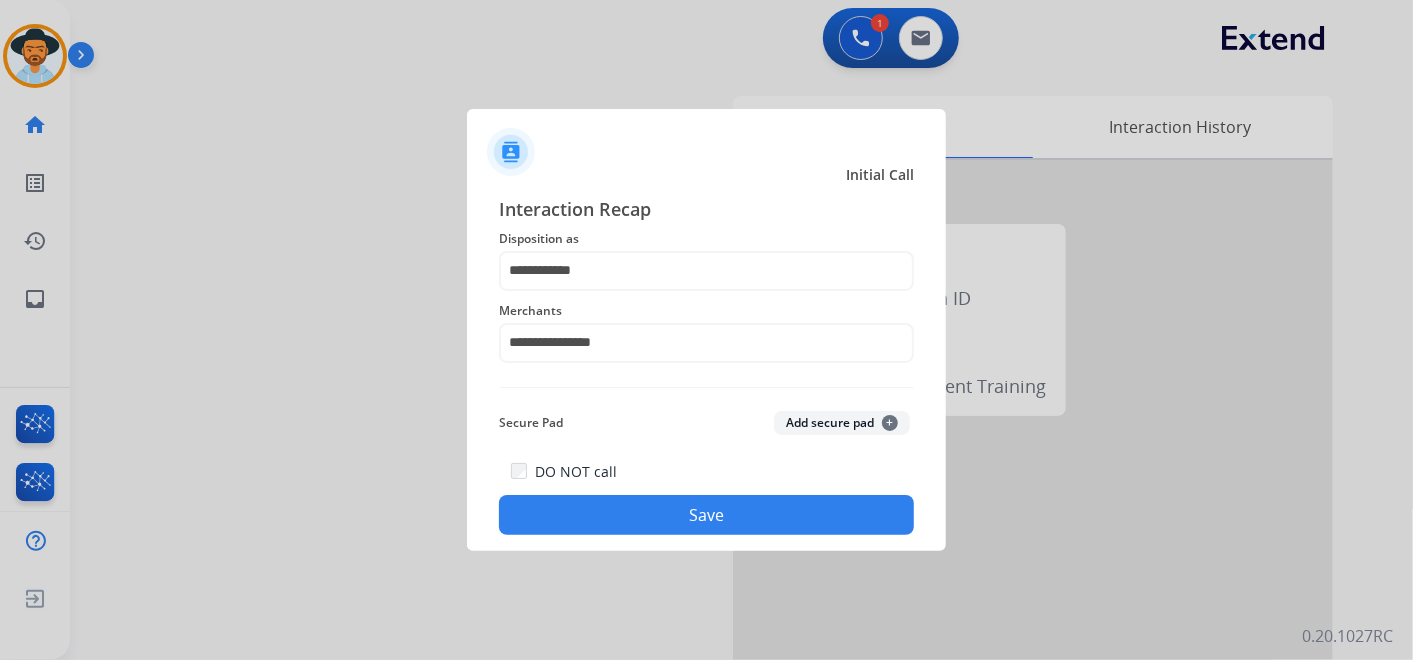 click on "Save" 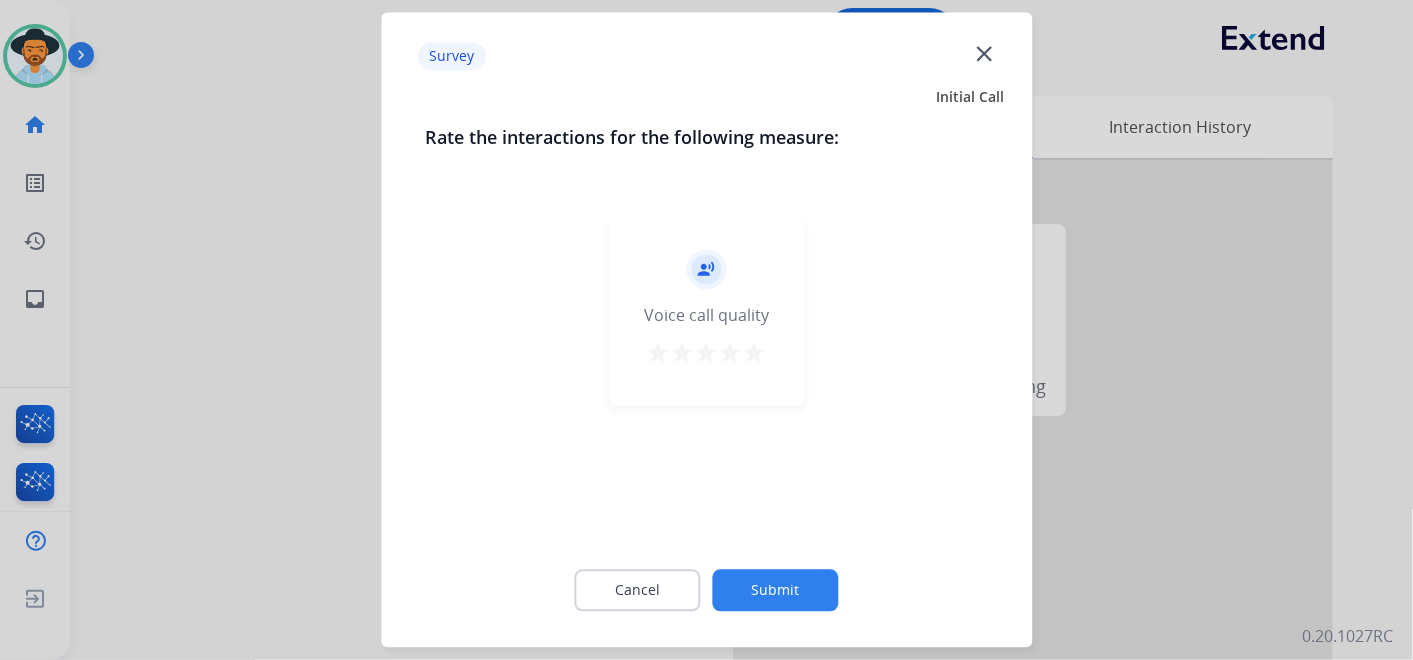 click on "Submit" 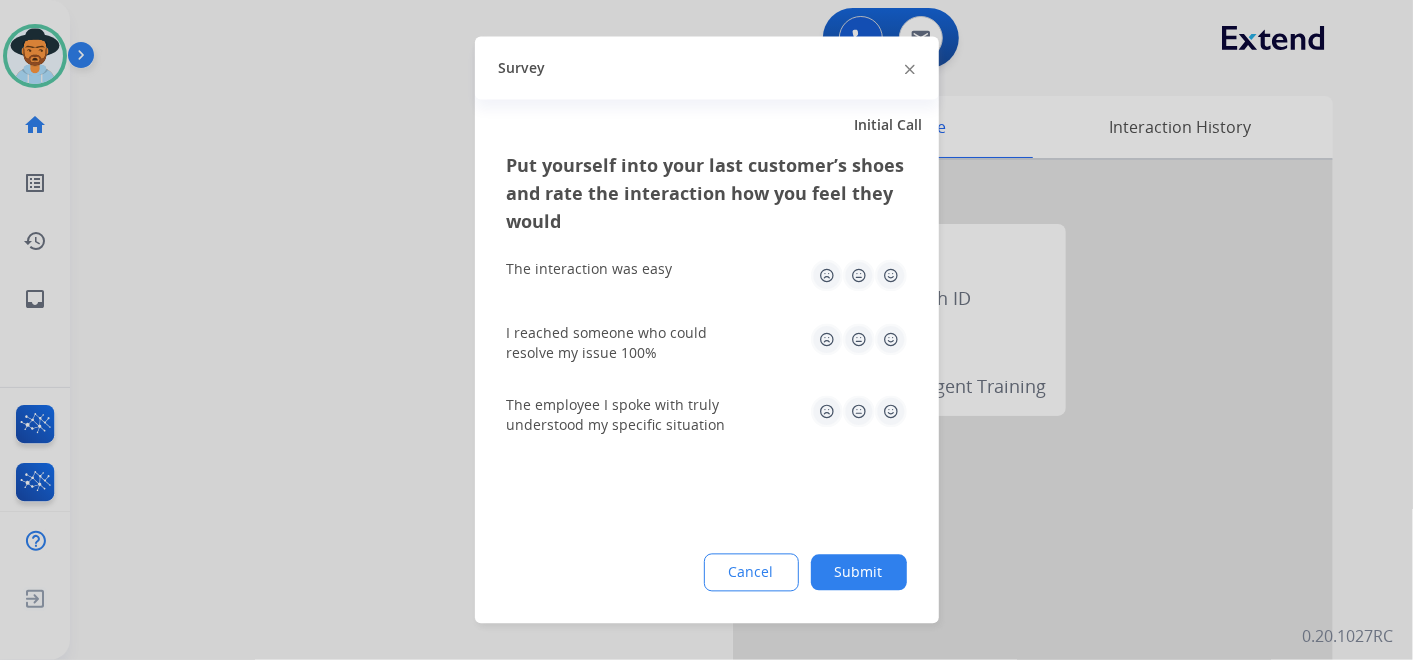 click on "Submit" 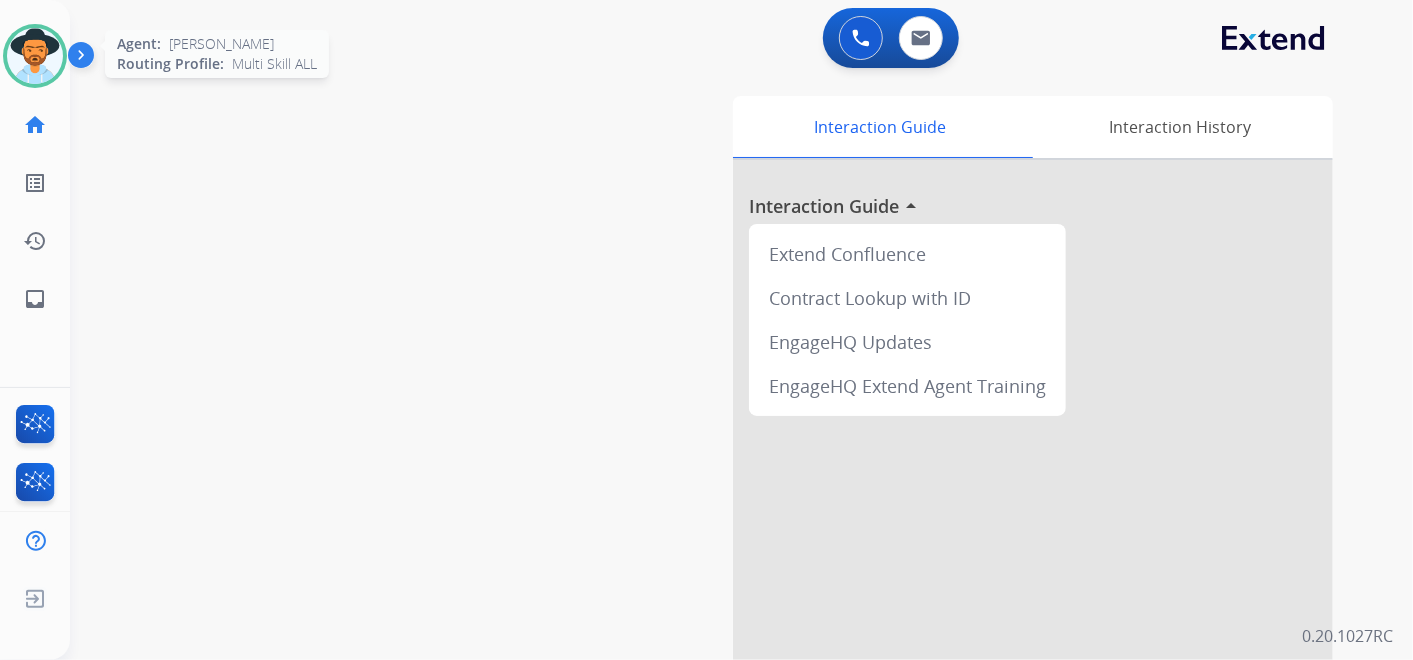 click at bounding box center (35, 56) 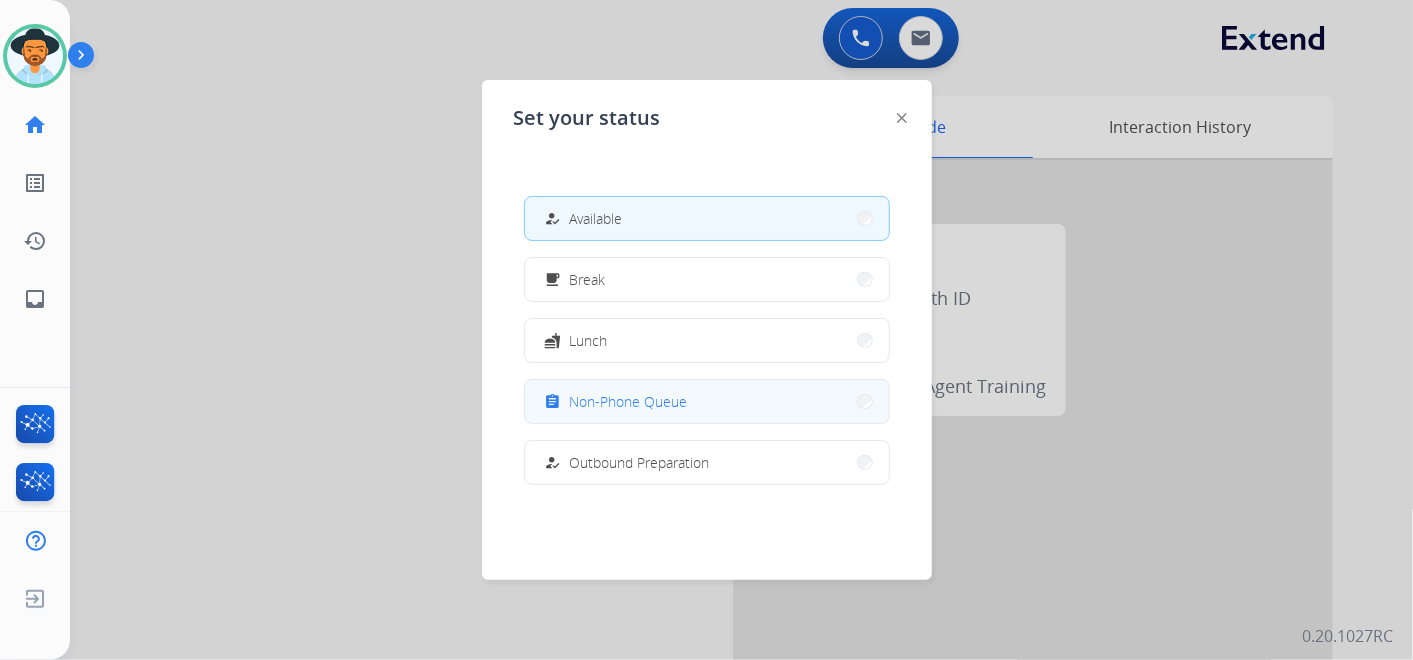 click on "Non-Phone Queue" at bounding box center (629, 401) 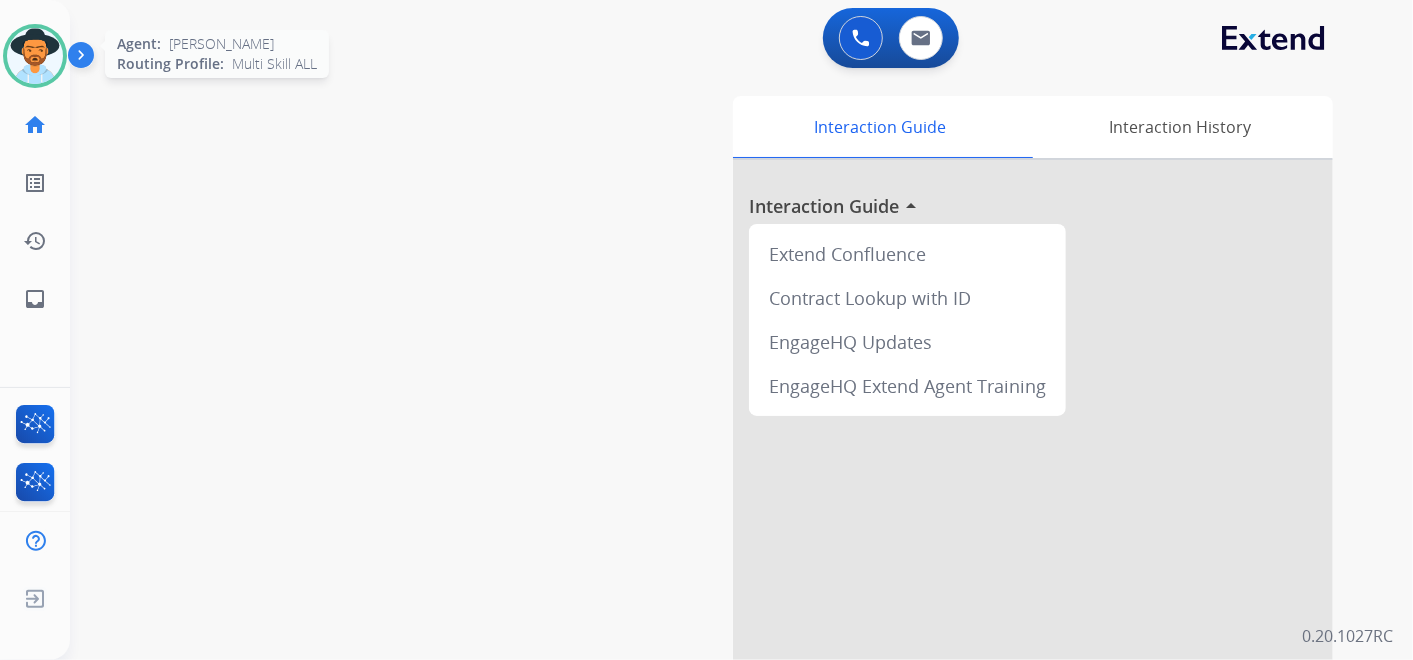 click on "Agent:   [PERSON_NAME] Profile:  Multi Skill ALL" 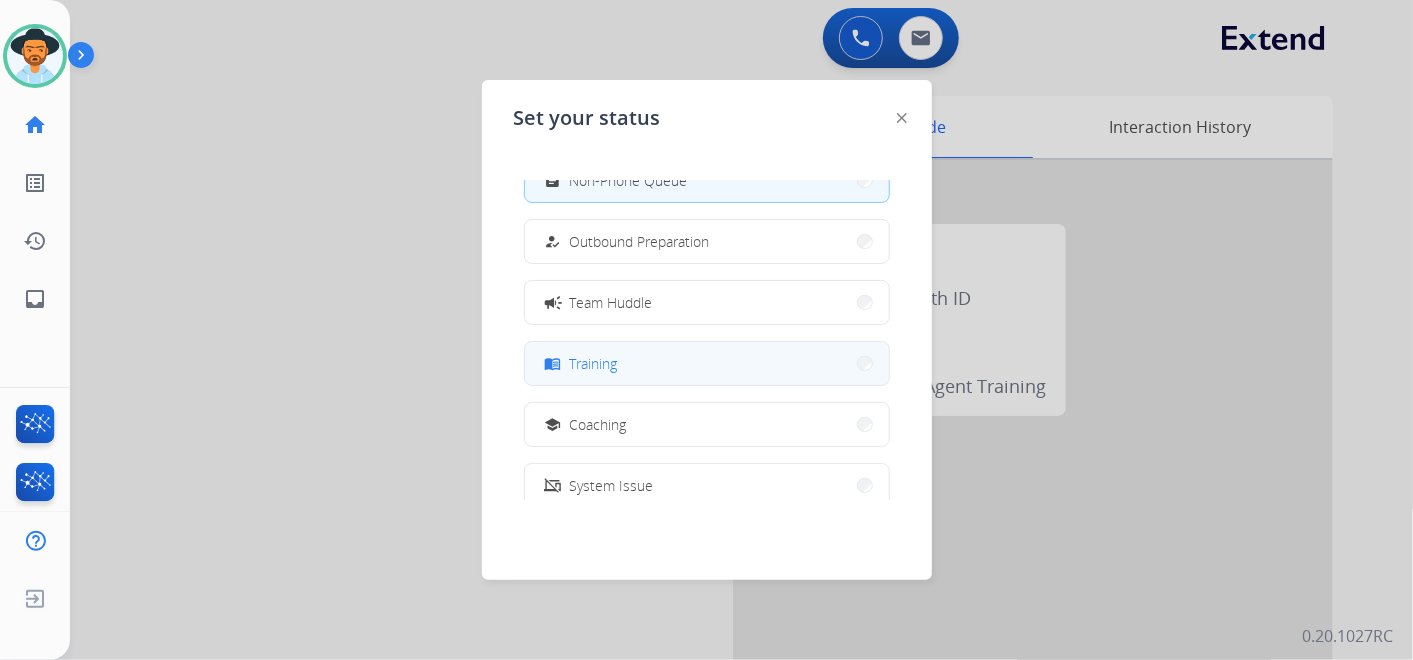 scroll, scrollTop: 222, scrollLeft: 0, axis: vertical 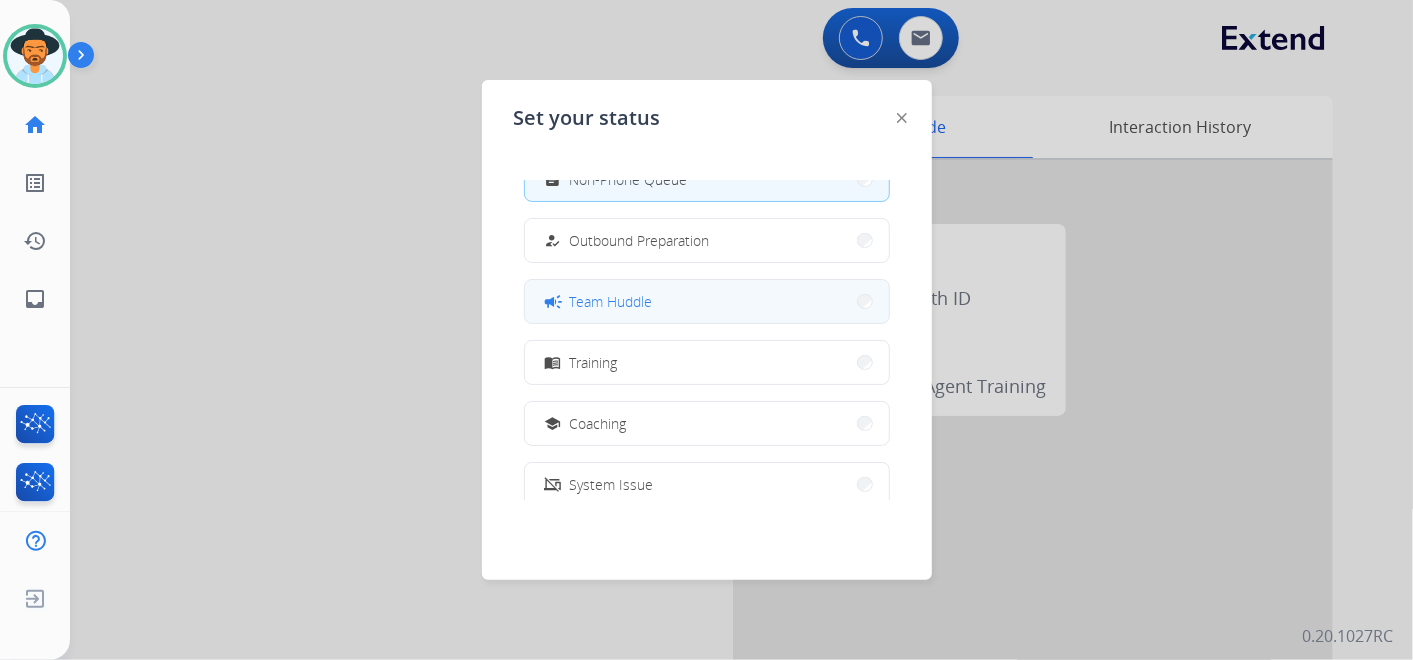 click on "Team Huddle" at bounding box center (611, 301) 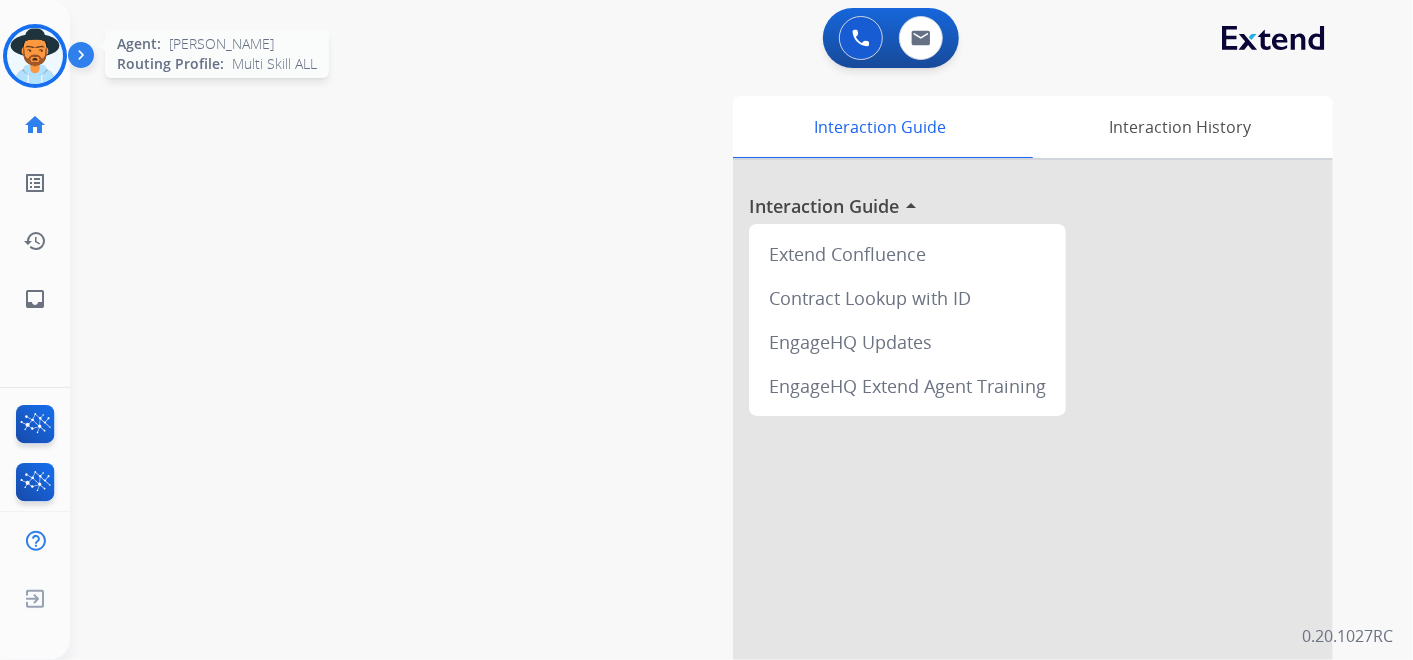 click at bounding box center [35, 56] 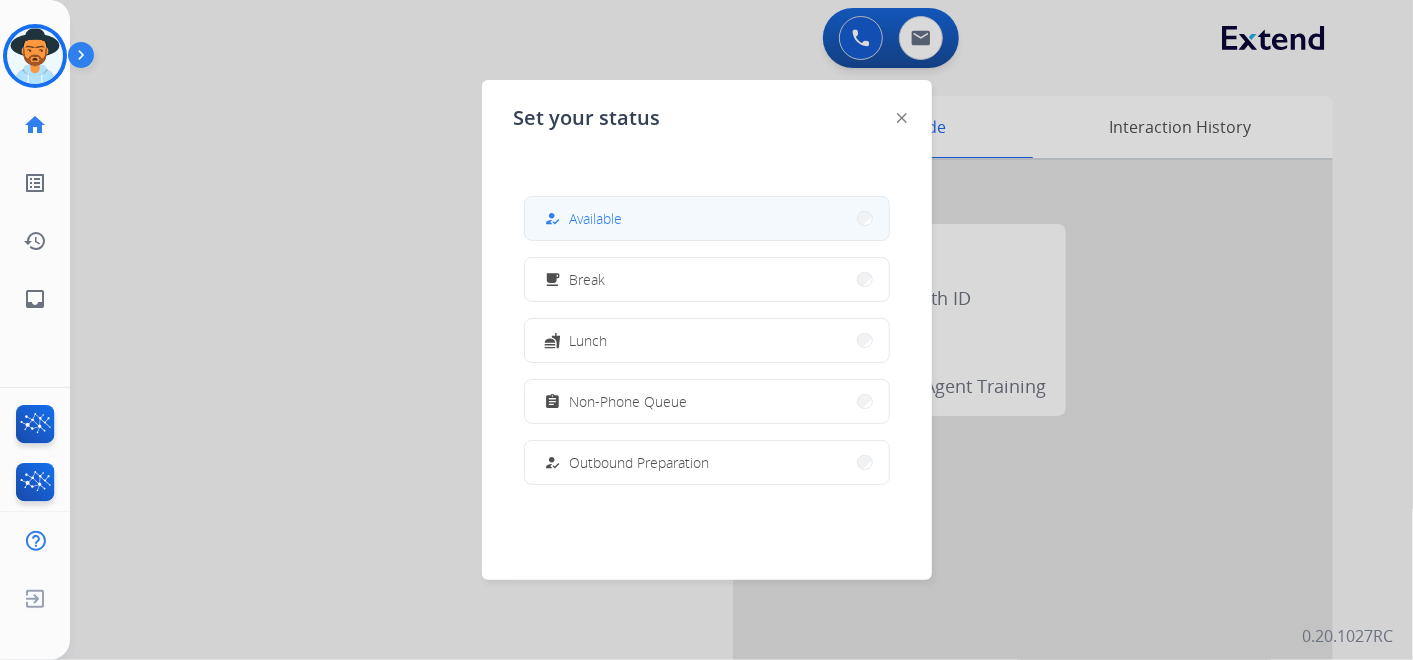 click on "how_to_reg Available free_breakfast Break fastfood Lunch assignment Non-Phone Queue how_to_reg Outbound Preparation campaign Team Huddle menu_book Training school Coaching phonelink_off System Issue login Logged In work_off Offline" at bounding box center (707, 340) 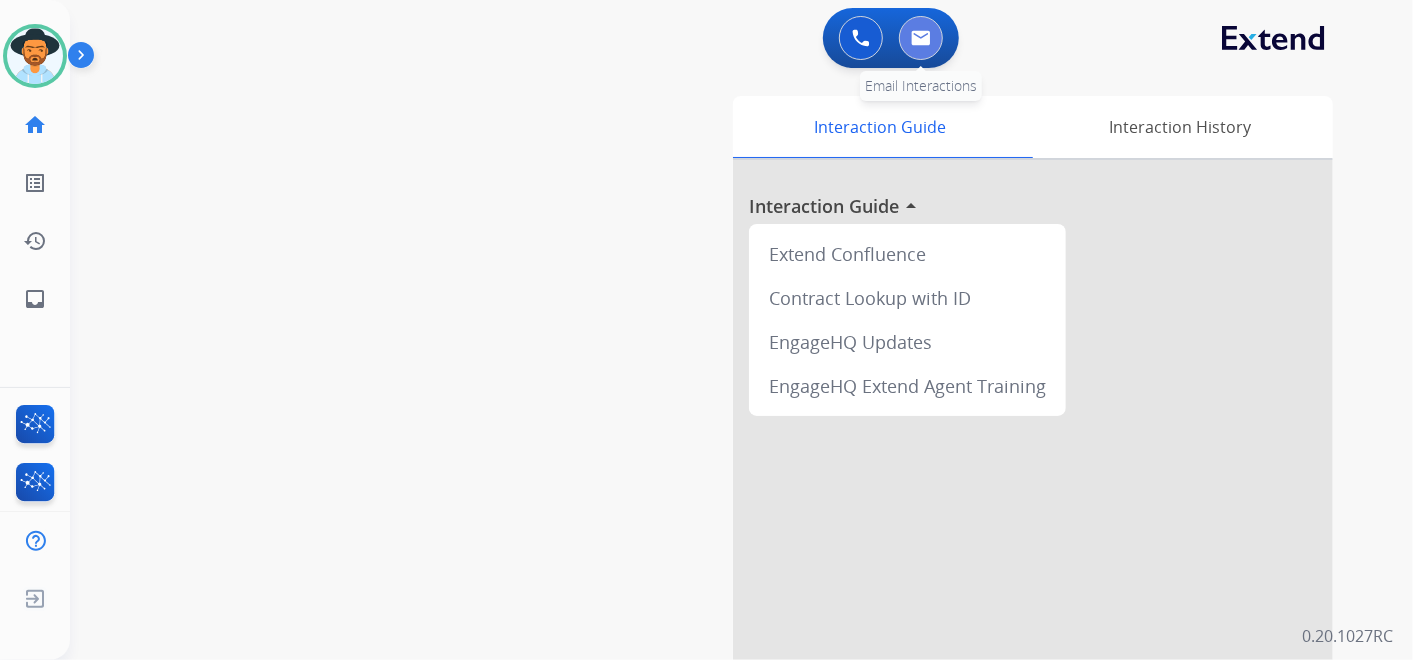 click at bounding box center [921, 38] 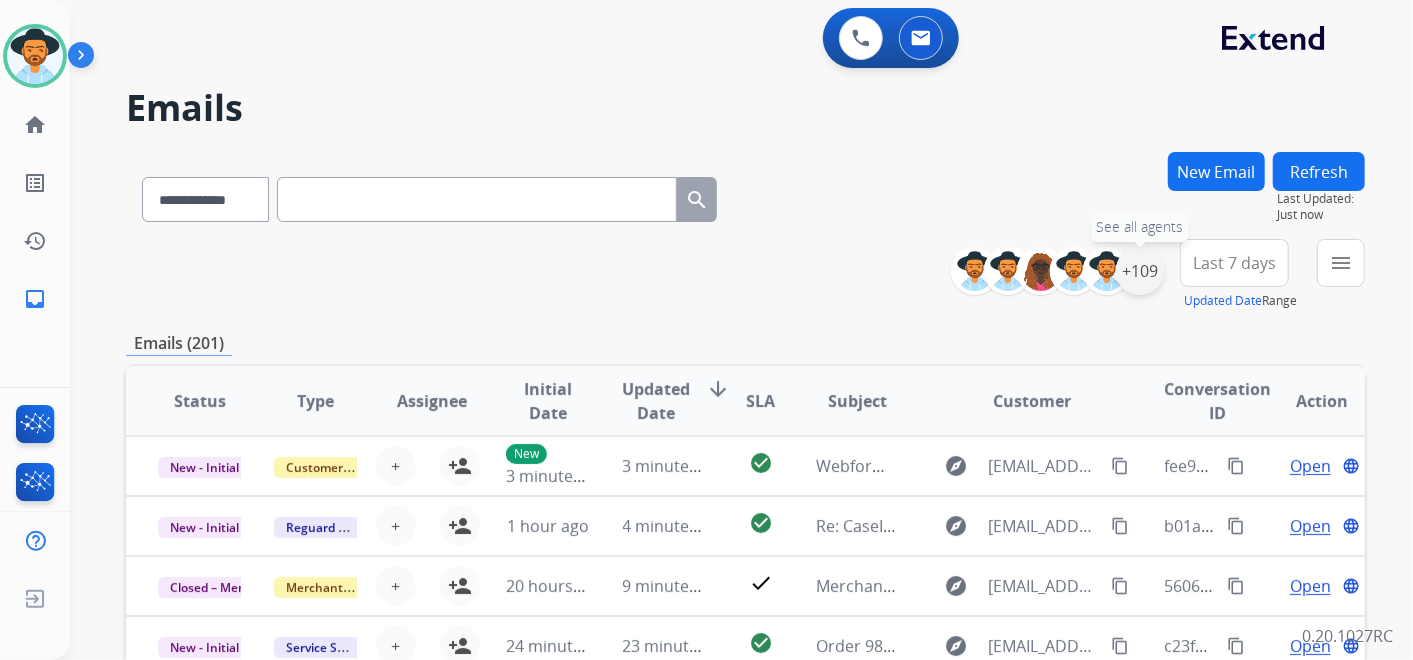 click on "+109" at bounding box center (1140, 271) 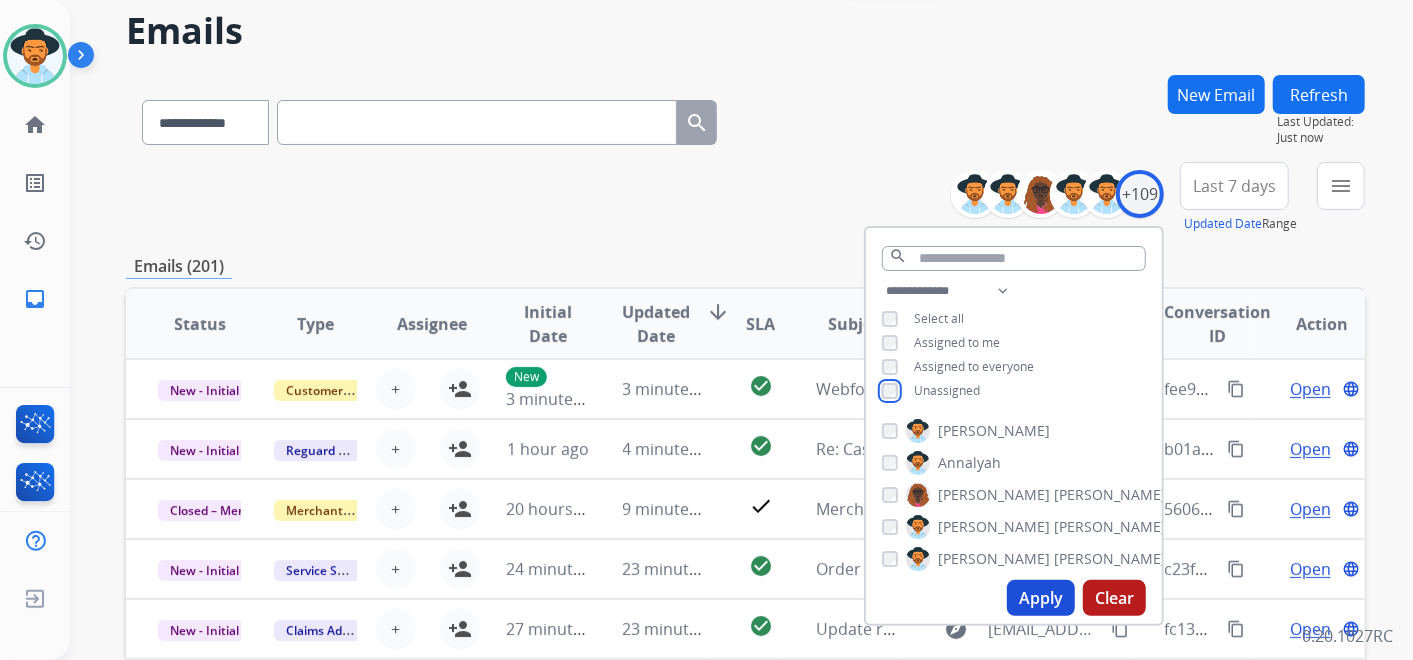scroll, scrollTop: 111, scrollLeft: 0, axis: vertical 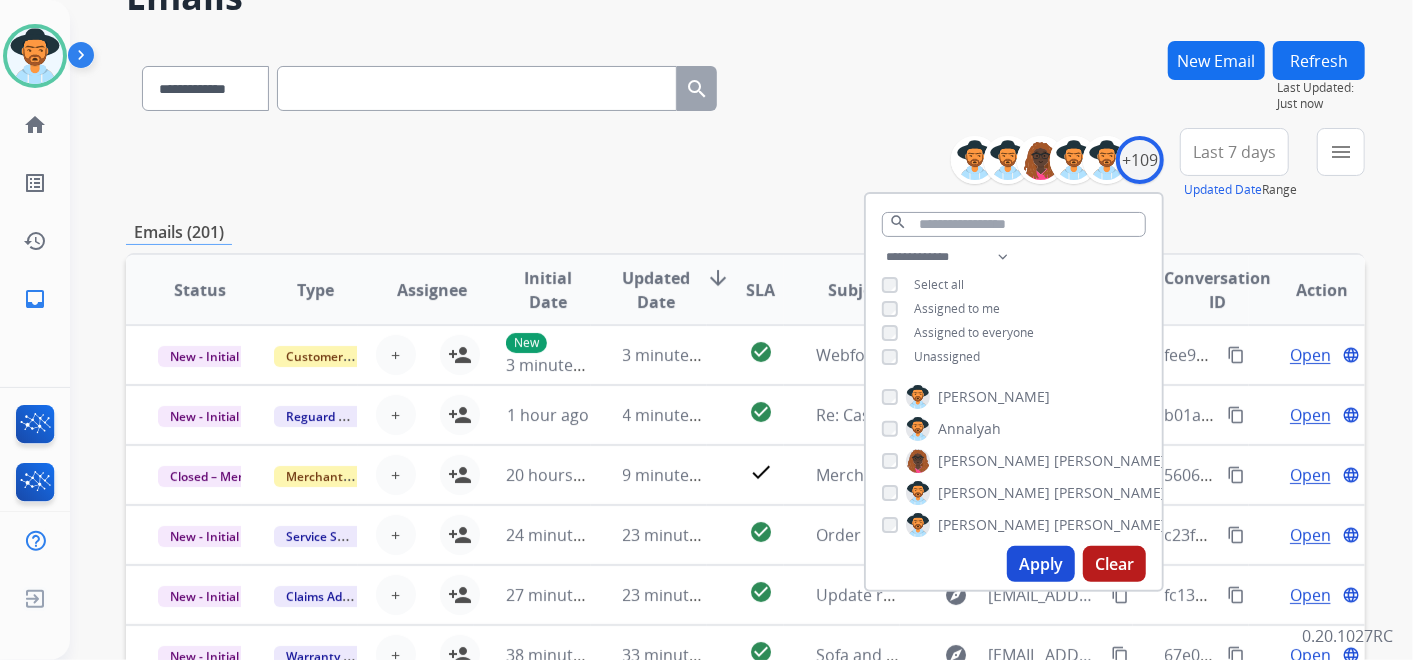 click on "Apply" at bounding box center (1041, 564) 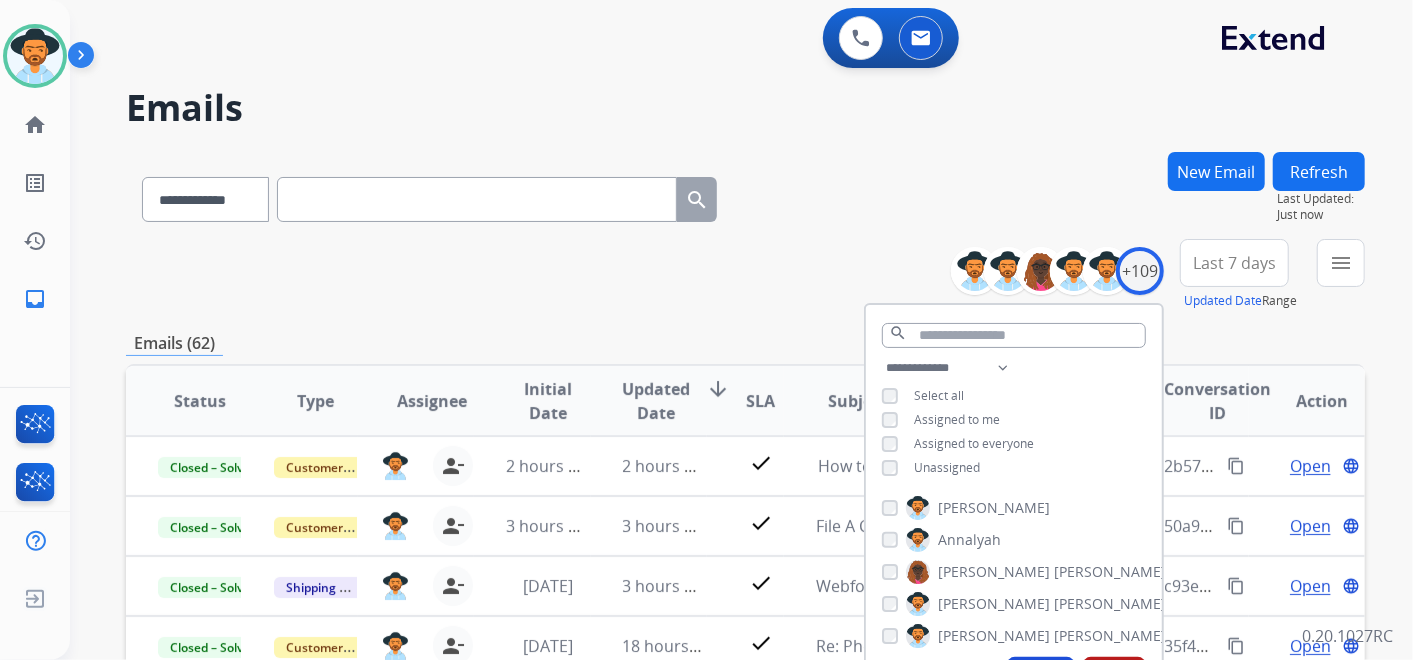 click on "**********" at bounding box center [745, 275] 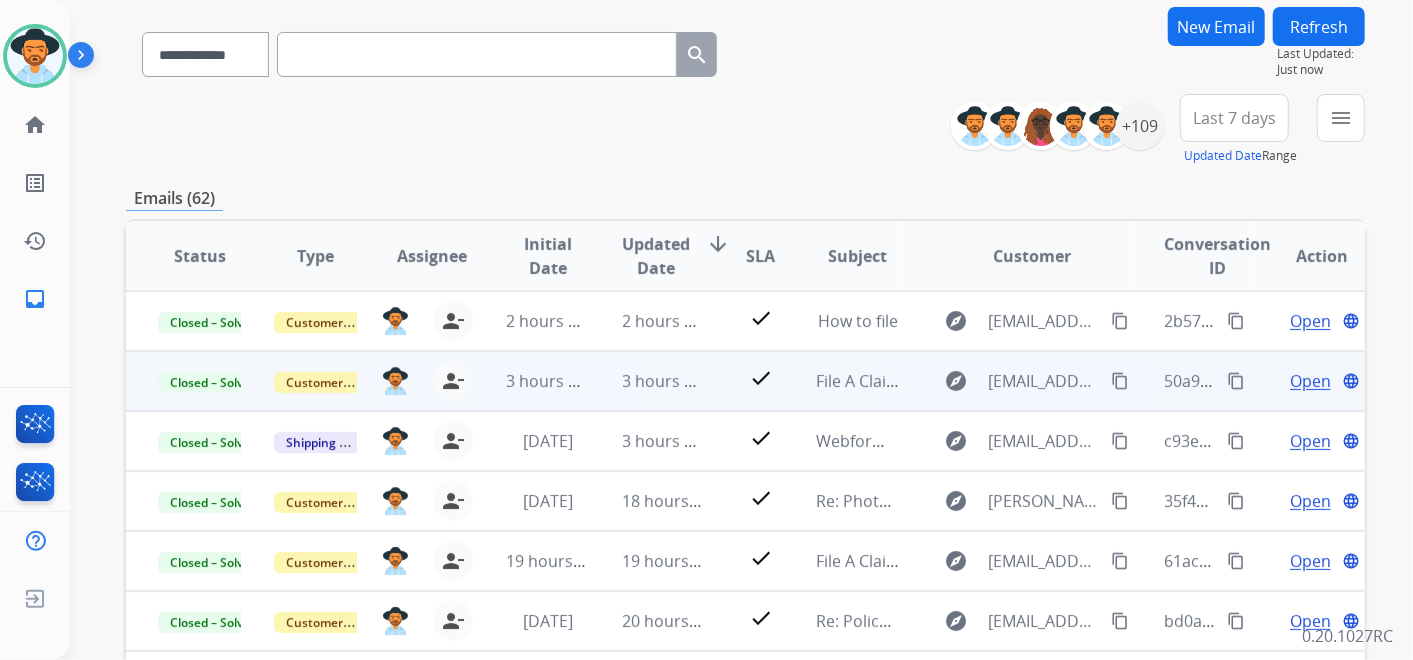 scroll, scrollTop: 111, scrollLeft: 0, axis: vertical 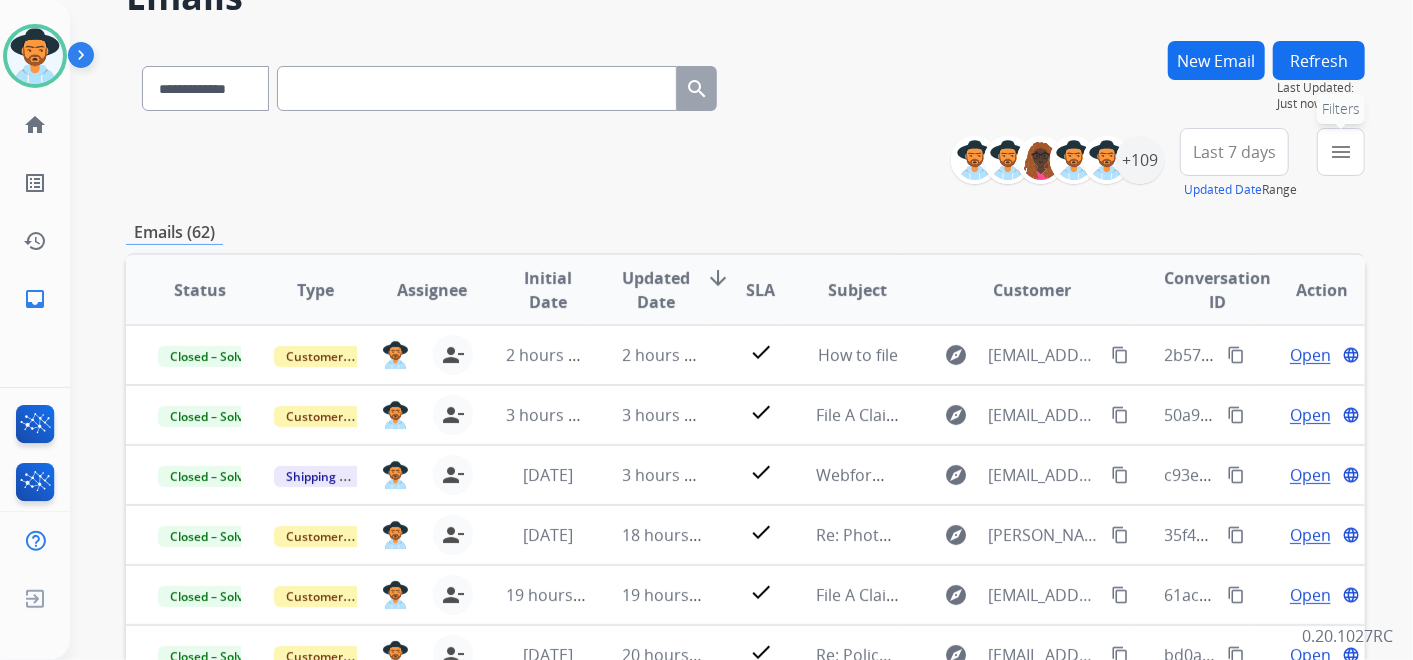 drag, startPoint x: 1340, startPoint y: 150, endPoint x: 1328, endPoint y: 162, distance: 16.970562 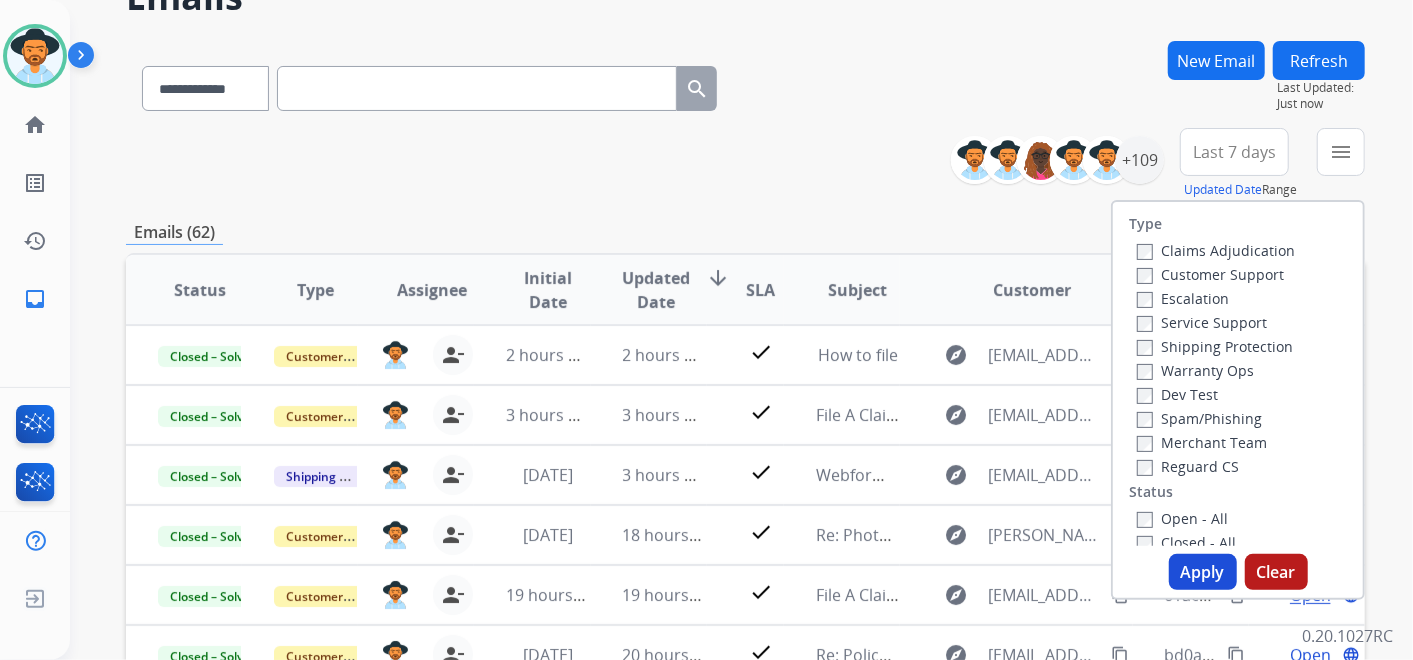 click on "Last 7 days" at bounding box center [1234, 152] 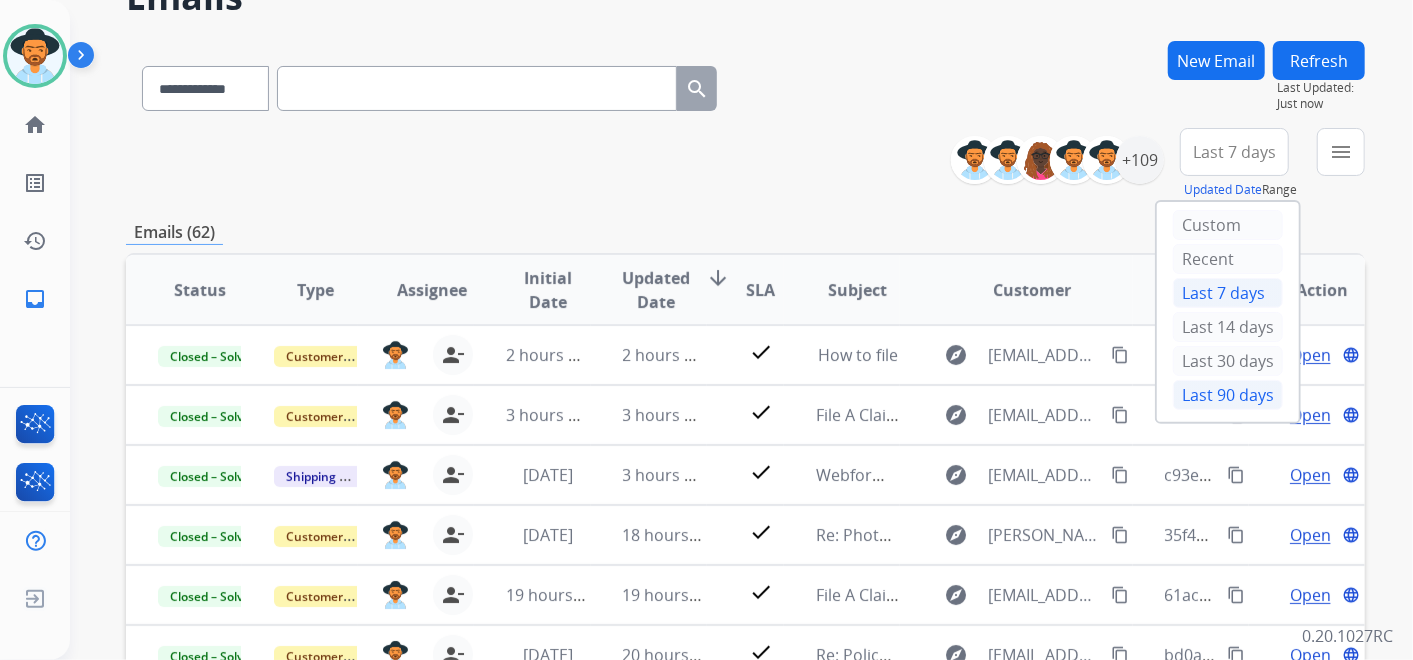 drag, startPoint x: 1200, startPoint y: 394, endPoint x: 1222, endPoint y: 358, distance: 42.190044 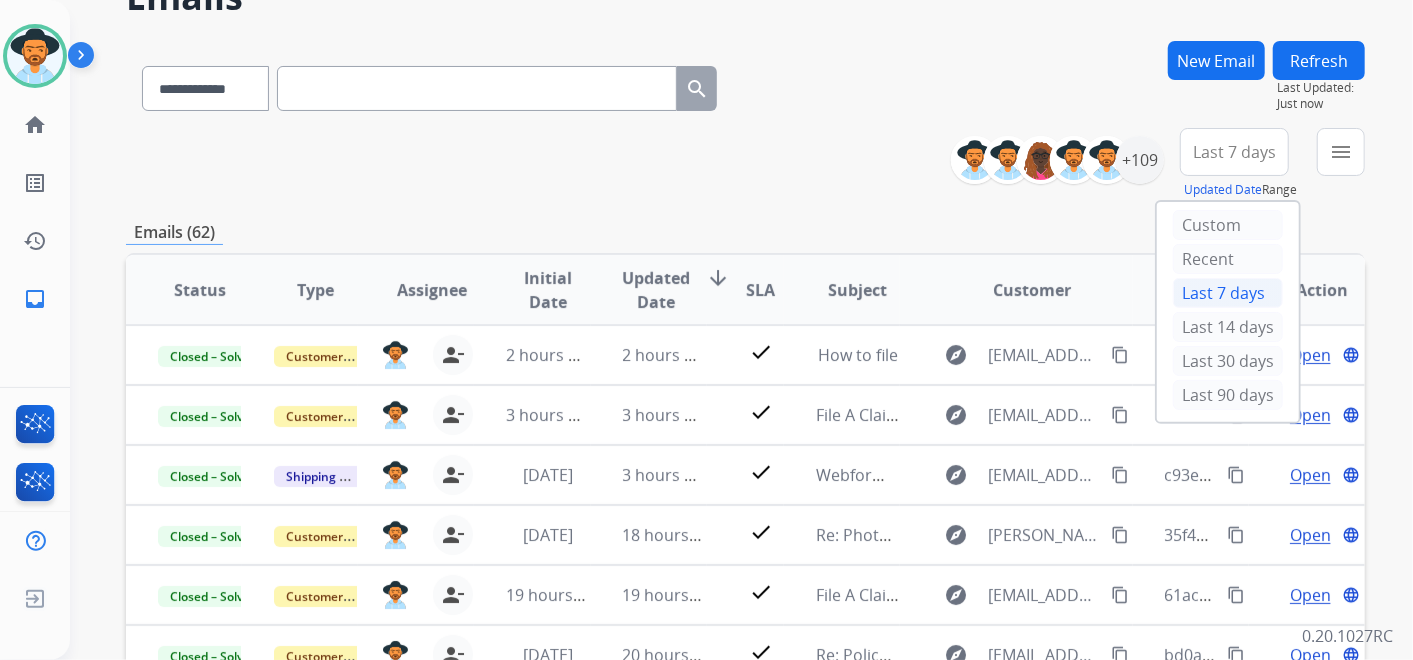 click on "Last 90 days" at bounding box center [1228, 395] 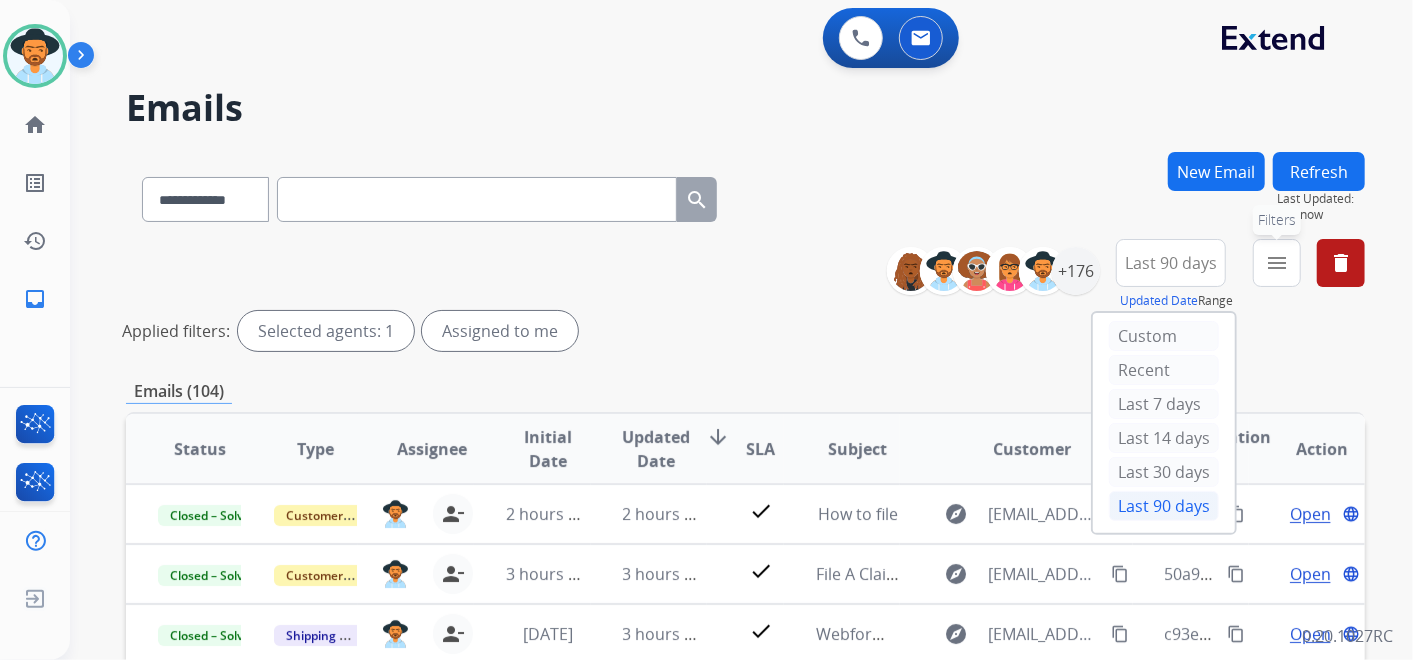 click on "menu  Filters" at bounding box center [1277, 263] 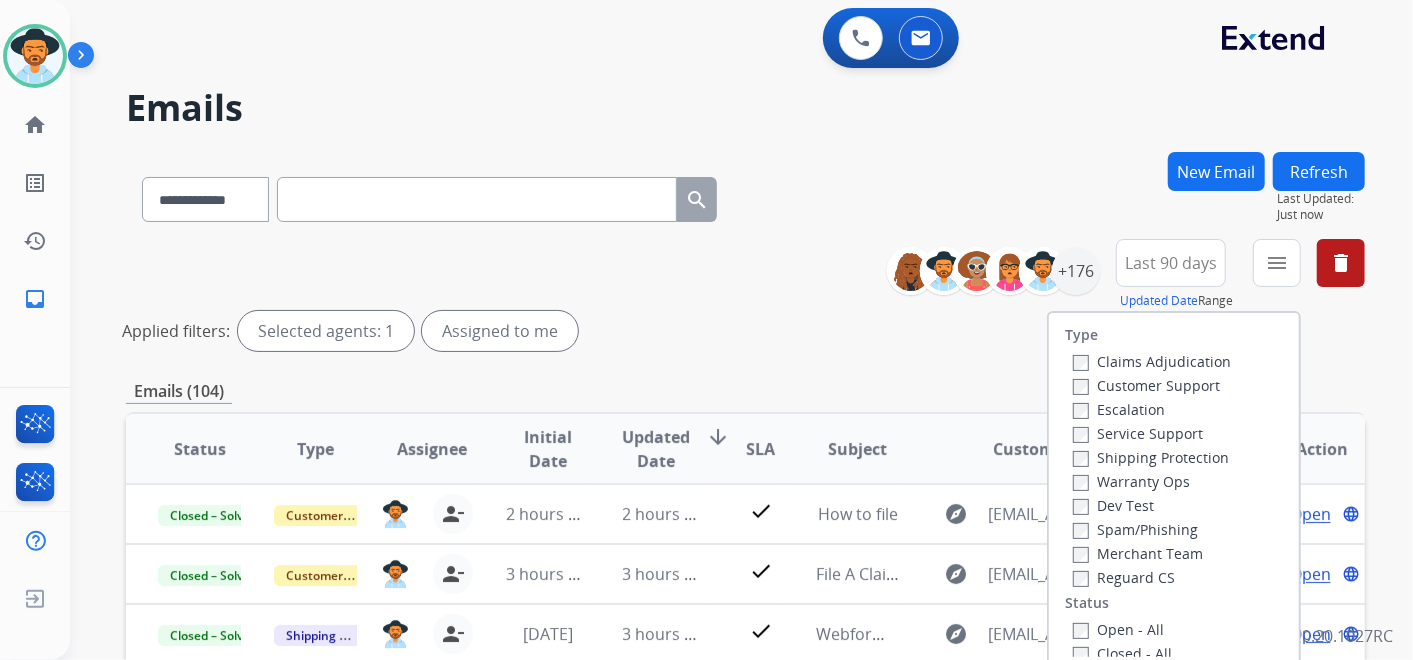 click on "Customer Support" at bounding box center [1146, 385] 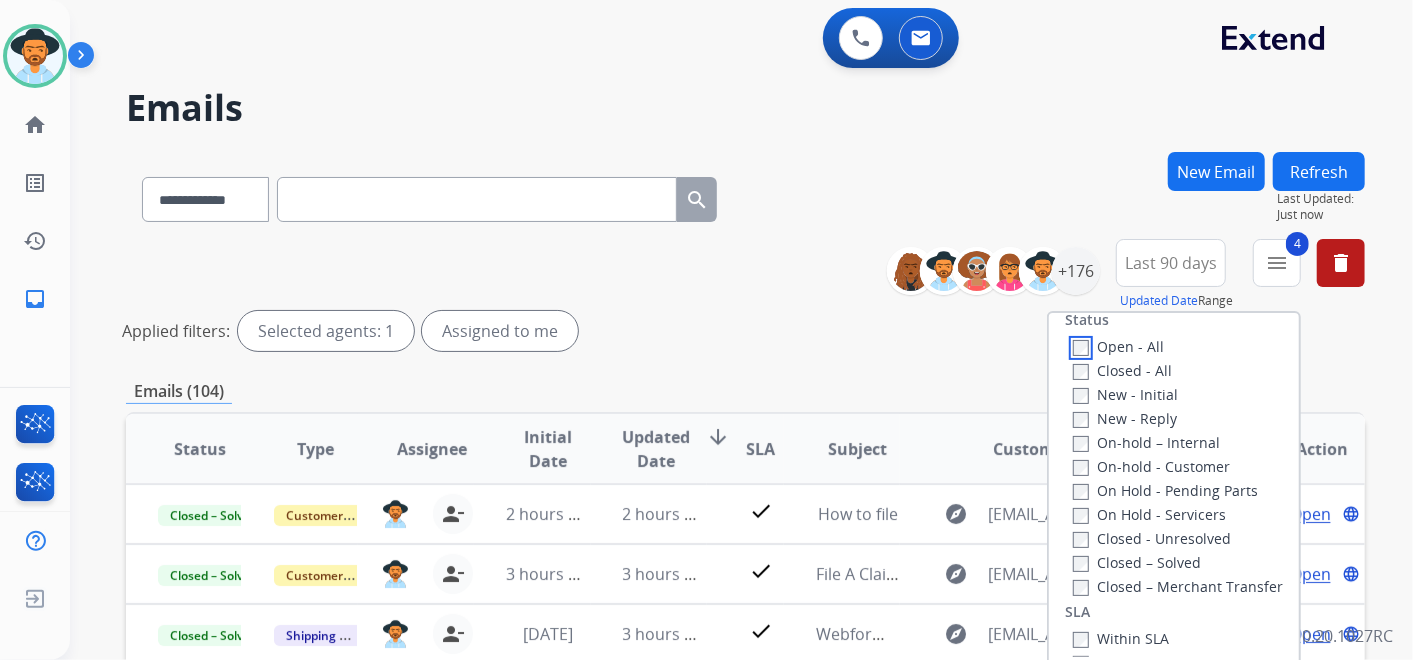 scroll, scrollTop: 333, scrollLeft: 0, axis: vertical 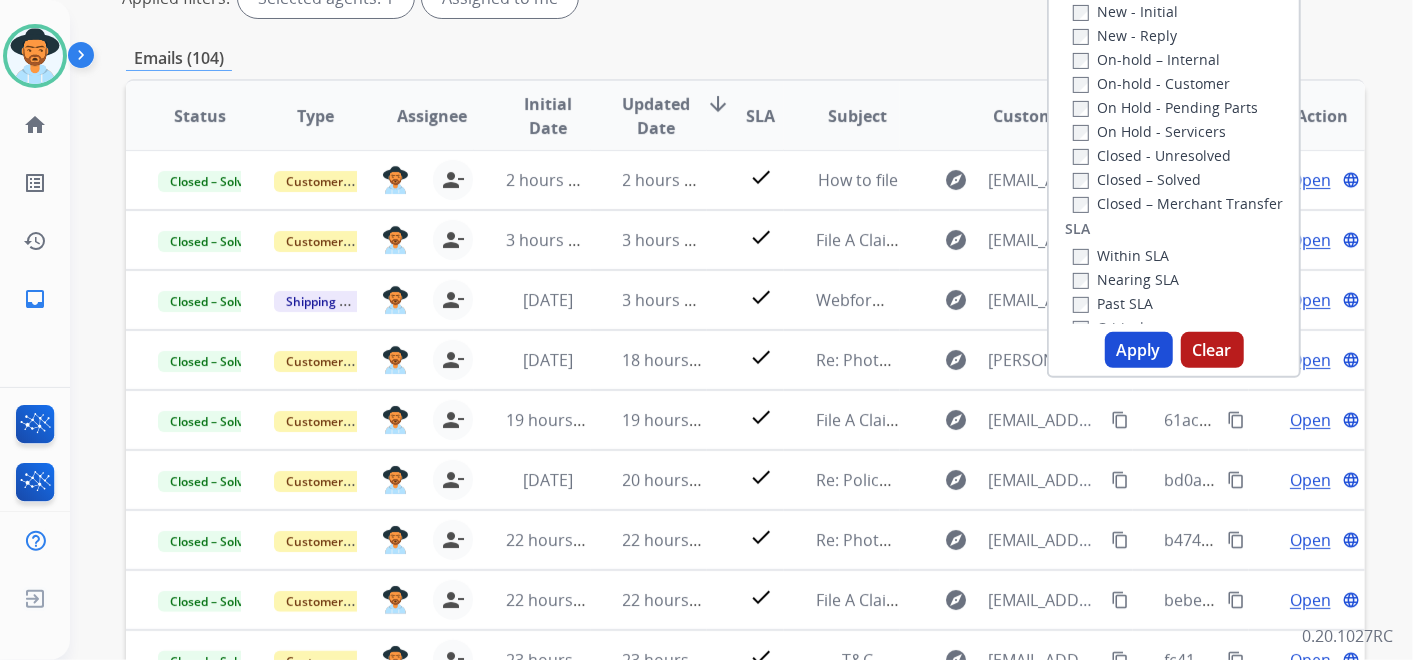 click on "Apply" at bounding box center [1139, 350] 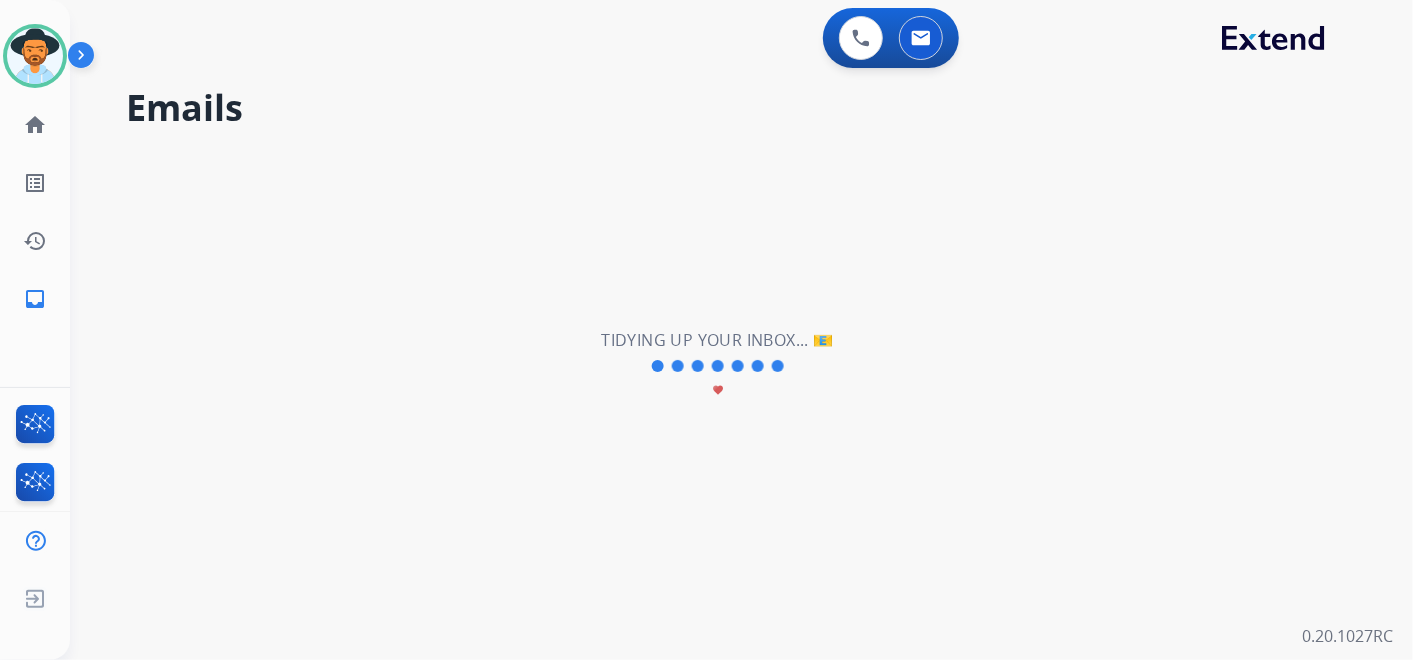 scroll, scrollTop: 0, scrollLeft: 0, axis: both 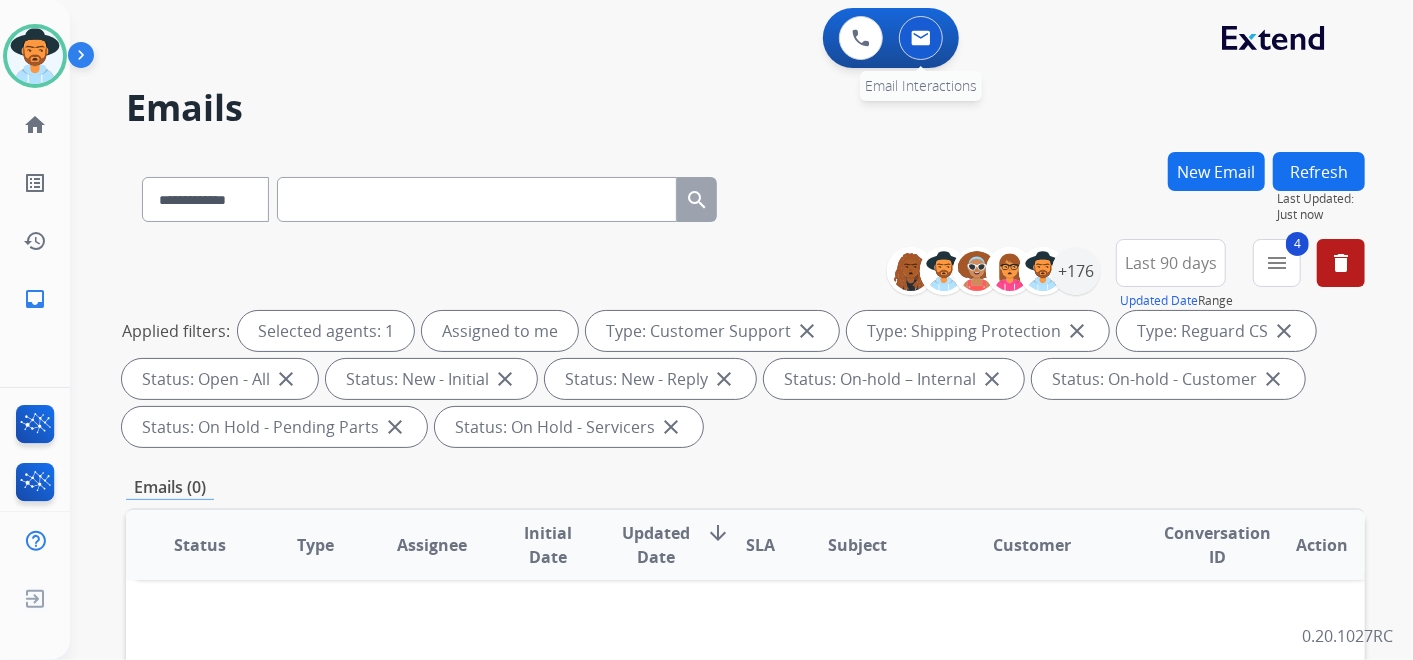 click at bounding box center [921, 38] 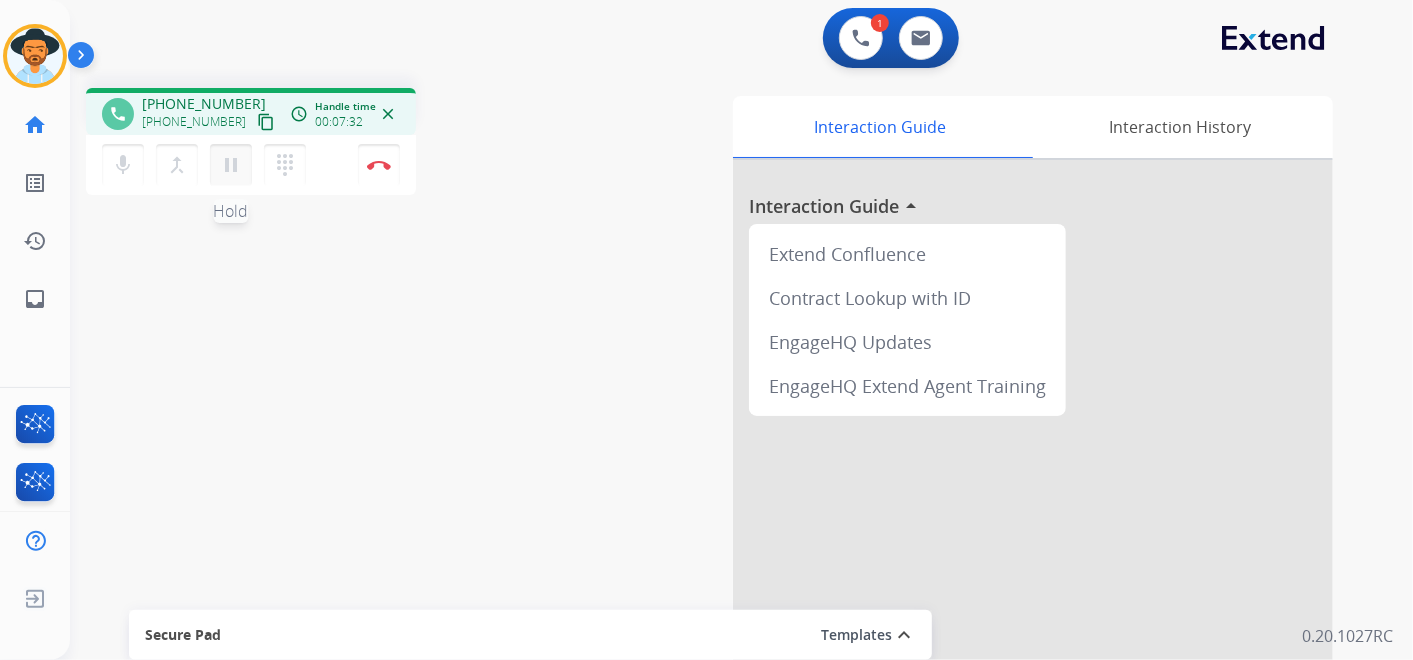 click on "pause Hold" at bounding box center [231, 165] 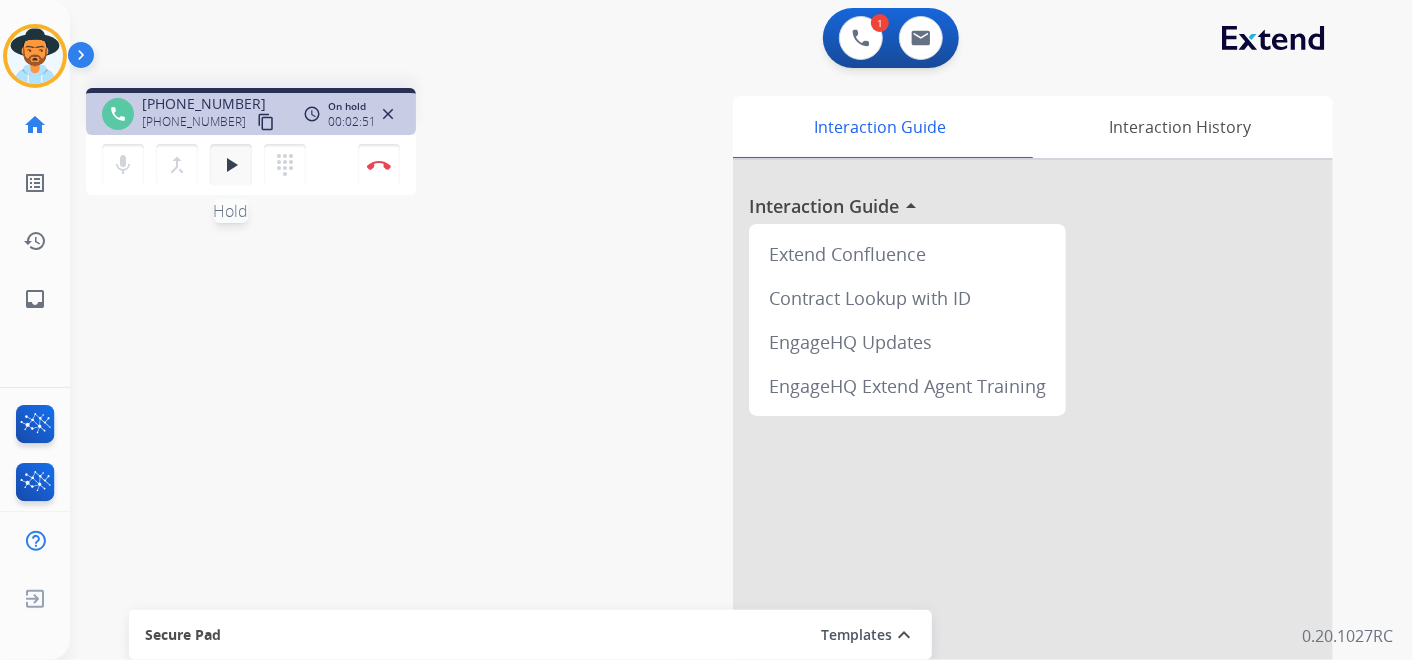 click on "play_arrow Hold" at bounding box center (231, 165) 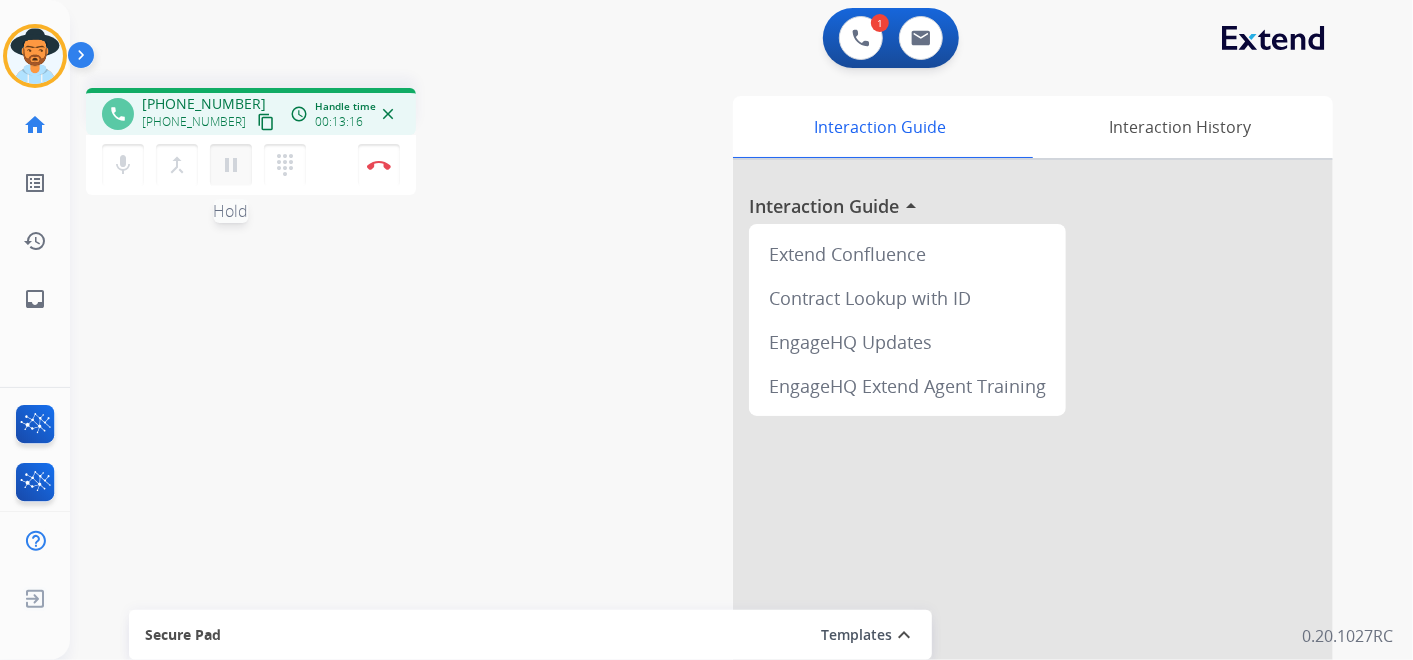 click on "pause" at bounding box center [231, 165] 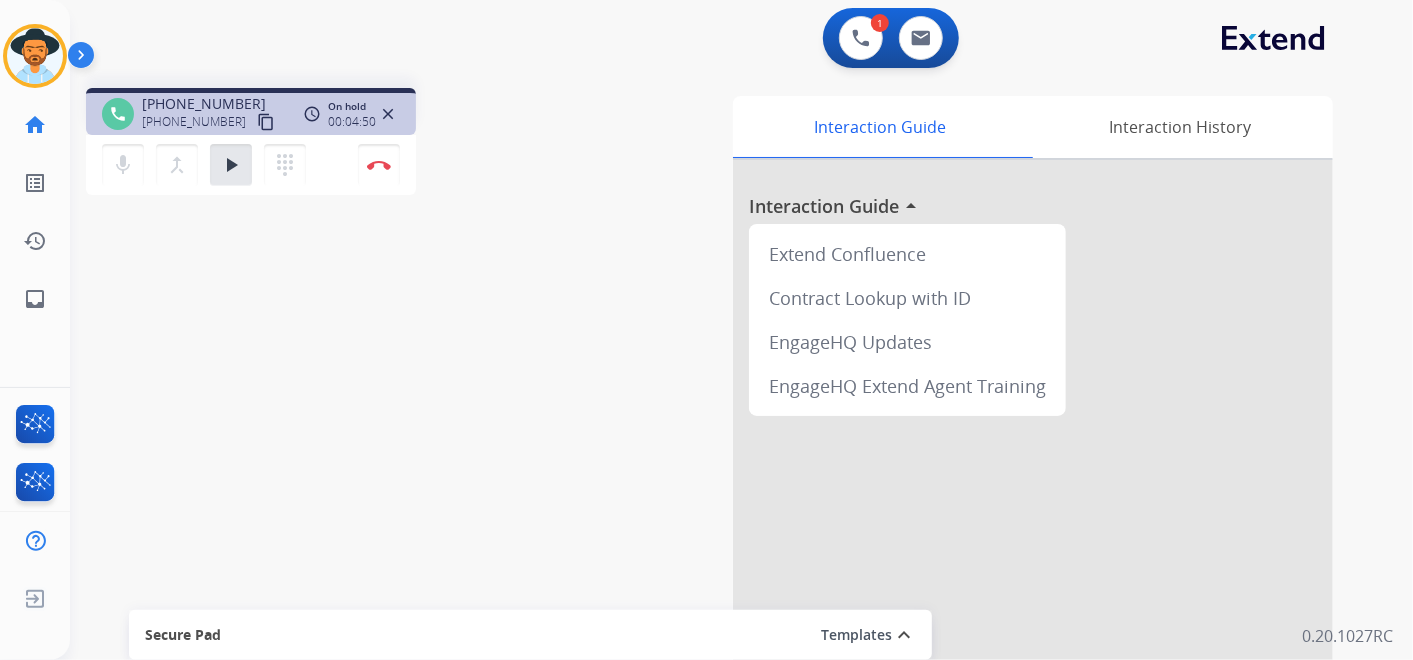 click on "mic Mute merge_type Bridge play_arrow Hold dialpad Dialpad" at bounding box center (210, 165) 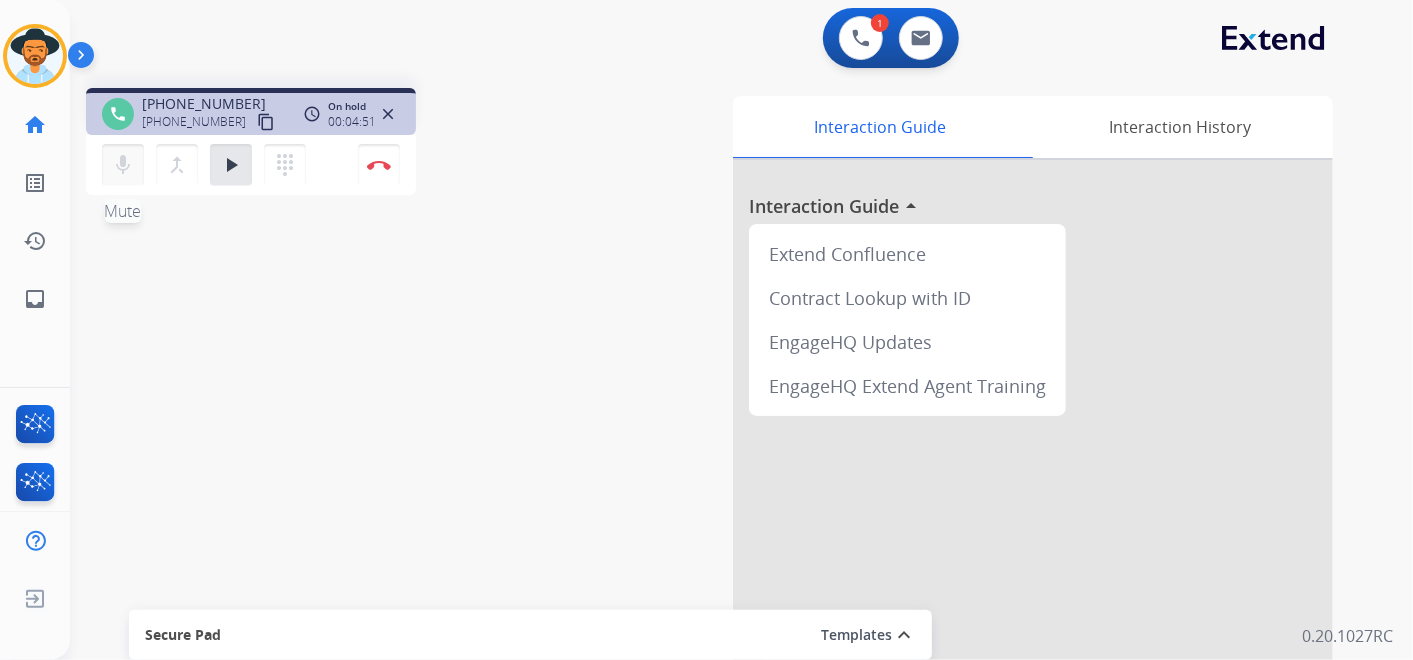 click on "mic Mute" at bounding box center (123, 165) 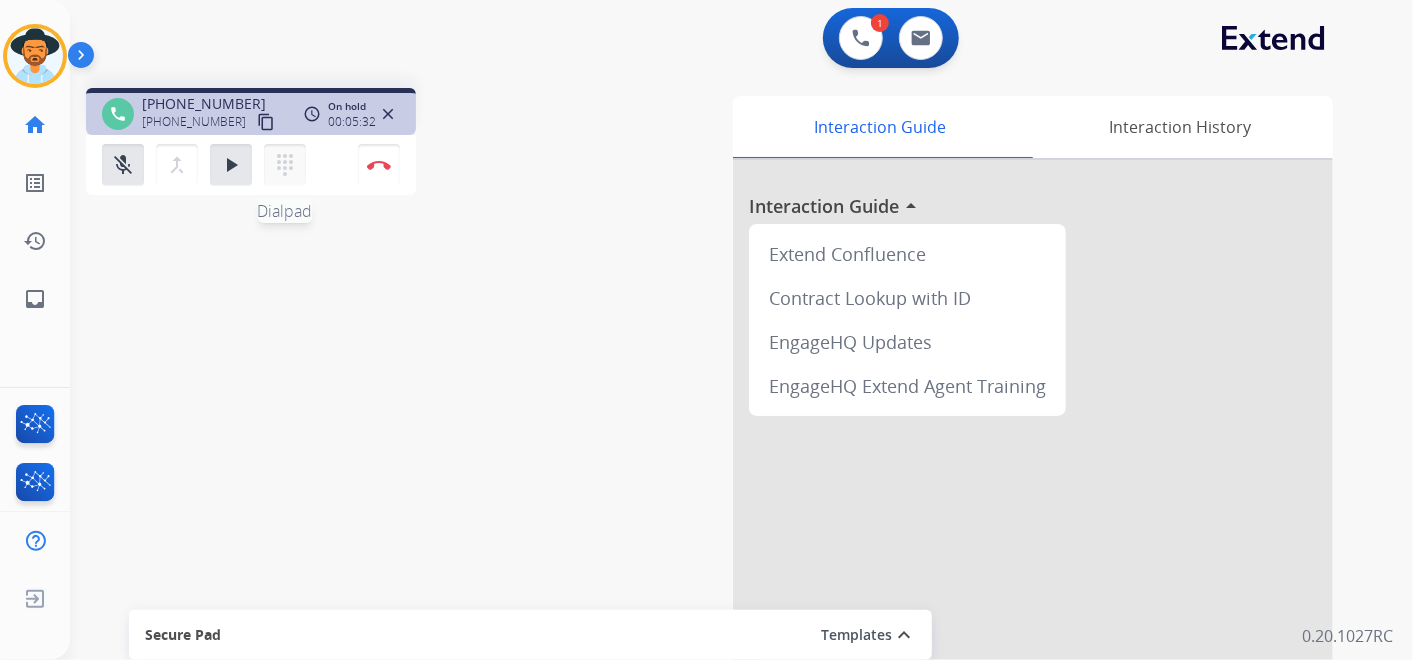 click on "dialpad" at bounding box center [285, 165] 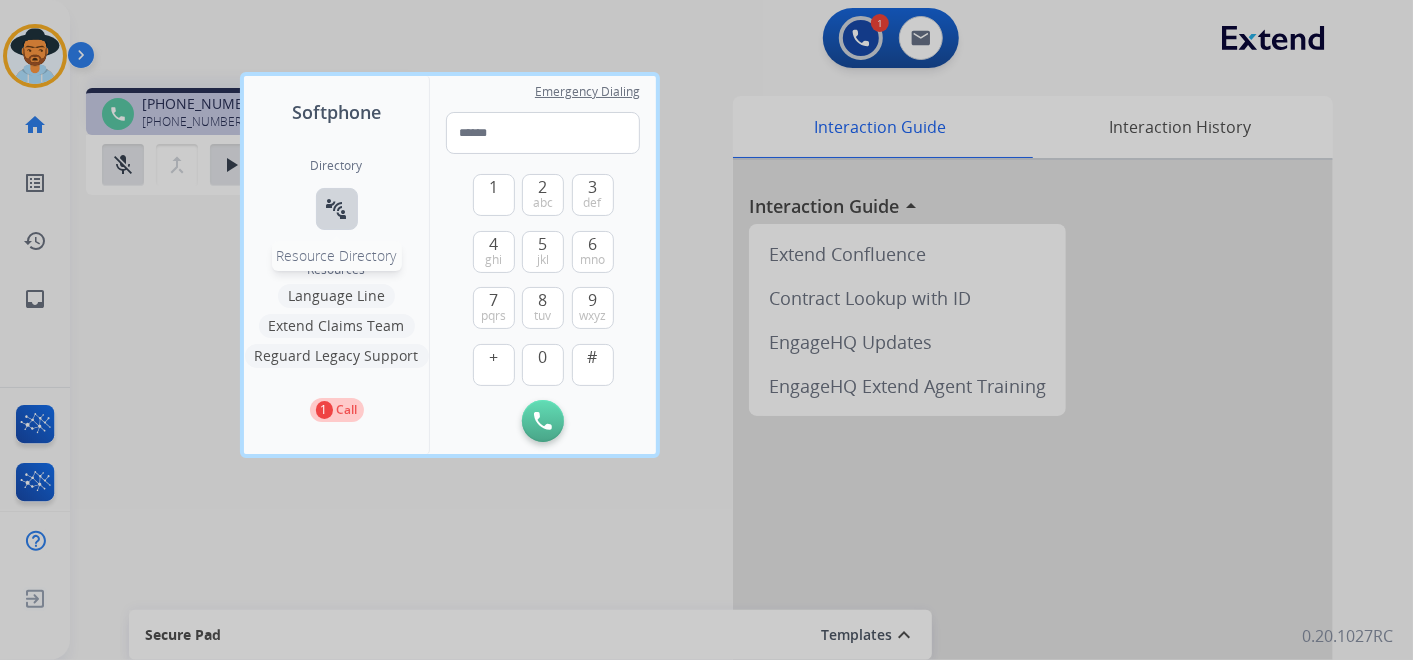click on "connect_without_contact" at bounding box center (337, 209) 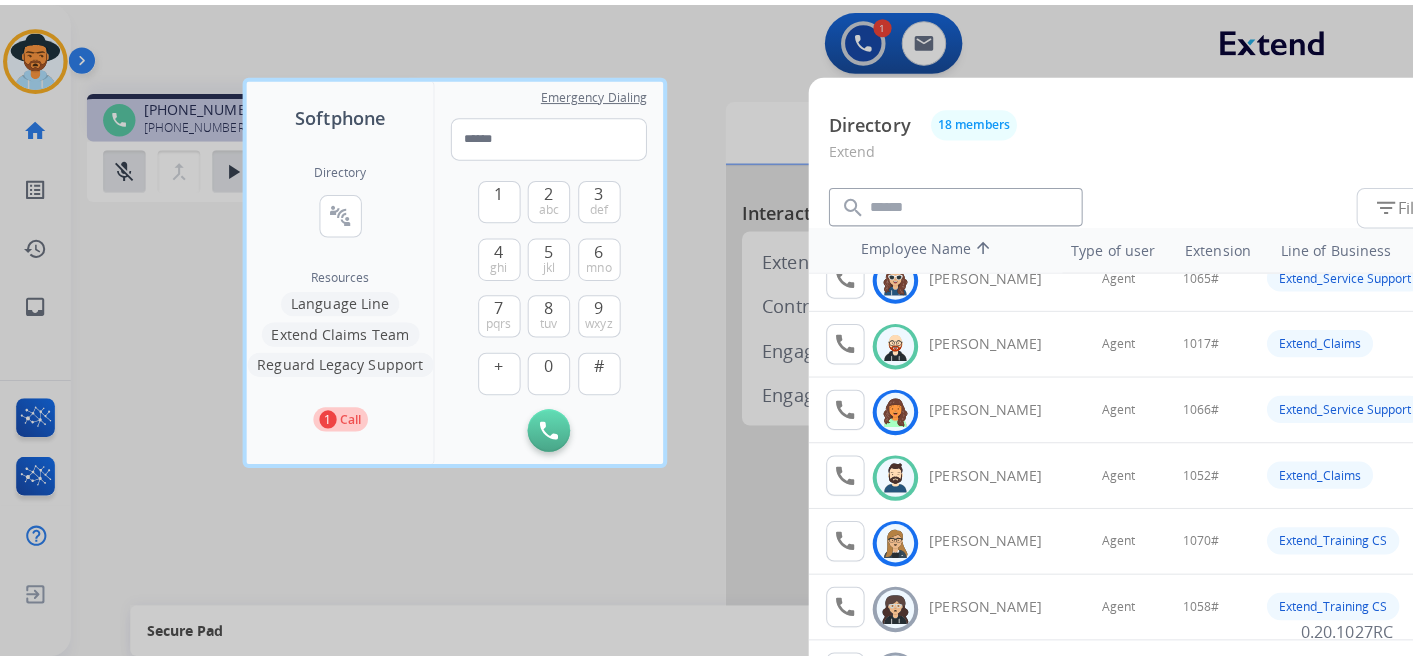 scroll, scrollTop: 0, scrollLeft: 0, axis: both 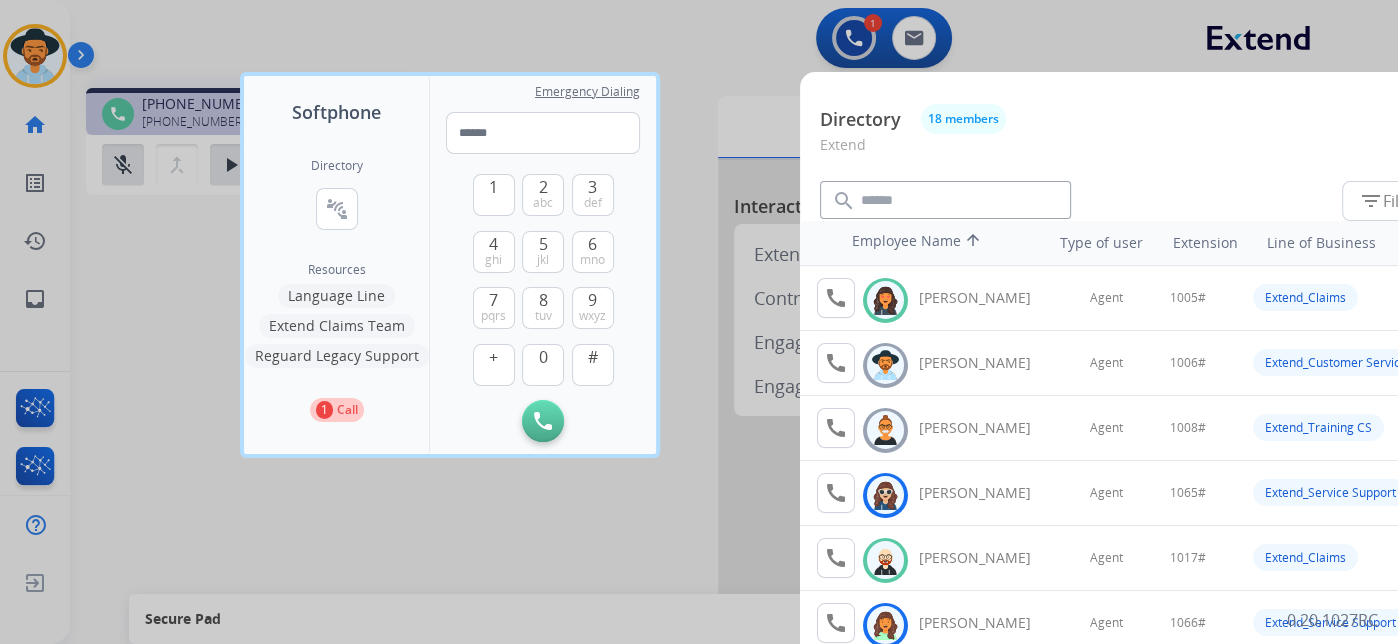 click at bounding box center [699, 322] 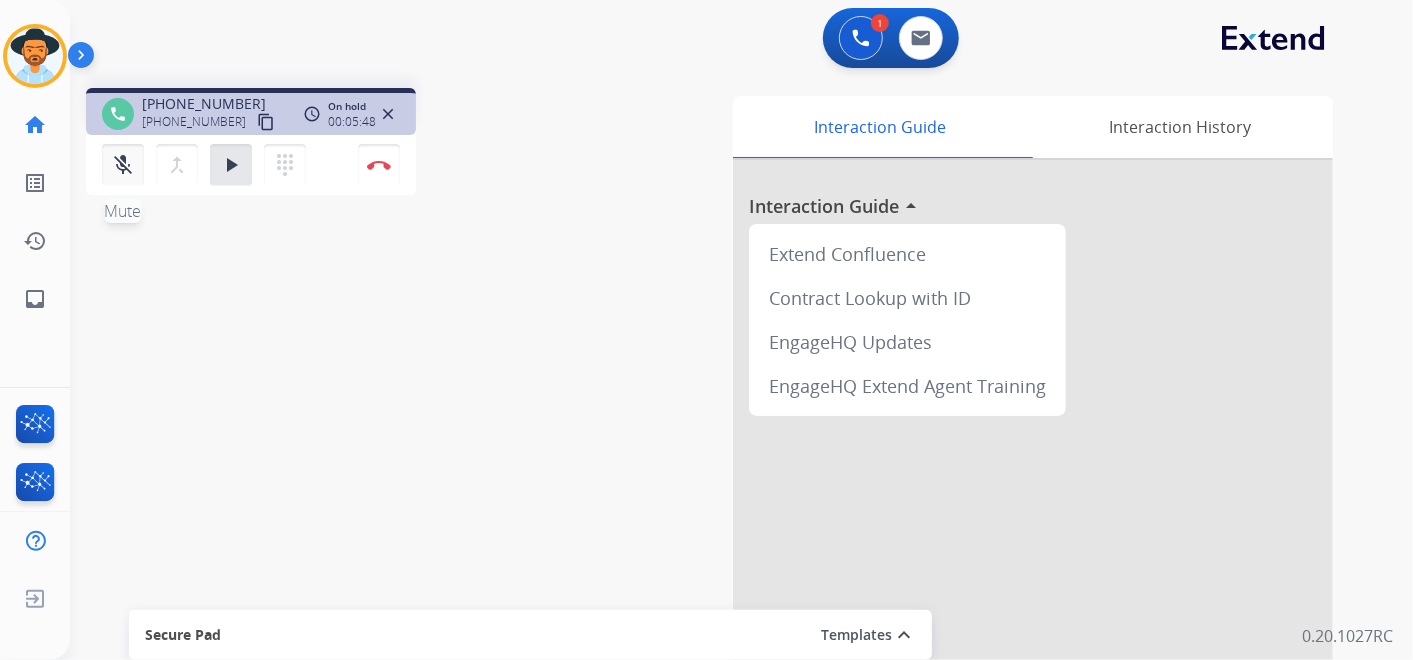 click on "mic_off Mute" at bounding box center (123, 165) 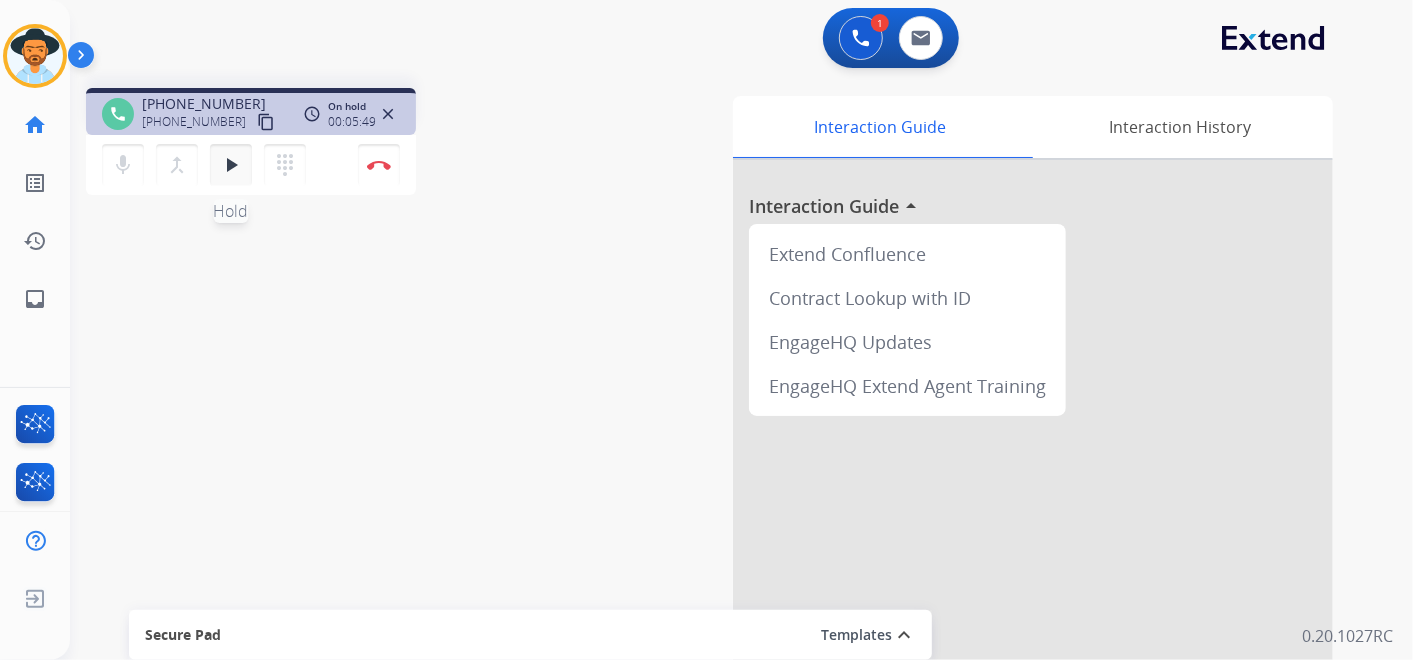 click on "play_arrow" at bounding box center (231, 165) 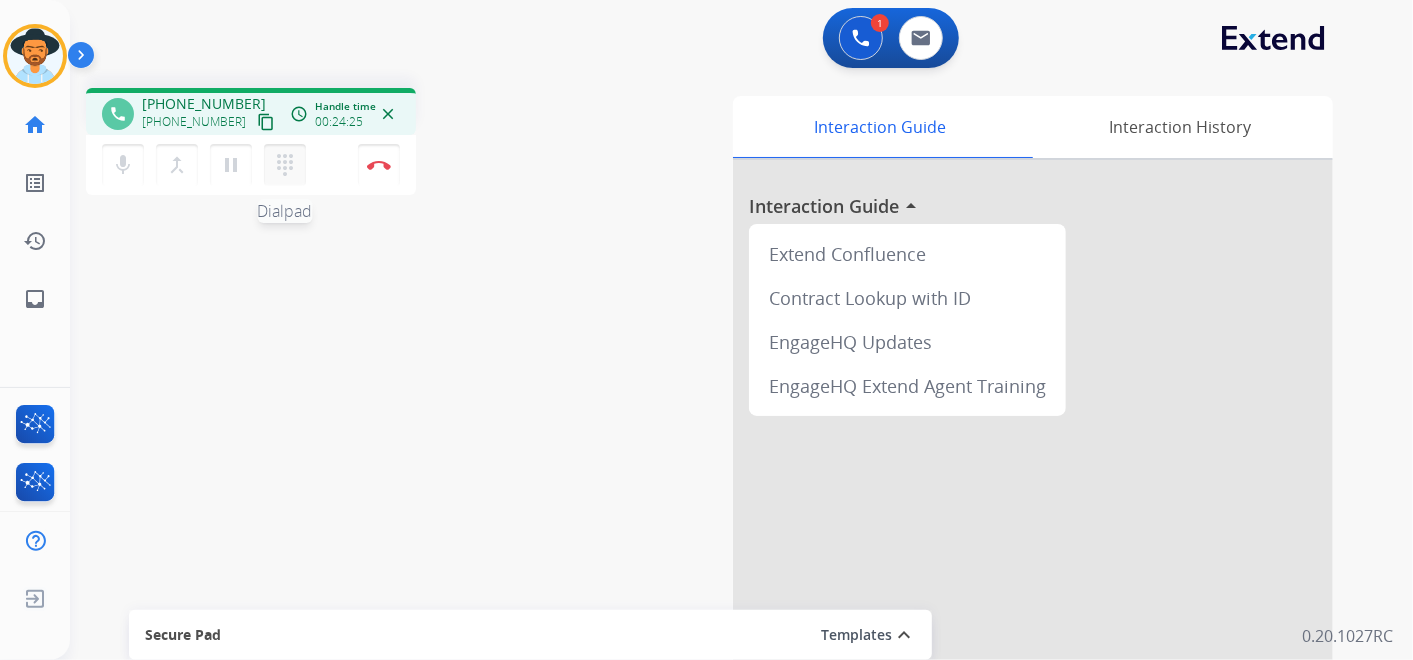 click on "dialpad Dialpad" at bounding box center [285, 165] 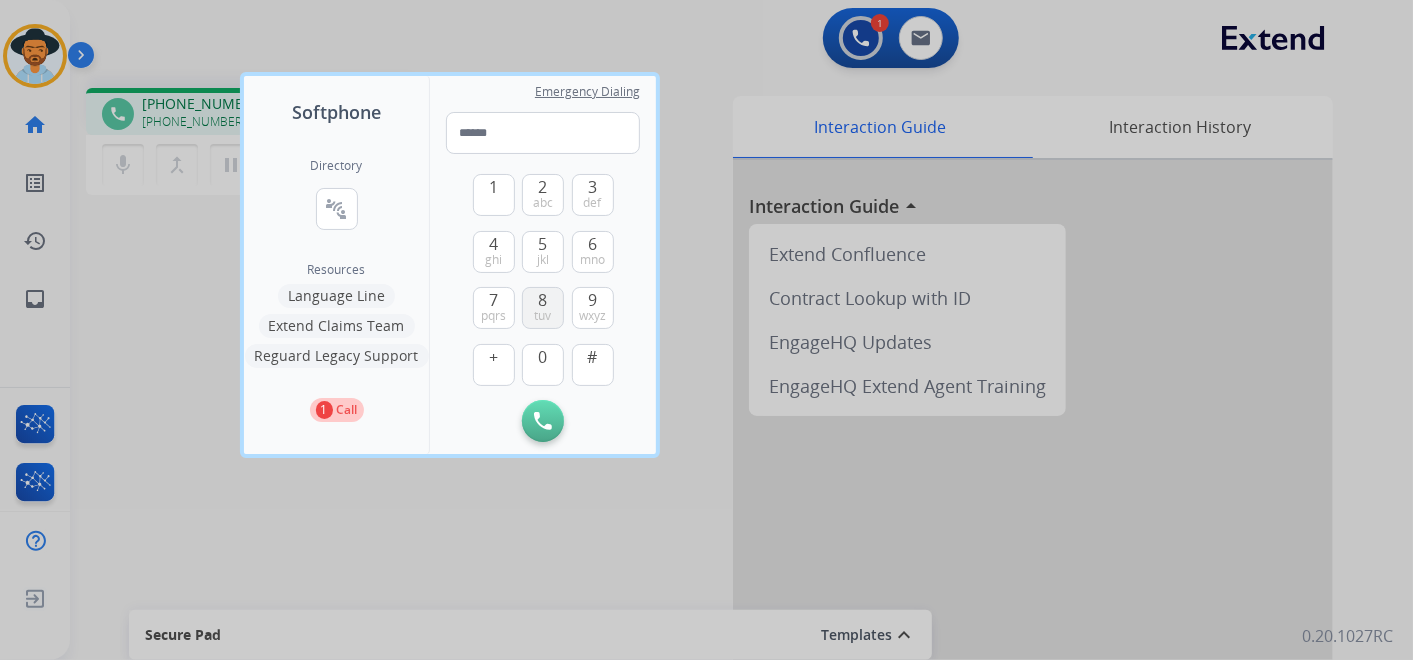 click on "8" at bounding box center (543, 300) 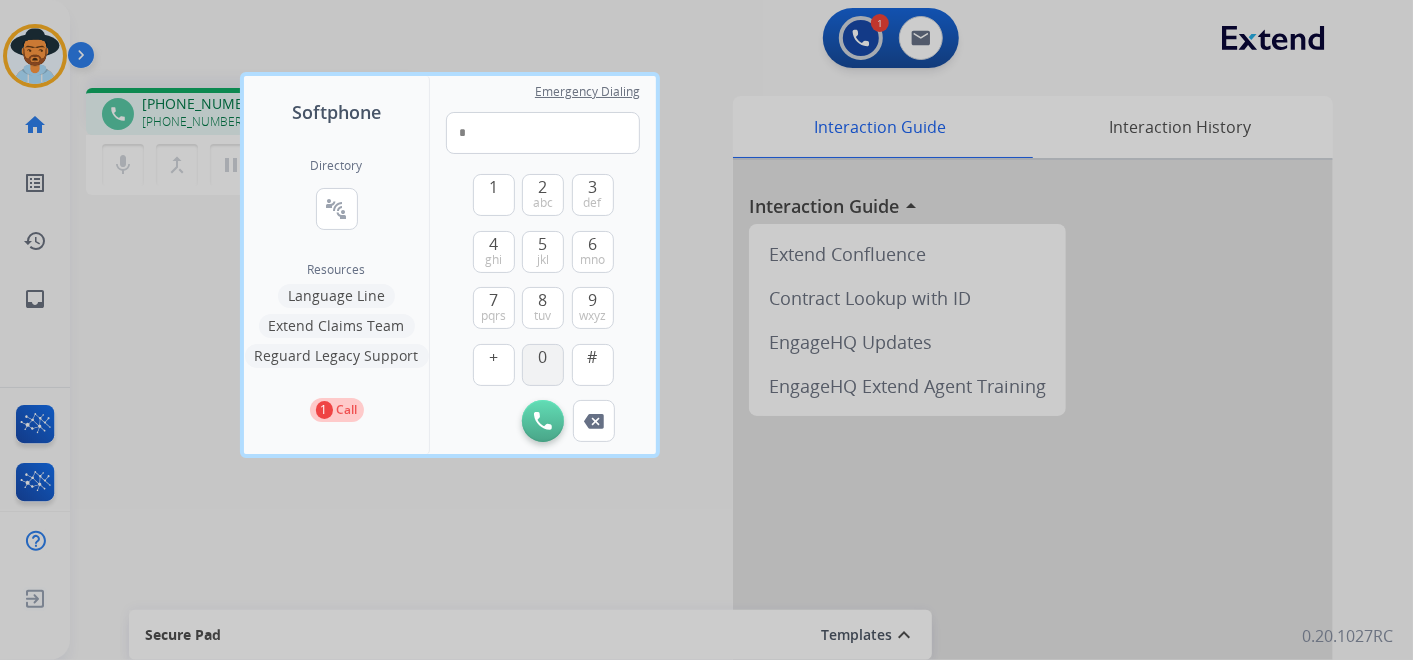 click on "0" at bounding box center [543, 357] 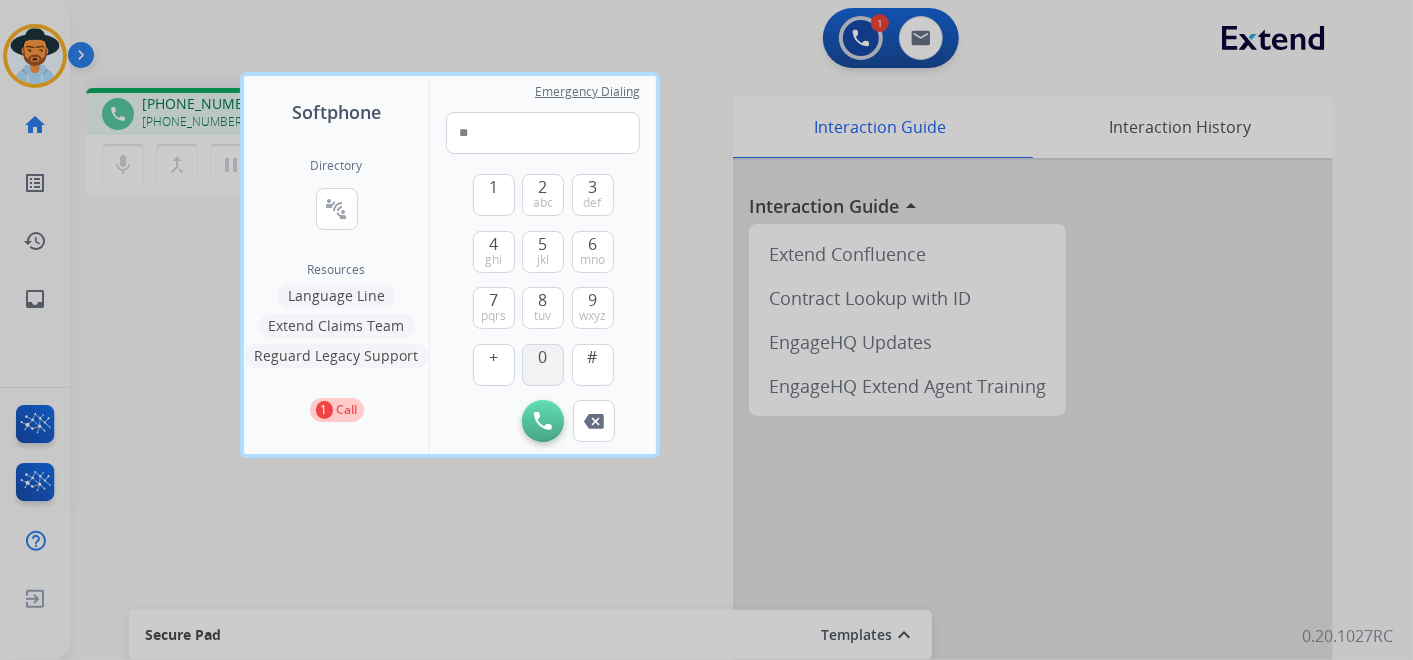 click on "0" at bounding box center [543, 357] 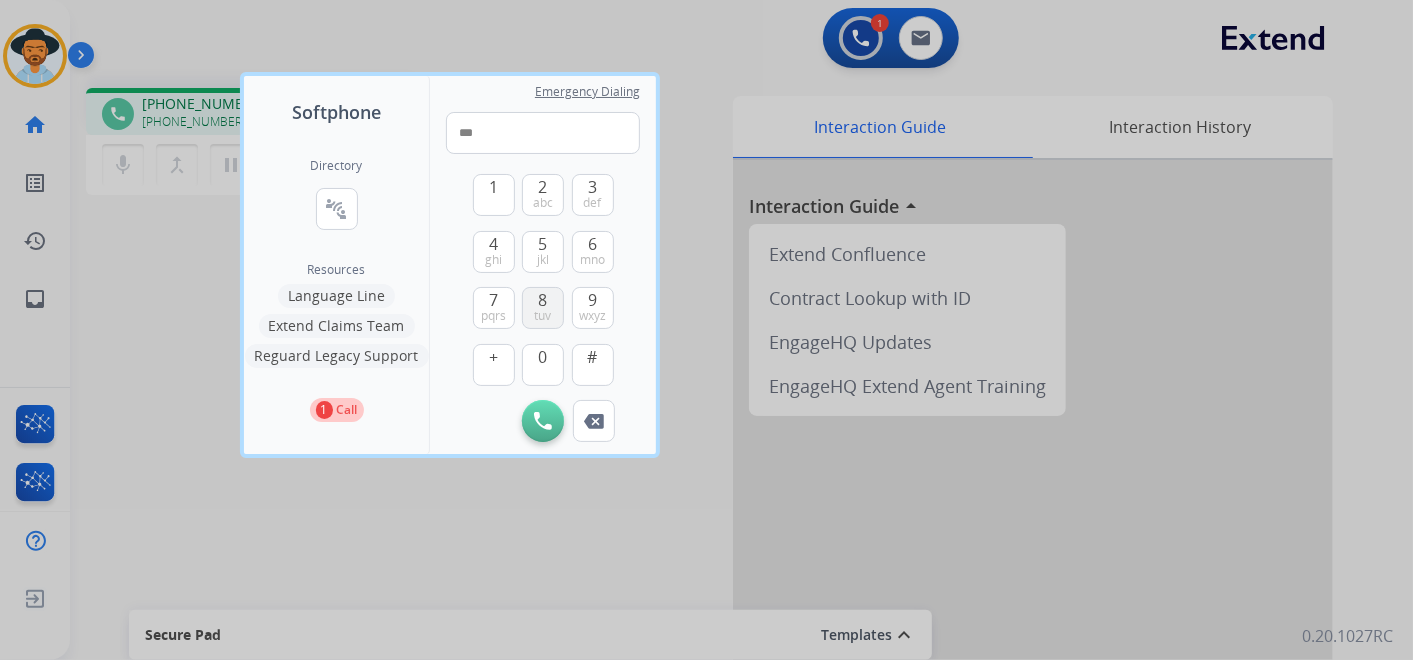 drag, startPoint x: 551, startPoint y: 305, endPoint x: 514, endPoint y: 276, distance: 47.010635 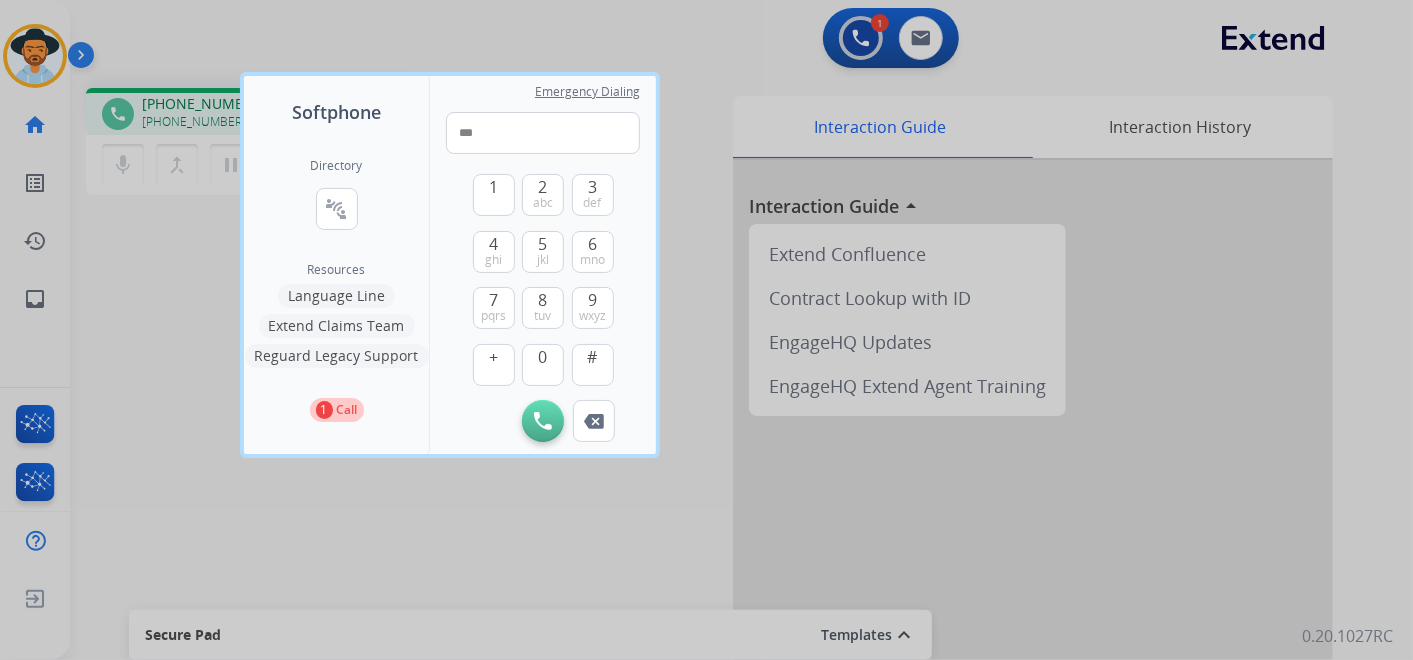 click on "8 tuv" at bounding box center (543, 308) 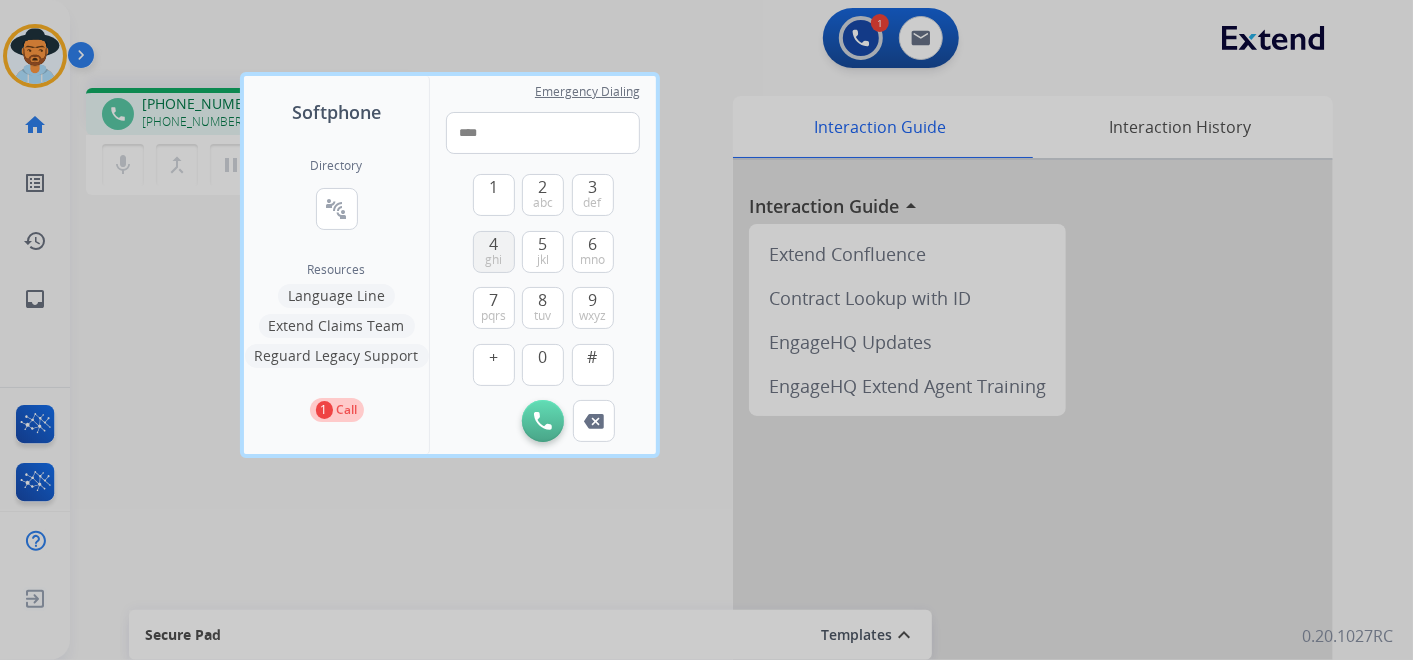click on "4 ghi" at bounding box center (494, 252) 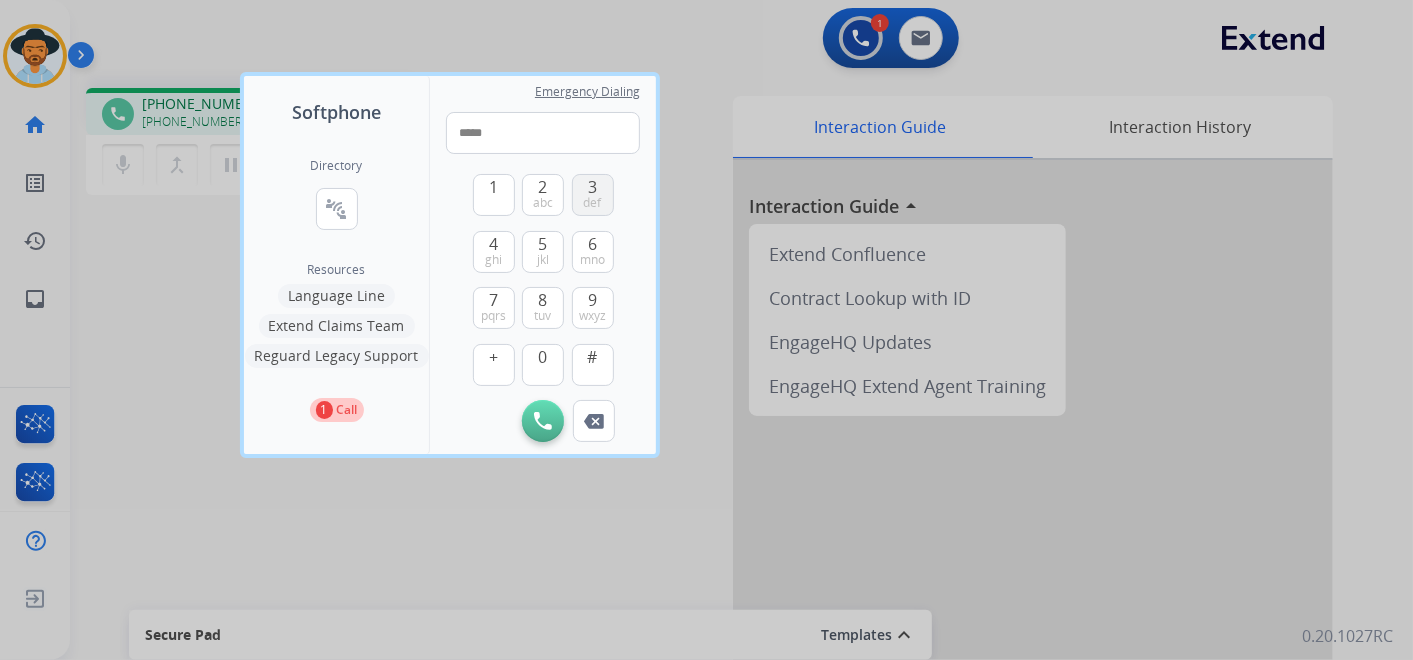 click on "3 def" at bounding box center (593, 195) 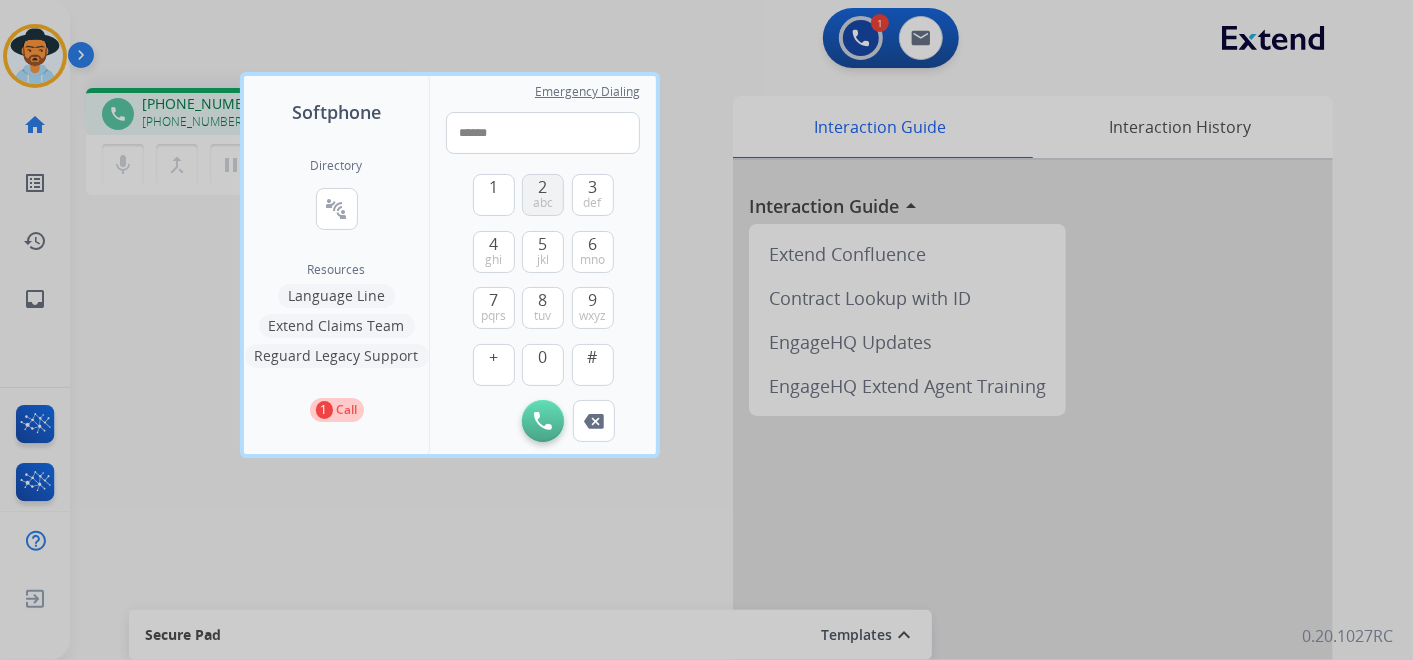 click on "2 abc" at bounding box center (543, 195) 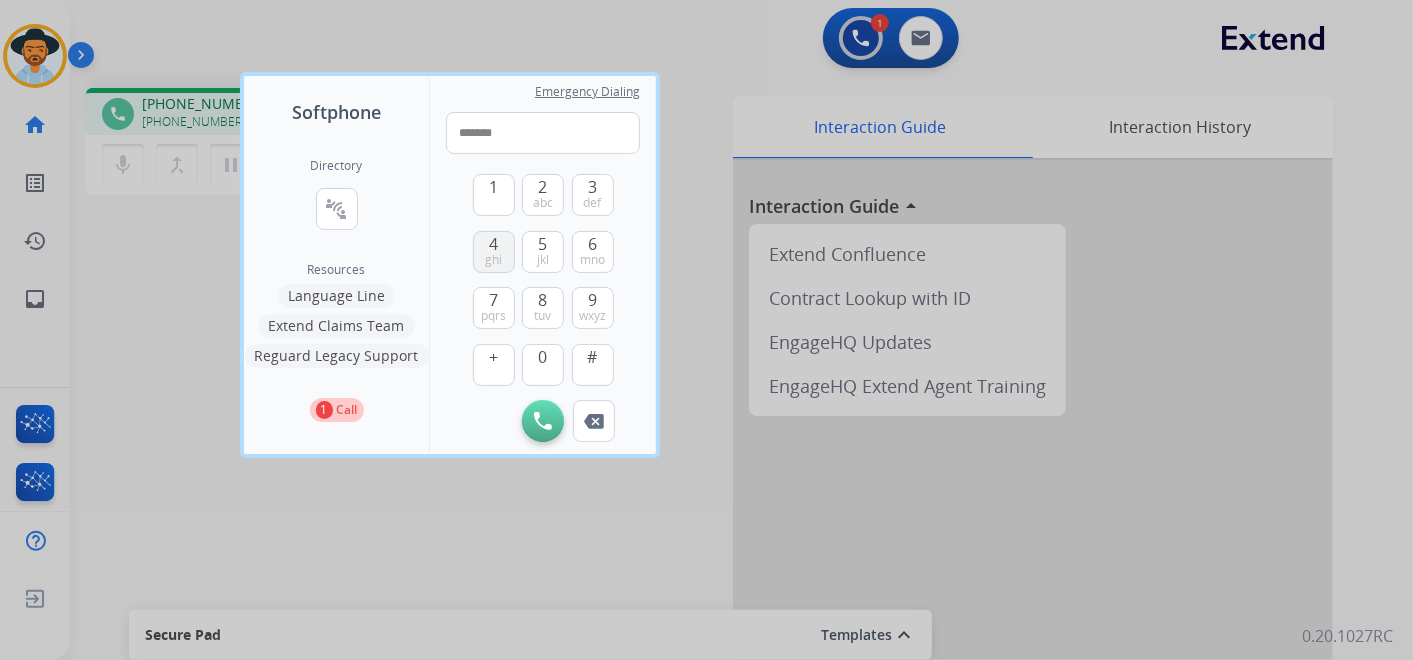 click on "ghi" at bounding box center [493, 260] 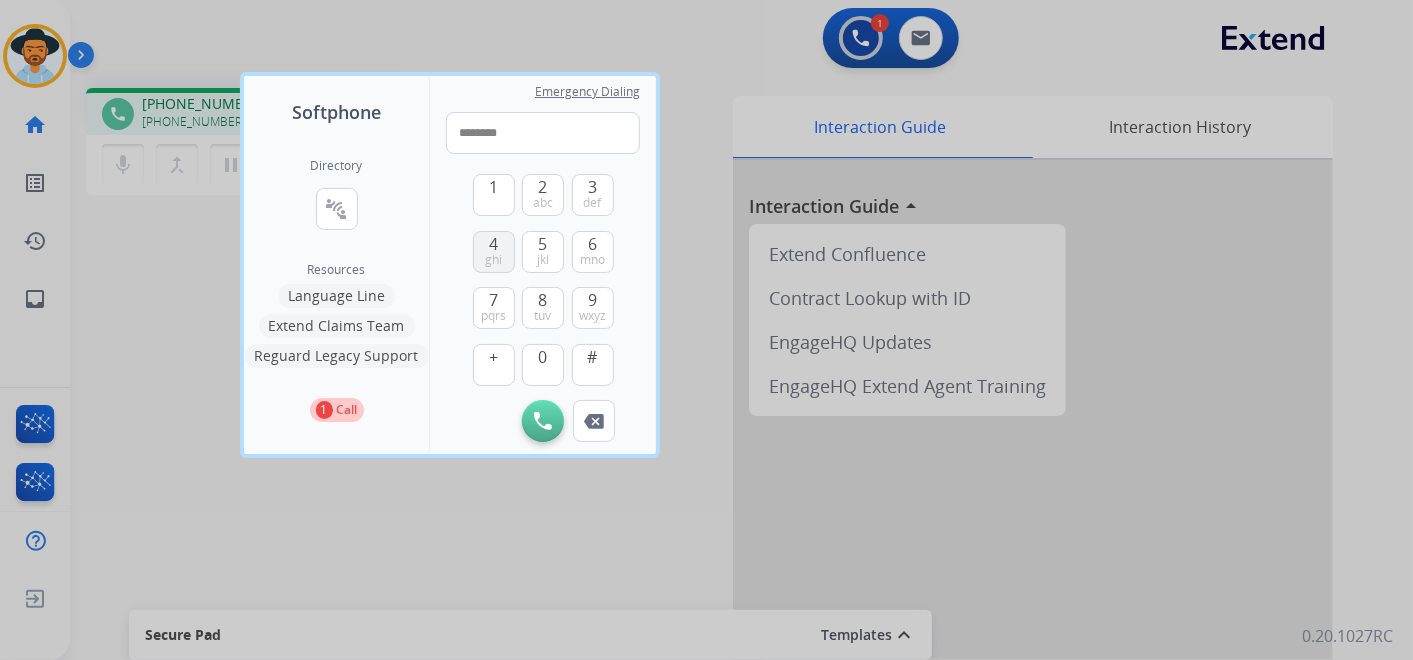 click on "ghi" at bounding box center [493, 260] 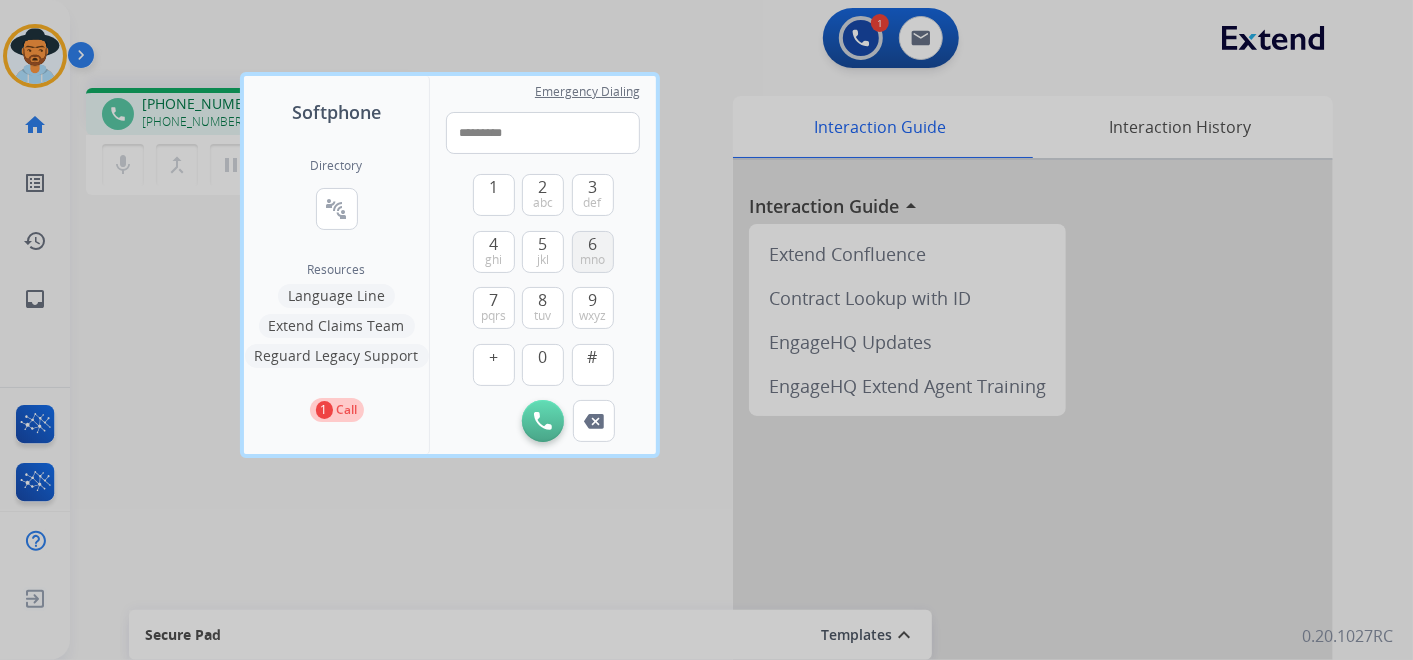 click on "mno" at bounding box center [592, 260] 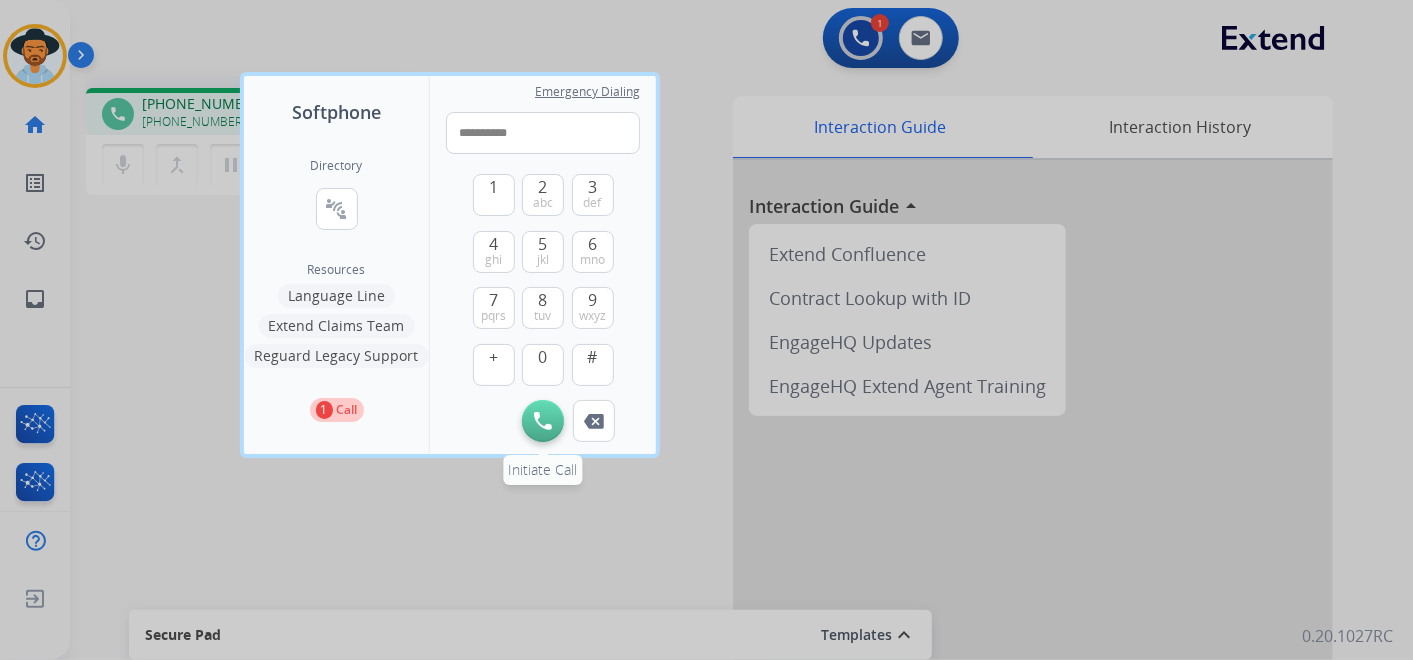 click at bounding box center (543, 421) 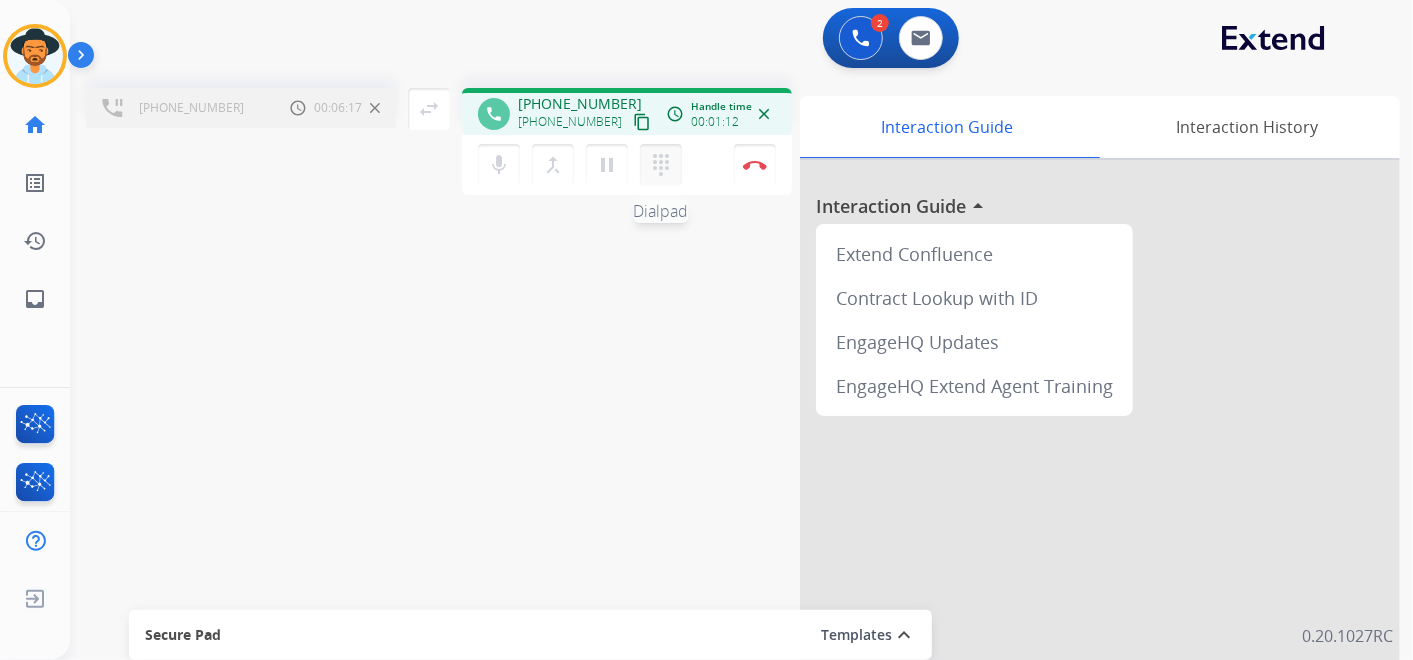 click on "dialpad Dialpad" at bounding box center (661, 165) 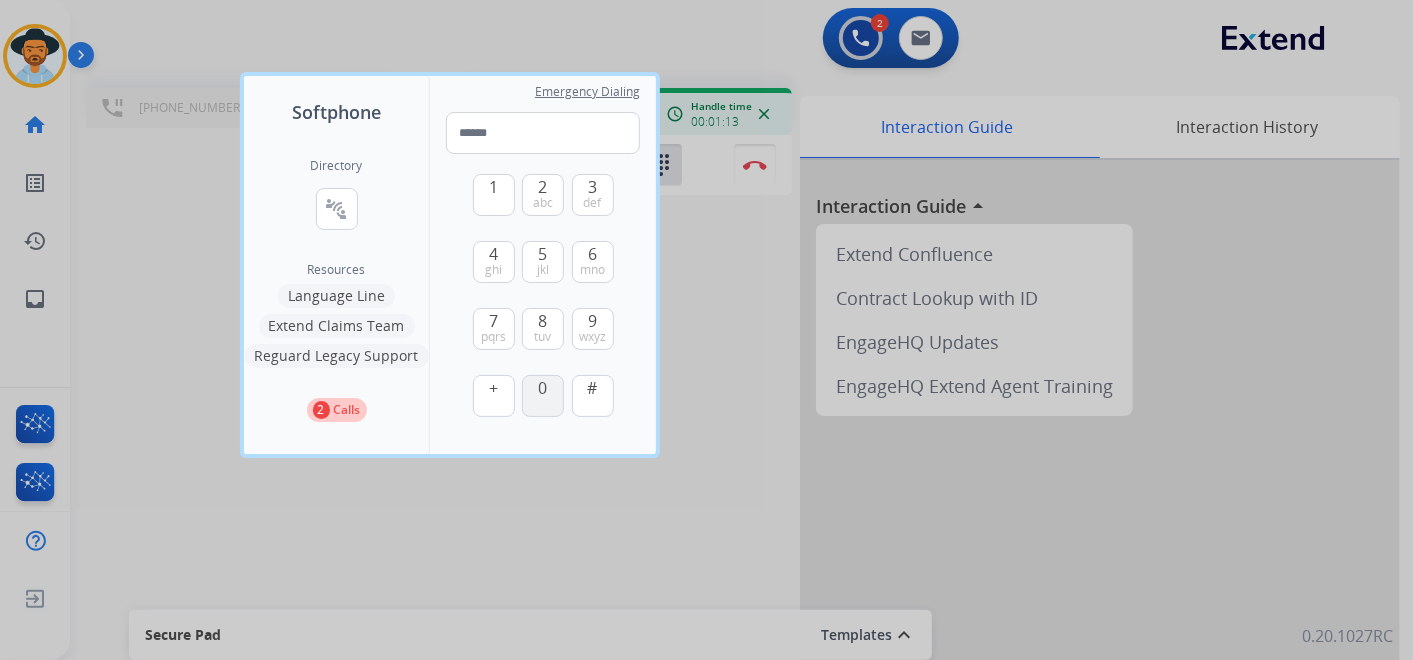 click on "0" at bounding box center (543, 396) 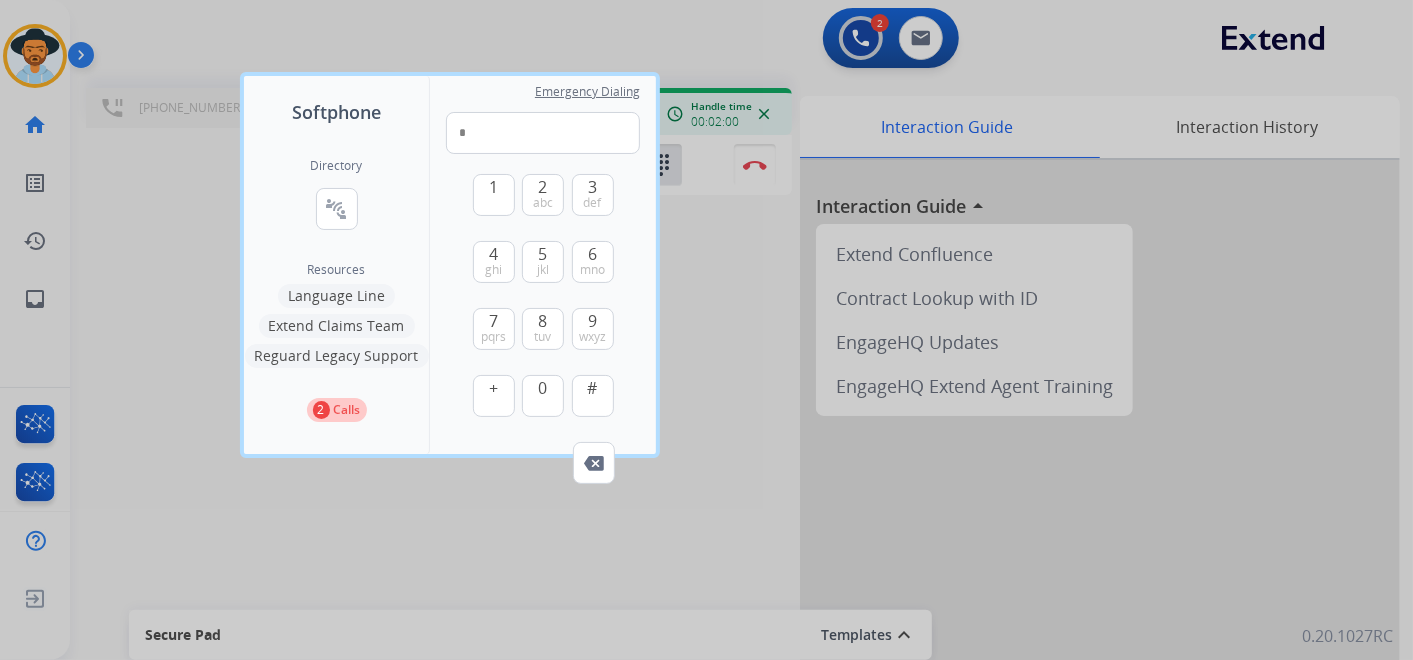 drag, startPoint x: 715, startPoint y: 522, endPoint x: 720, endPoint y: 497, distance: 25.495098 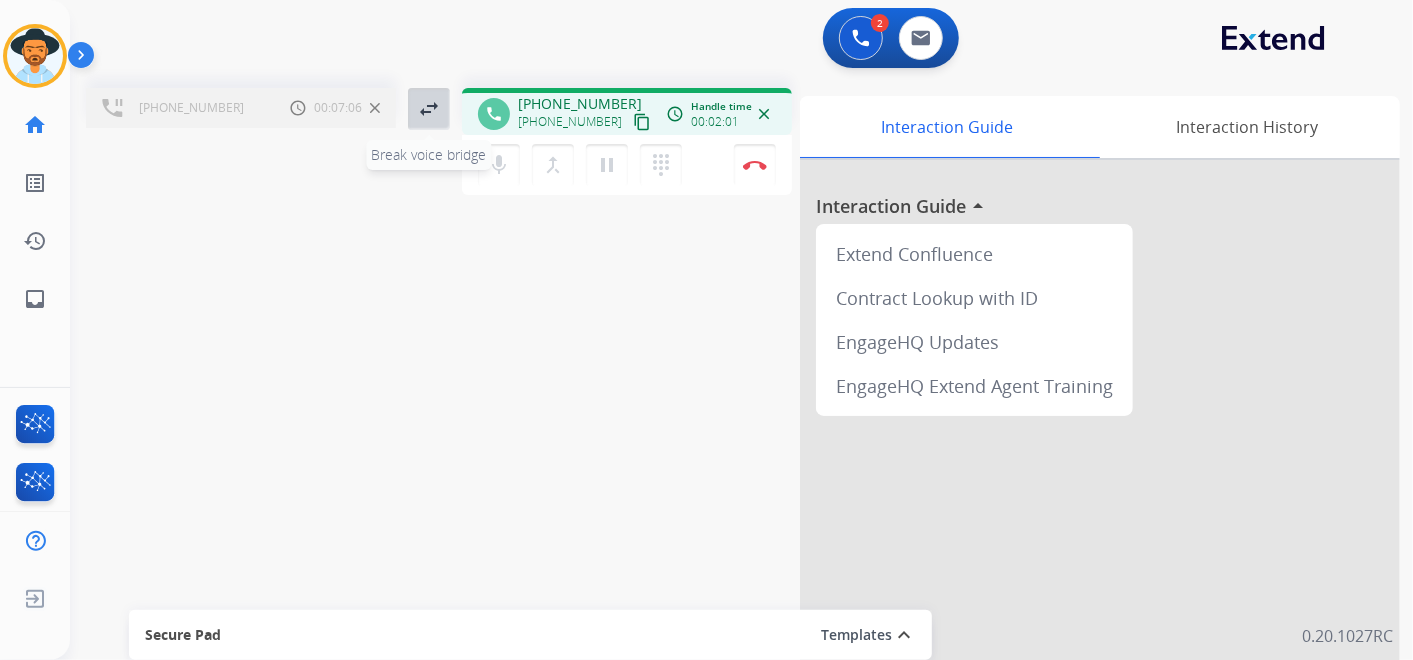 click on "swap_horiz" at bounding box center [429, 109] 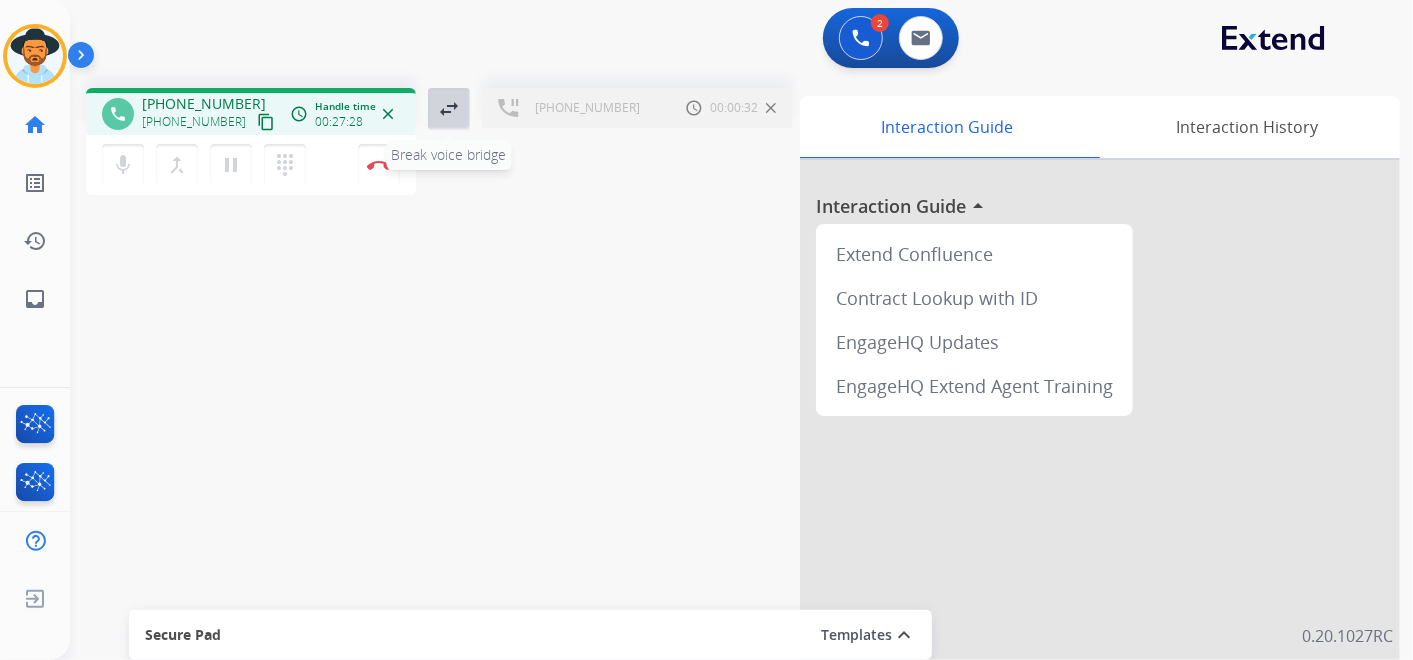 click on "swap_horiz" at bounding box center [449, 109] 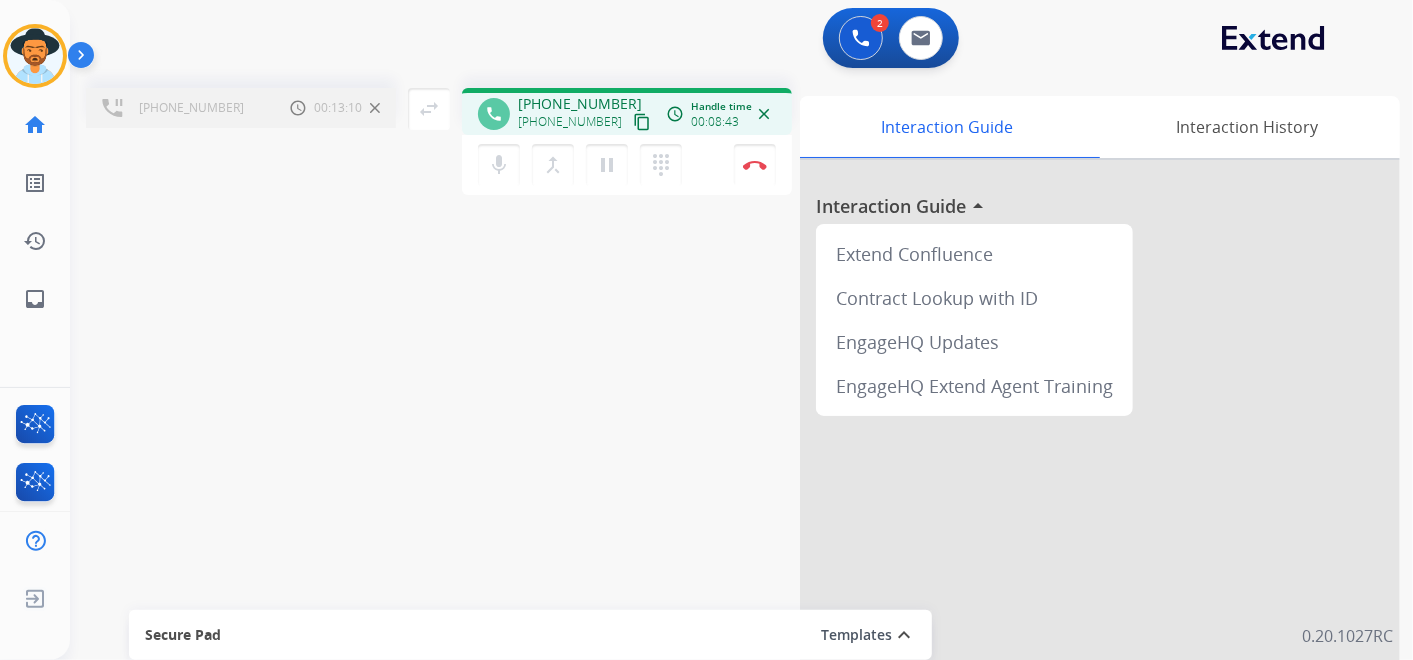 click on "swap_horiz Break voice bridge" at bounding box center (429, 109) 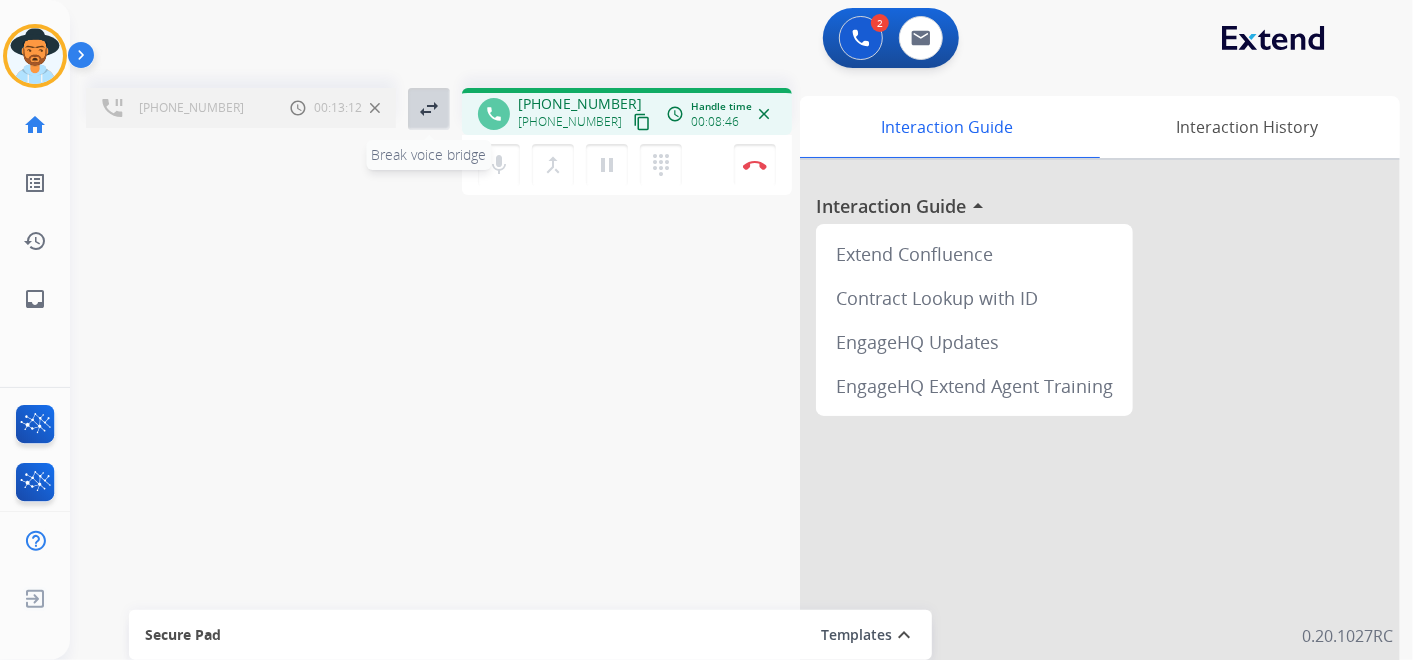 click on "swap_horiz Break voice bridge" at bounding box center [429, 109] 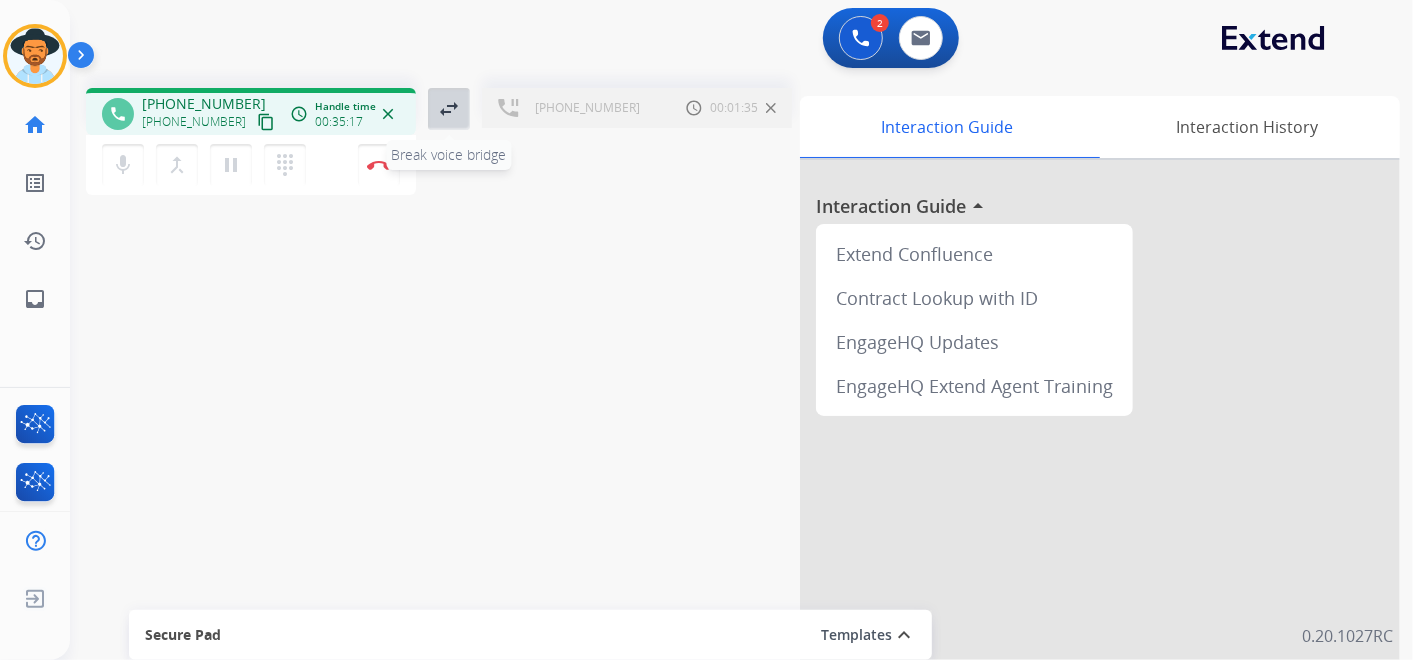 click on "swap_horiz" at bounding box center [449, 109] 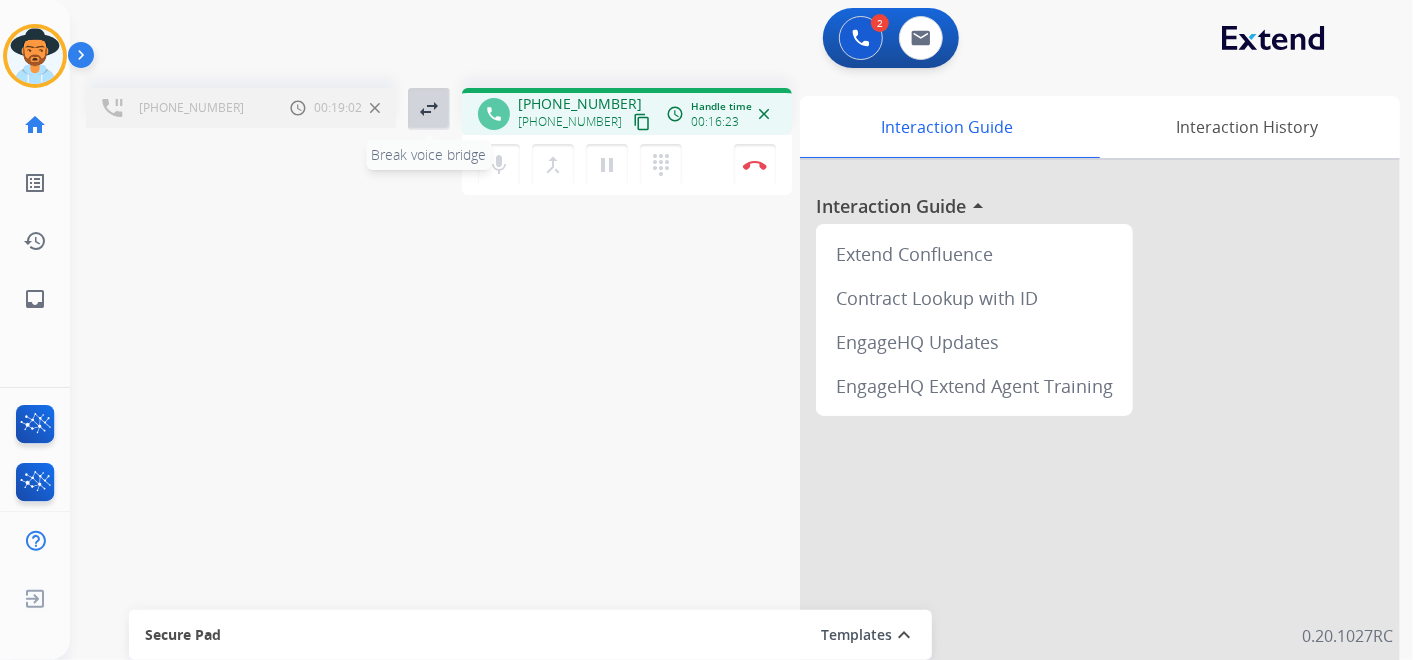 click on "swap_horiz" at bounding box center (429, 109) 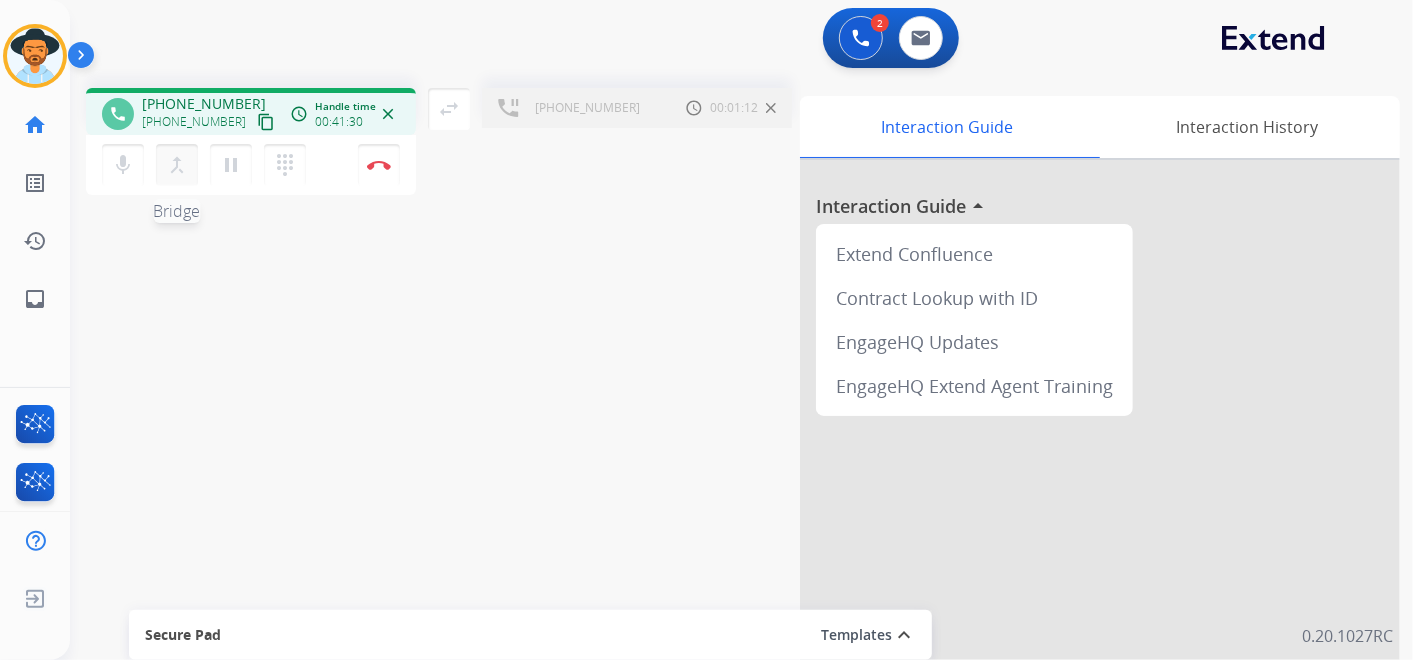 click on "merge_type" at bounding box center [177, 165] 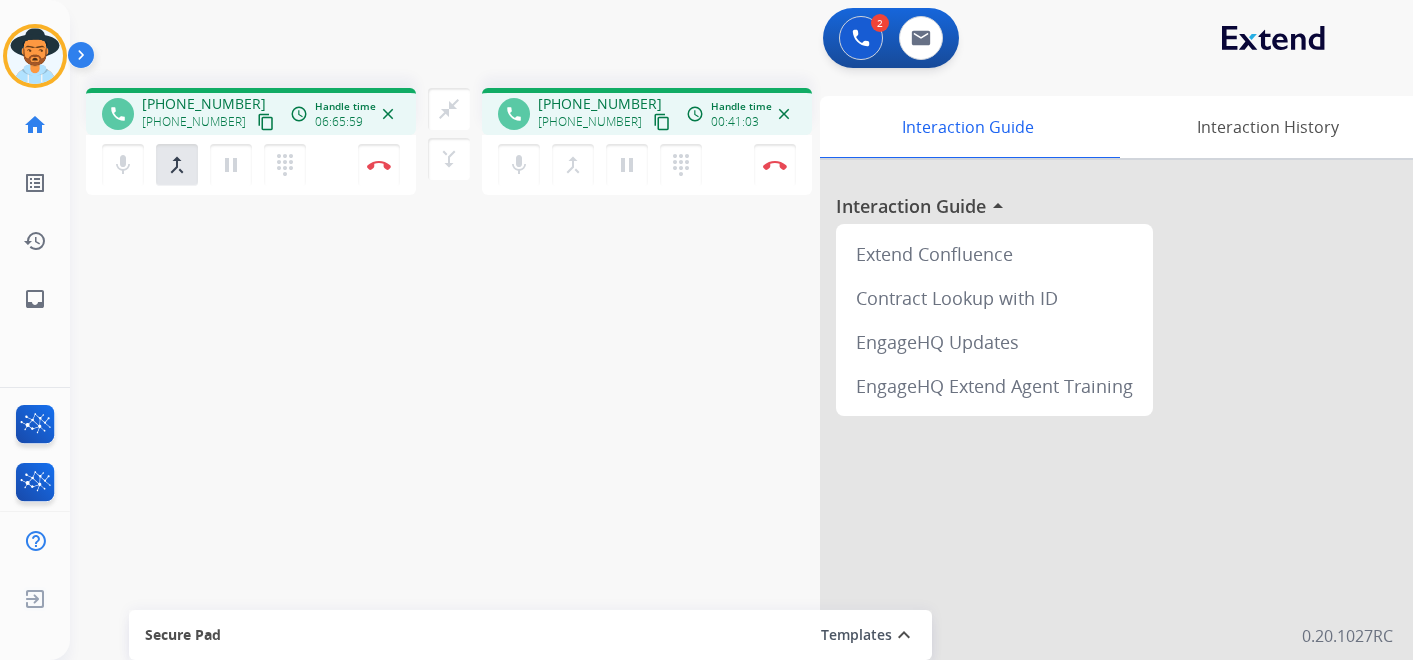 scroll, scrollTop: 0, scrollLeft: 0, axis: both 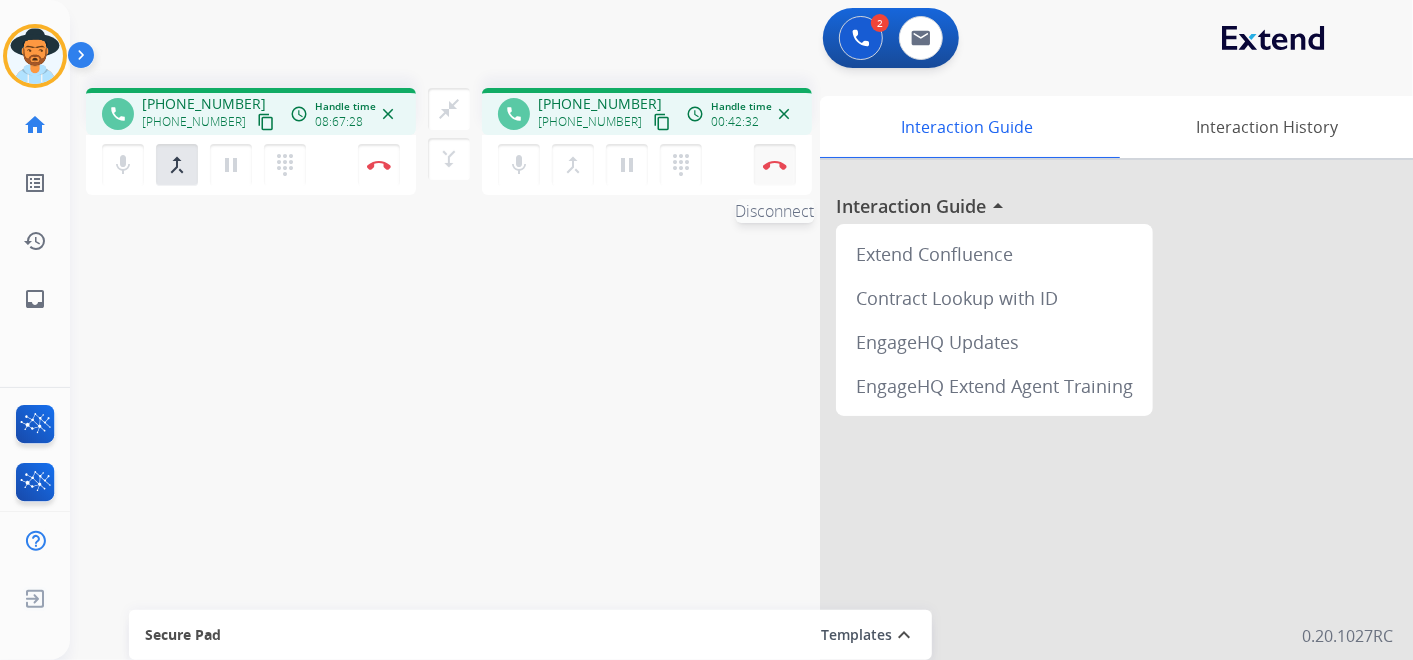 click at bounding box center (379, 165) 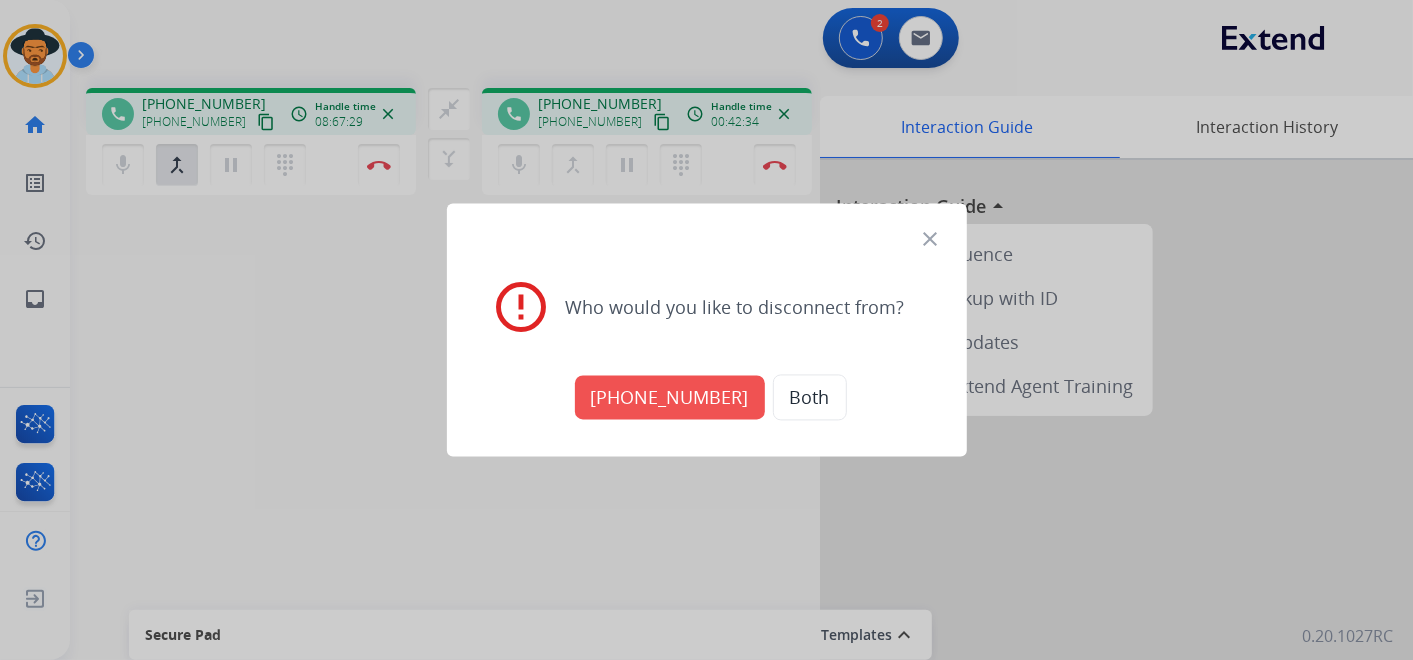 click on "[PHONE_NUMBER]" at bounding box center [670, 398] 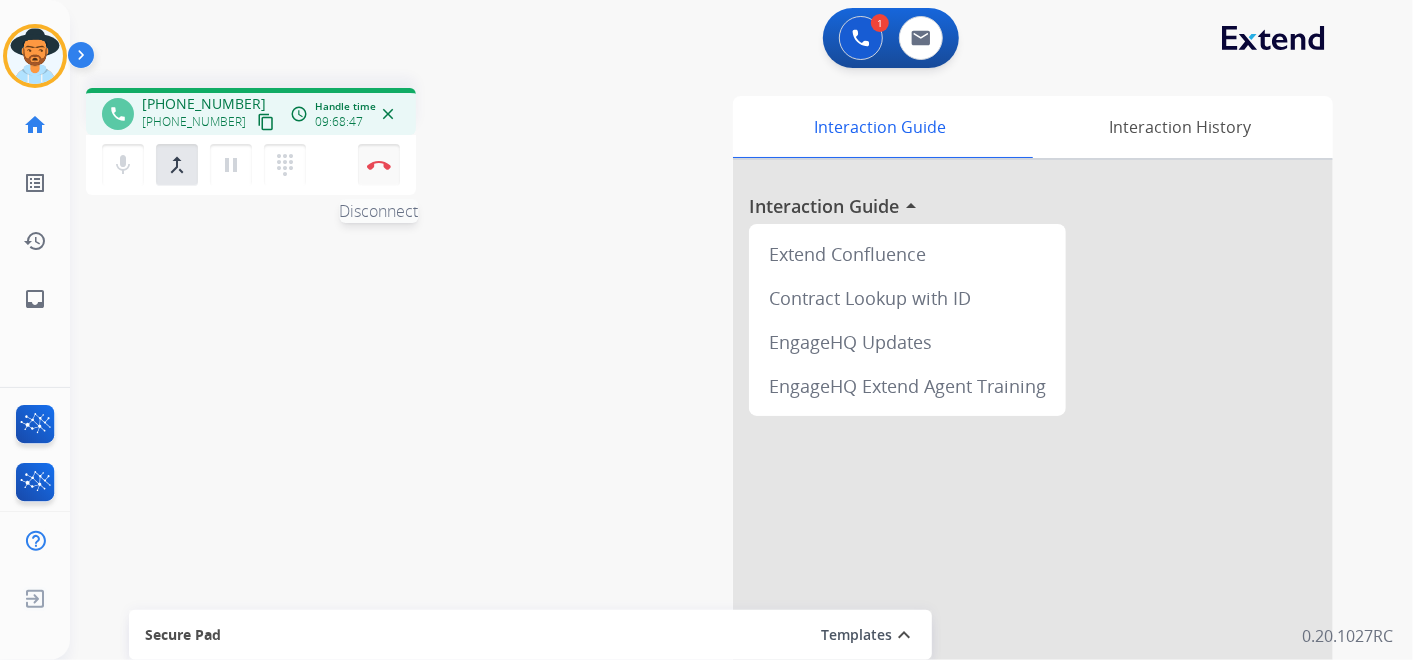 click at bounding box center (379, 165) 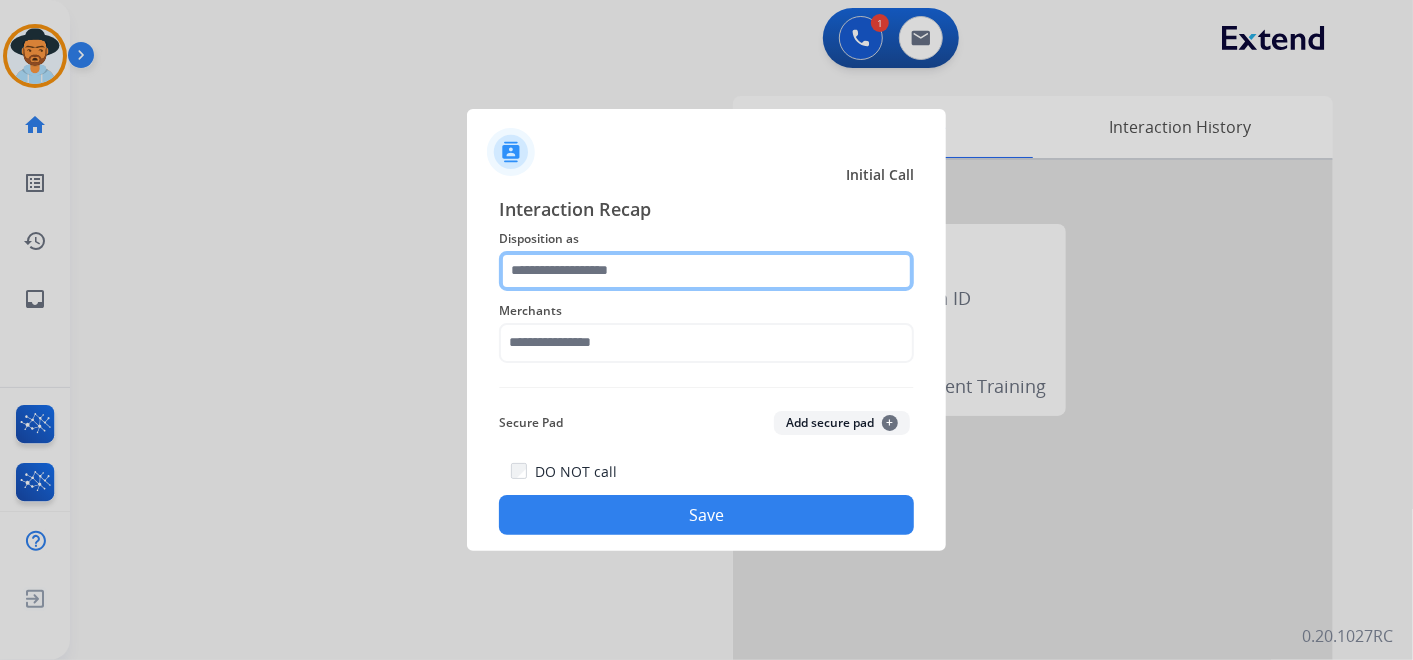 drag, startPoint x: 723, startPoint y: 277, endPoint x: 741, endPoint y: 287, distance: 20.59126 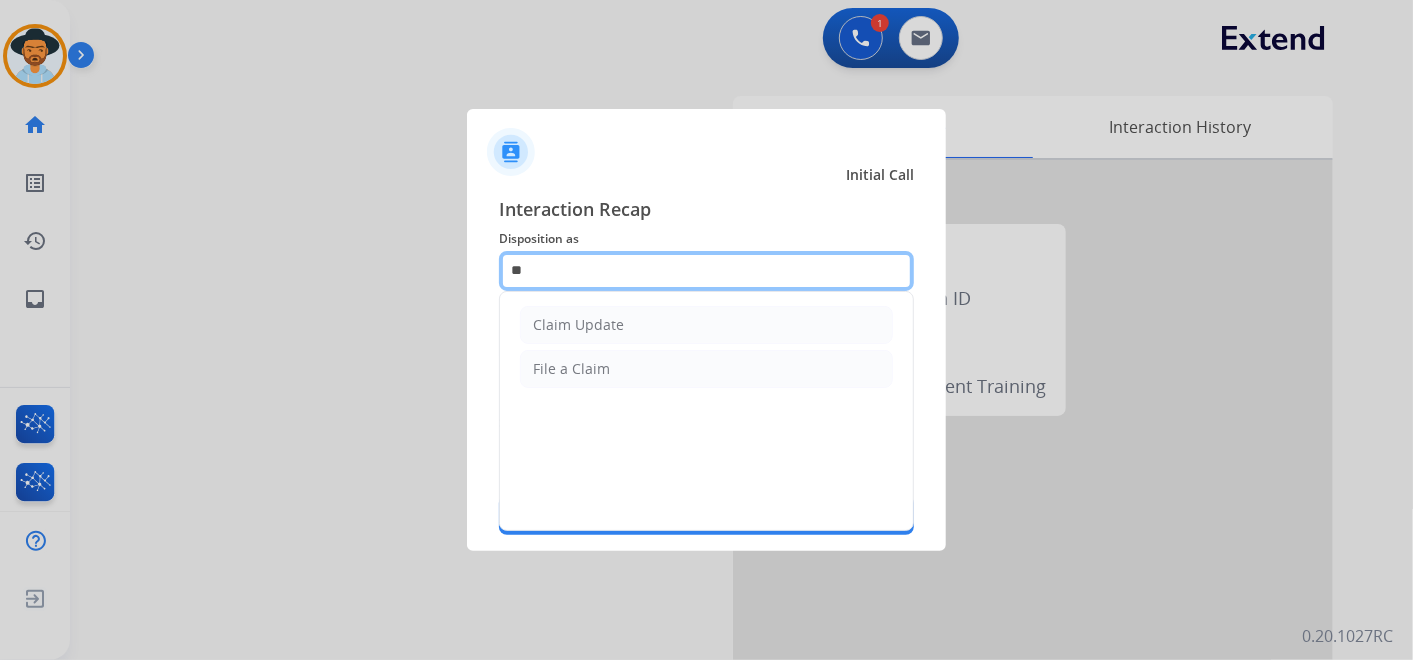 type on "*" 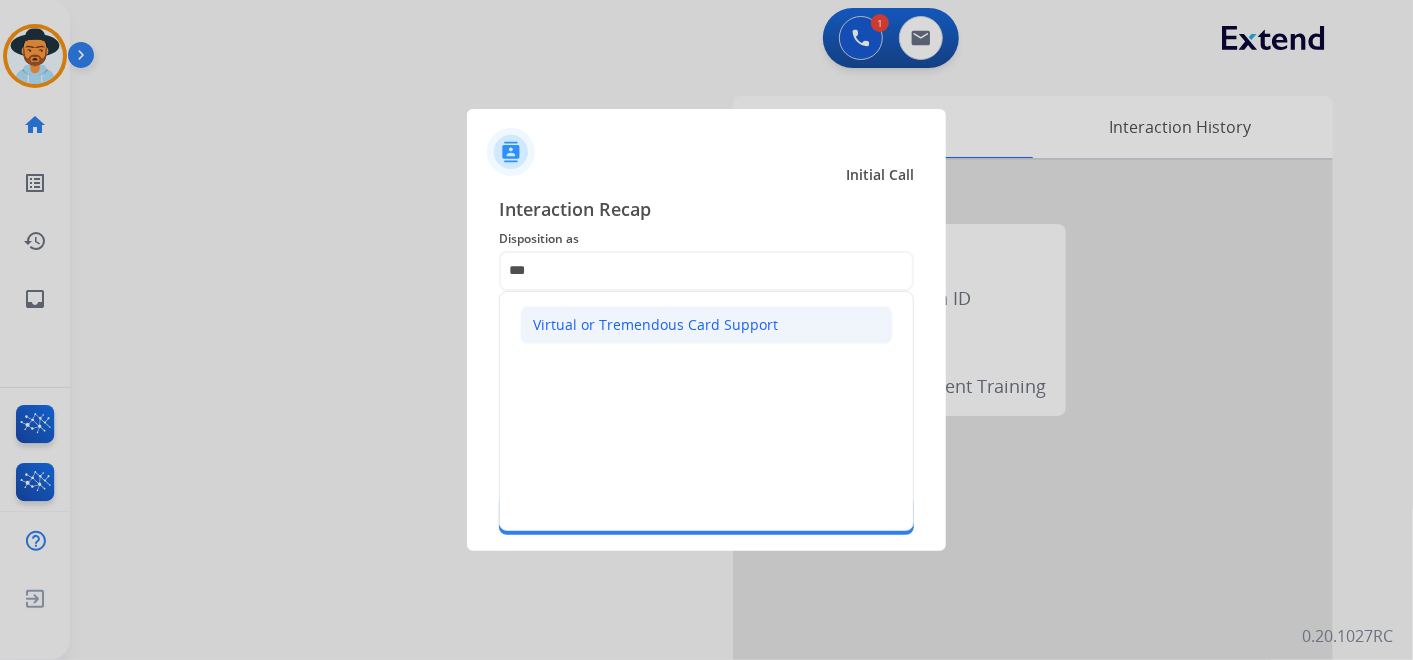 drag, startPoint x: 623, startPoint y: 325, endPoint x: 631, endPoint y: 342, distance: 18.788294 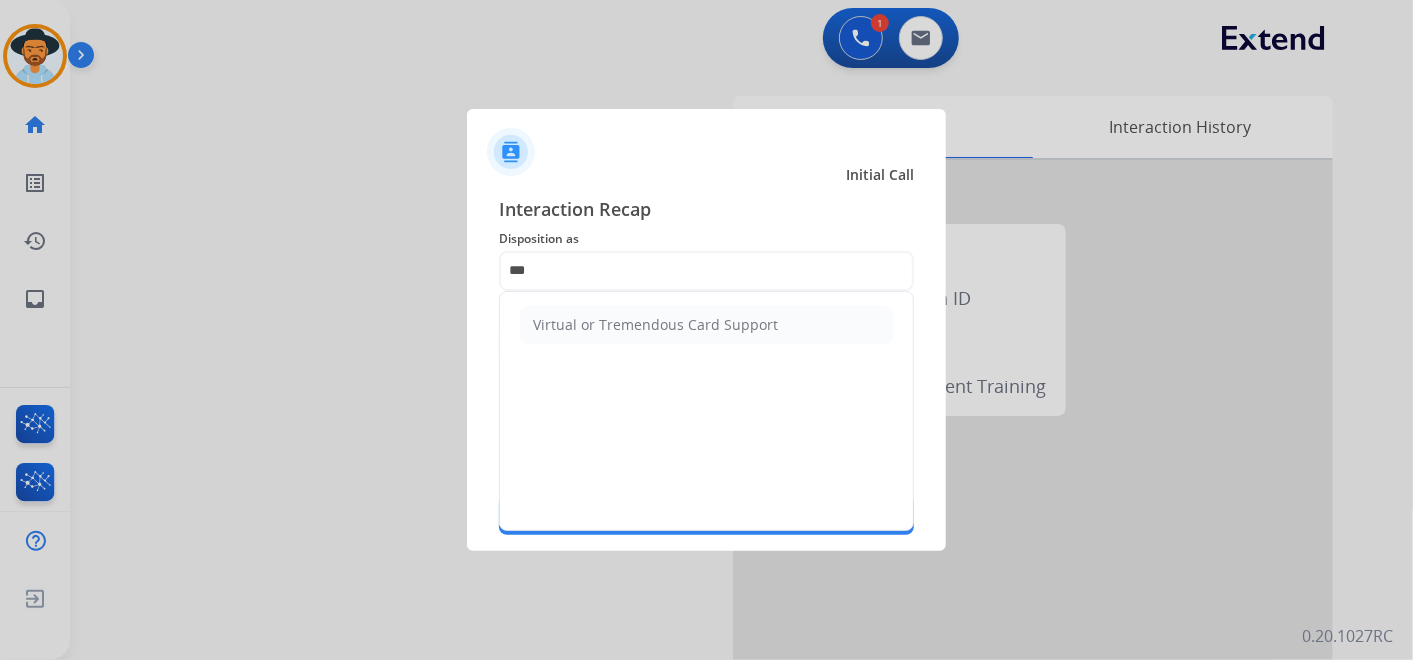 click on "Virtual or Tremendous Card Support" 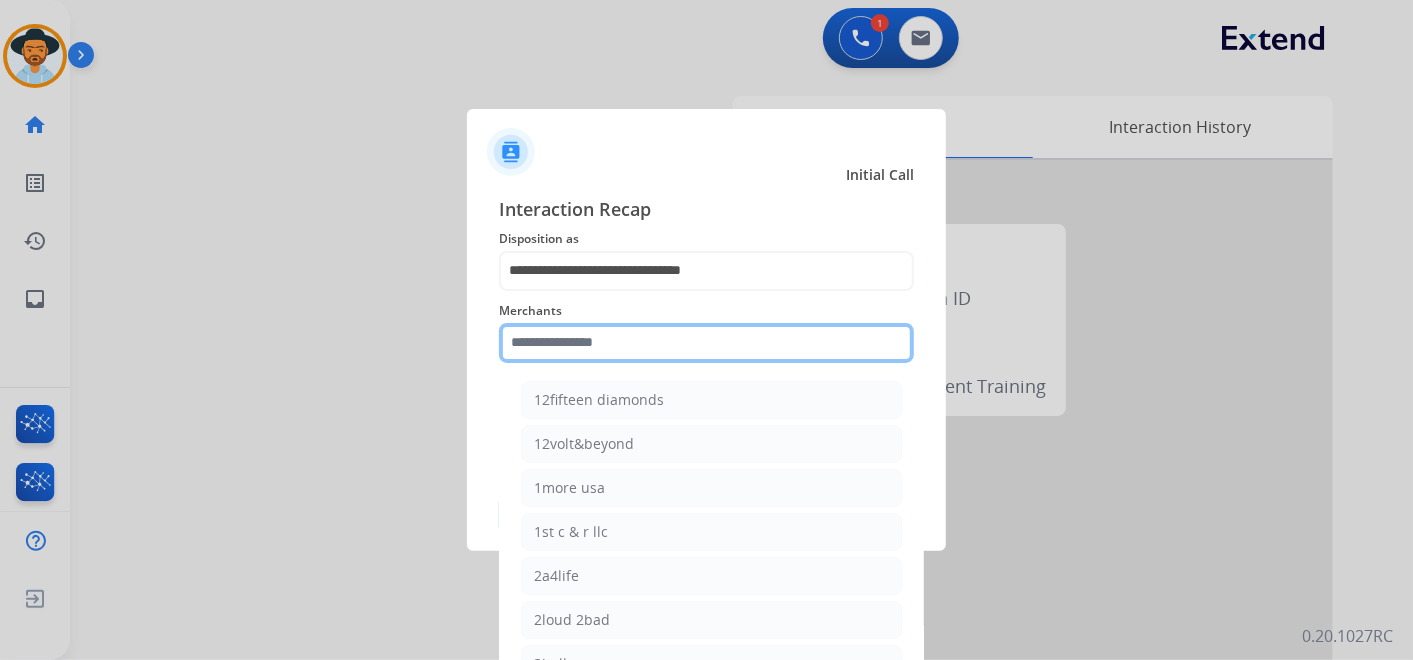 click 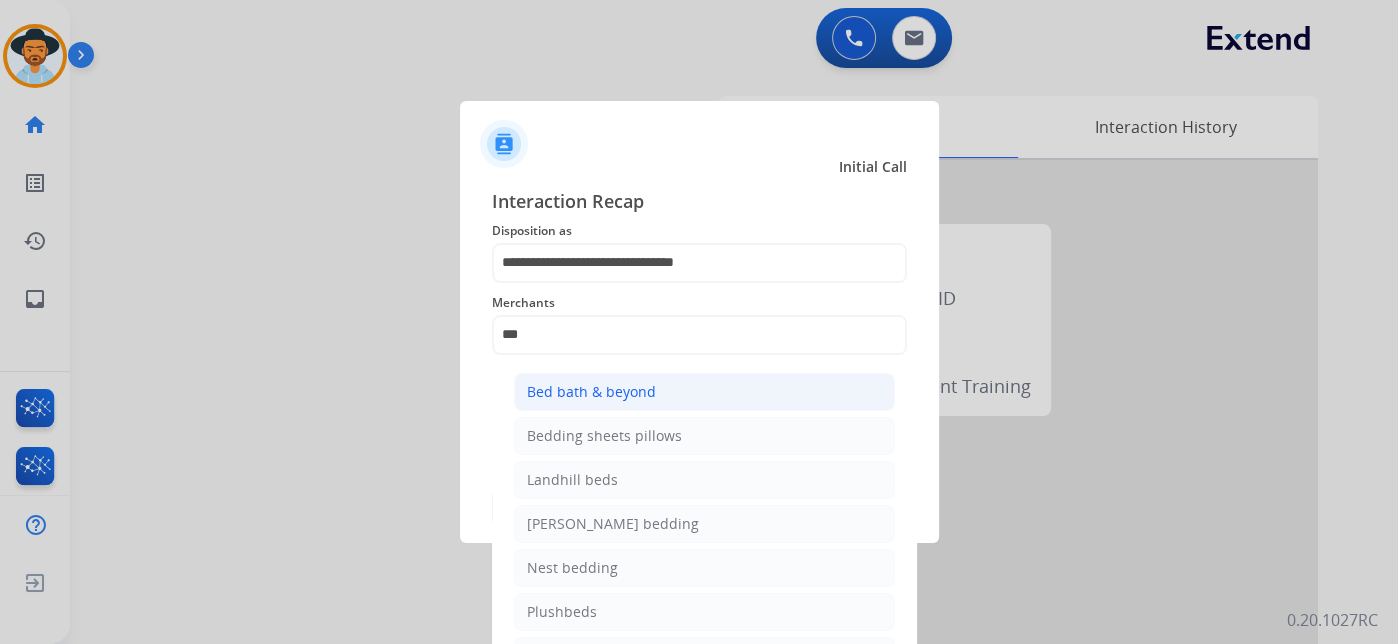 click on "Bed bath & beyond" 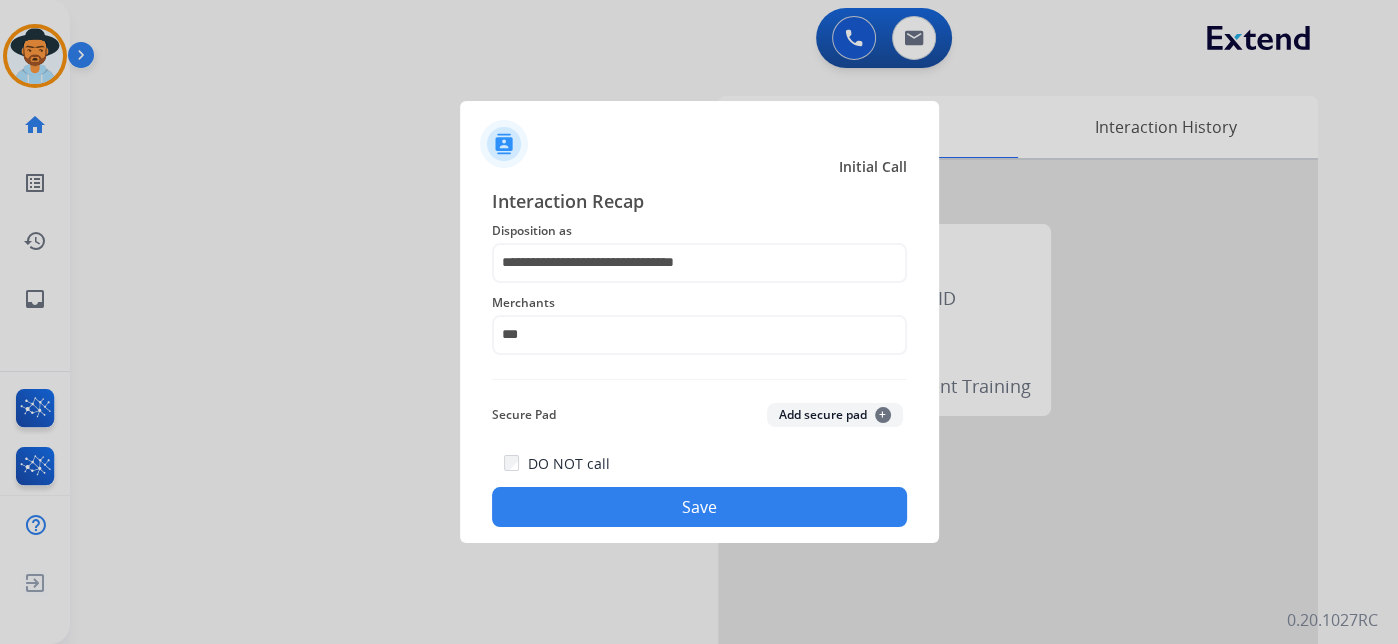 type on "**********" 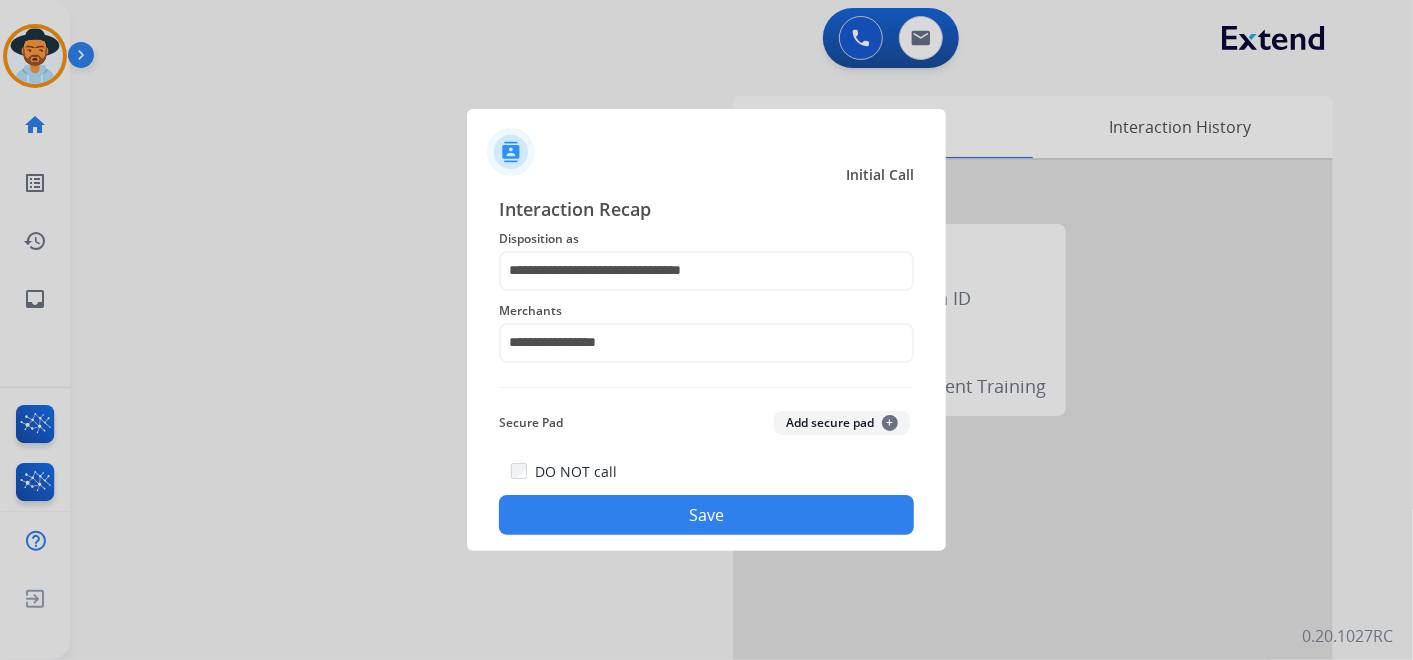 click on "Save" 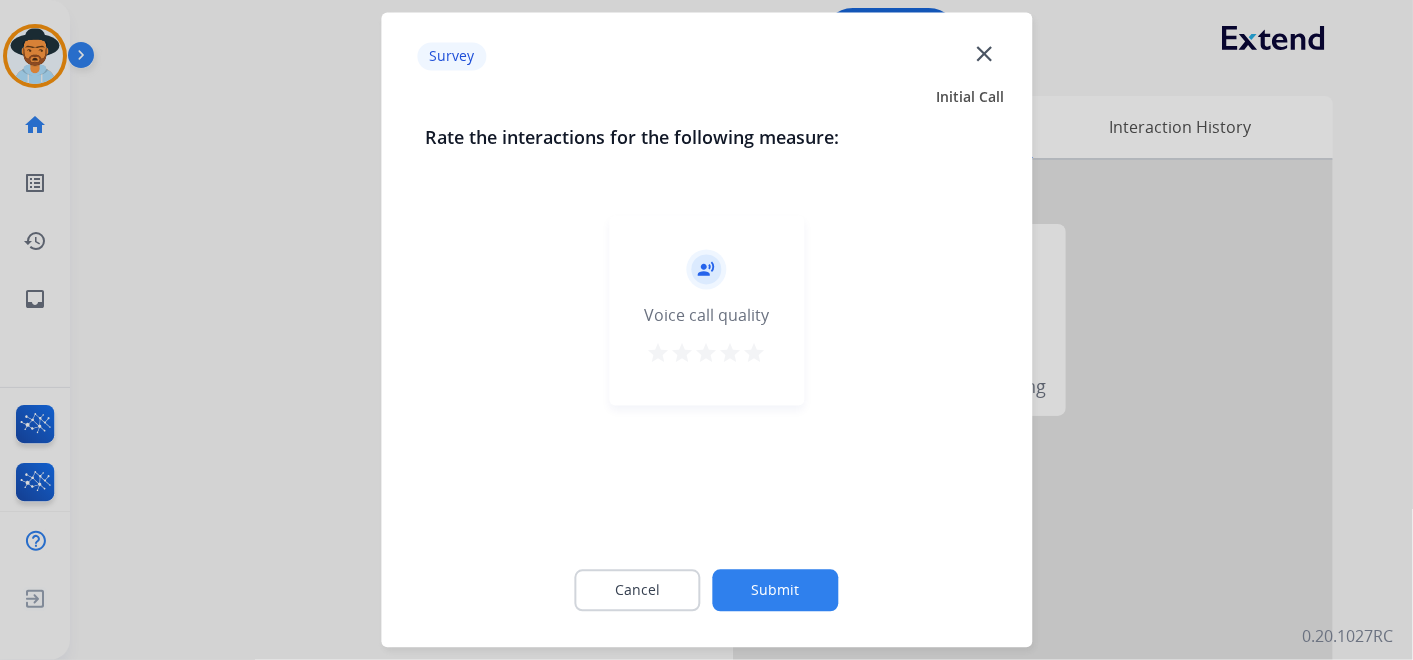 click on "record_voice_over   Voice call quality   star   star   star   star   star" 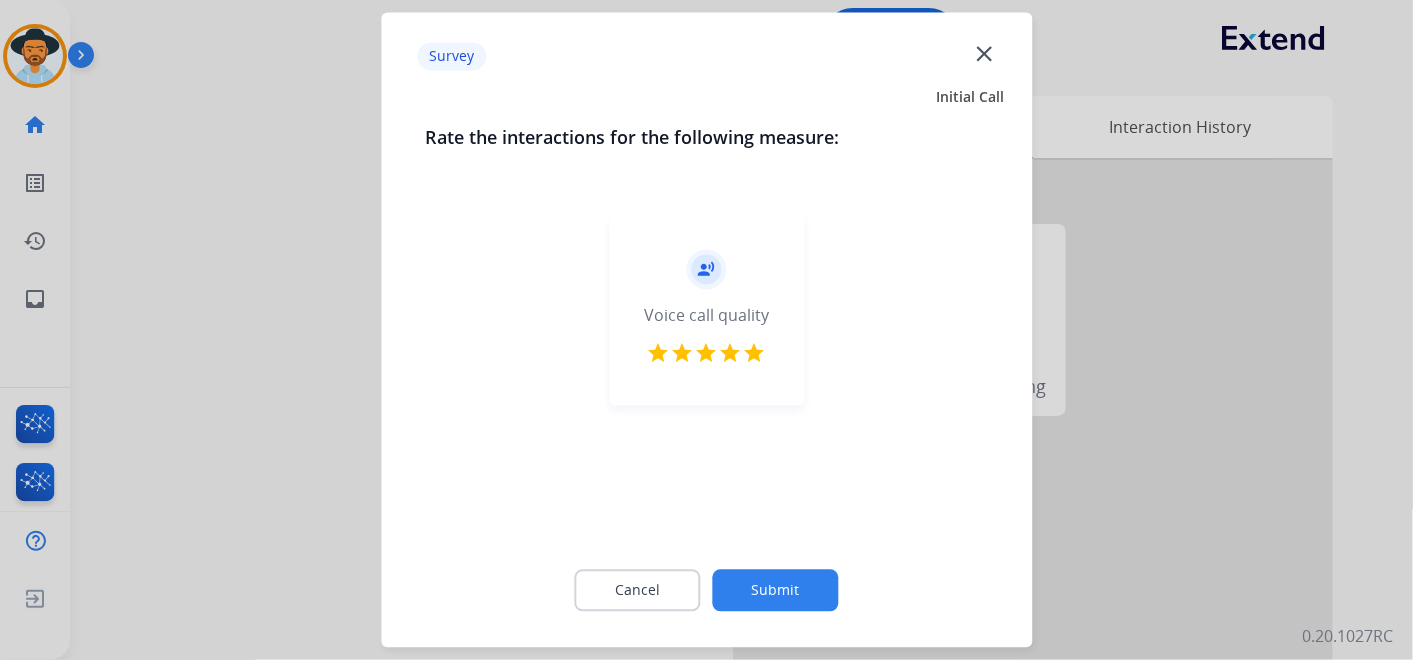 click on "Submit" 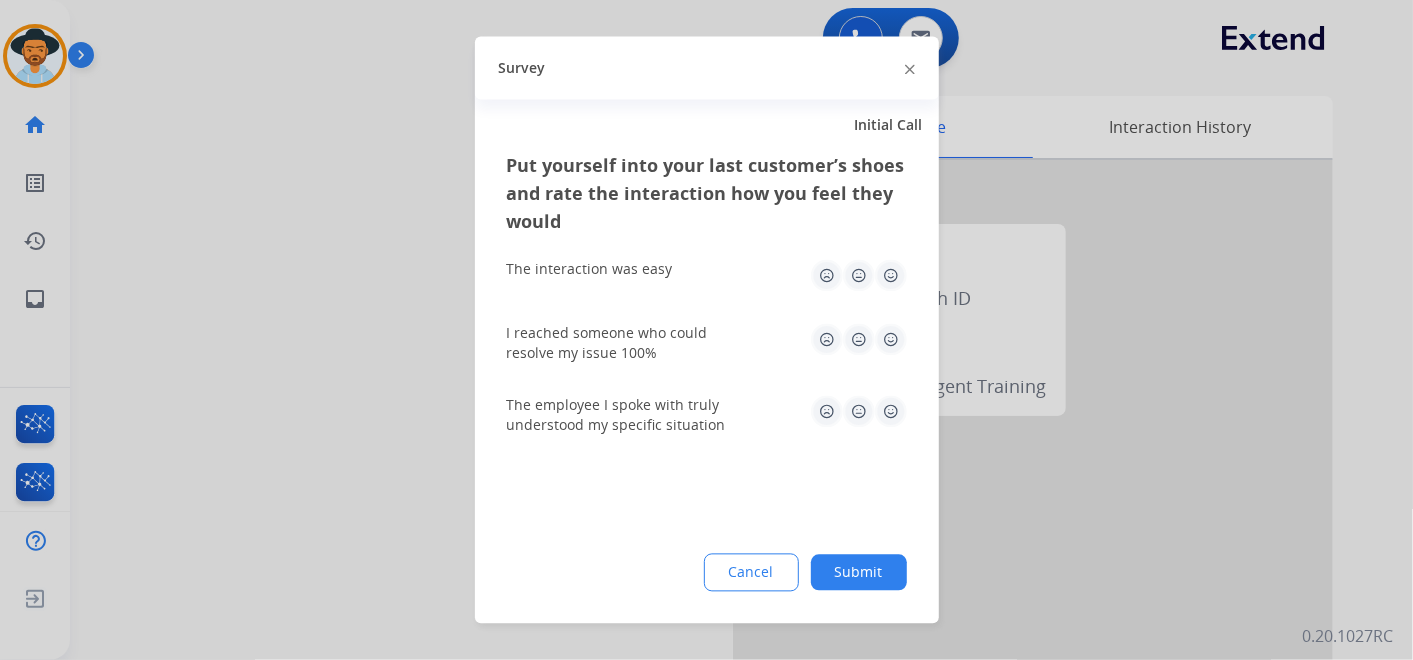 drag, startPoint x: 896, startPoint y: 283, endPoint x: 882, endPoint y: 331, distance: 50 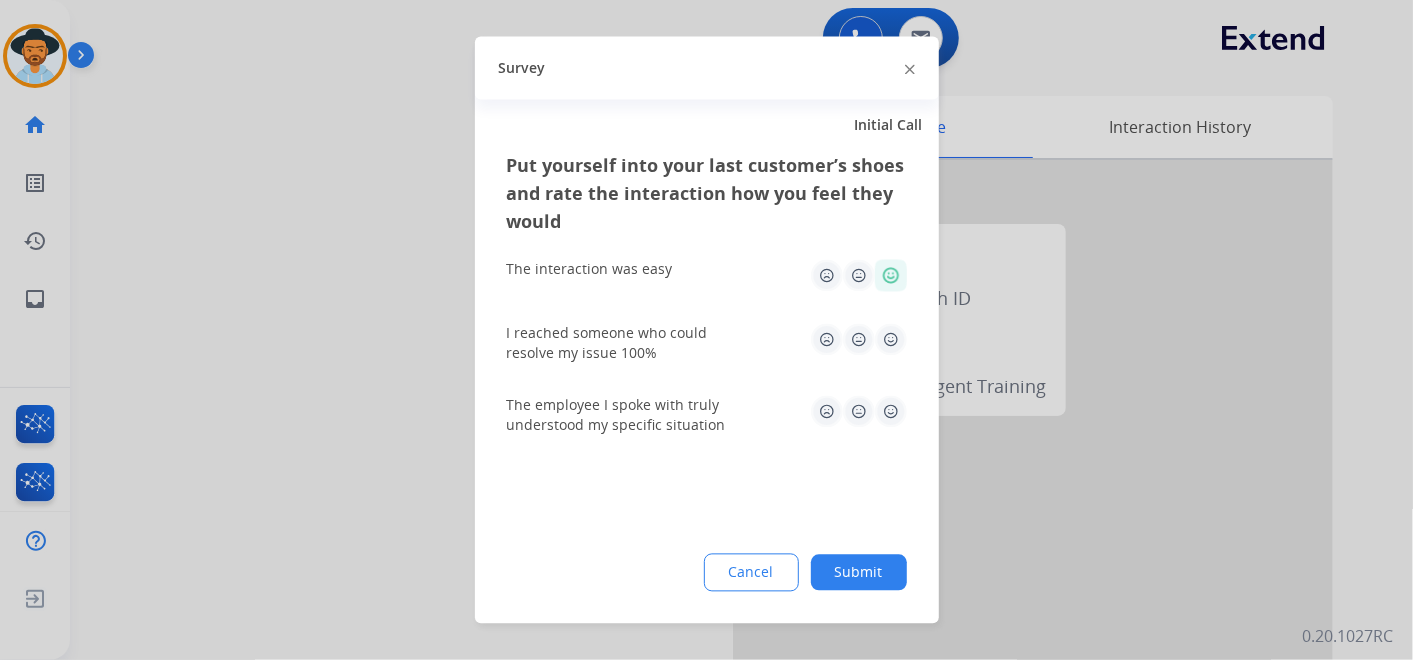click 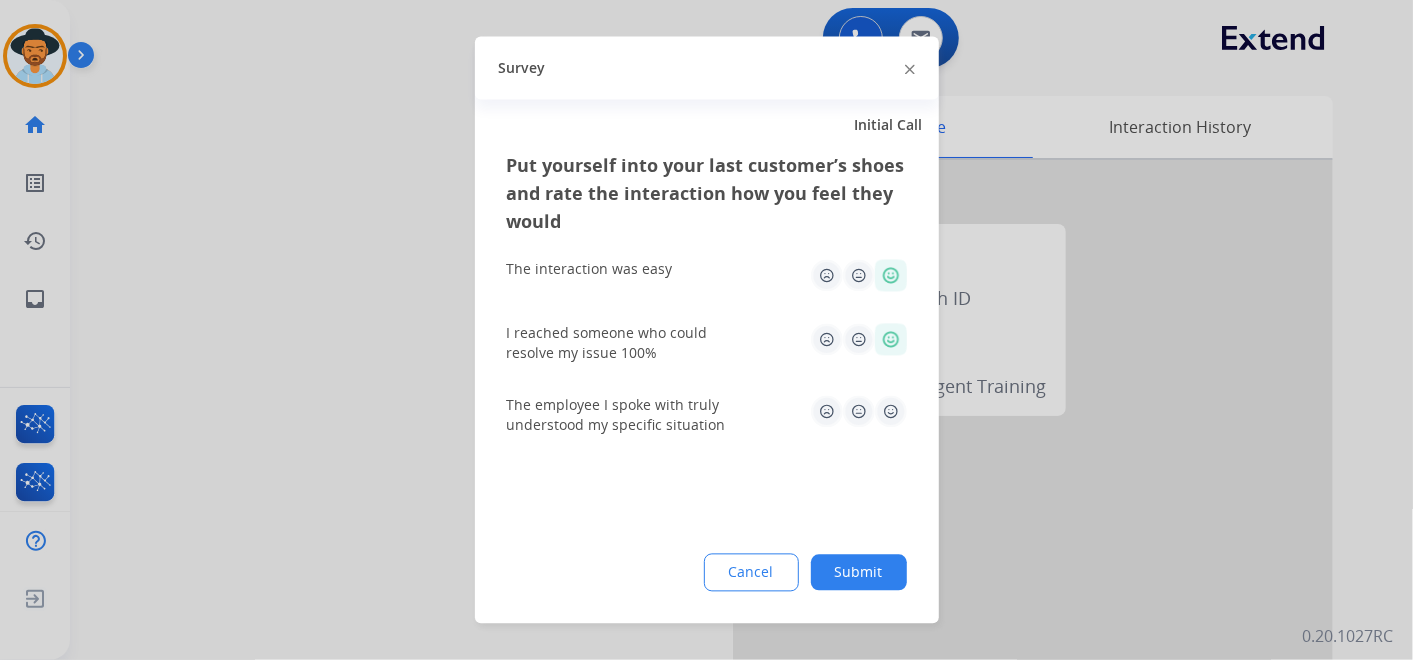 click 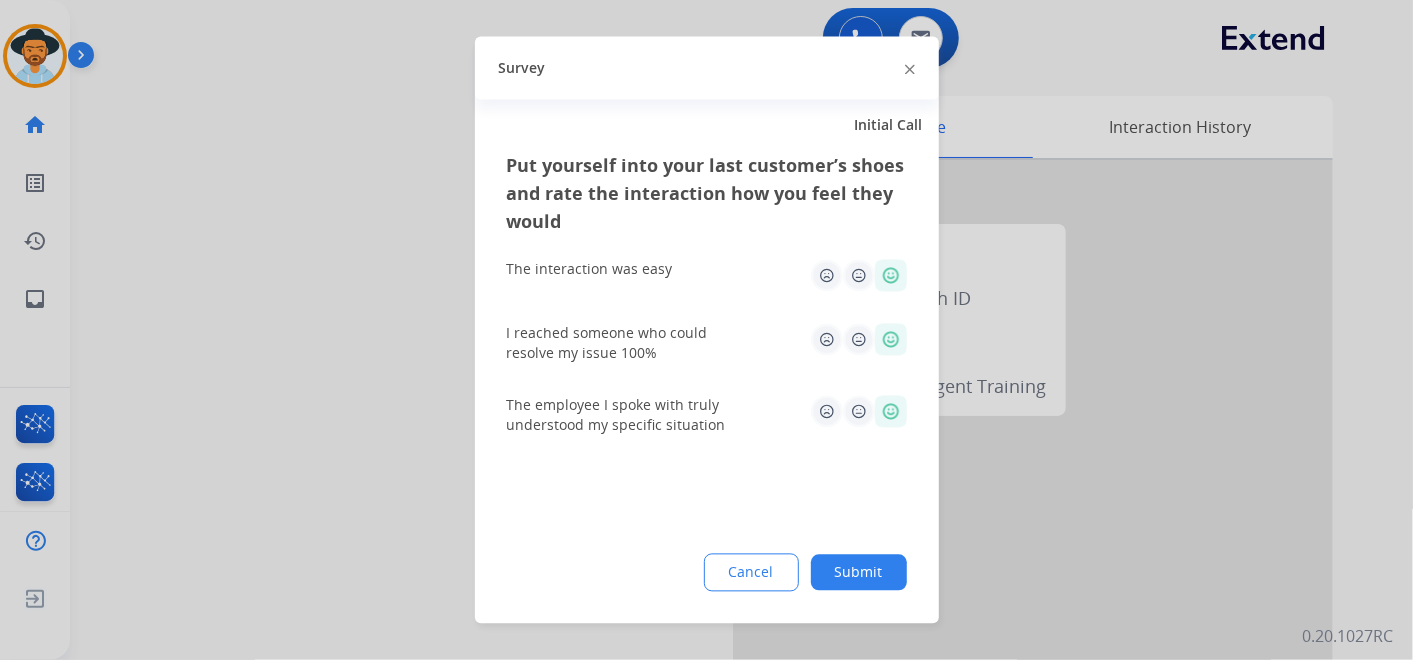 click on "Submit" 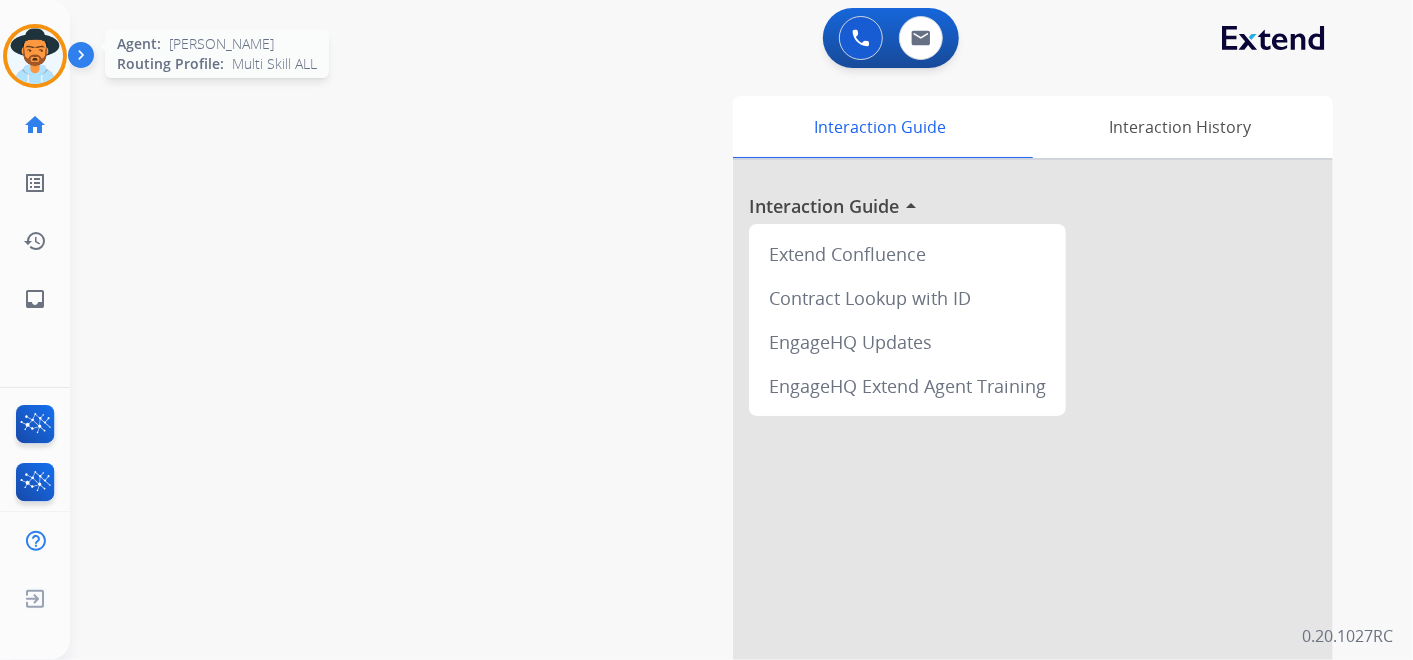 click at bounding box center [35, 56] 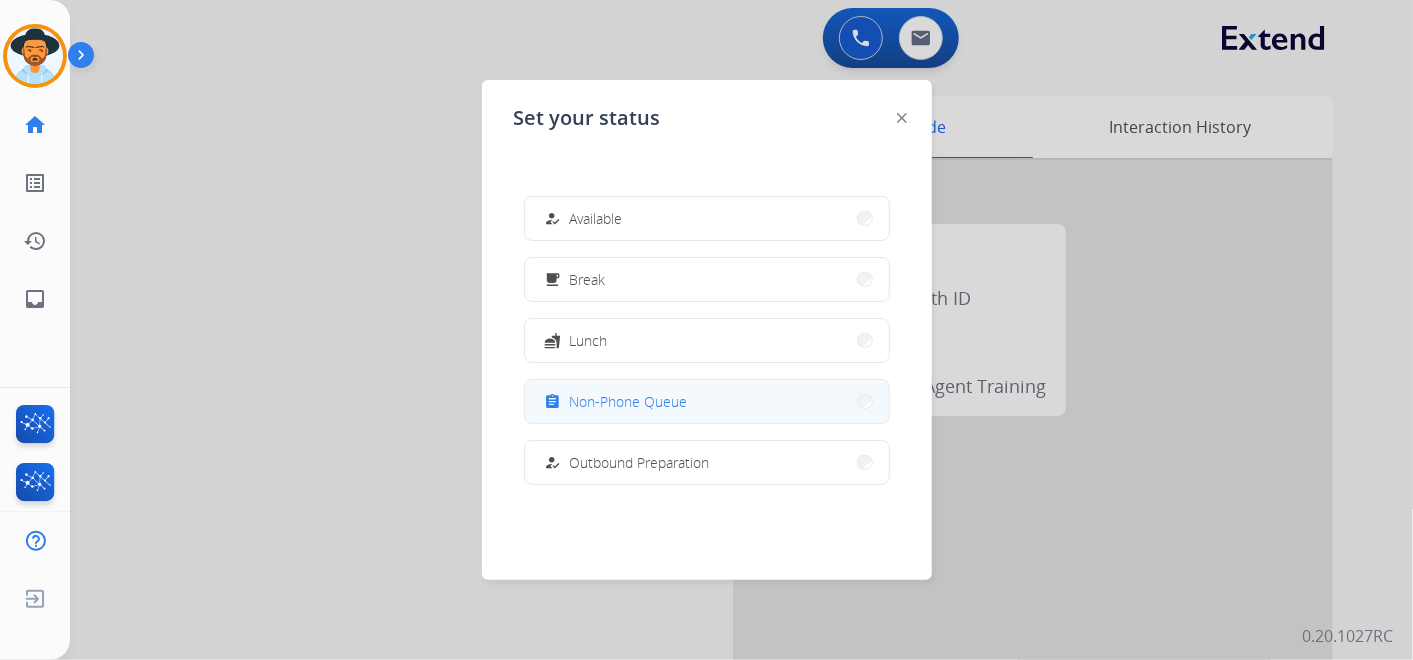 click on "assignment Non-Phone Queue" at bounding box center [707, 401] 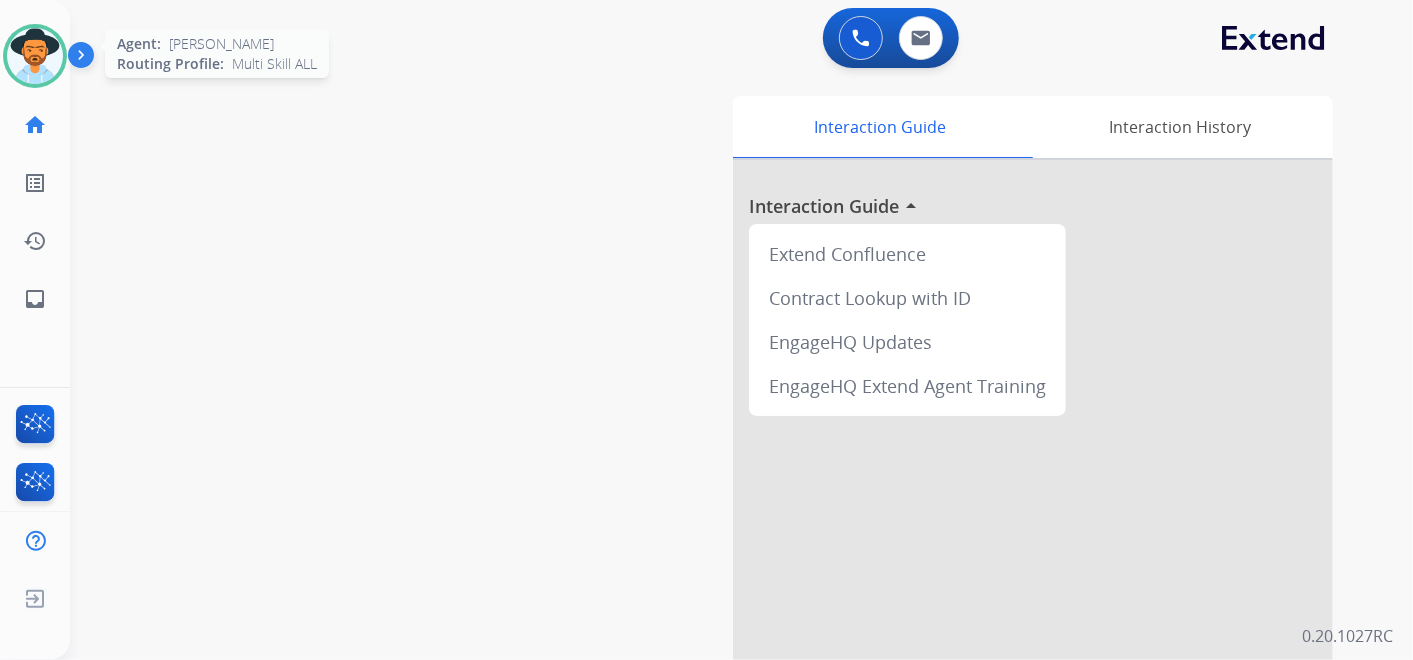click at bounding box center (35, 56) 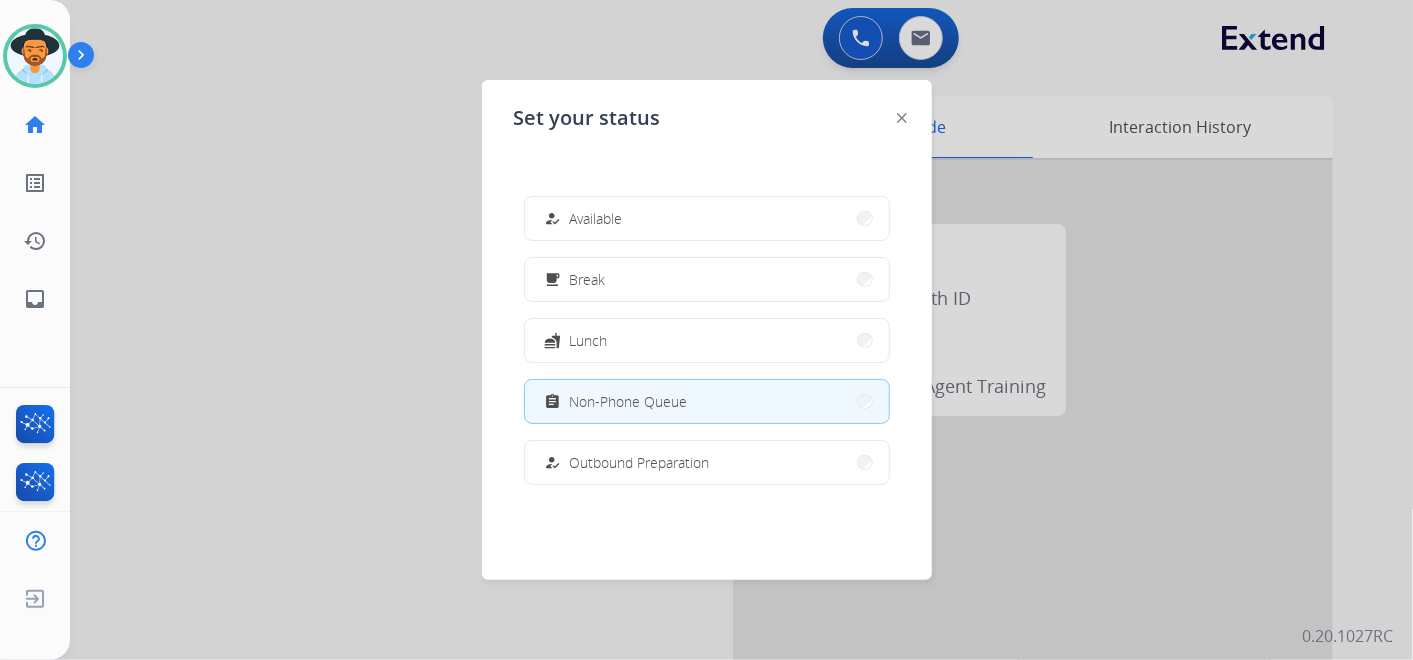 click at bounding box center (706, 330) 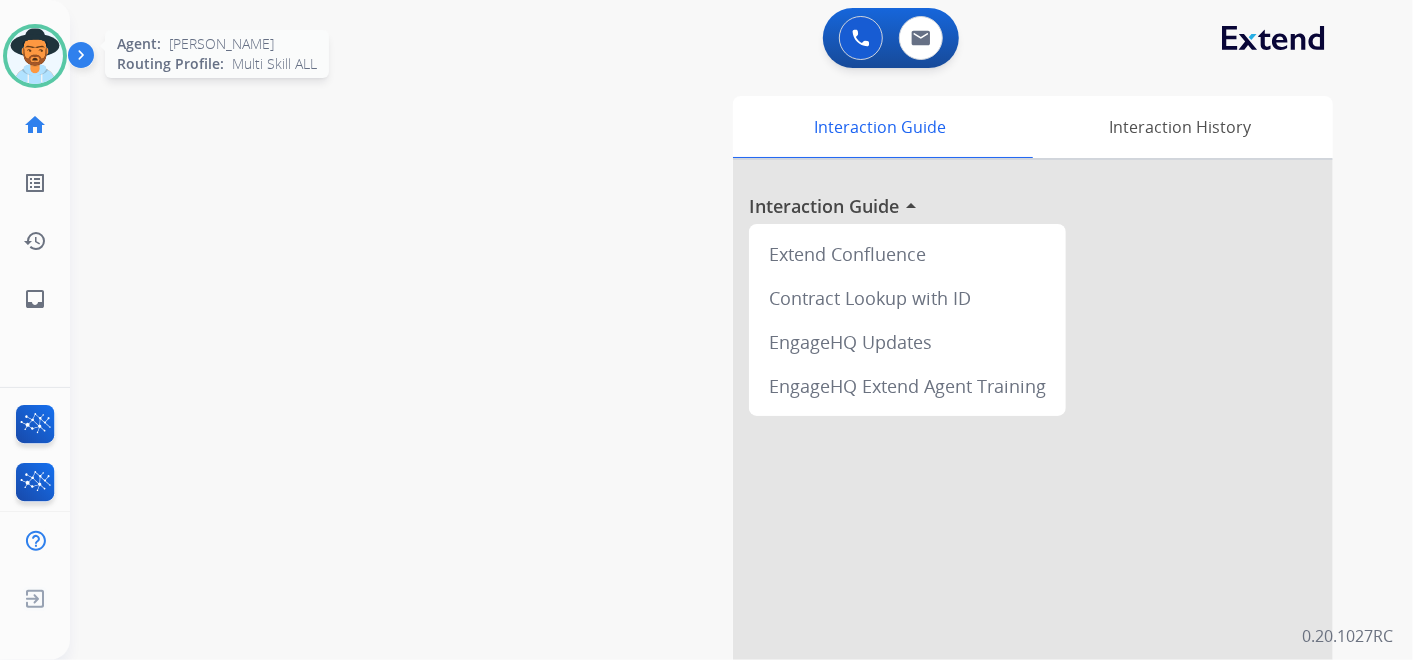 click at bounding box center (35, 56) 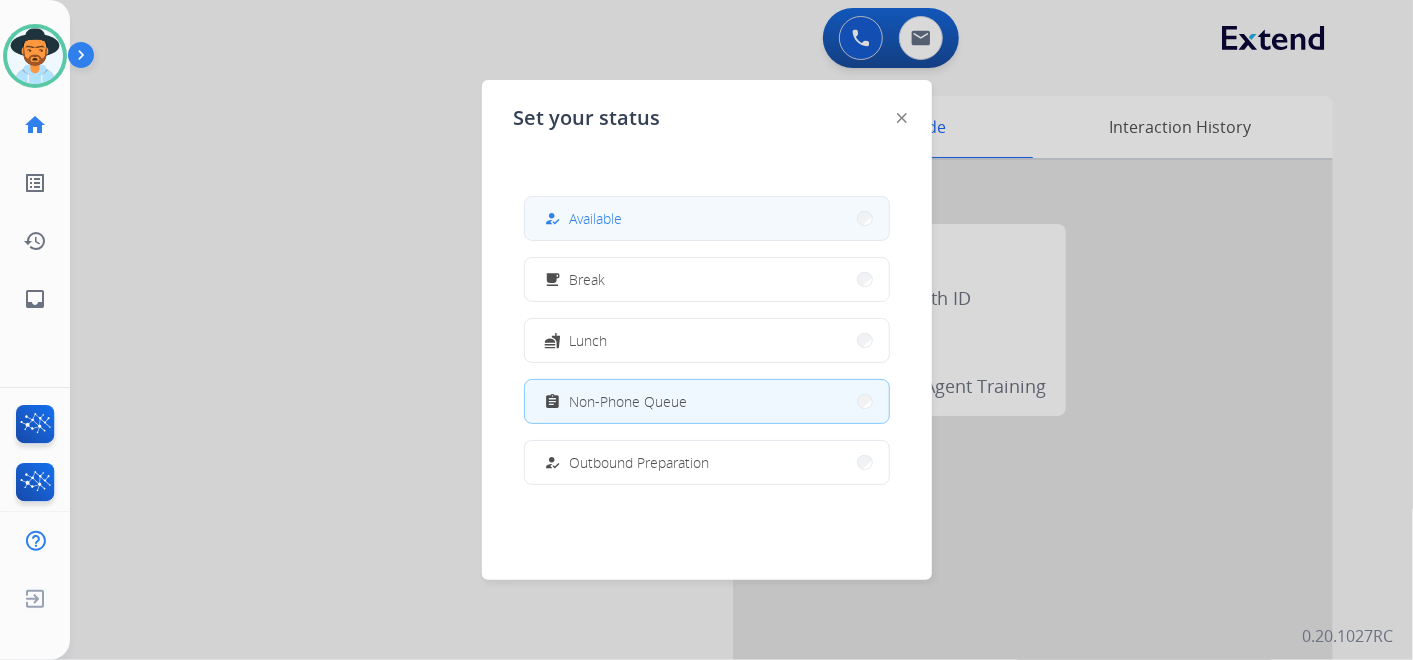 click on "how_to_reg Available" at bounding box center [707, 218] 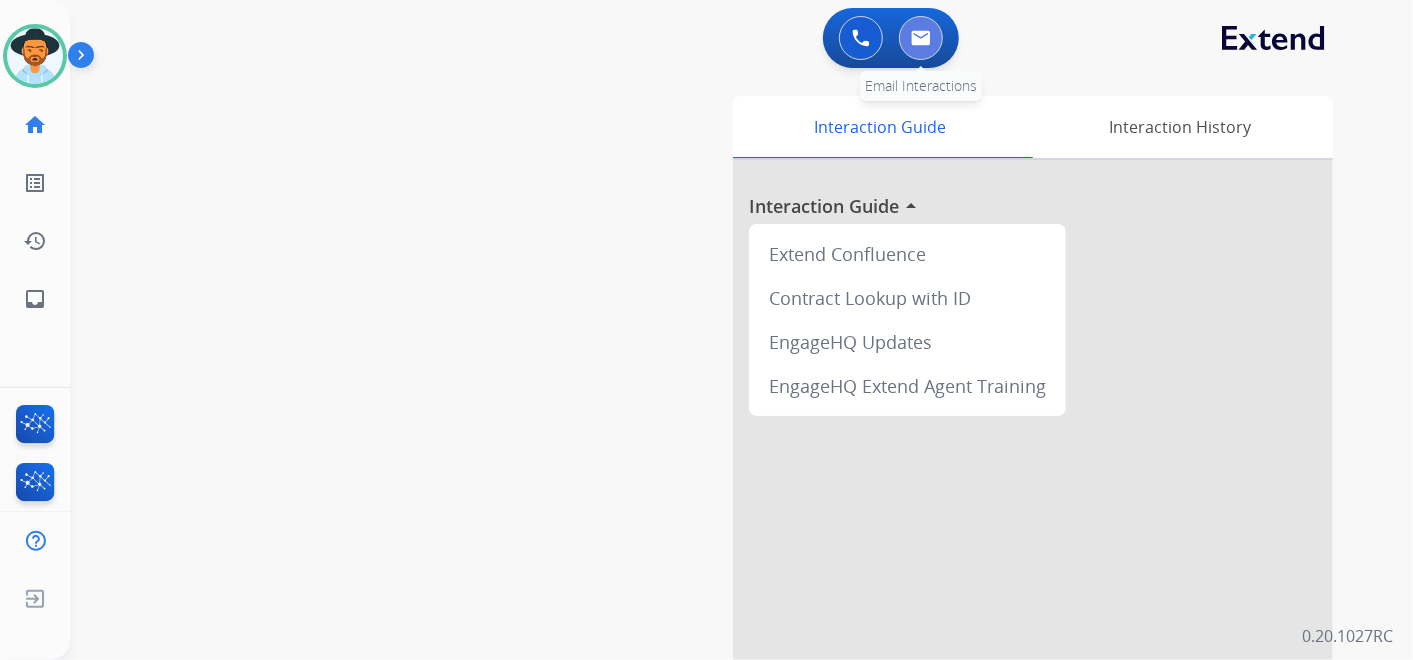 click at bounding box center (921, 38) 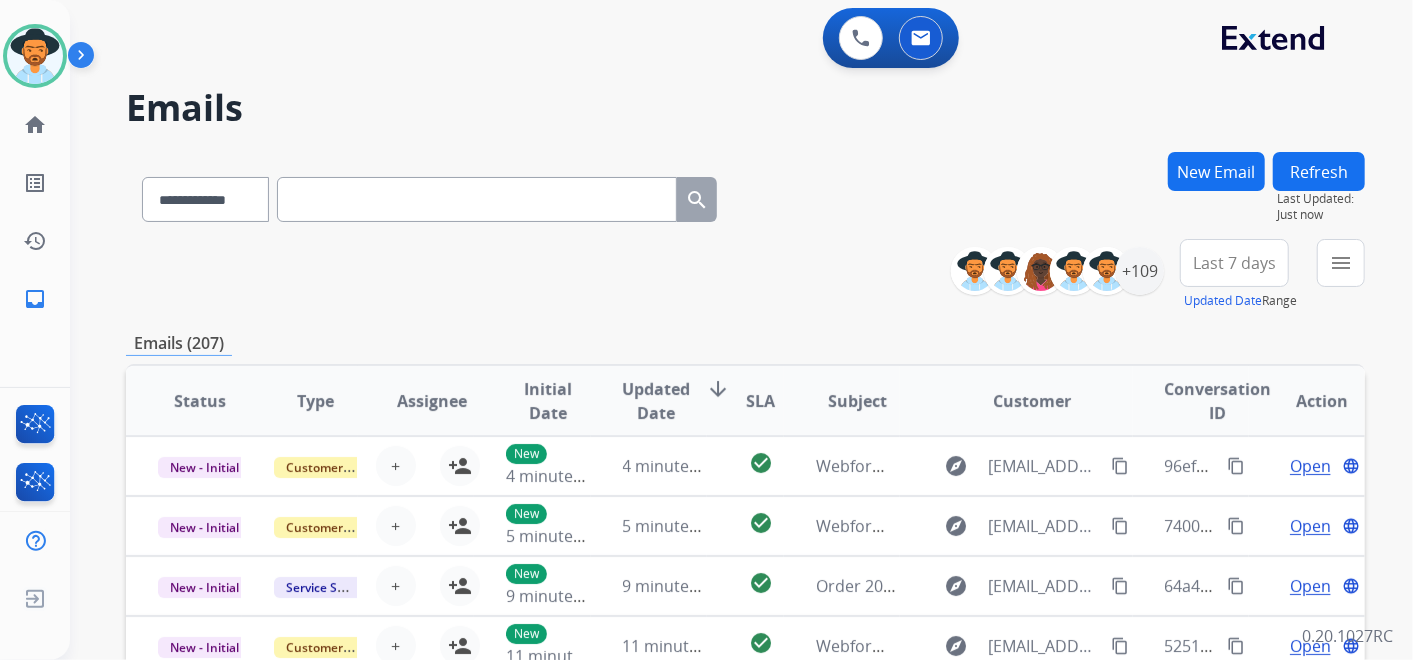 click at bounding box center (477, 199) 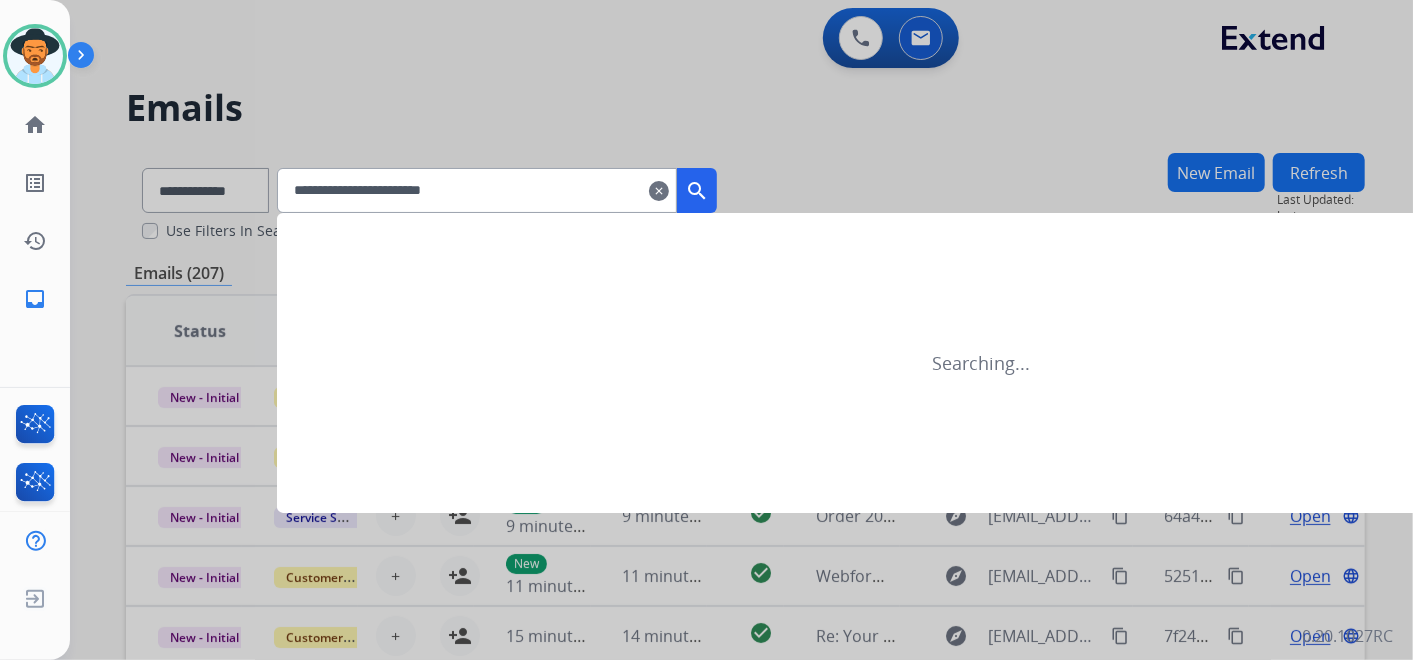 type on "**********" 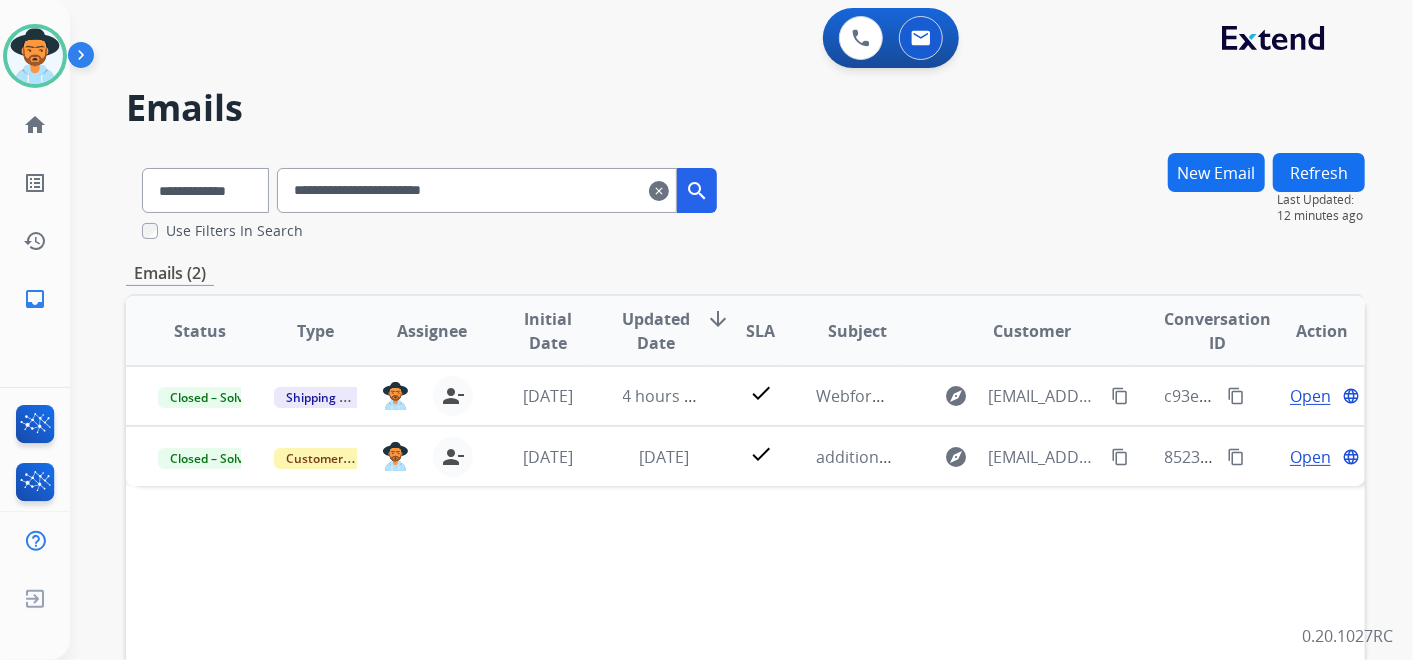 click on "New Email" at bounding box center [1216, 172] 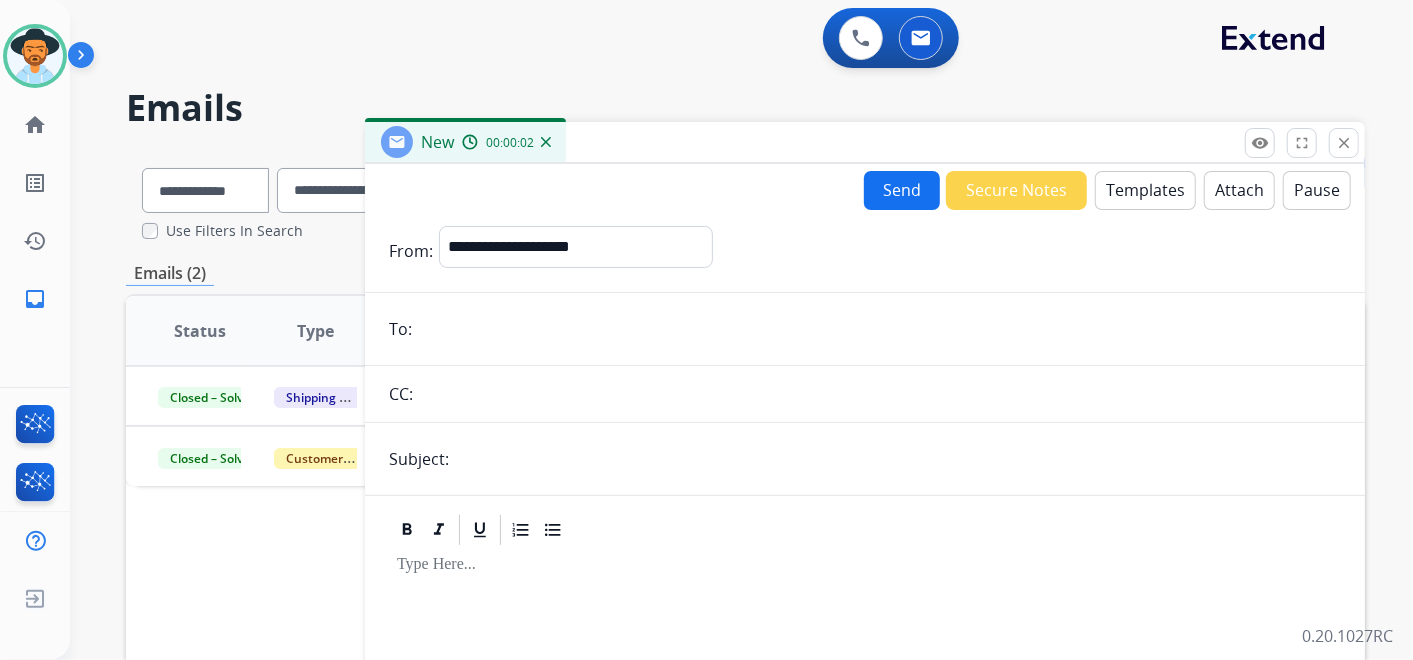 click at bounding box center [879, 329] 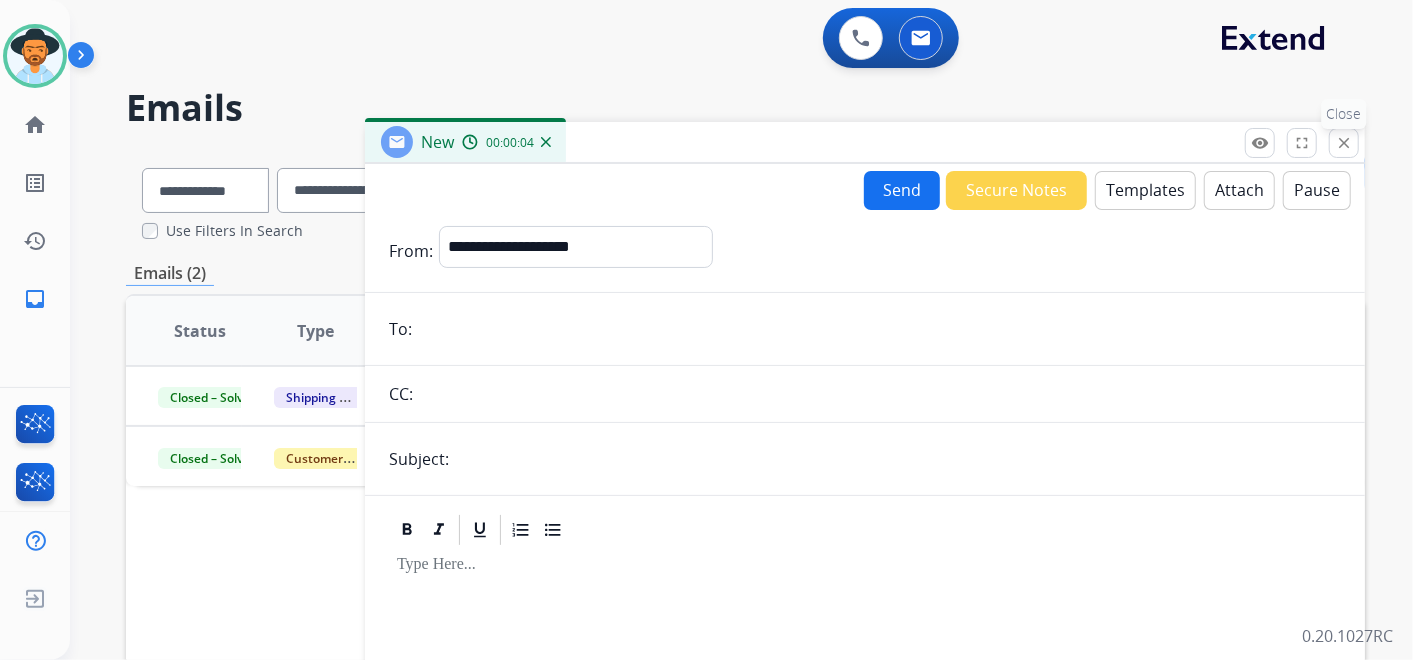 click on "close Close" at bounding box center [1344, 143] 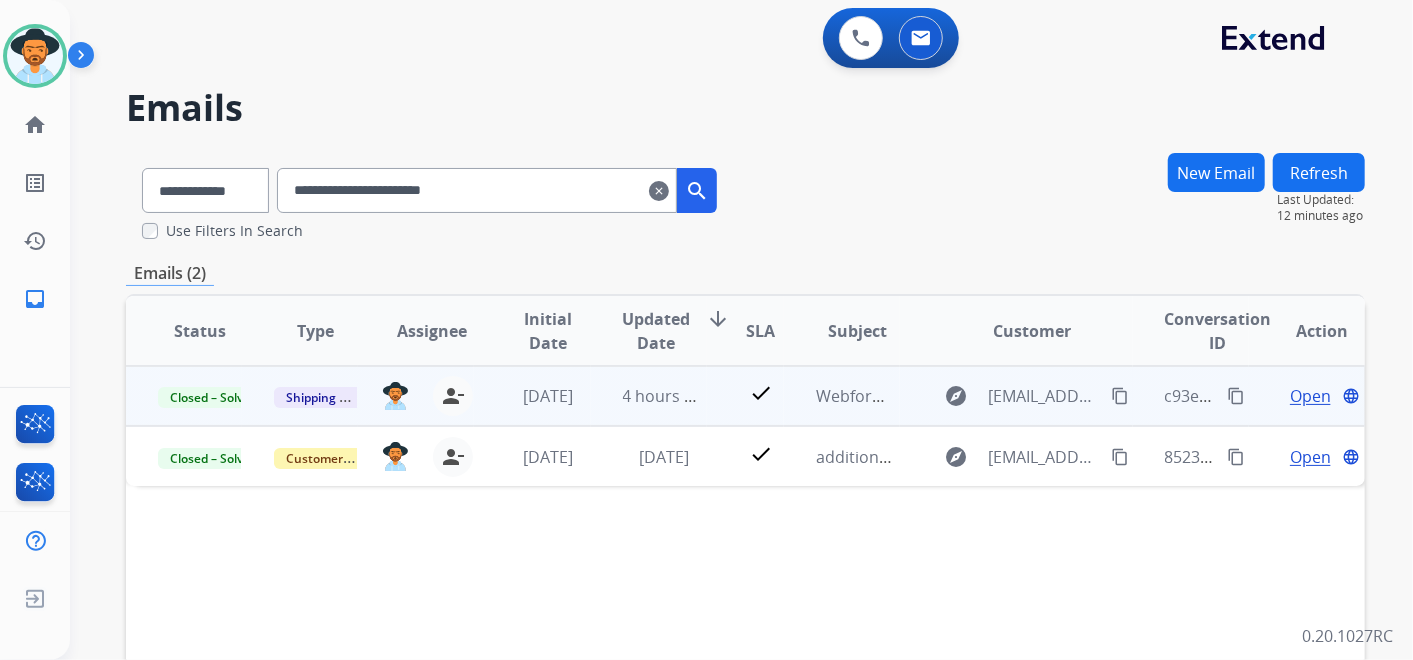 click on "Open" at bounding box center [1310, 396] 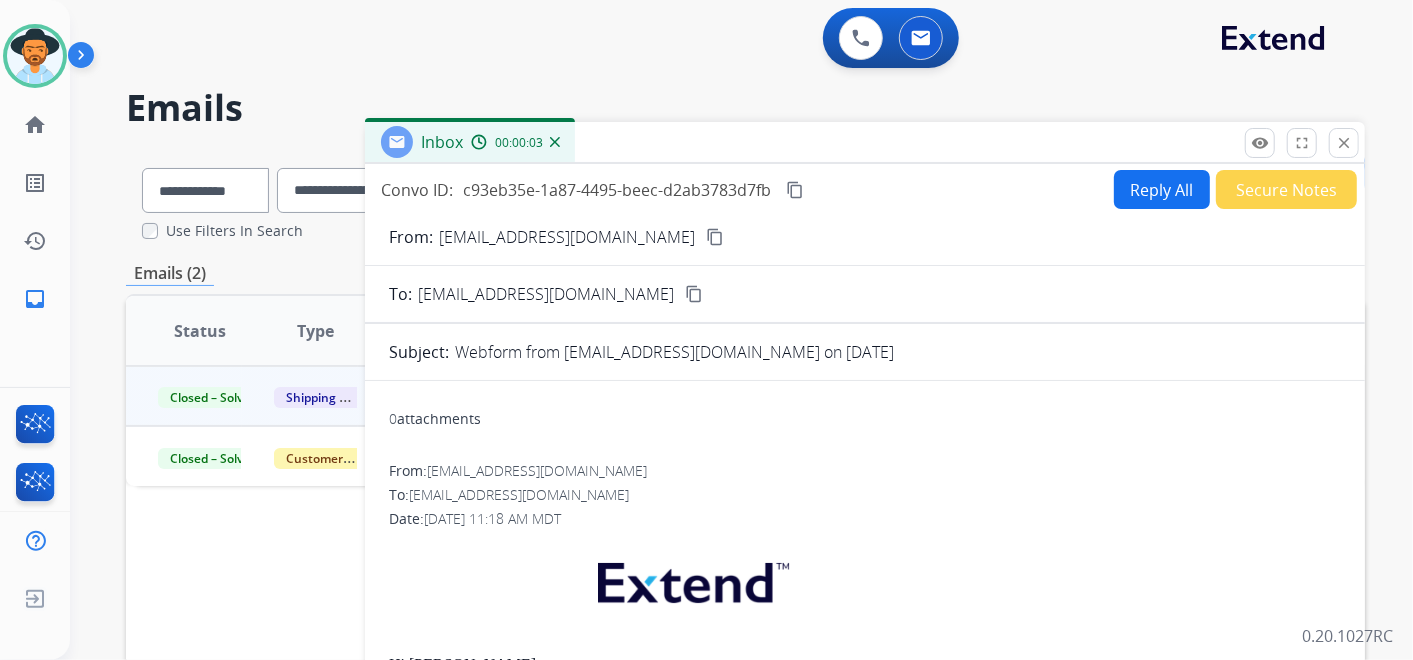 click on "Reply All" at bounding box center (1162, 189) 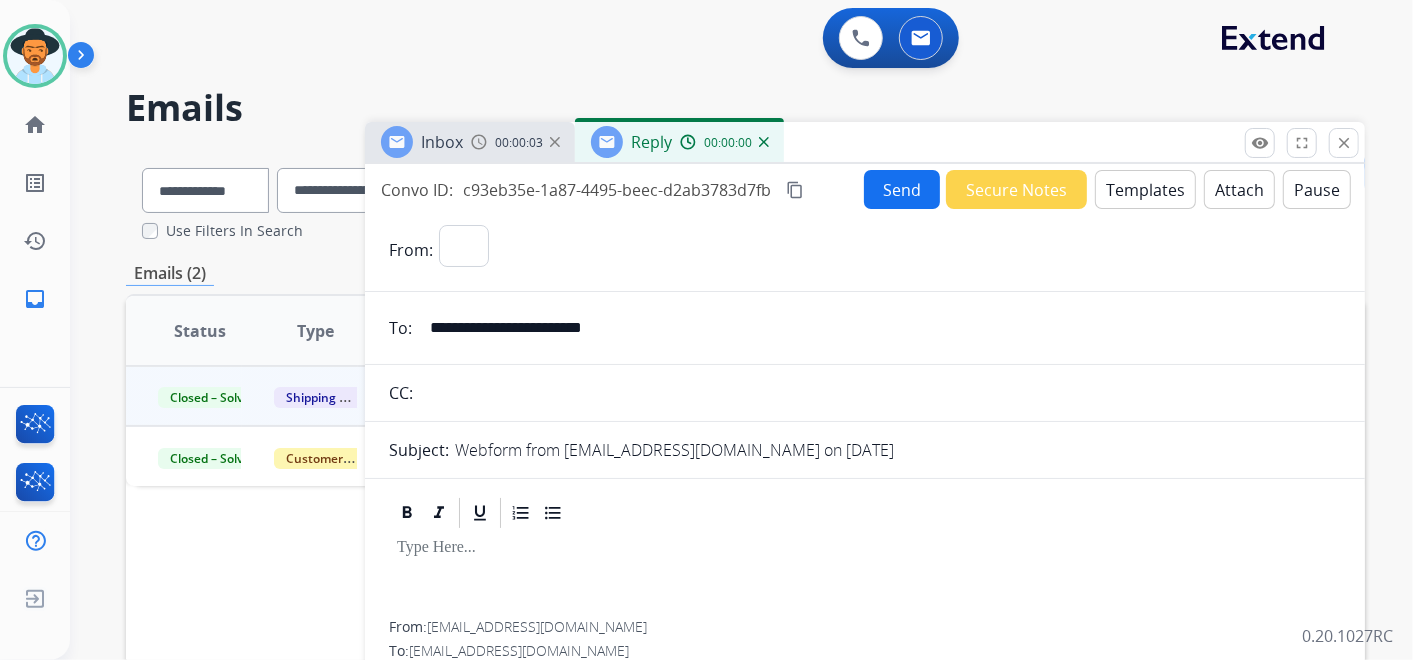 select on "**********" 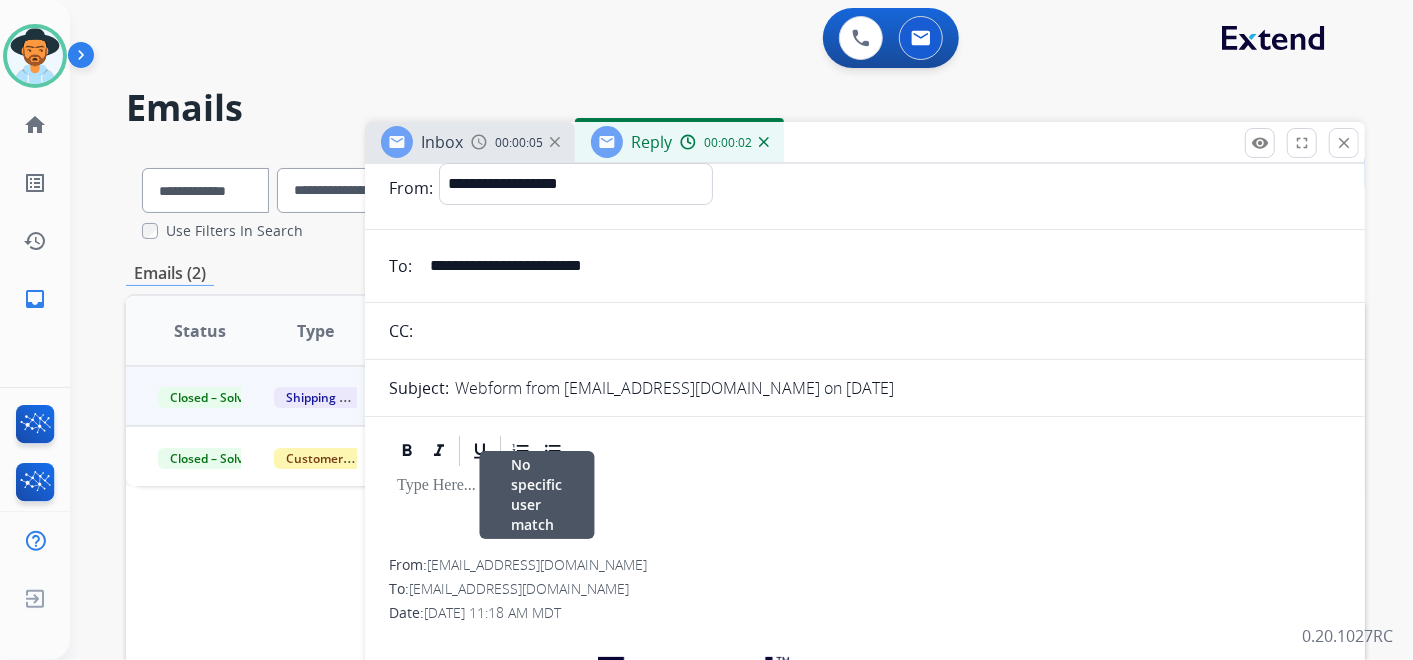 scroll, scrollTop: 0, scrollLeft: 0, axis: both 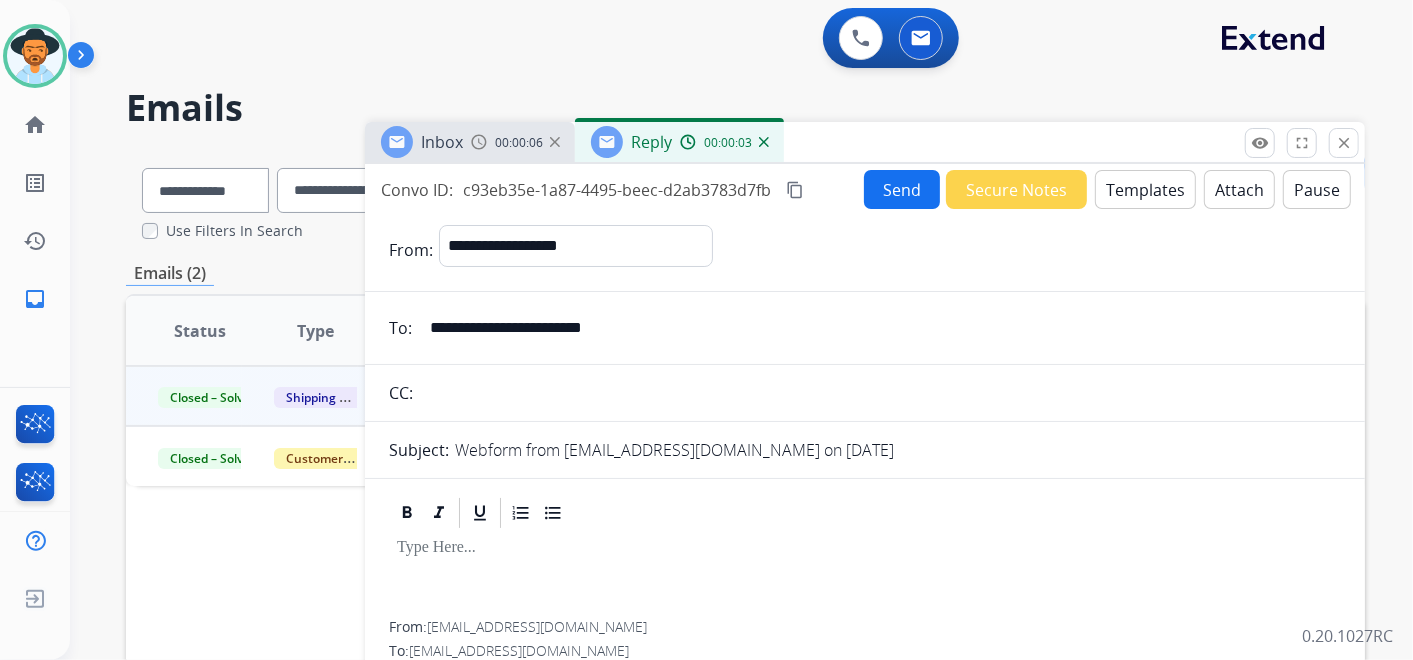 click on "Templates" at bounding box center [1145, 189] 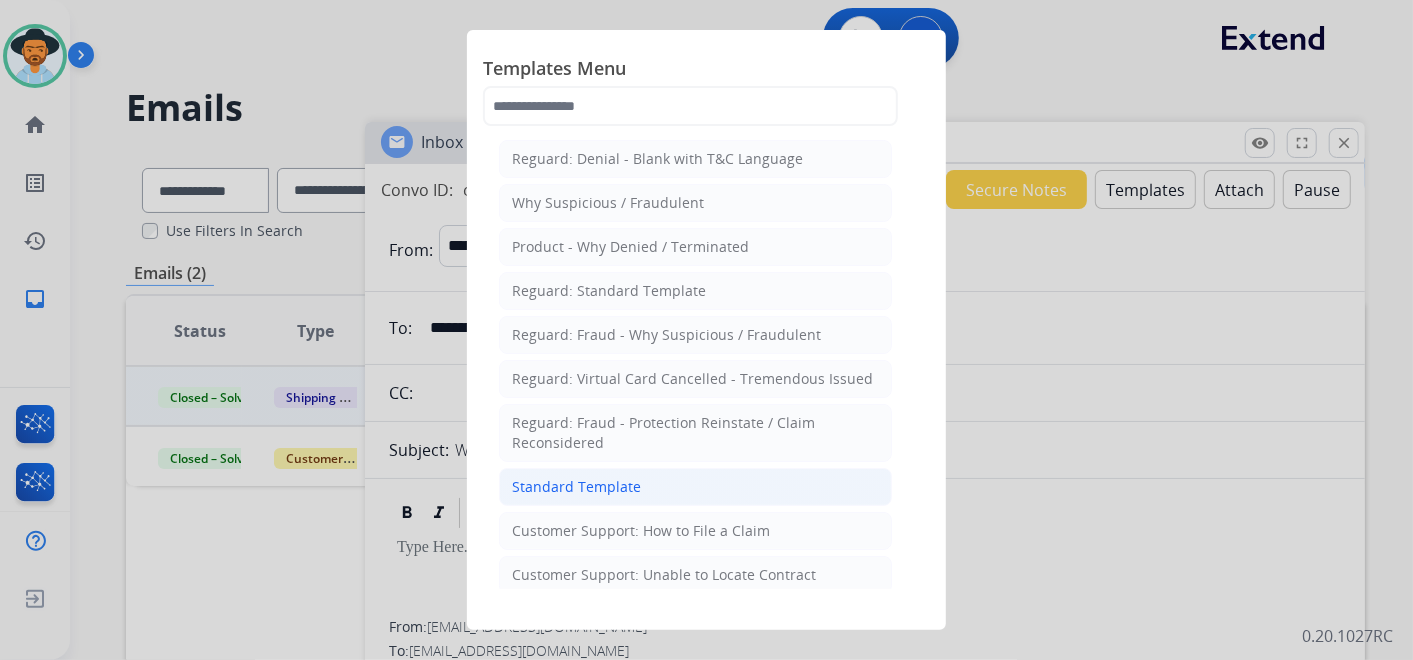 click on "Standard Template" 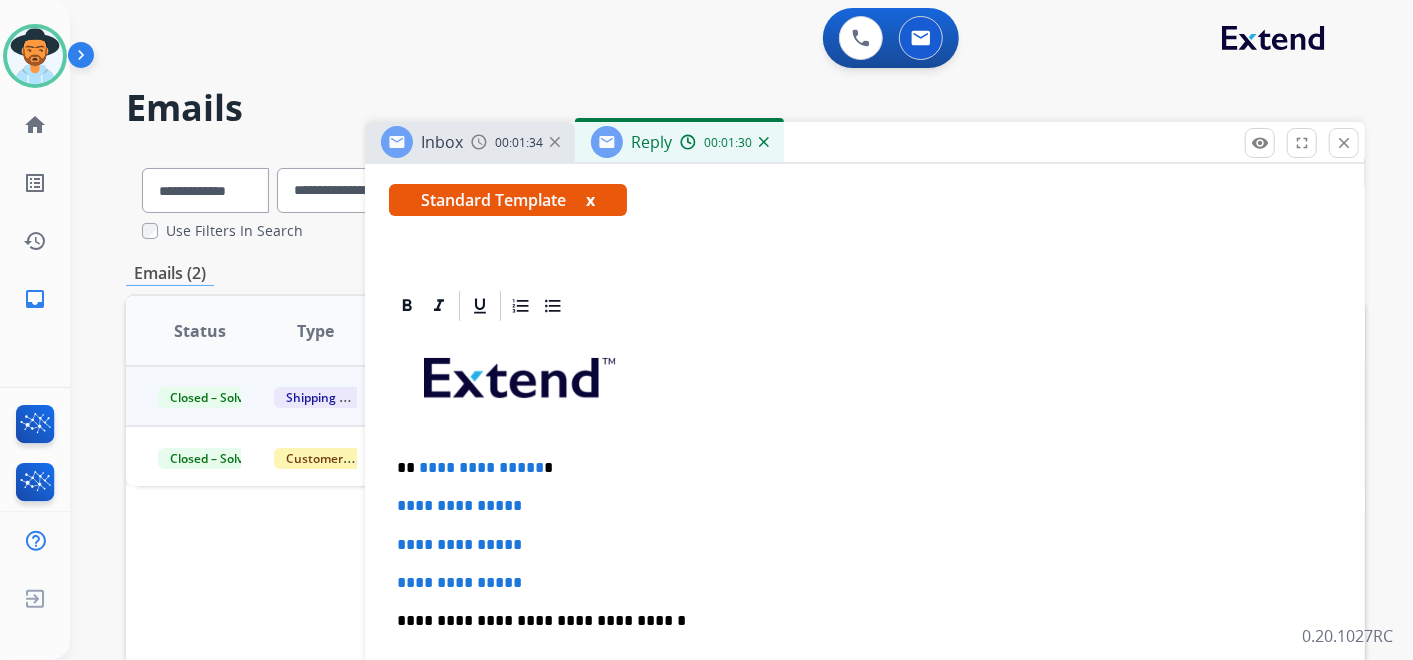 scroll, scrollTop: 444, scrollLeft: 0, axis: vertical 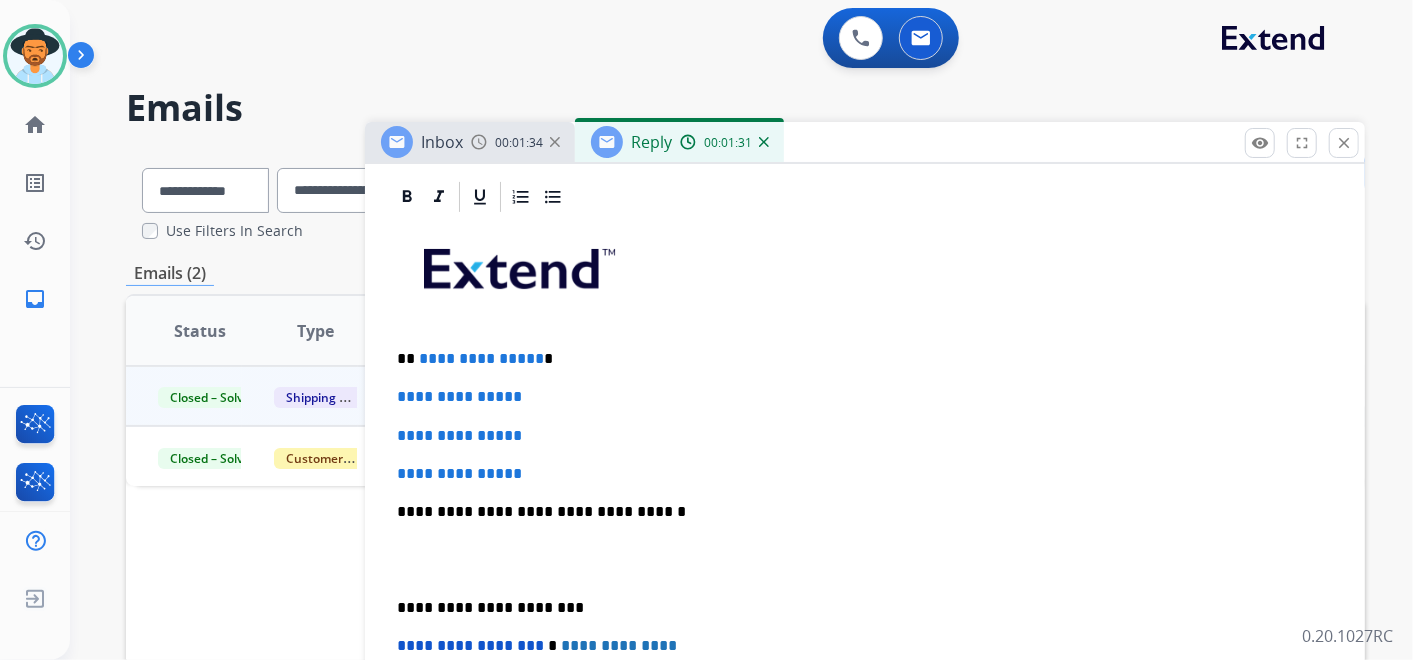 drag, startPoint x: 534, startPoint y: 350, endPoint x: 551, endPoint y: 364, distance: 22.022715 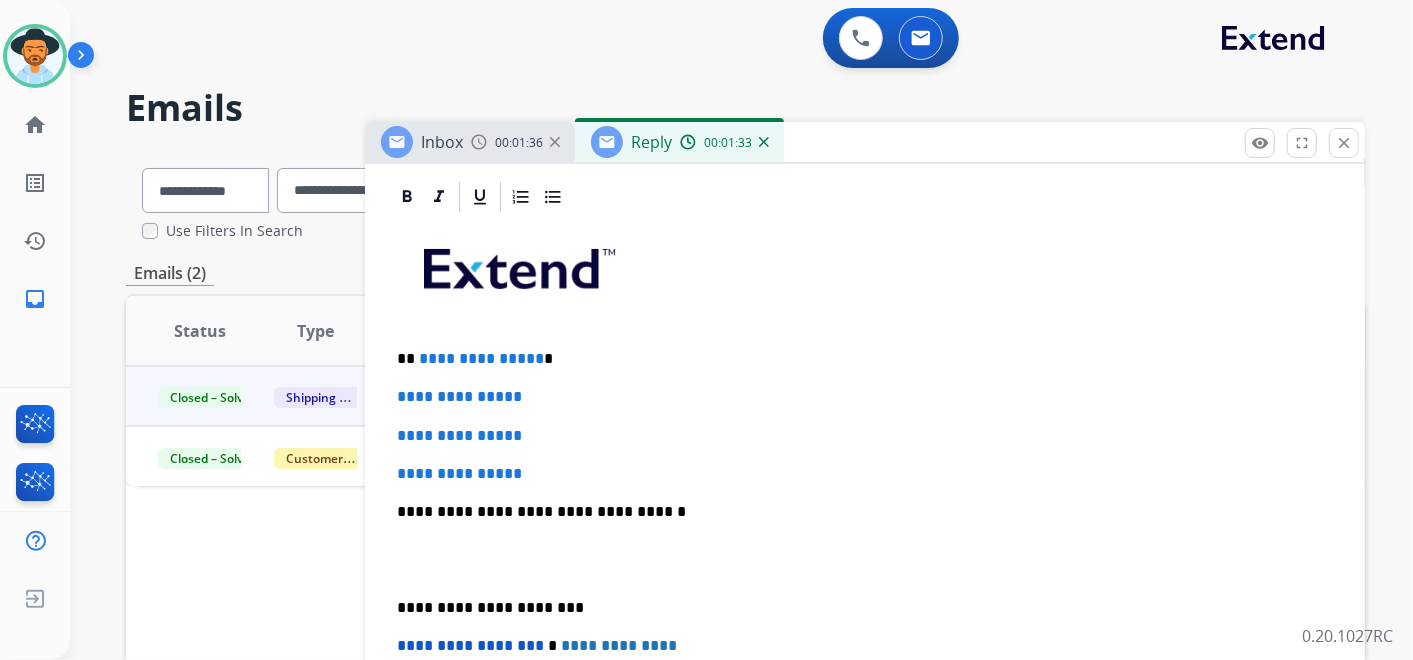 type 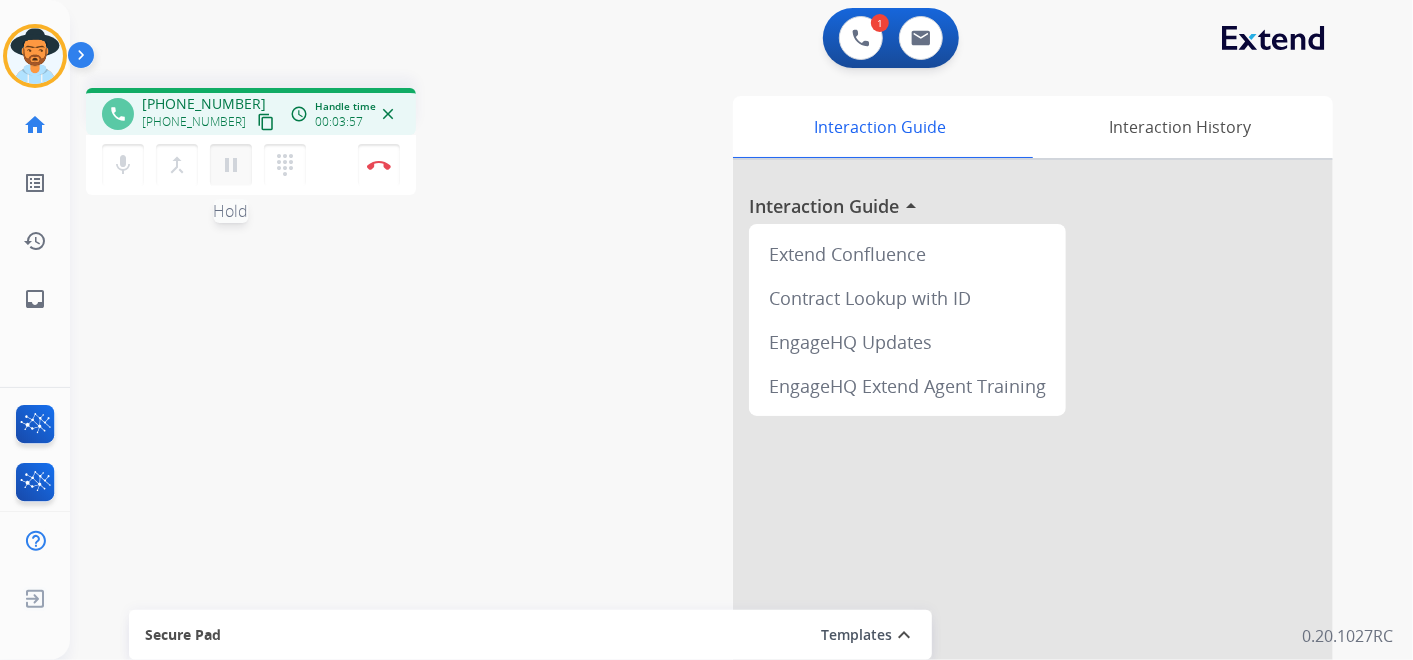 click on "pause" at bounding box center (231, 165) 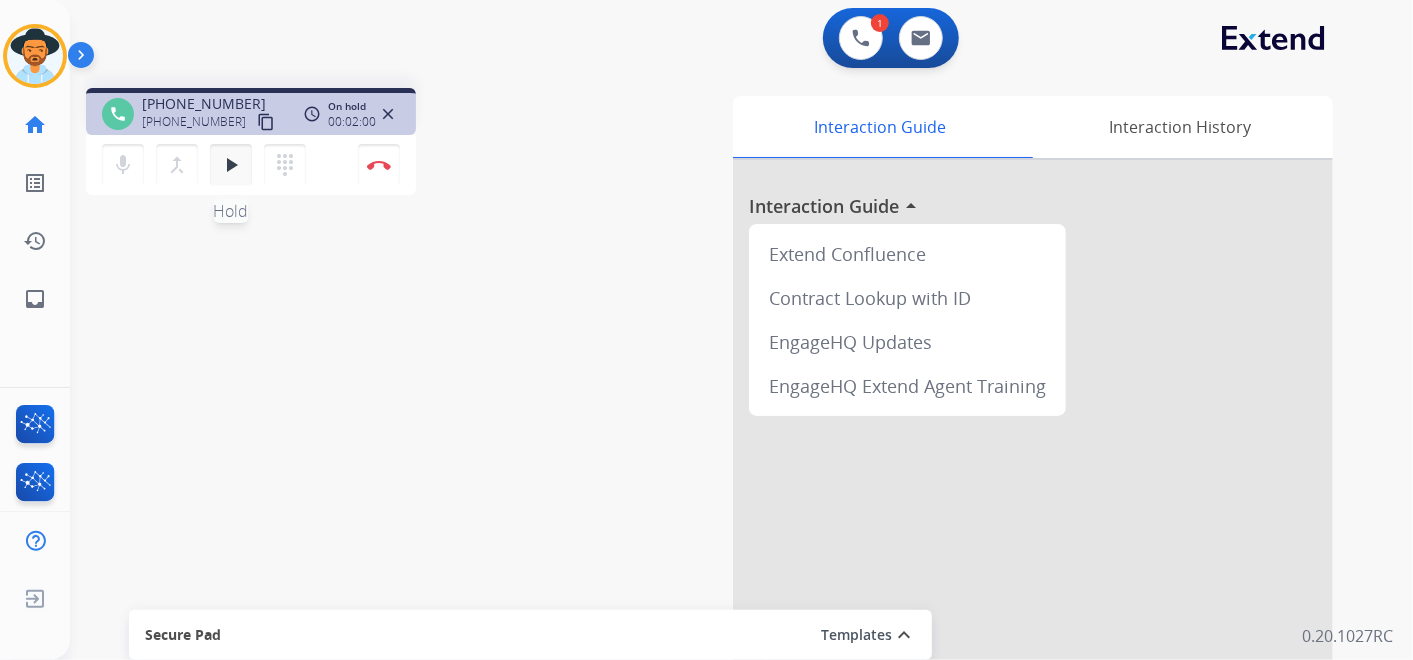 click on "play_arrow Hold" at bounding box center (231, 165) 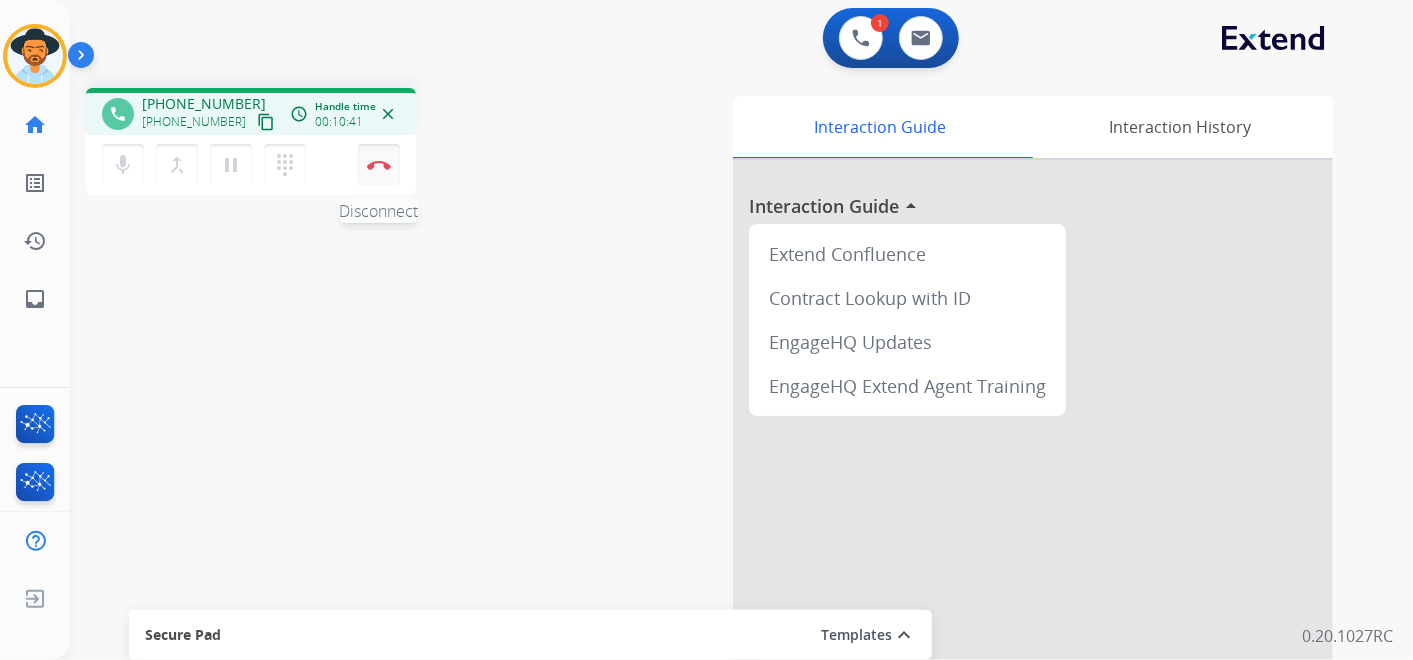 click on "Disconnect" at bounding box center (379, 165) 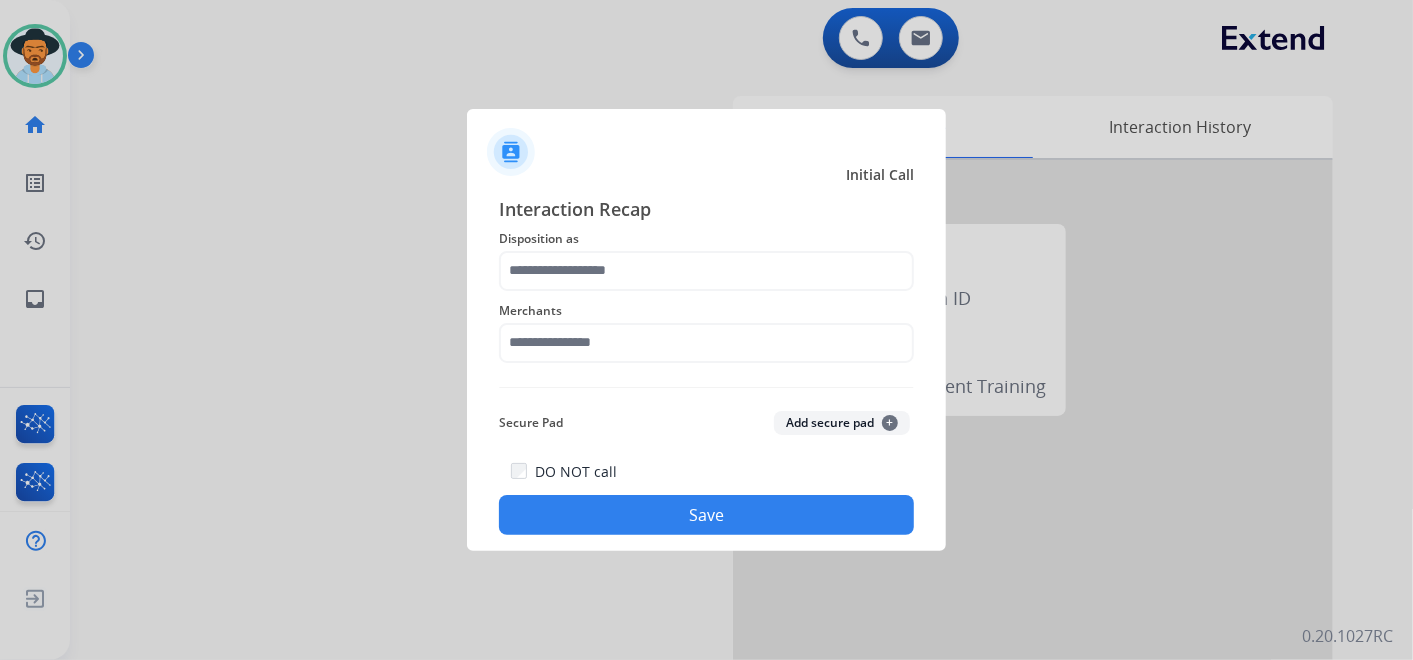 click on "Merchants" 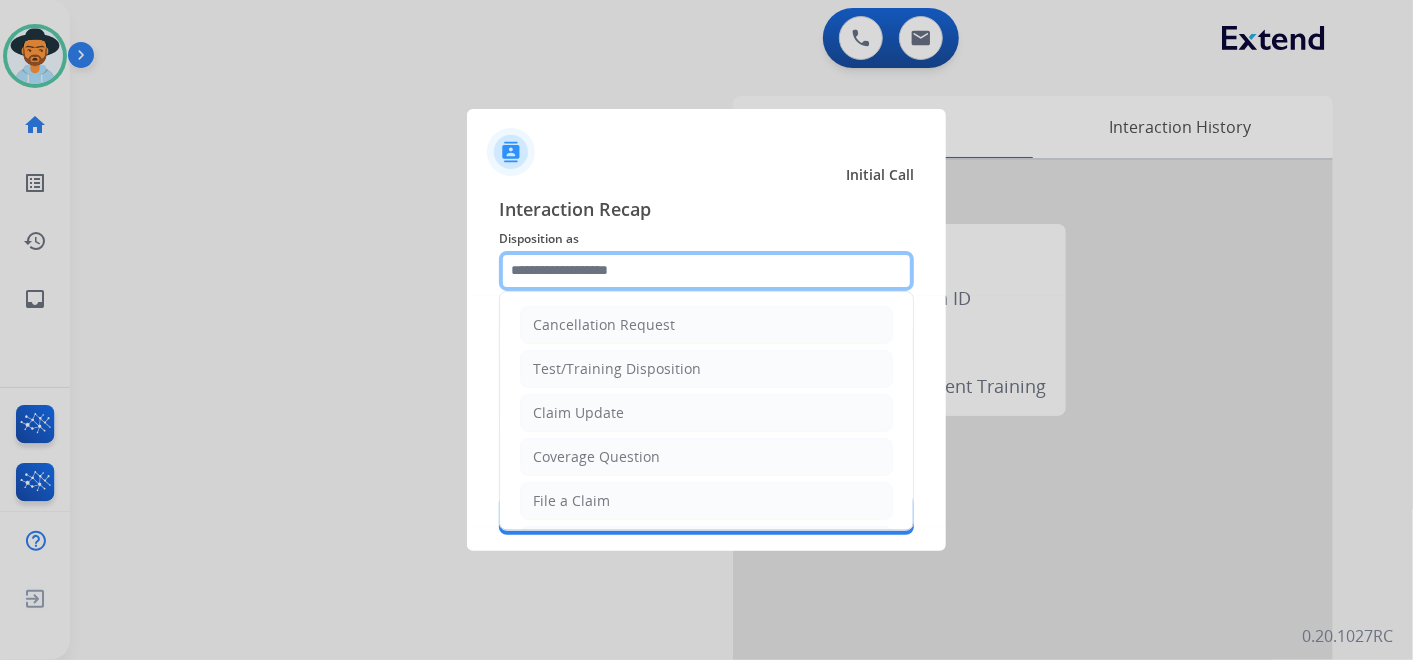 click 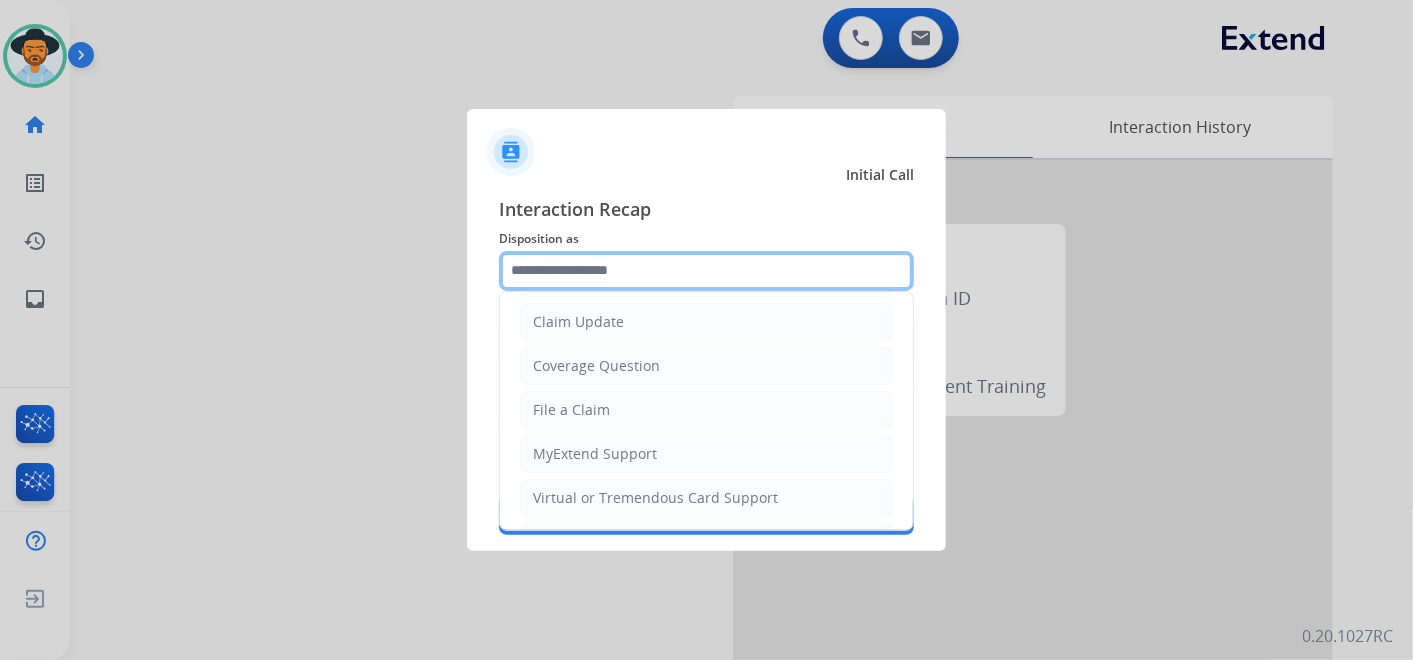 scroll, scrollTop: 111, scrollLeft: 0, axis: vertical 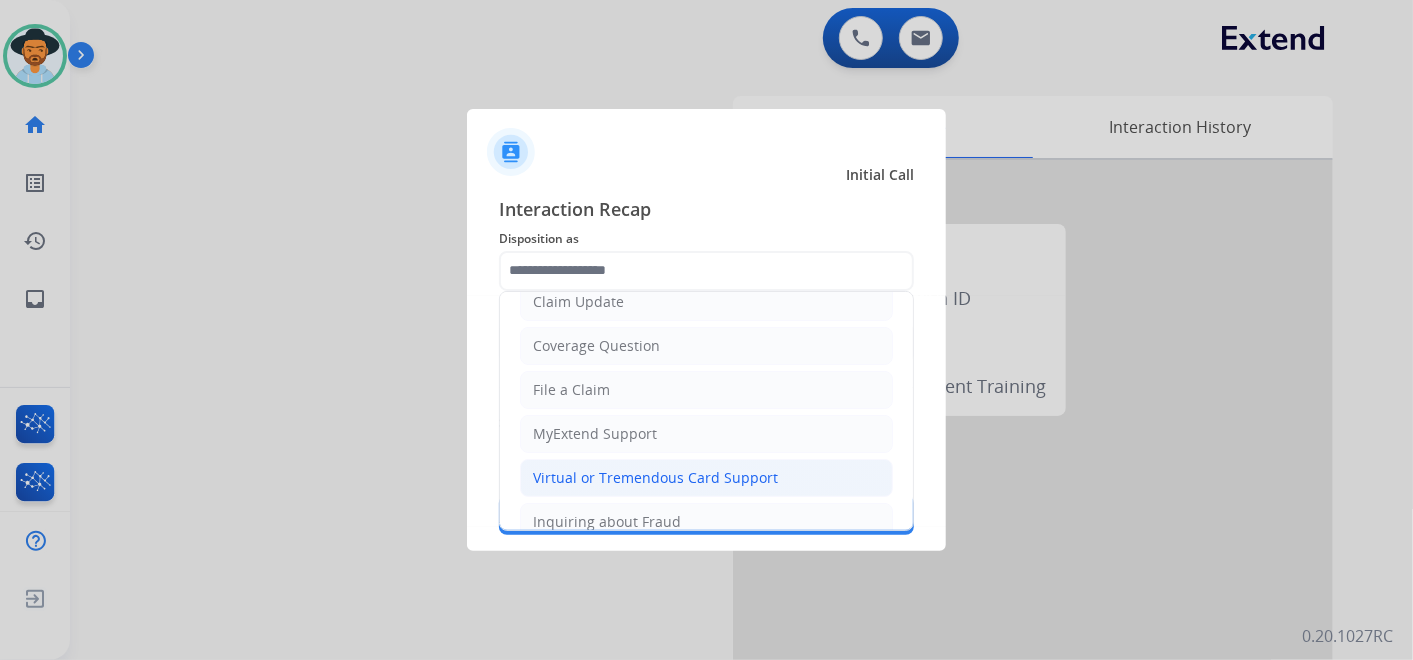 click on "Virtual or Tremendous Card Support" 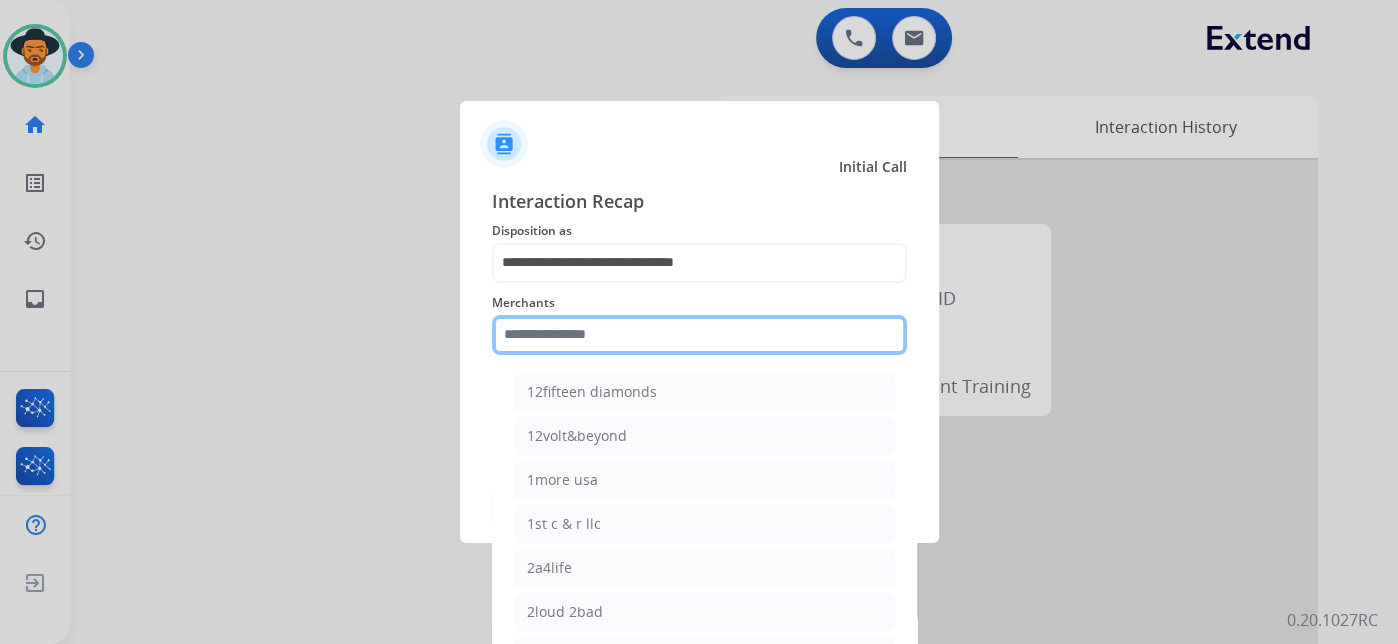 click 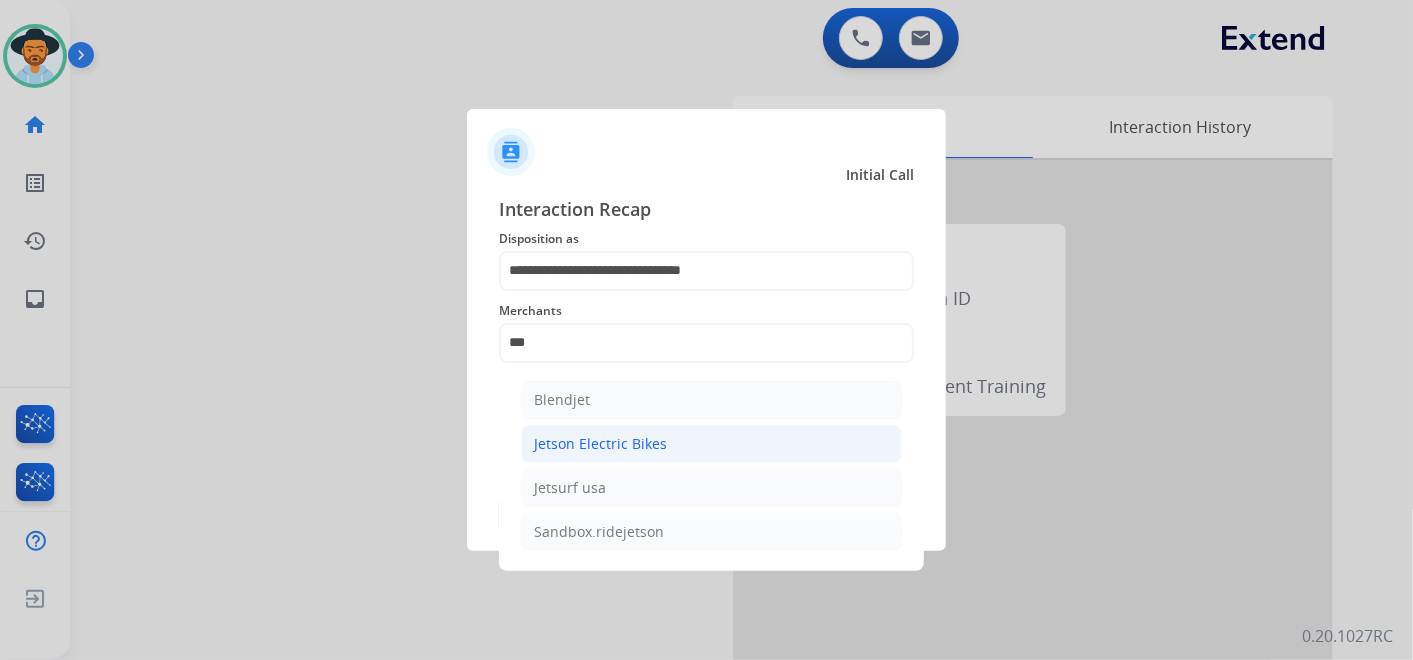 click on "Jetson Electric Bikes" 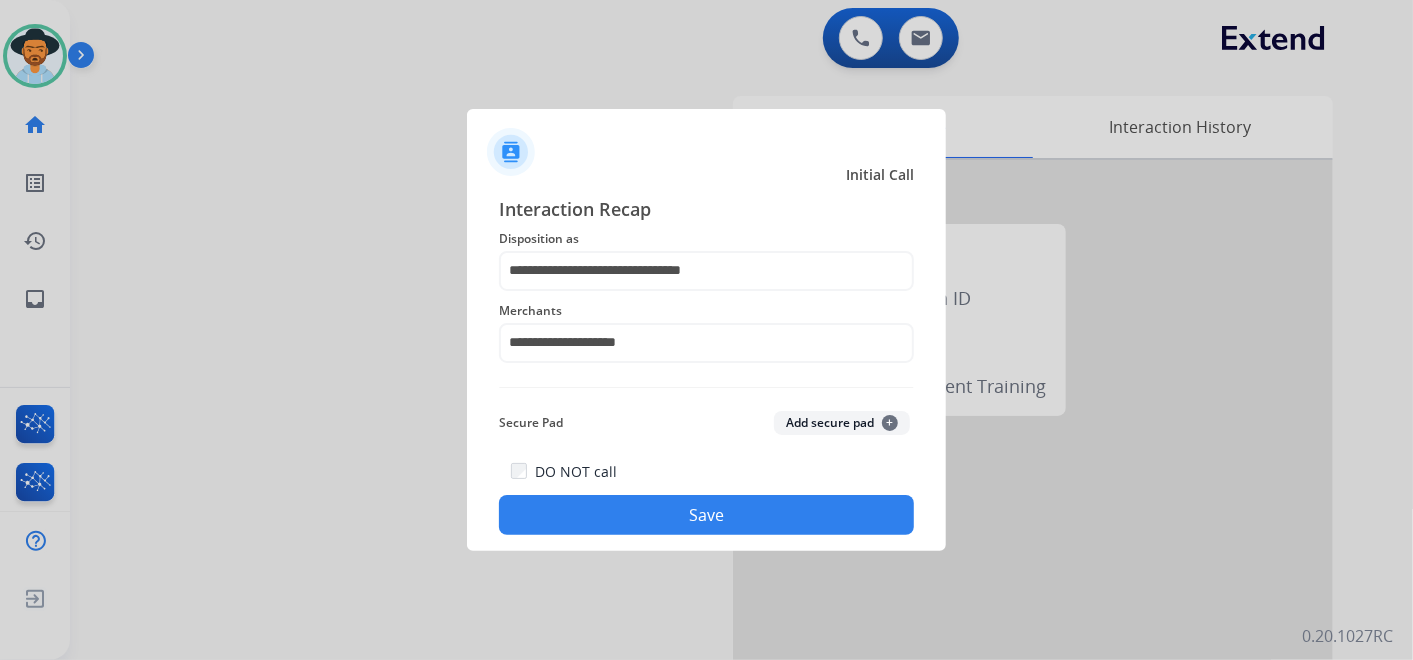 click on "Save" 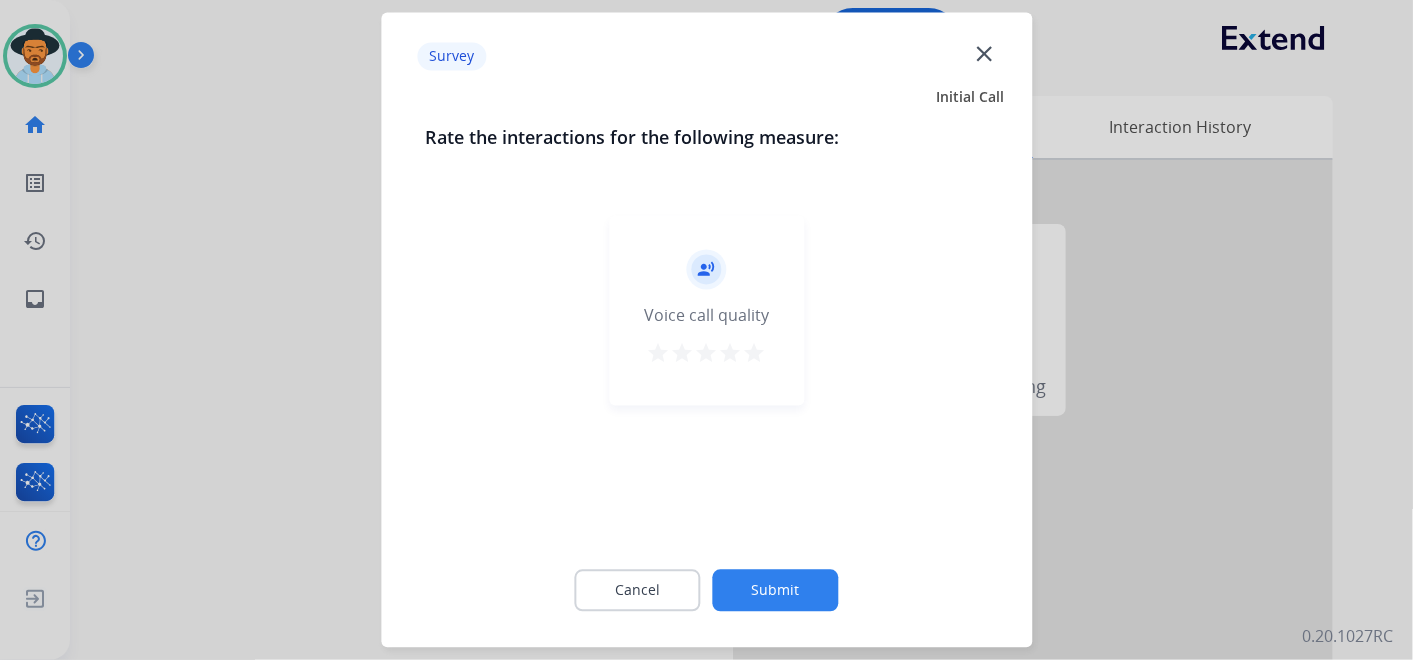 click on "Submit" 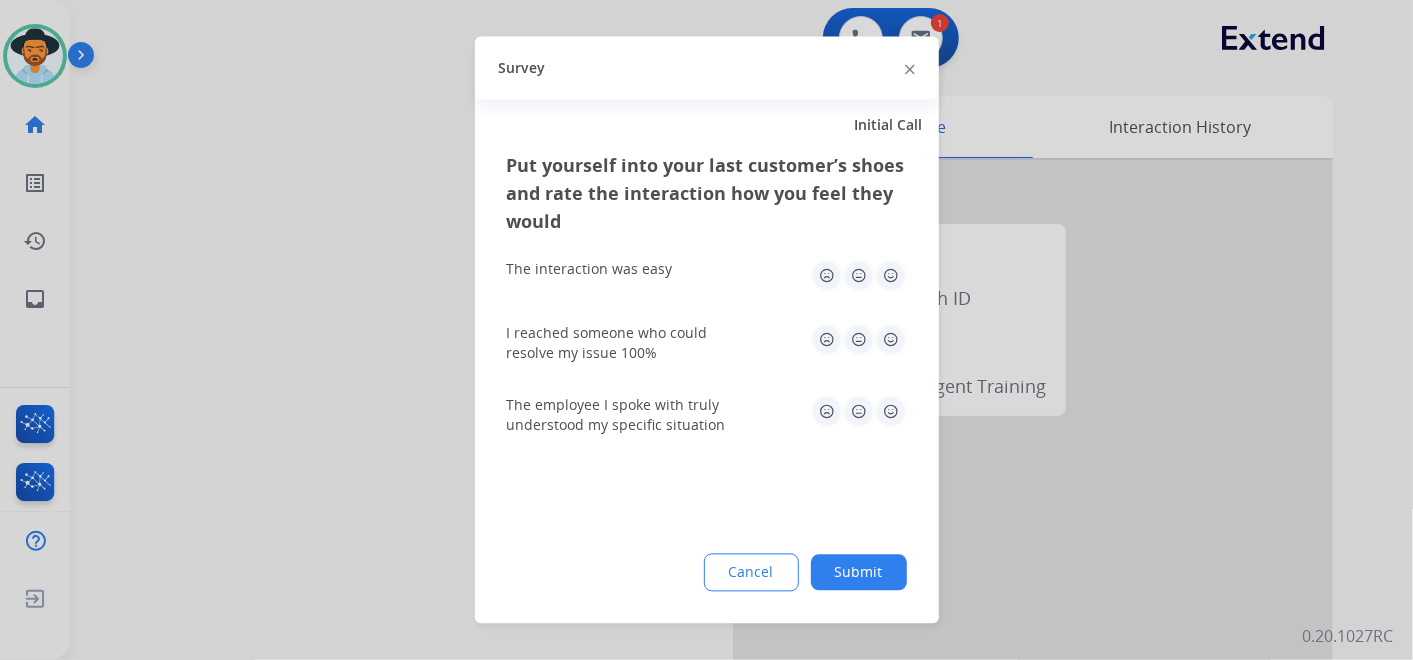 click on "Submit" 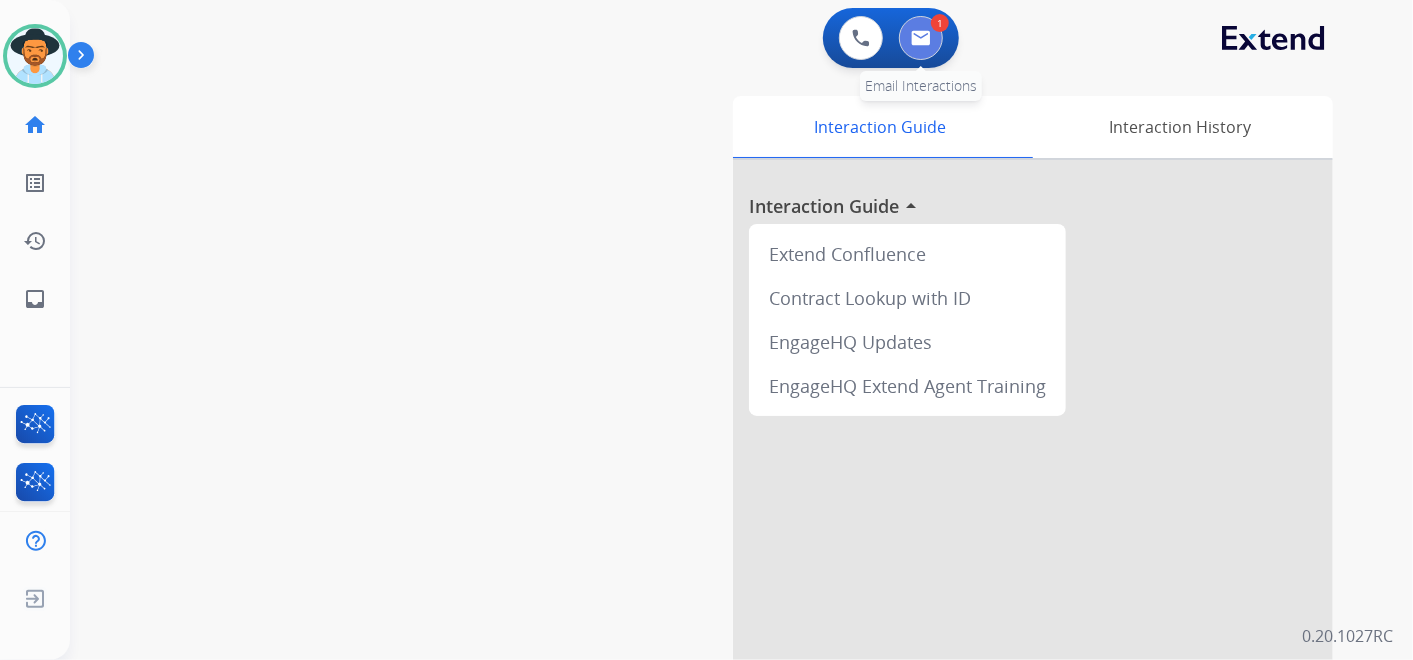 click at bounding box center [921, 38] 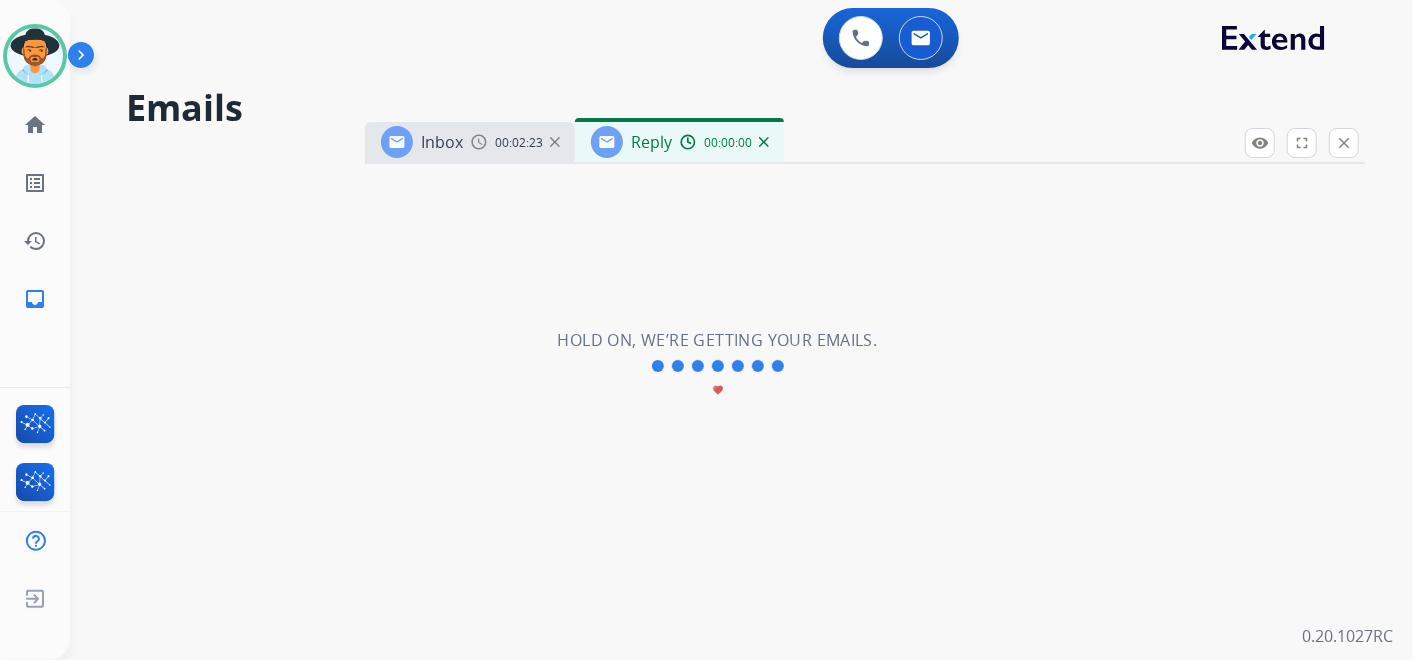 select on "**********" 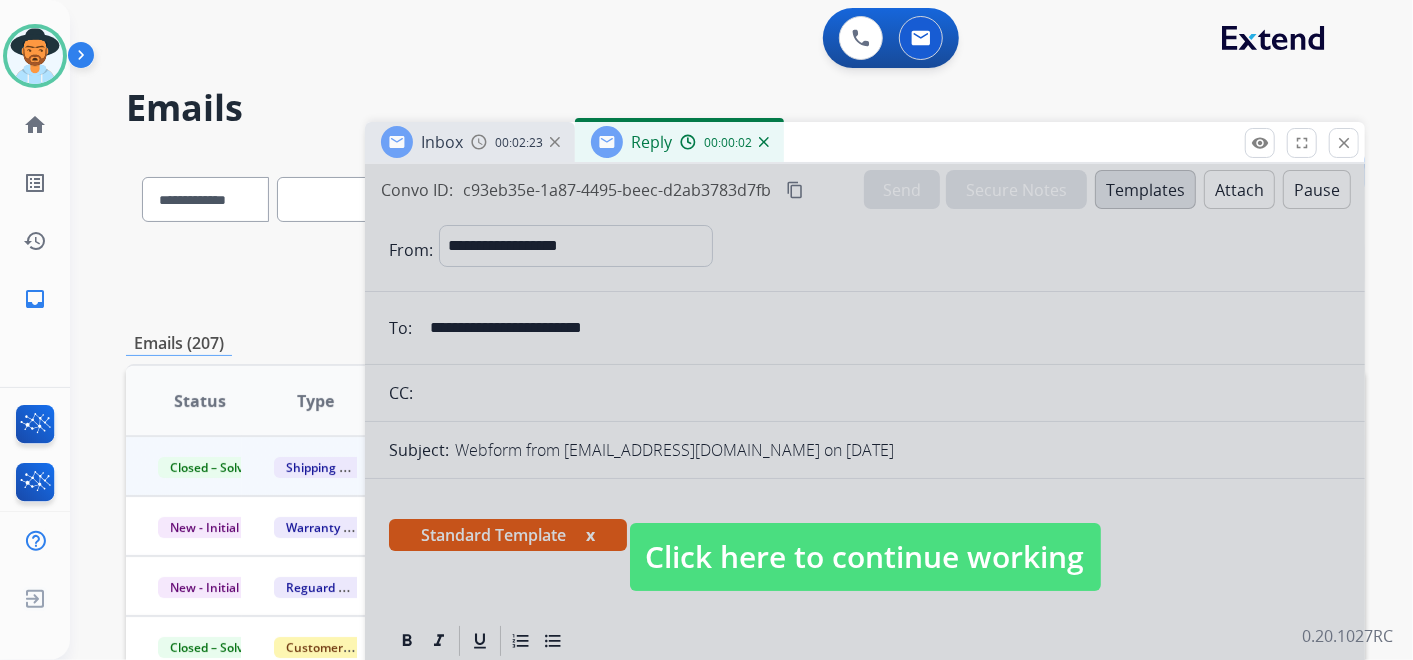 drag, startPoint x: 820, startPoint y: 396, endPoint x: 829, endPoint y: 422, distance: 27.513634 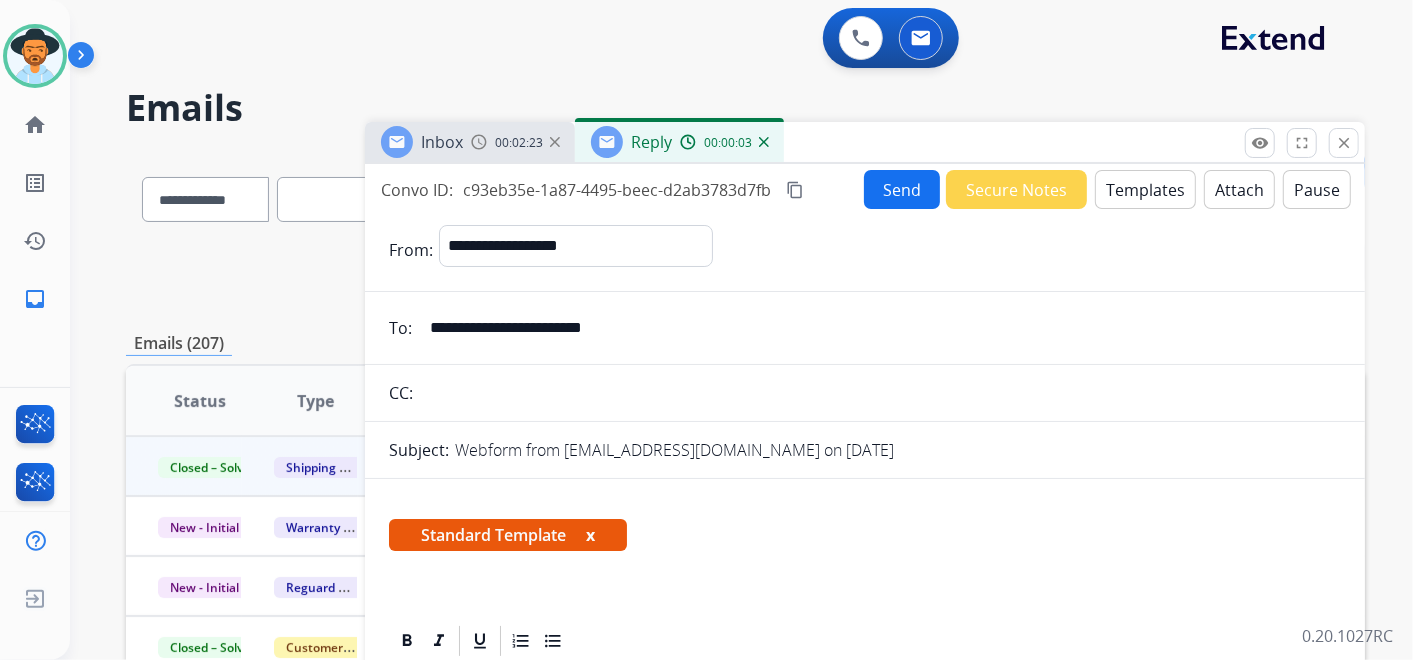 scroll, scrollTop: 333, scrollLeft: 0, axis: vertical 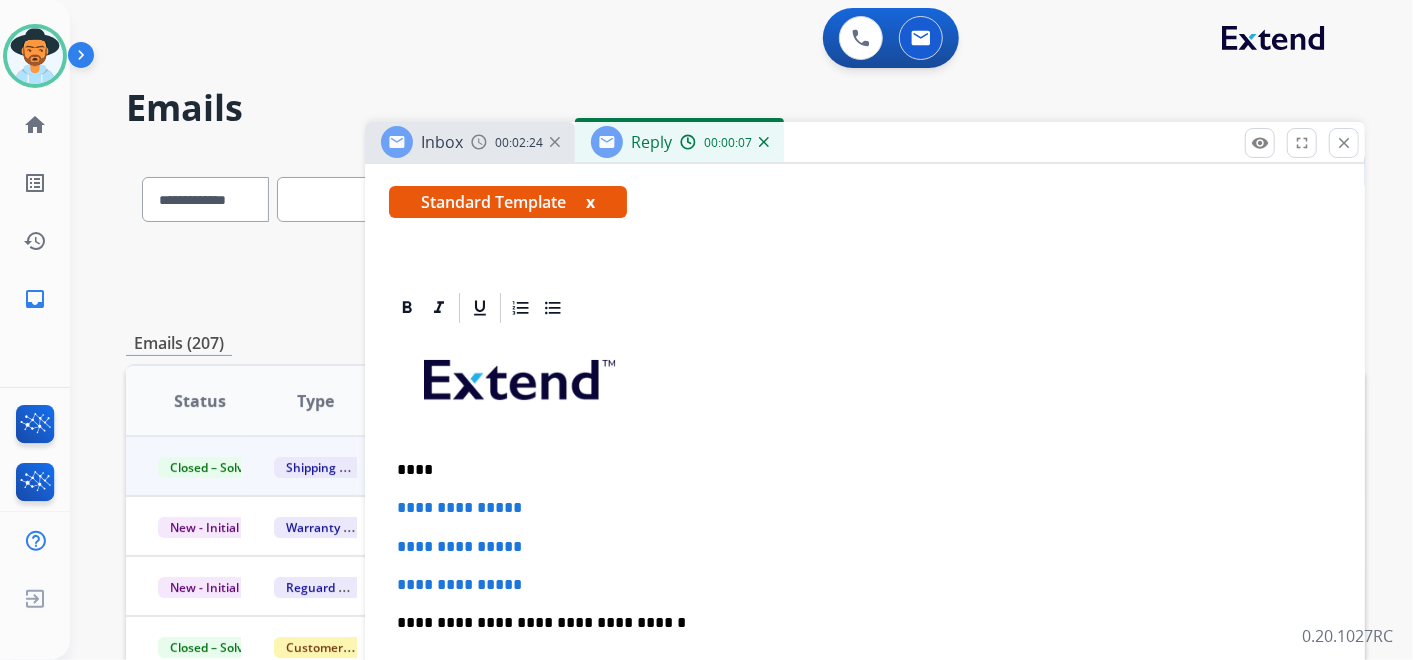 click on "****" at bounding box center [857, 470] 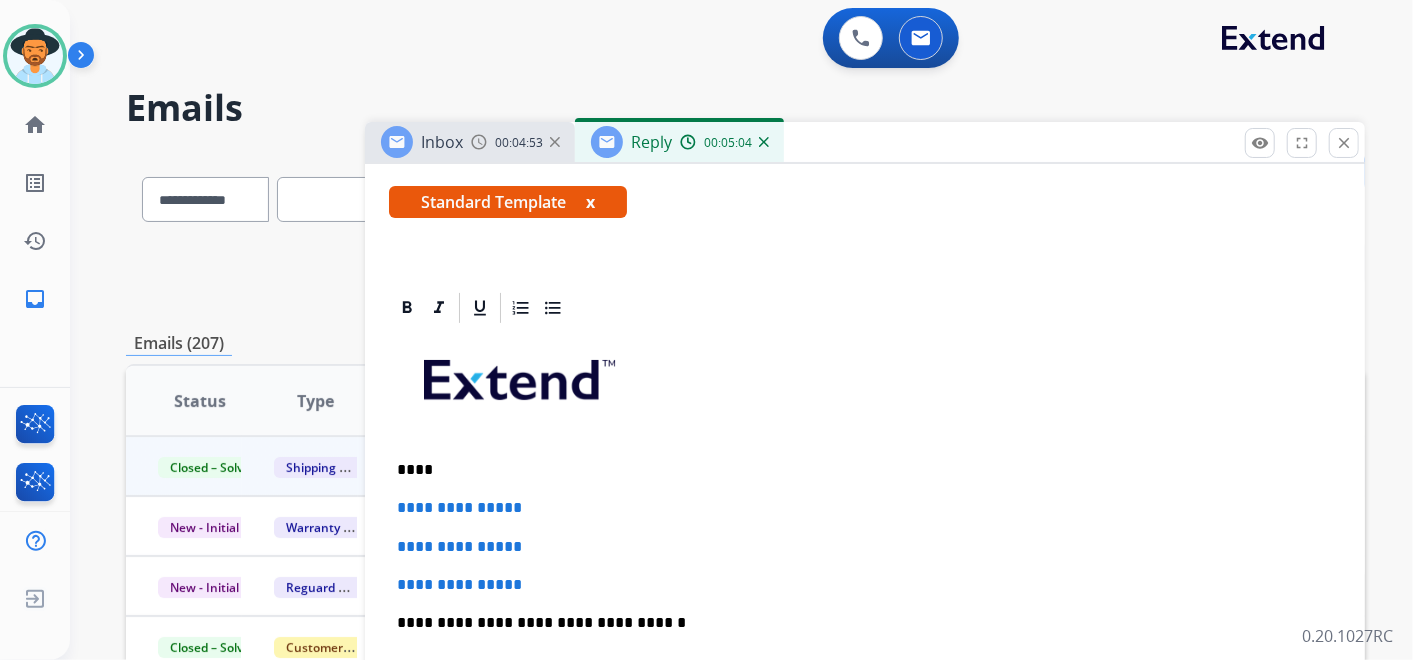drag, startPoint x: 412, startPoint y: 463, endPoint x: 428, endPoint y: 462, distance: 16.03122 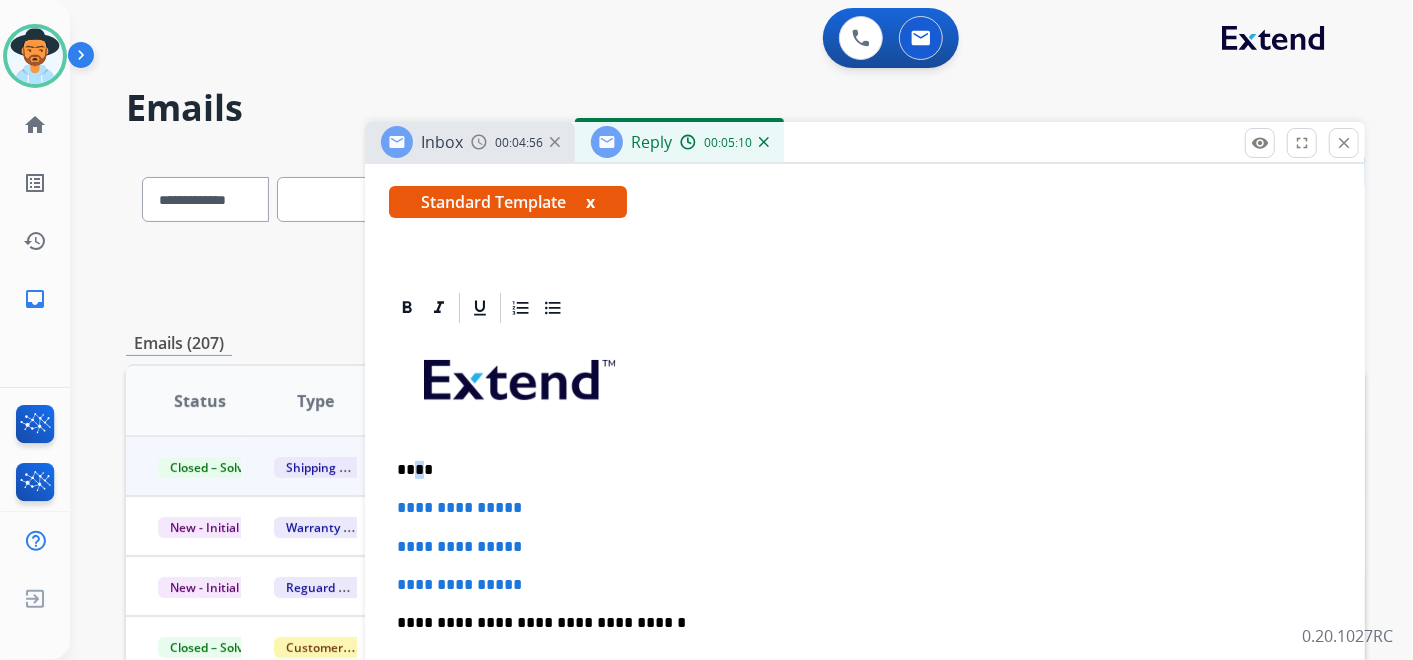 type 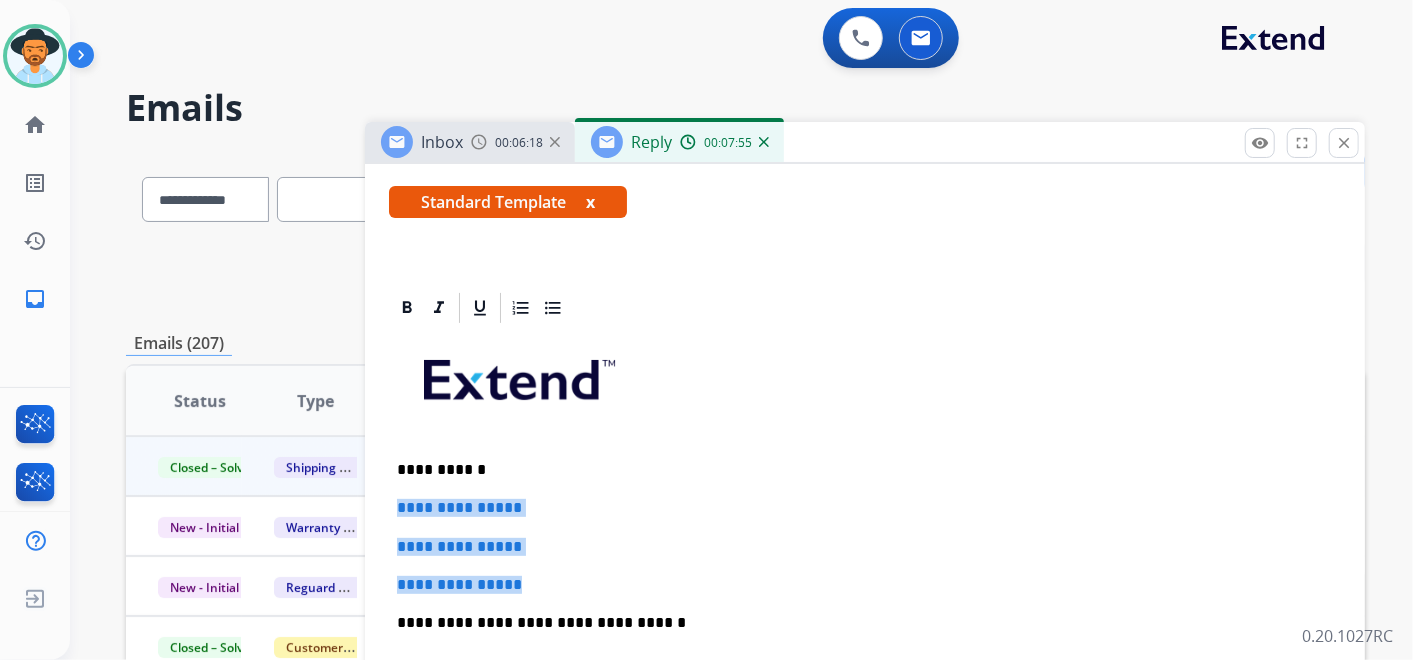 drag, startPoint x: 561, startPoint y: 588, endPoint x: 385, endPoint y: 495, distance: 199.06029 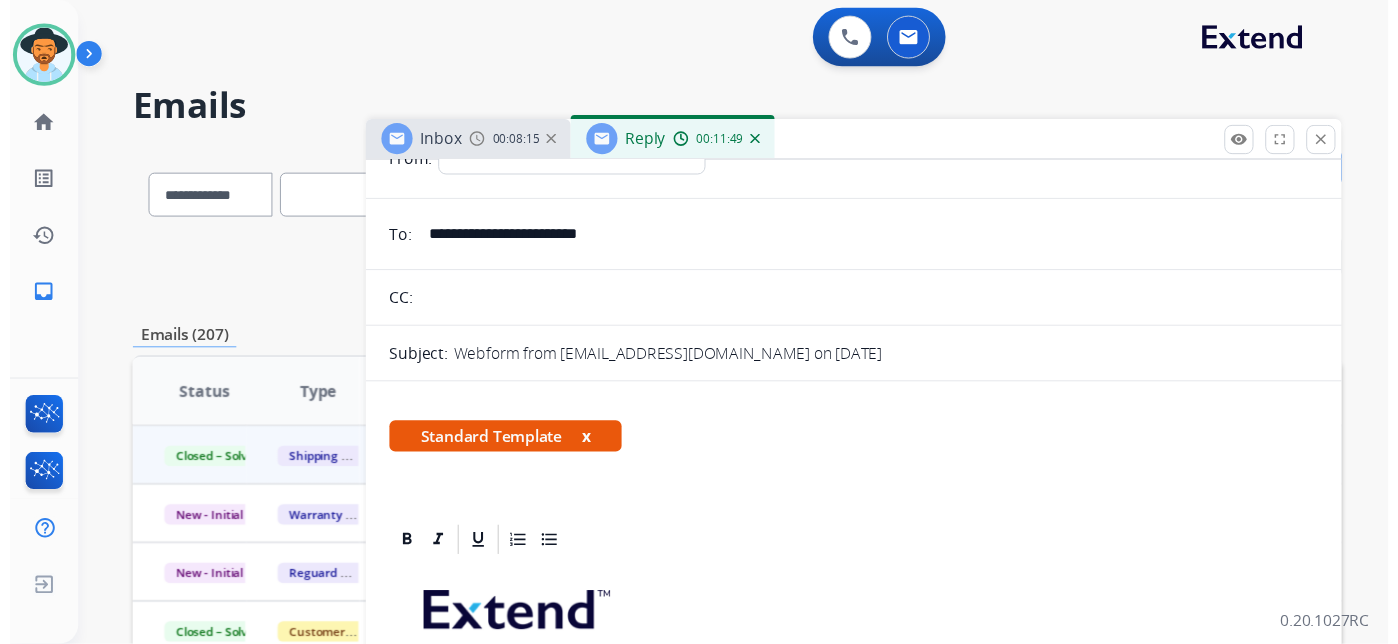 scroll, scrollTop: 0, scrollLeft: 0, axis: both 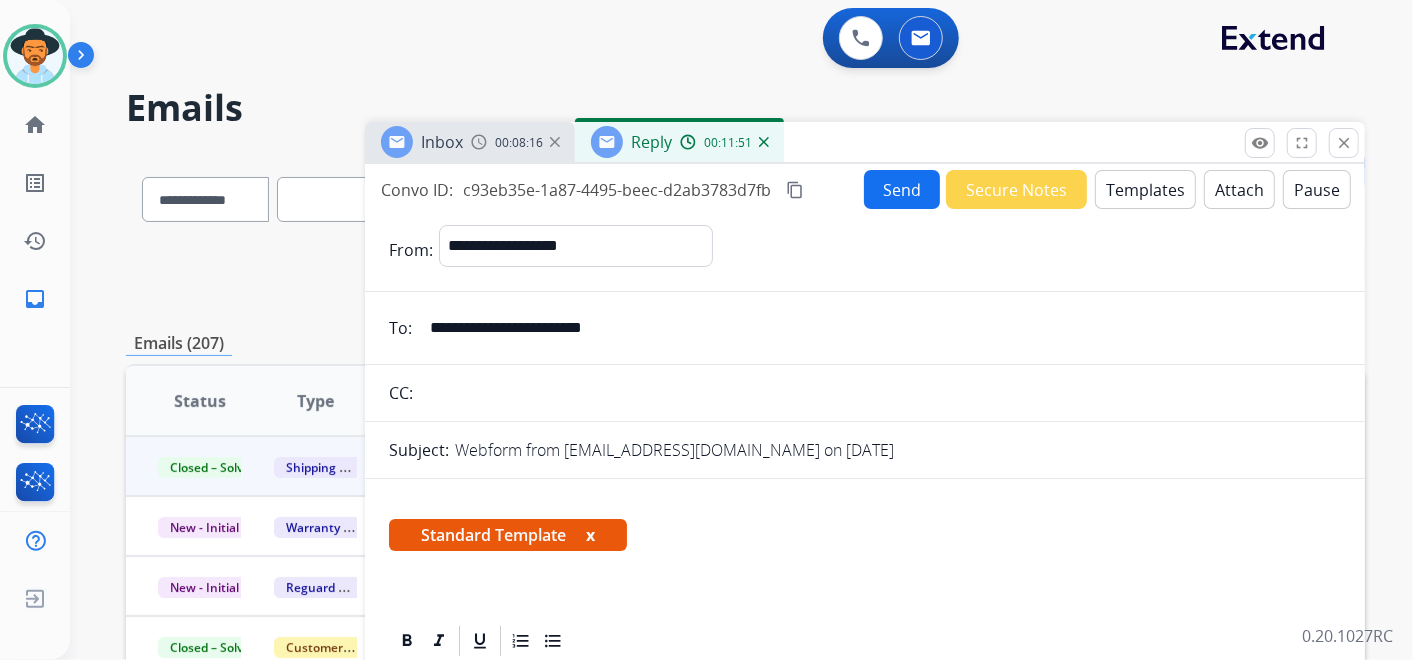 click on "Send" at bounding box center [902, 189] 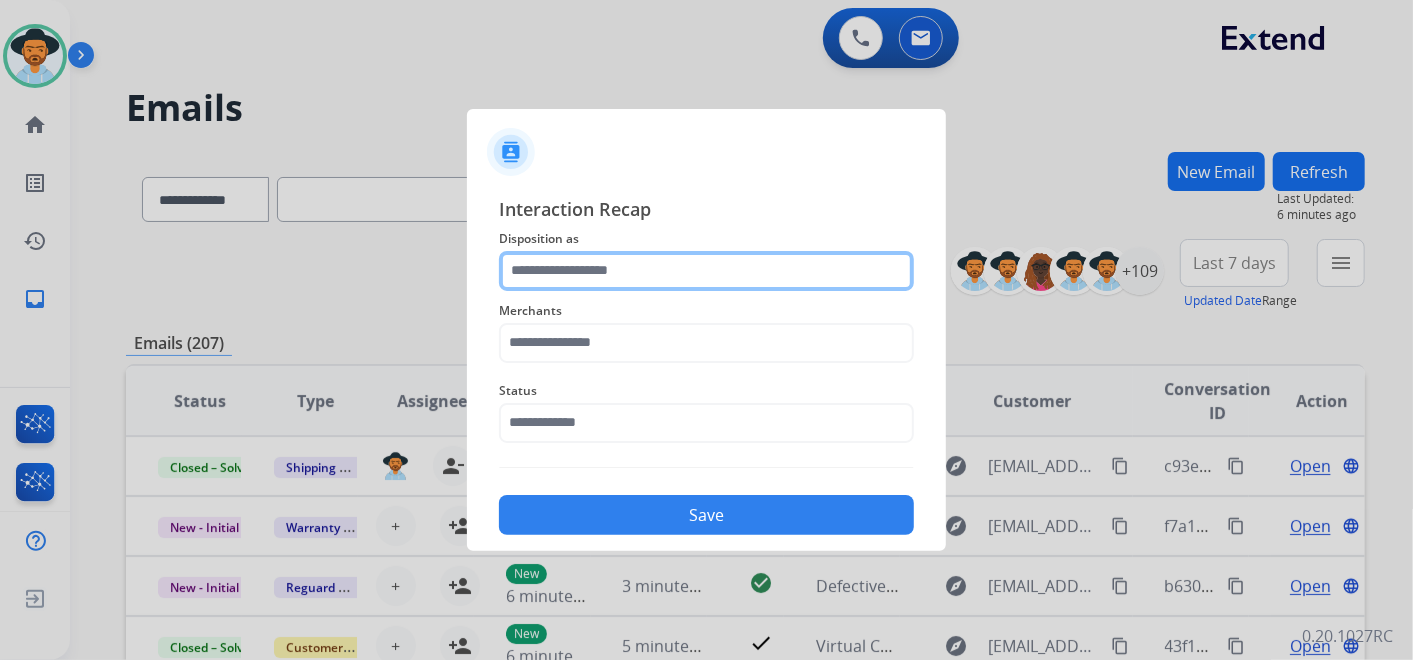 click 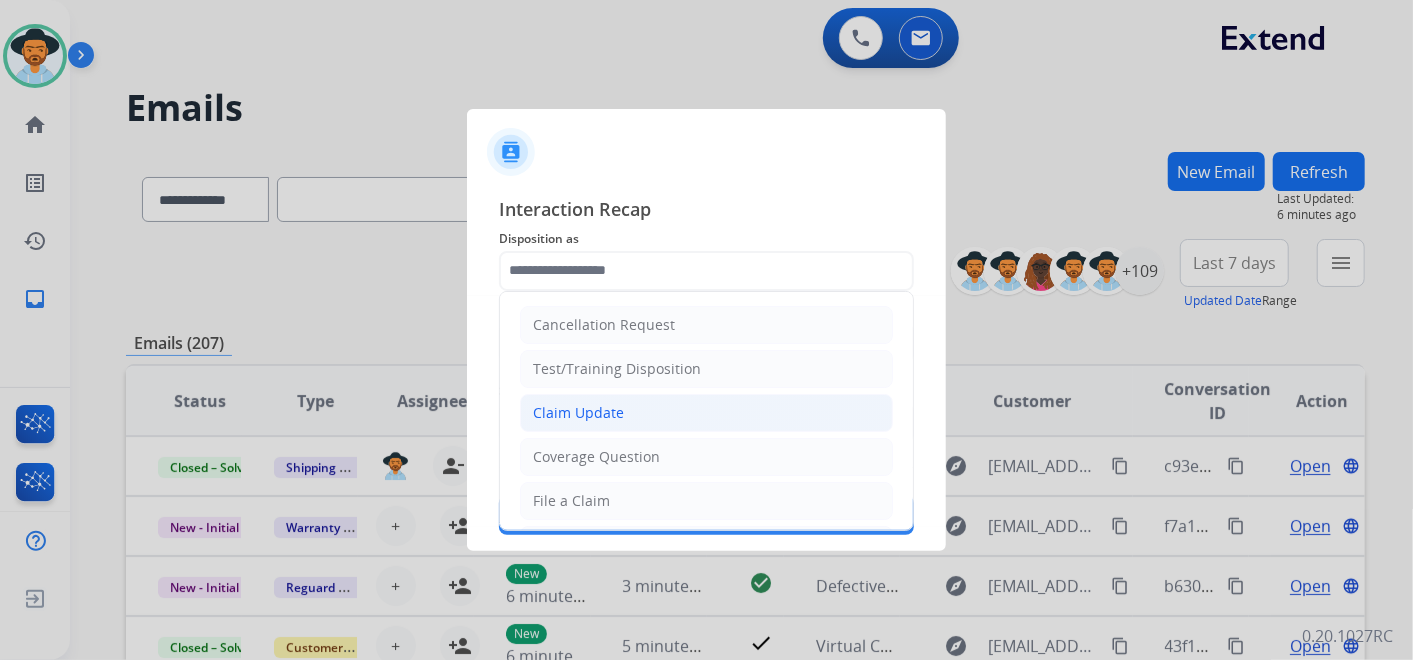 click on "Claim Update" 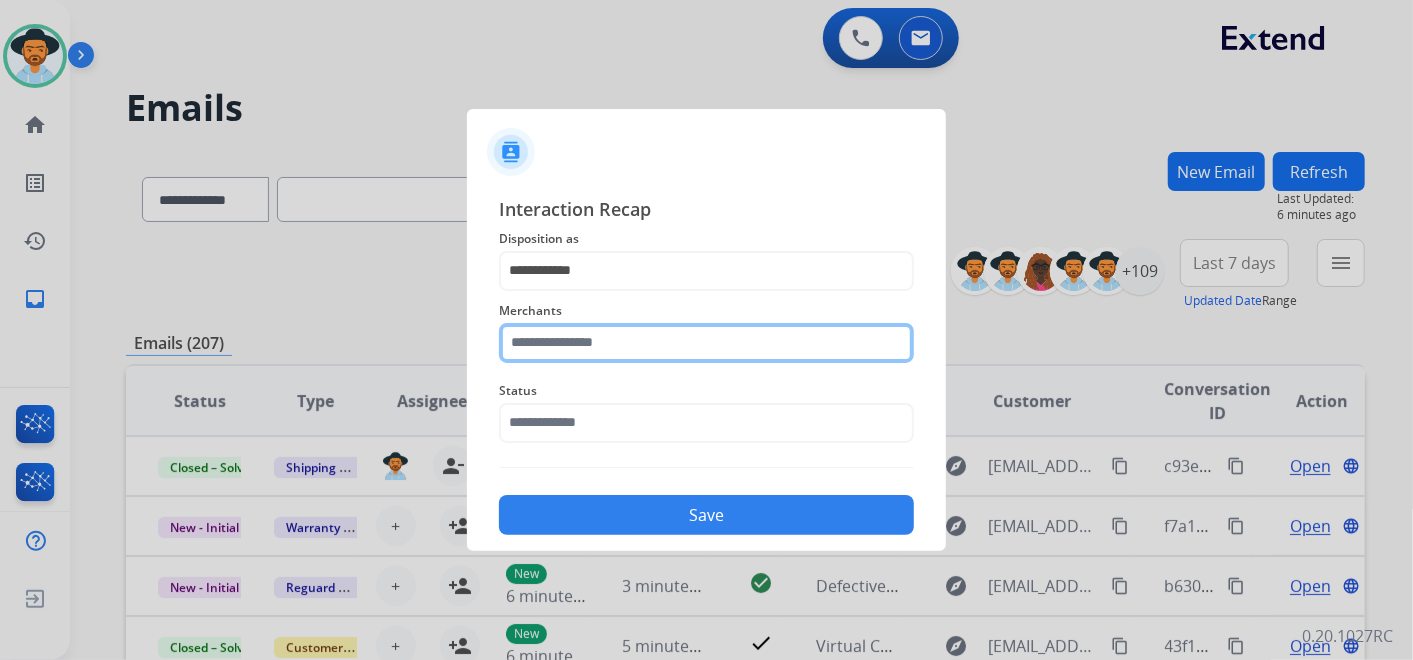 click 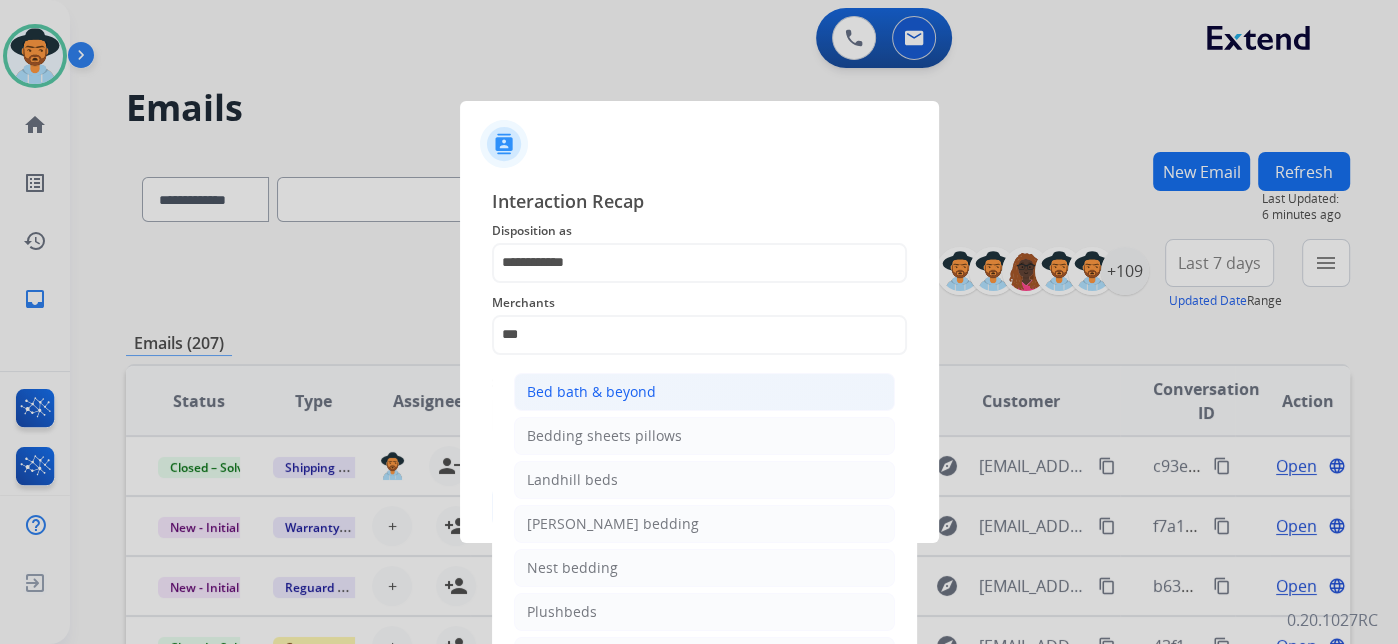 click on "Bed bath & beyond" 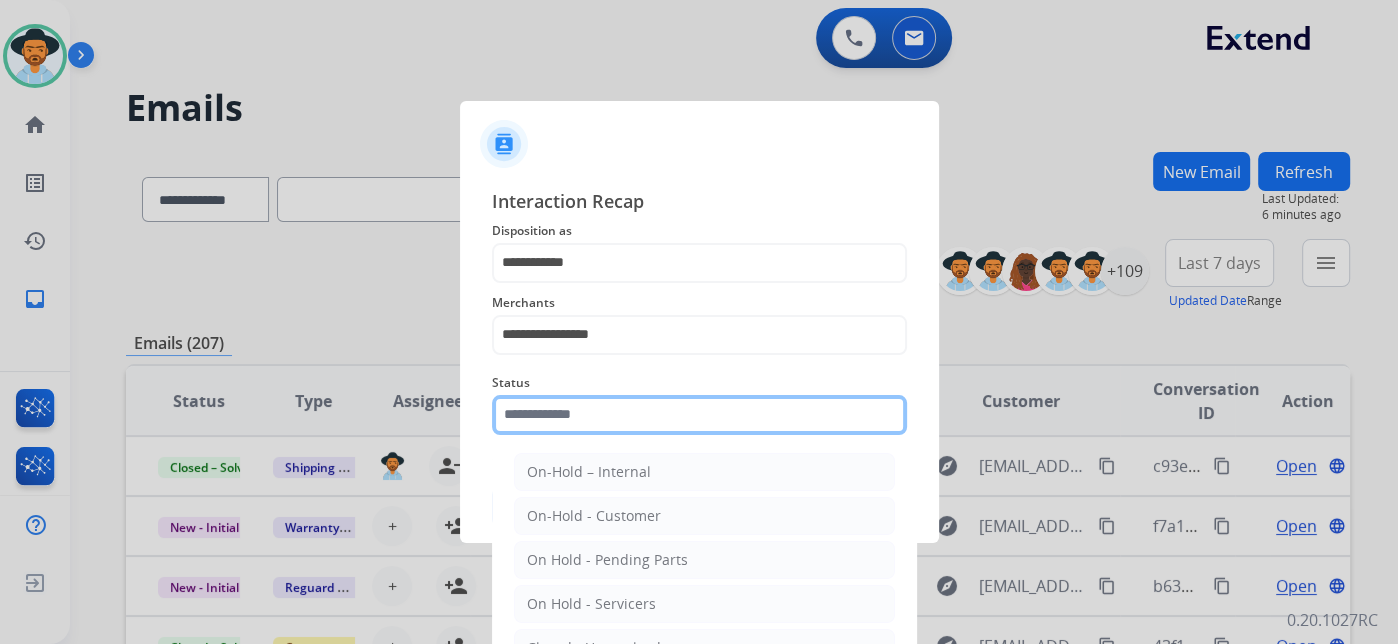click 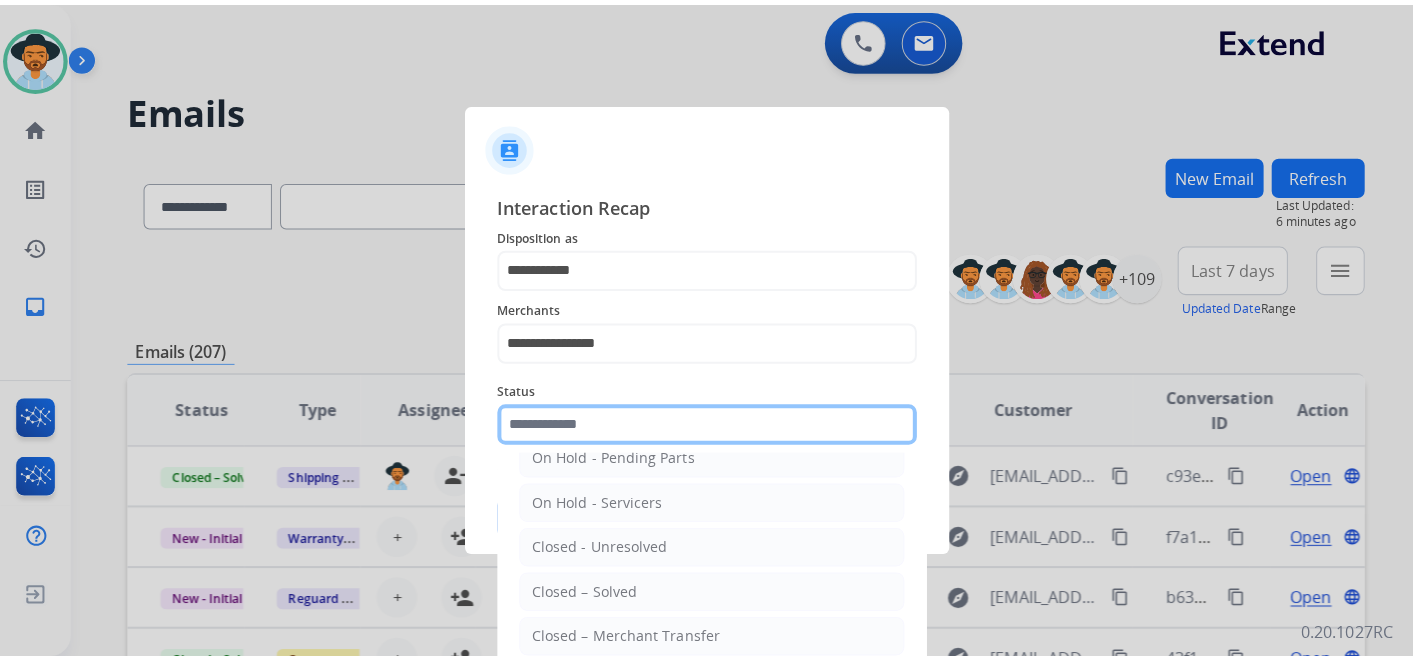 scroll, scrollTop: 114, scrollLeft: 0, axis: vertical 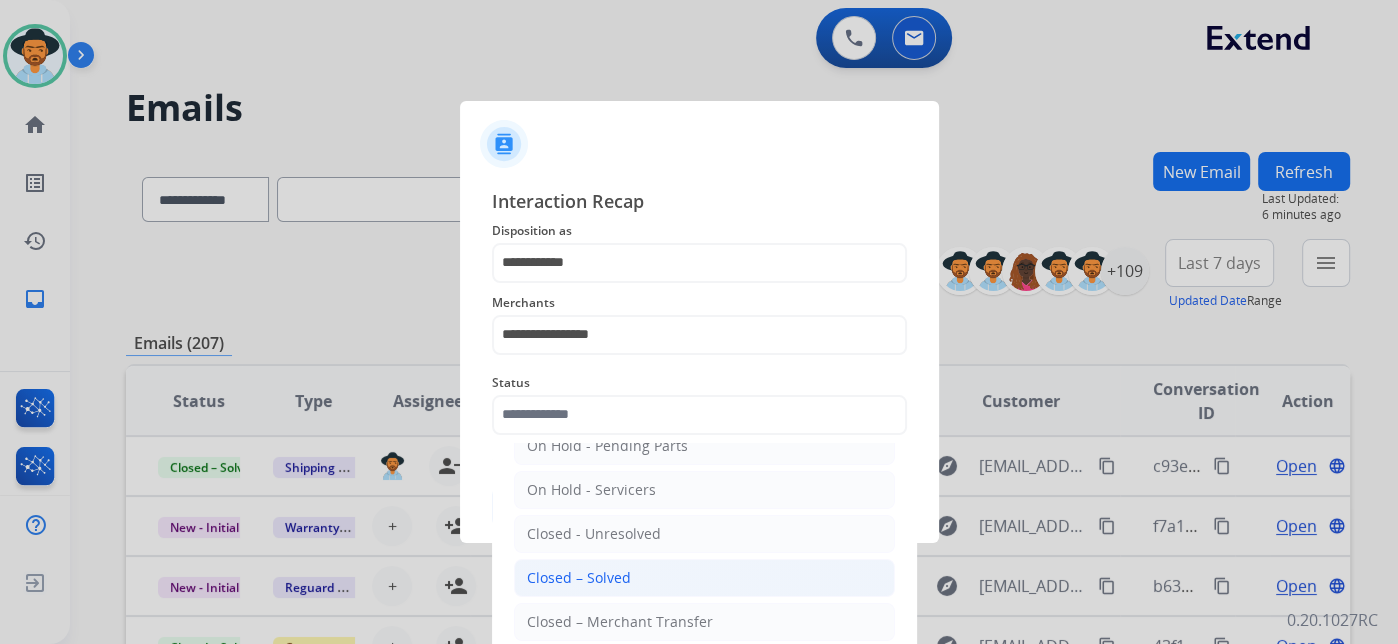 click on "Closed – Solved" 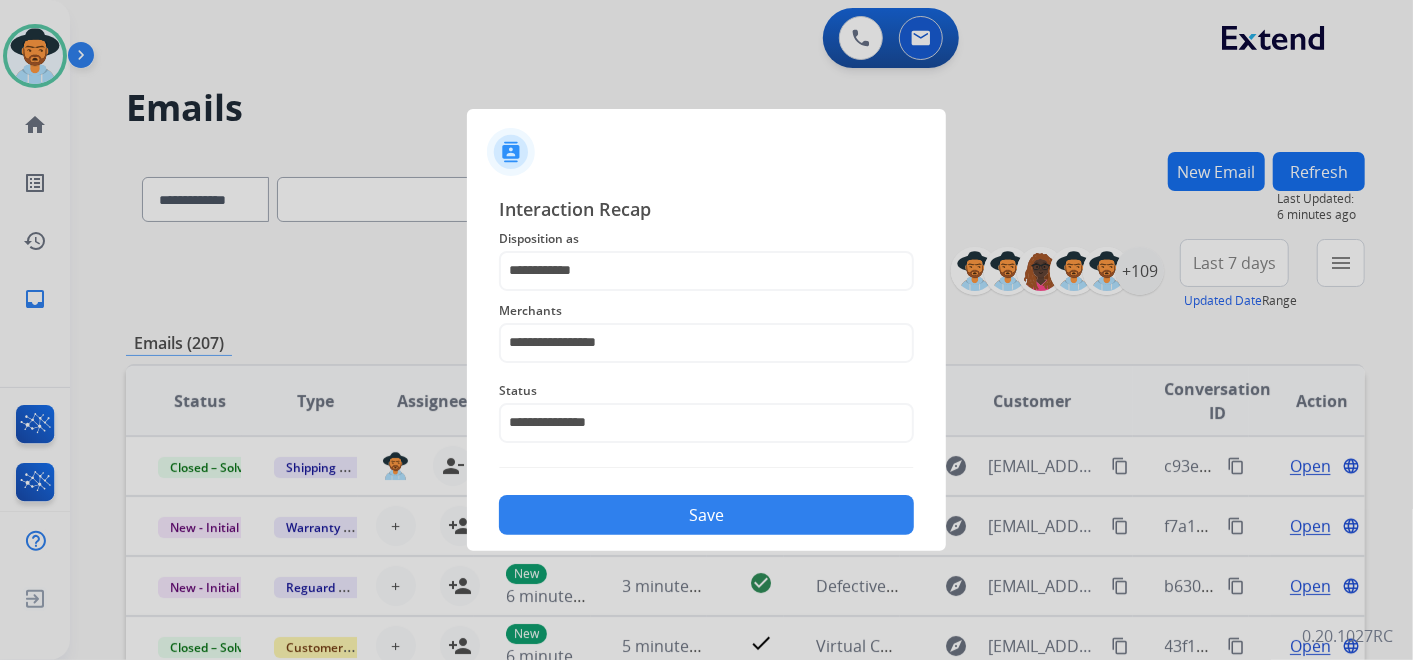 click on "Save" 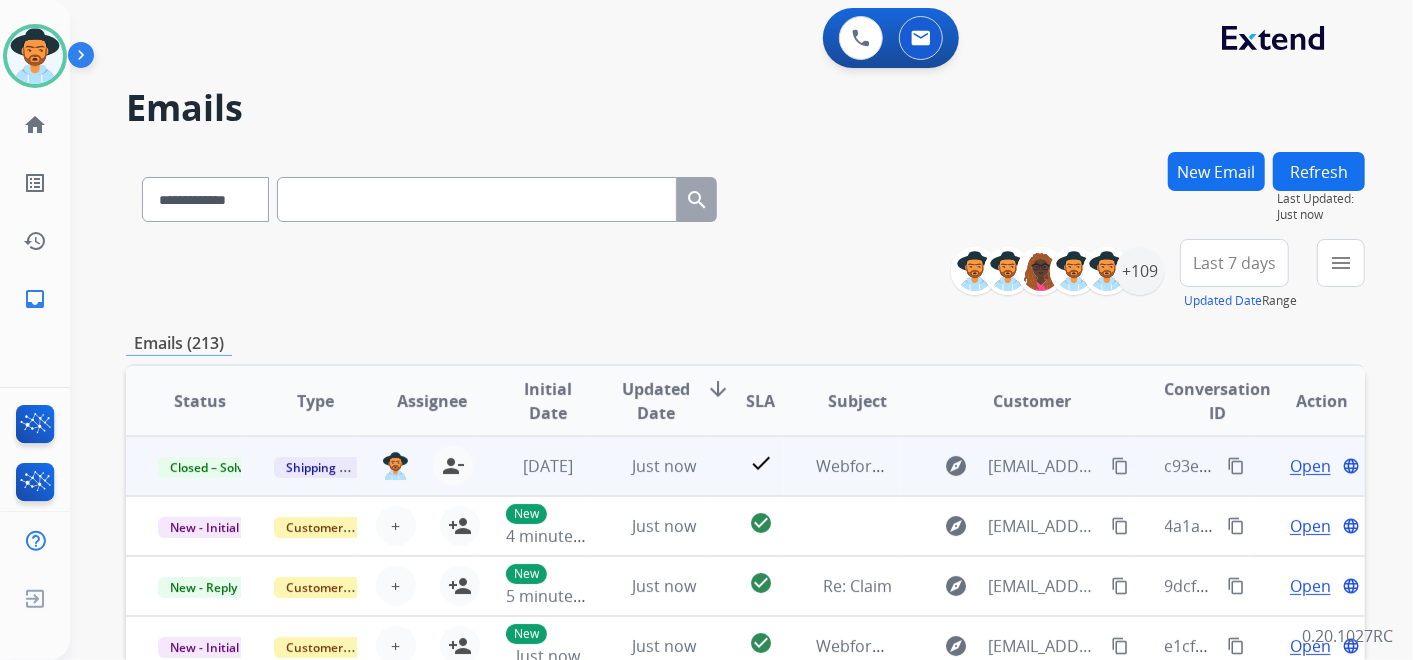 scroll, scrollTop: 1, scrollLeft: 0, axis: vertical 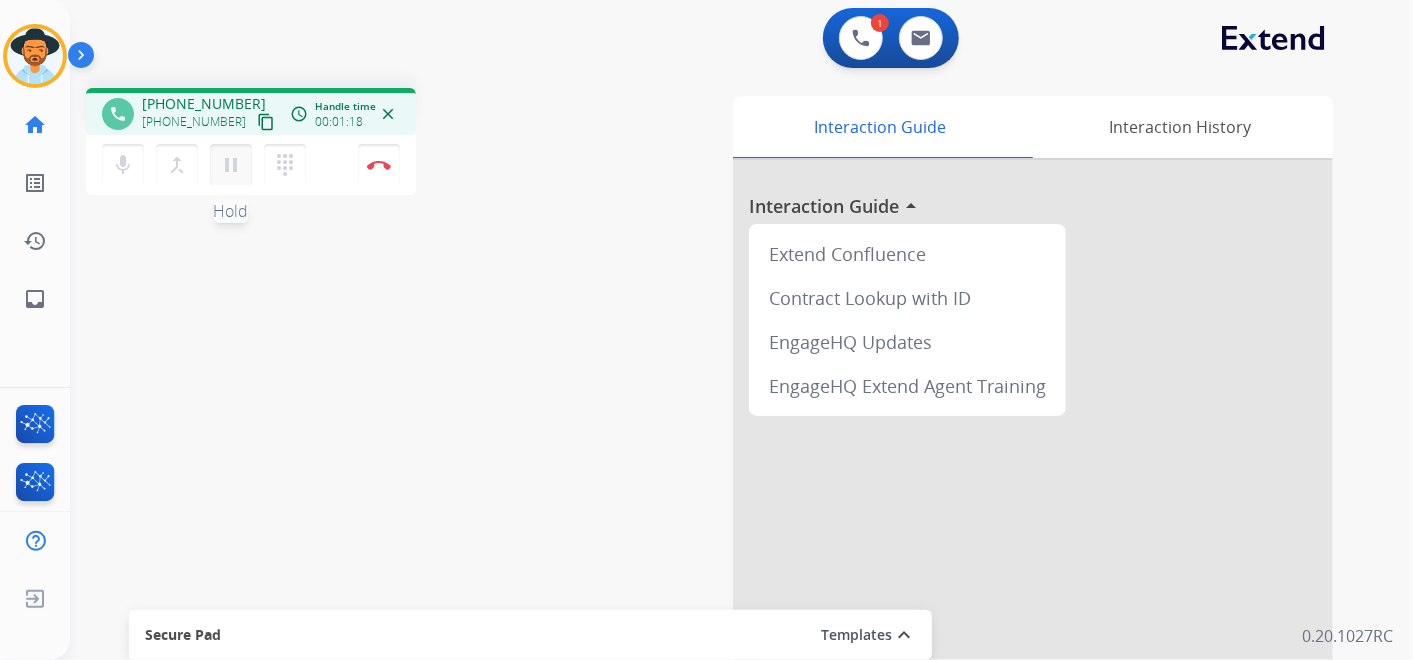 click on "pause" at bounding box center (231, 165) 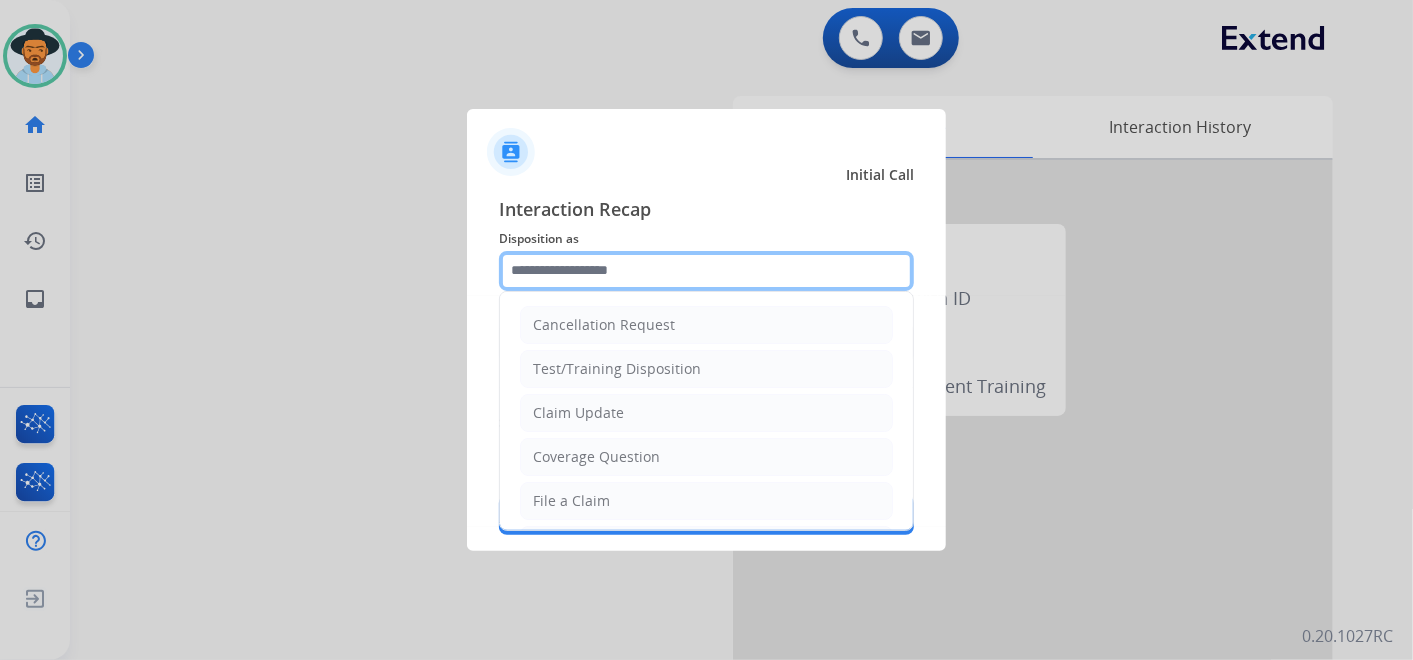 drag, startPoint x: 720, startPoint y: 271, endPoint x: 710, endPoint y: 277, distance: 11.661903 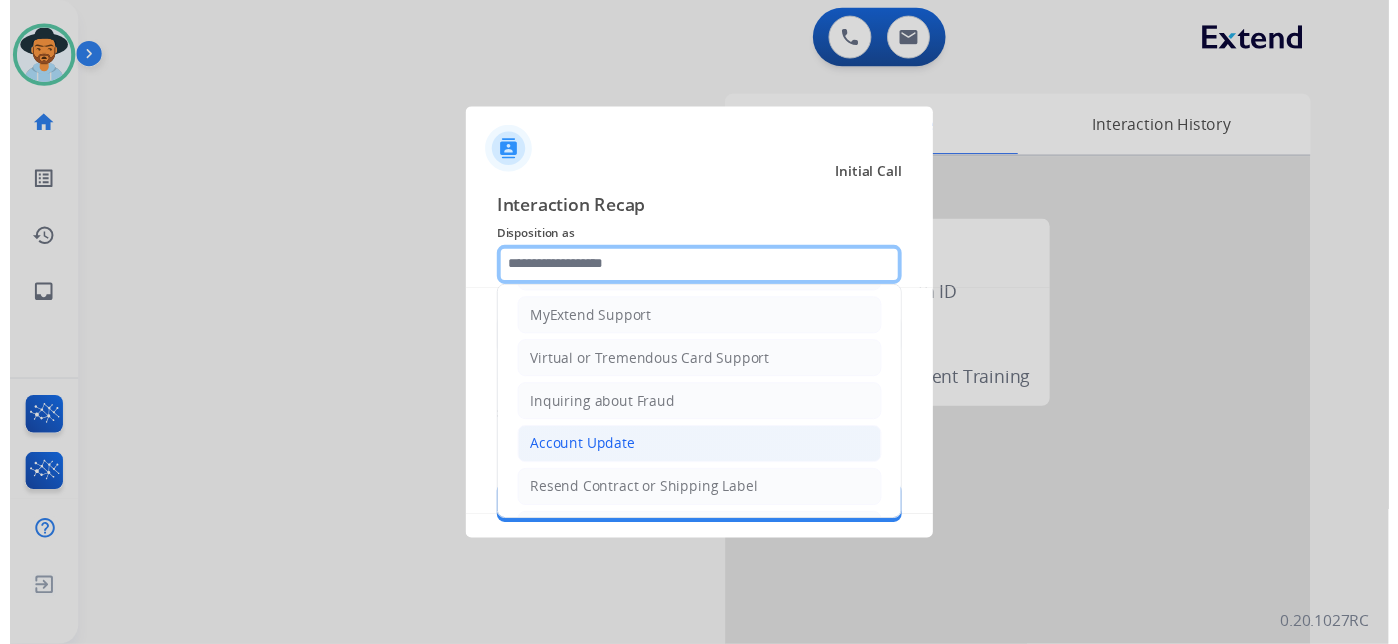 scroll, scrollTop: 305, scrollLeft: 0, axis: vertical 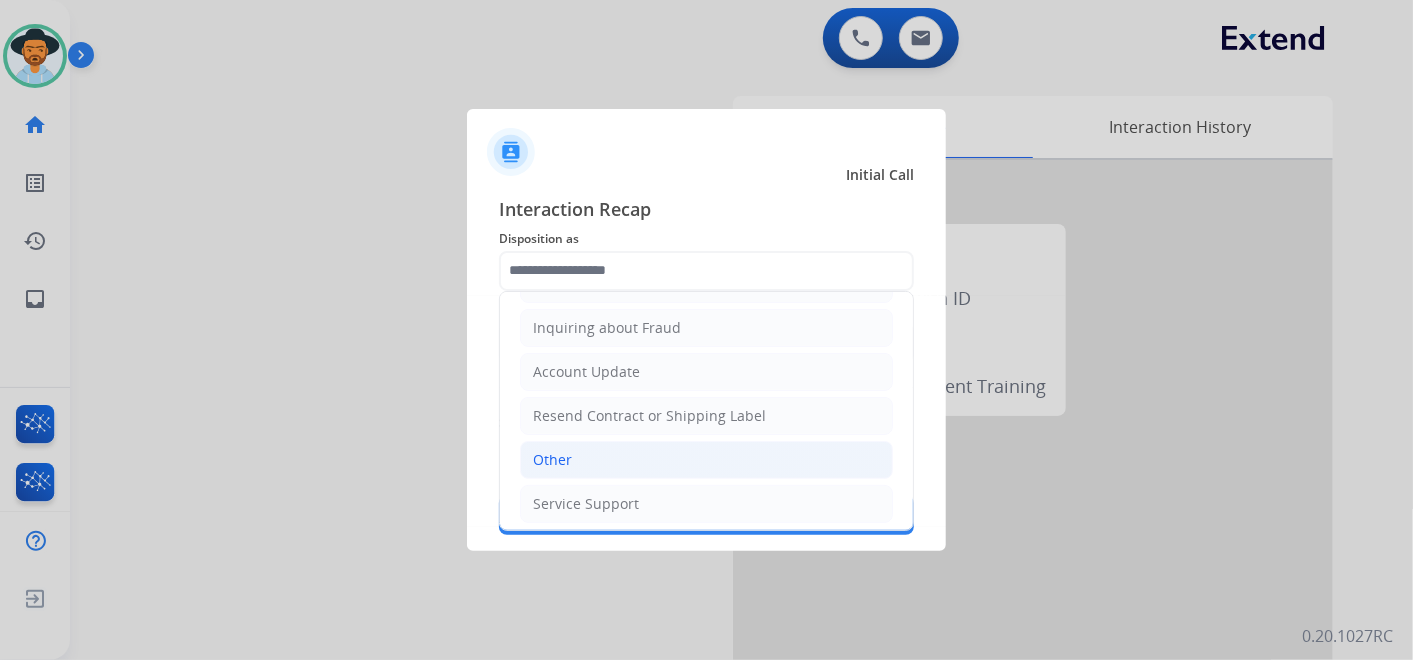 click on "Other" 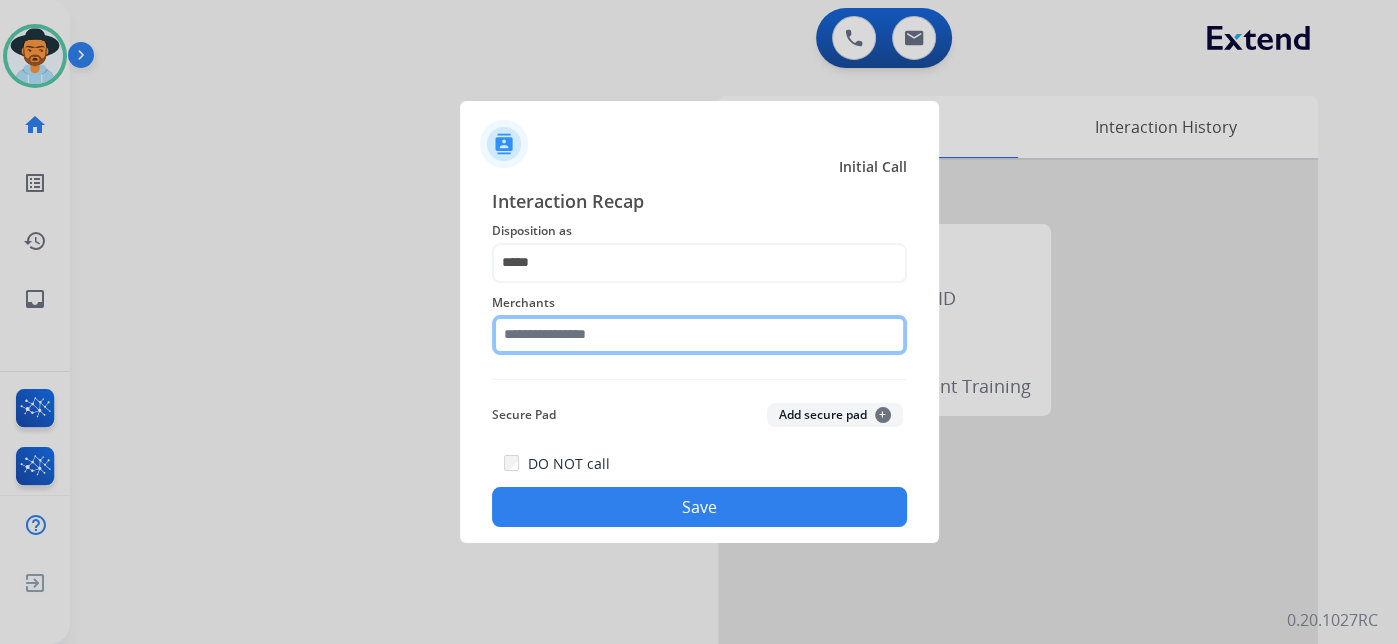 click on "Merchants" 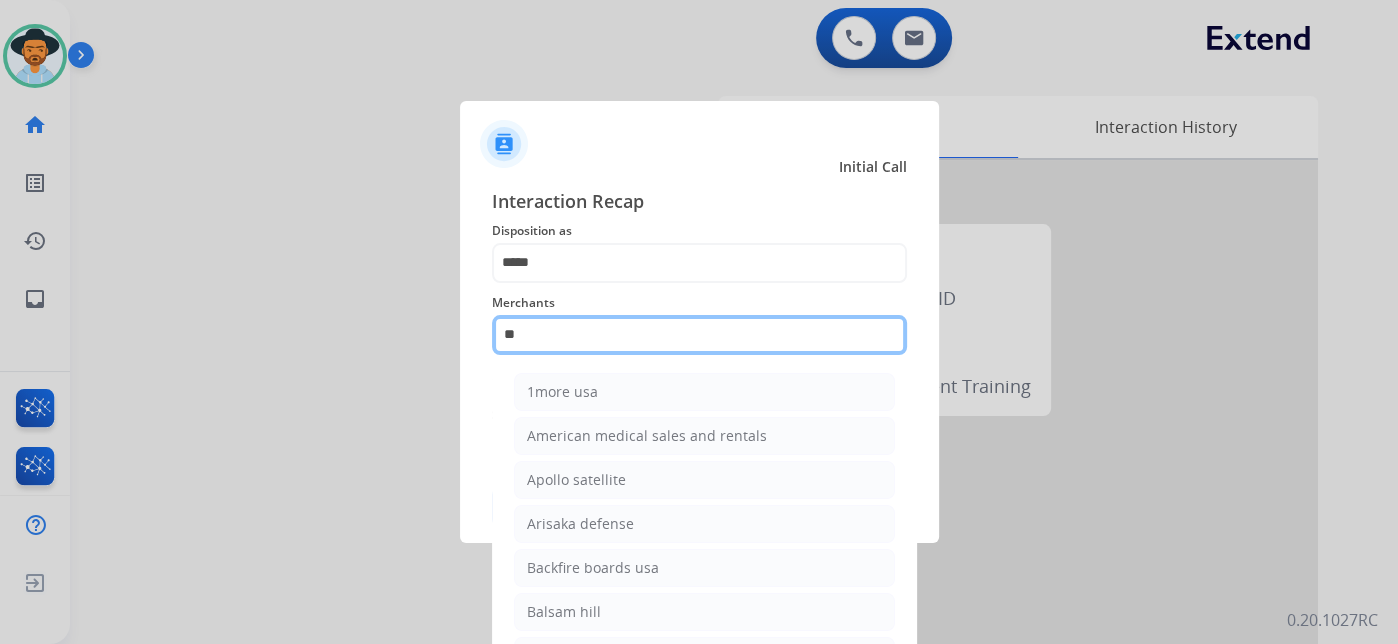 type on "*" 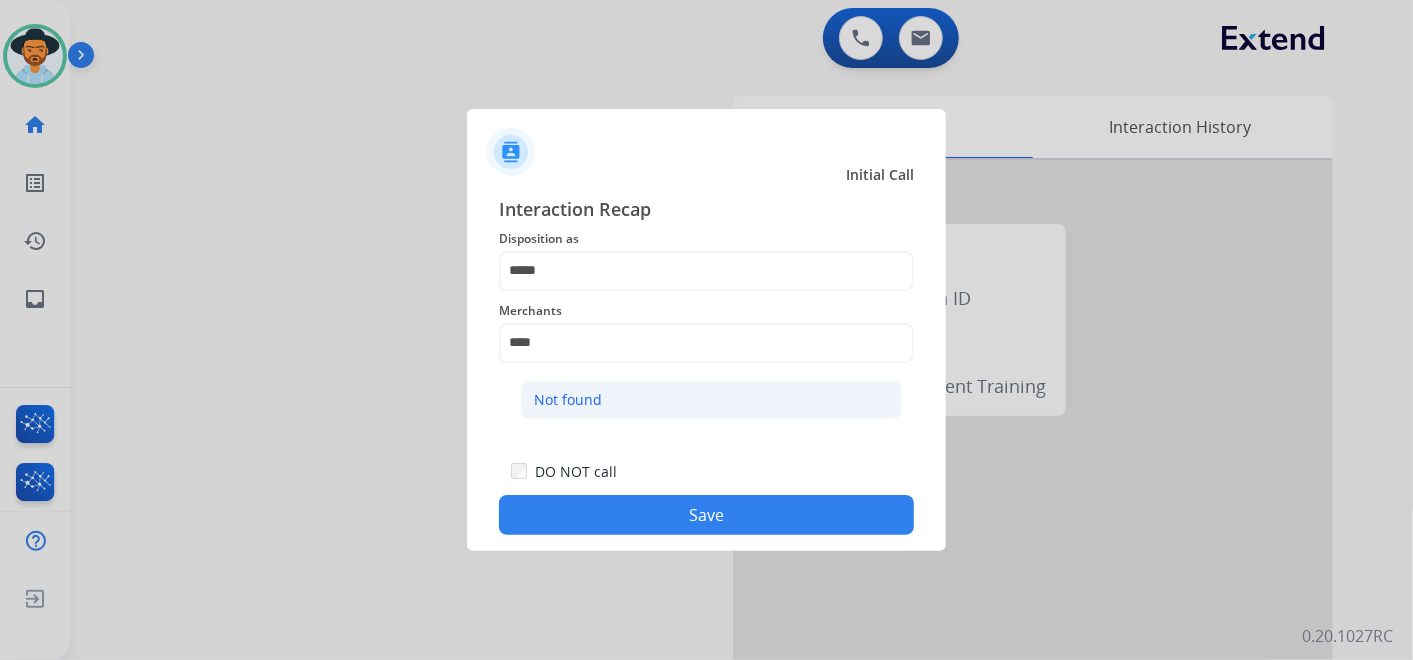 click on "Not found" 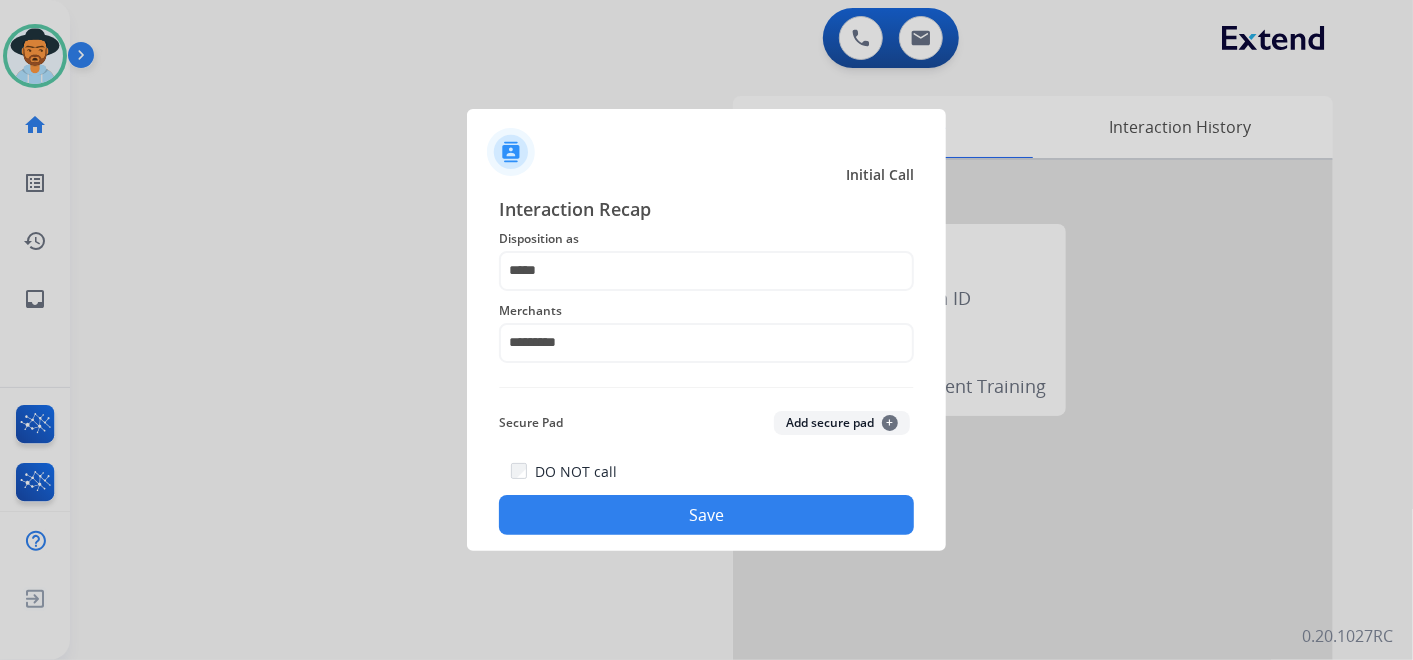 click on "Save" 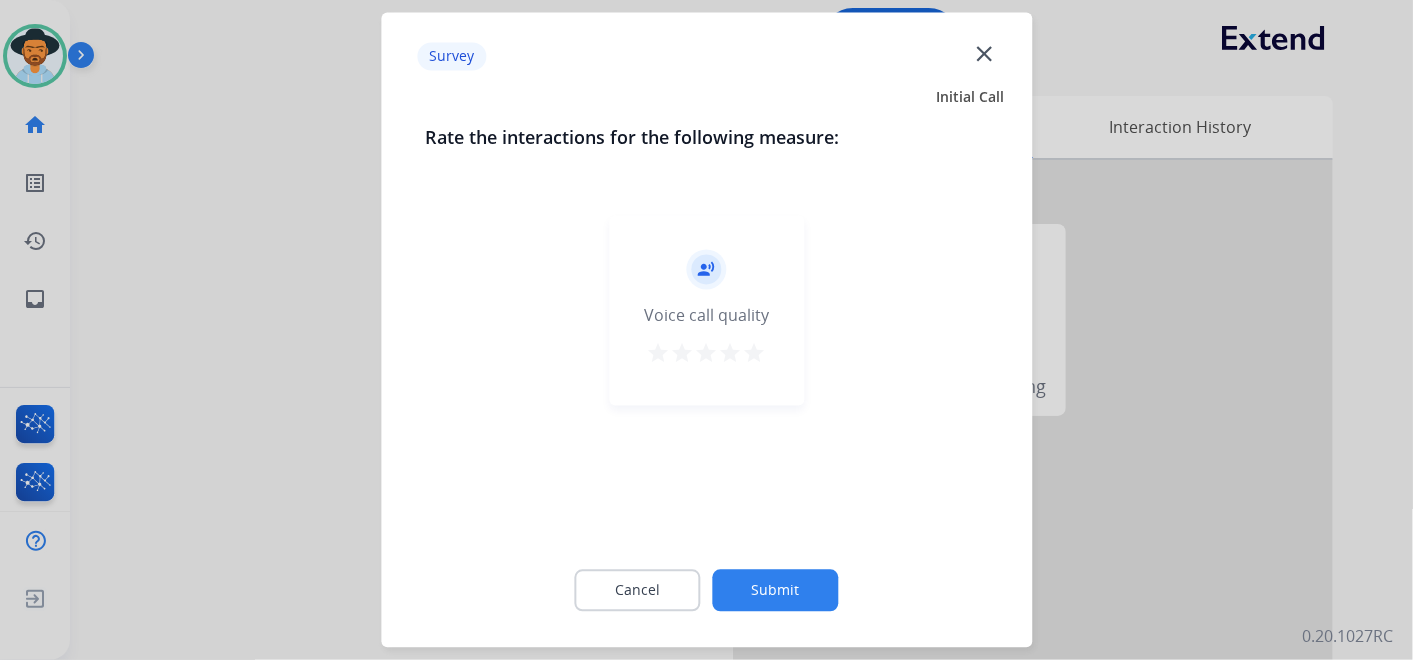 click on "Submit" 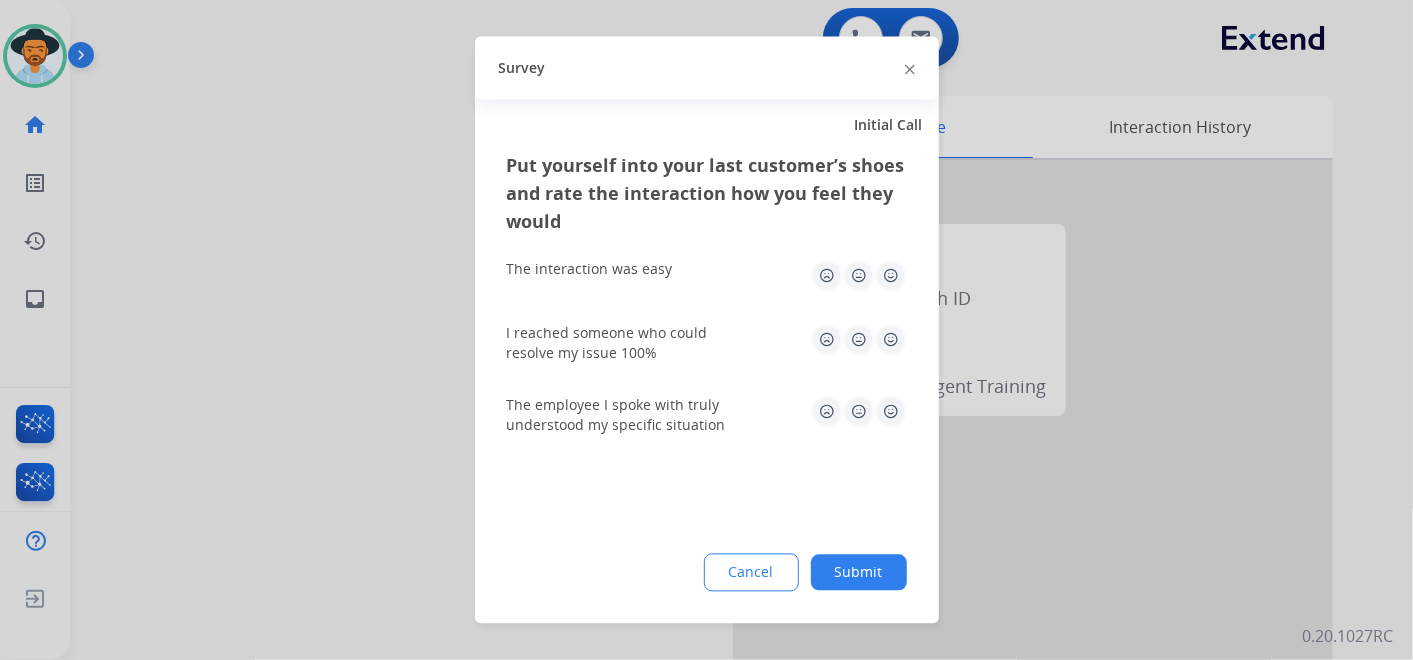 drag, startPoint x: 897, startPoint y: 591, endPoint x: 882, endPoint y: 577, distance: 20.518284 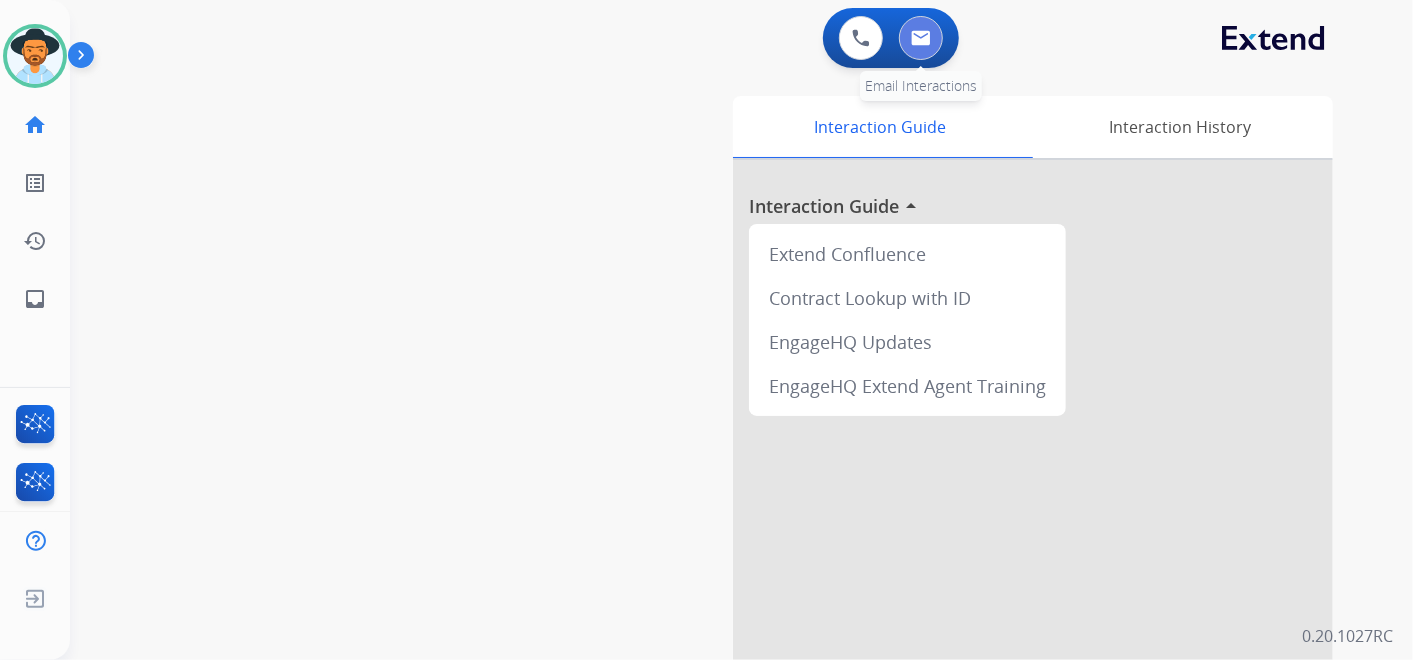 click at bounding box center [921, 38] 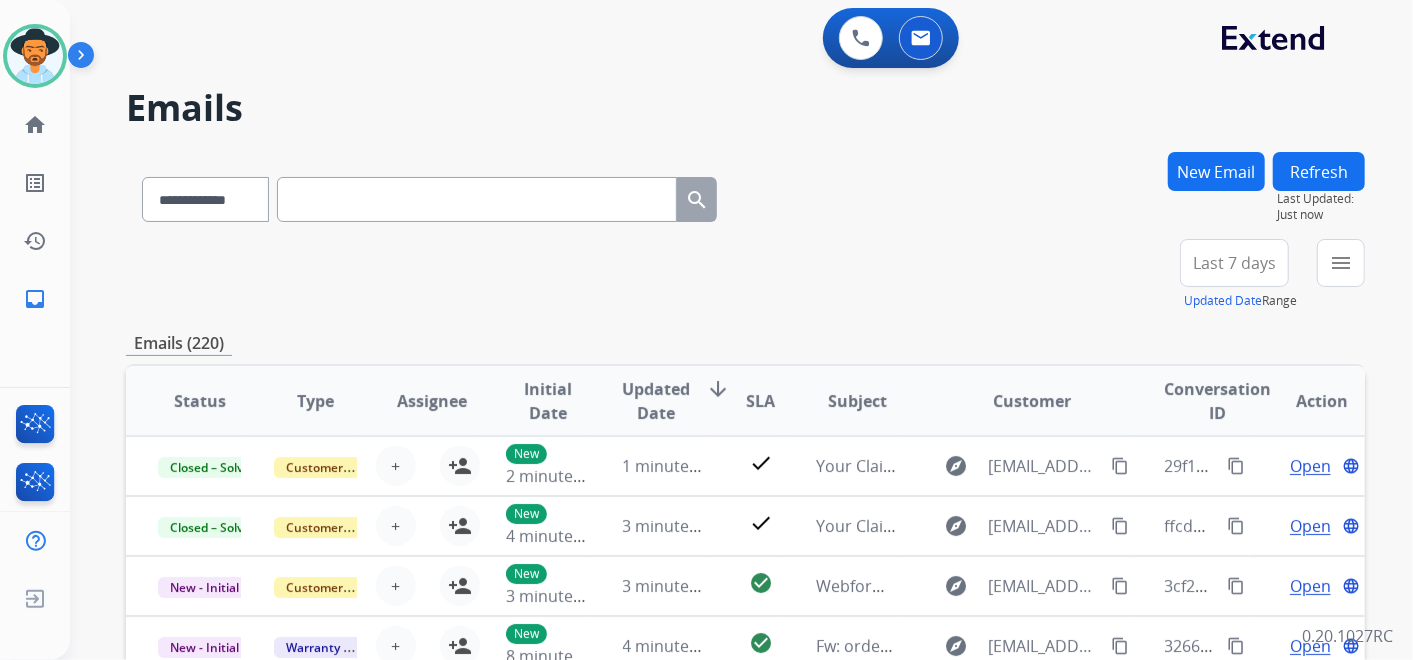 paste on "**********" 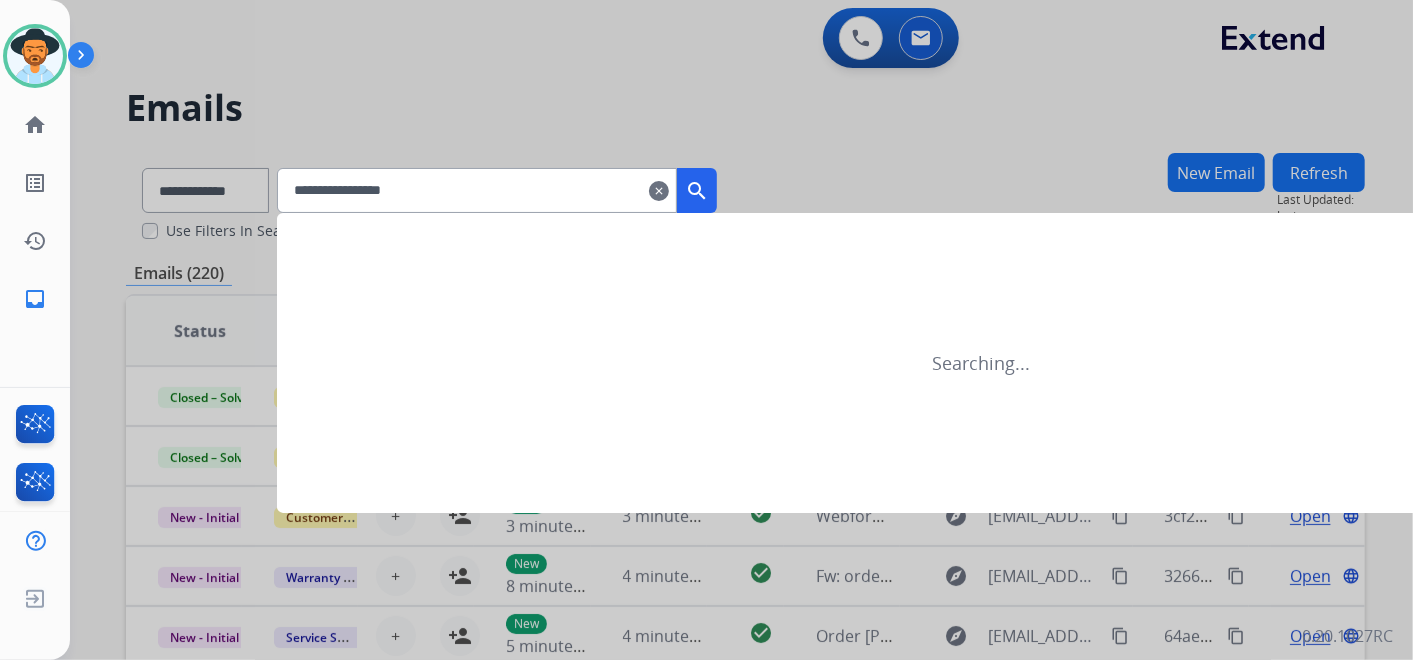 type on "**********" 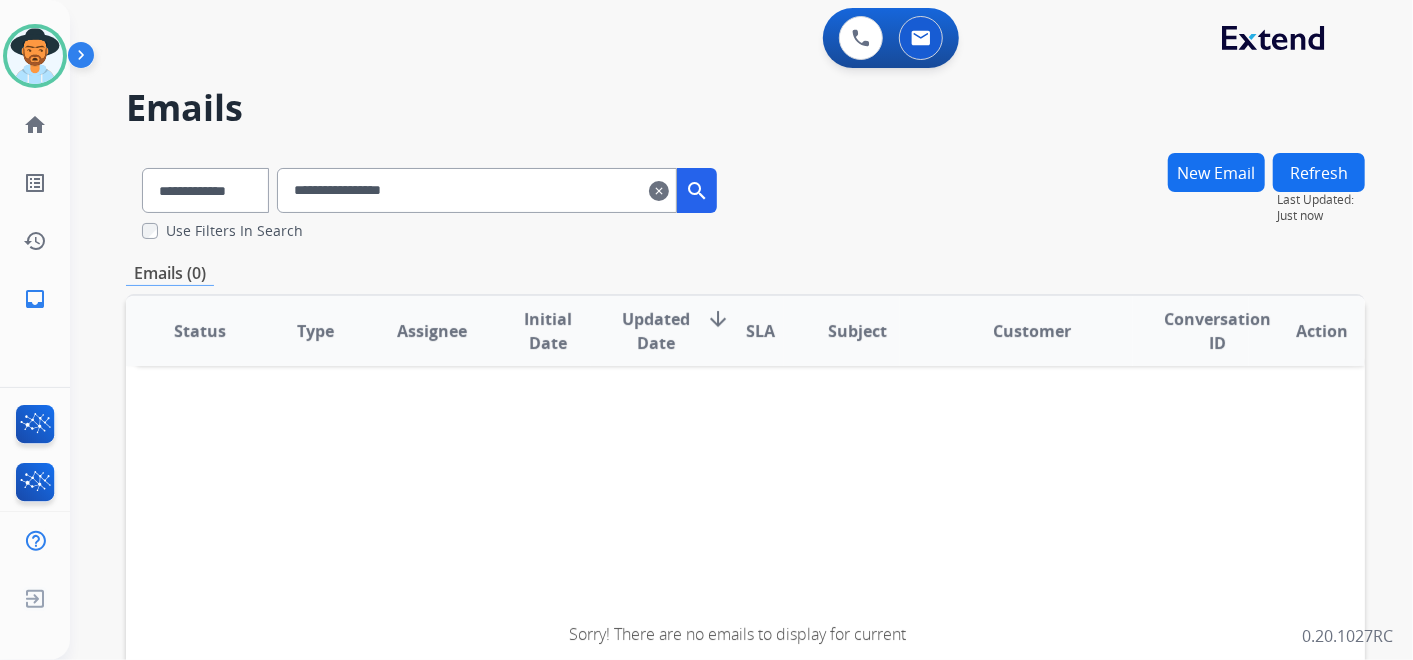 drag, startPoint x: 410, startPoint y: 189, endPoint x: 217, endPoint y: 195, distance: 193.09325 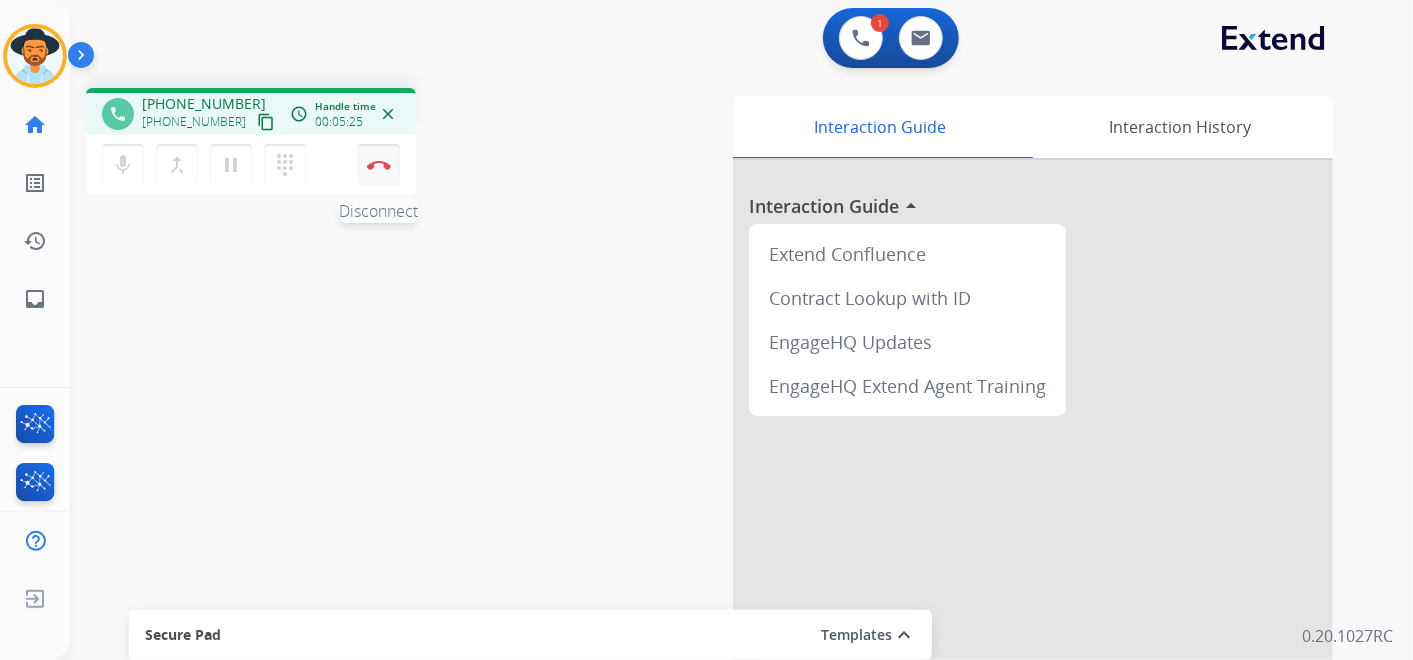 click at bounding box center [379, 165] 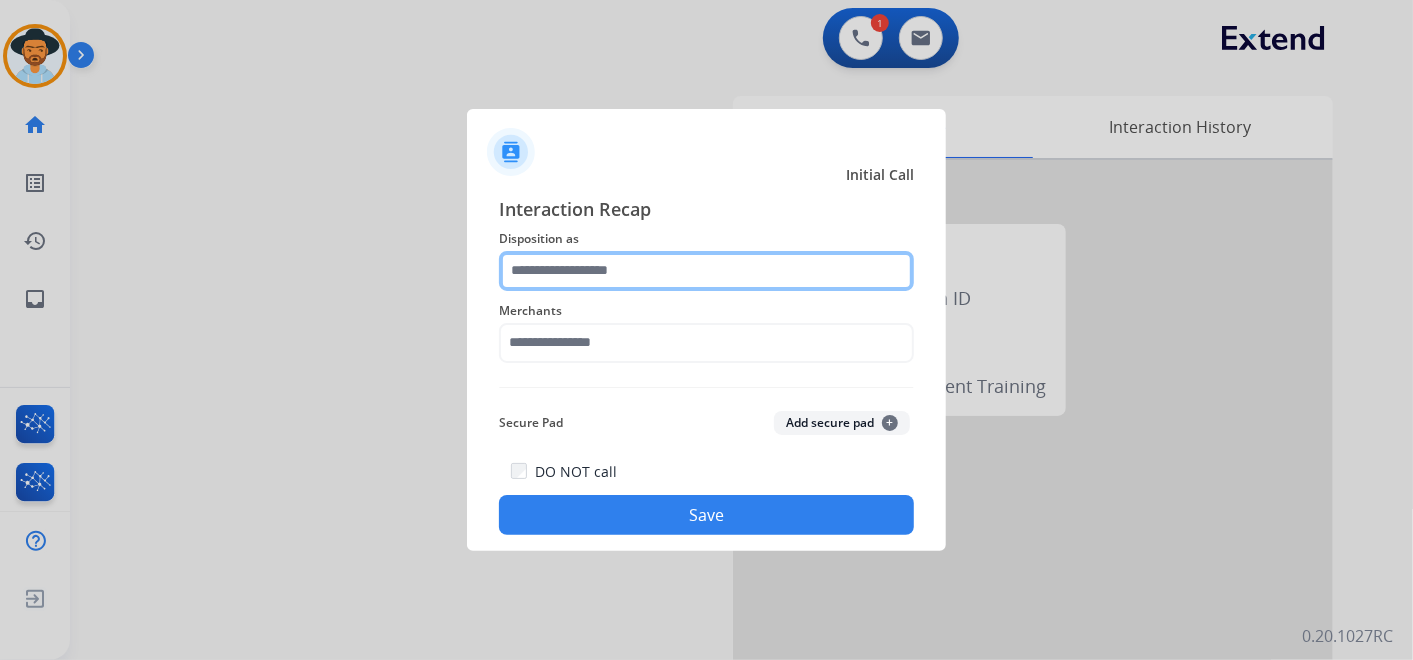 click 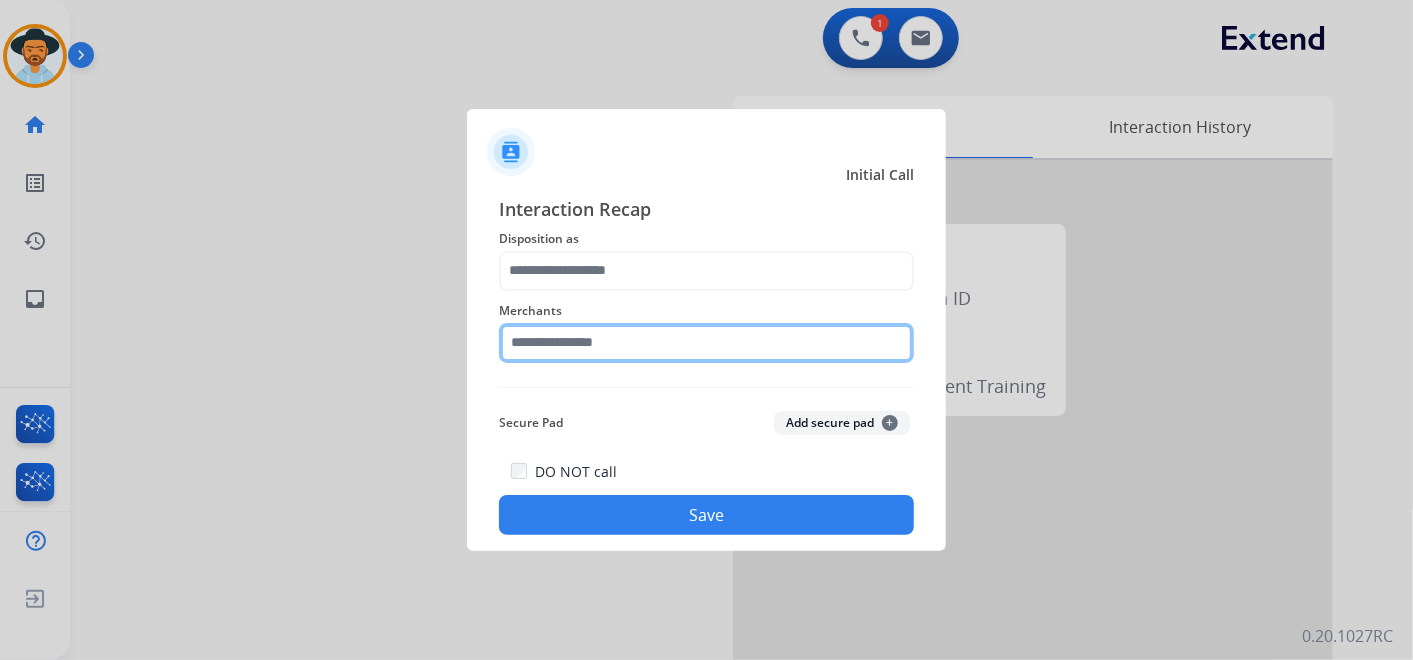 click 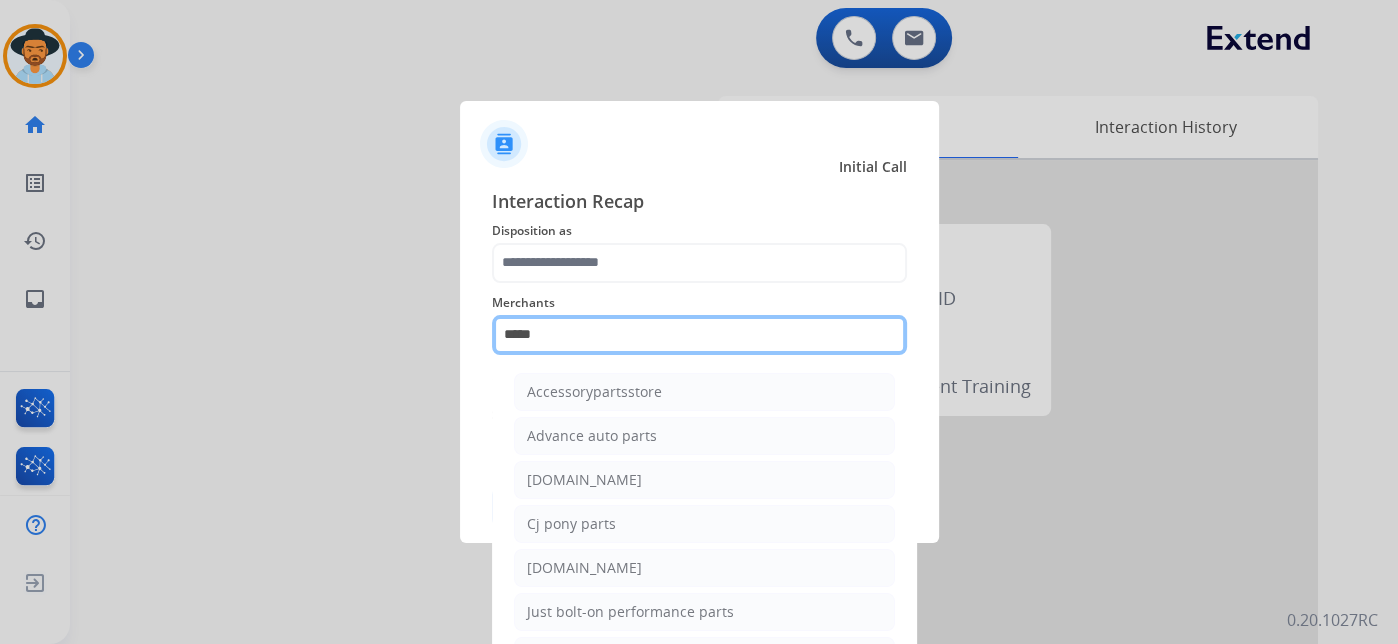 click on "*****" 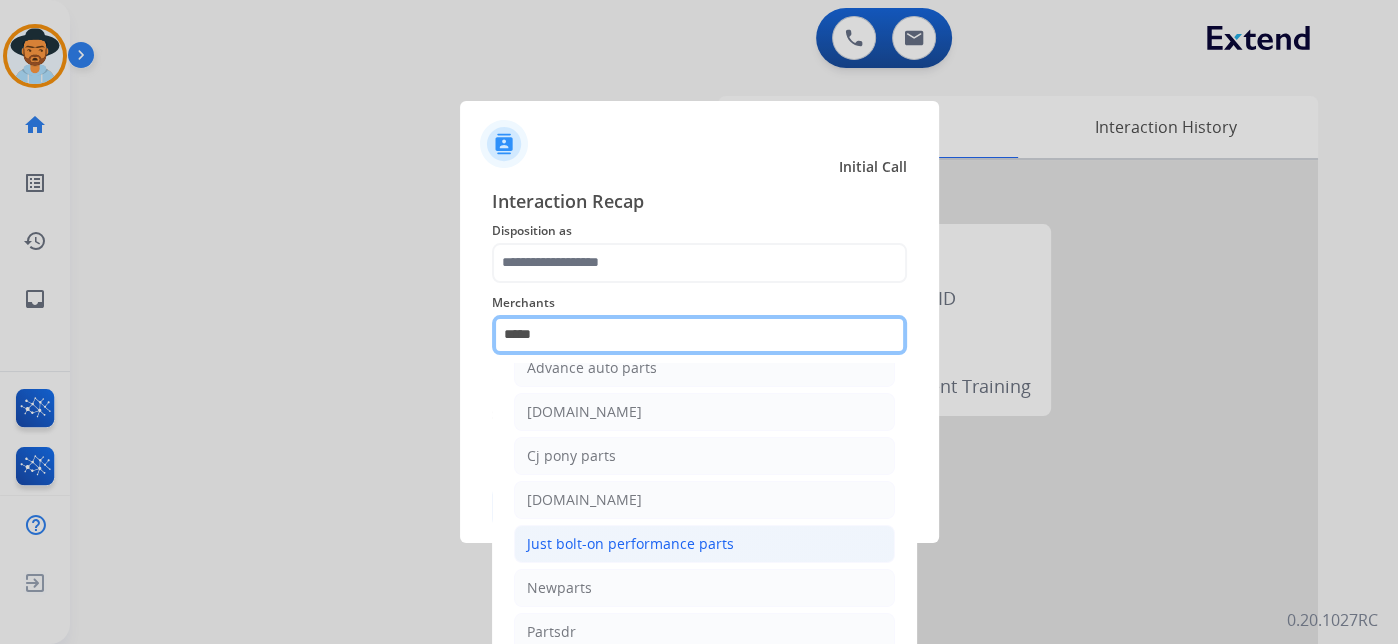 scroll, scrollTop: 158, scrollLeft: 0, axis: vertical 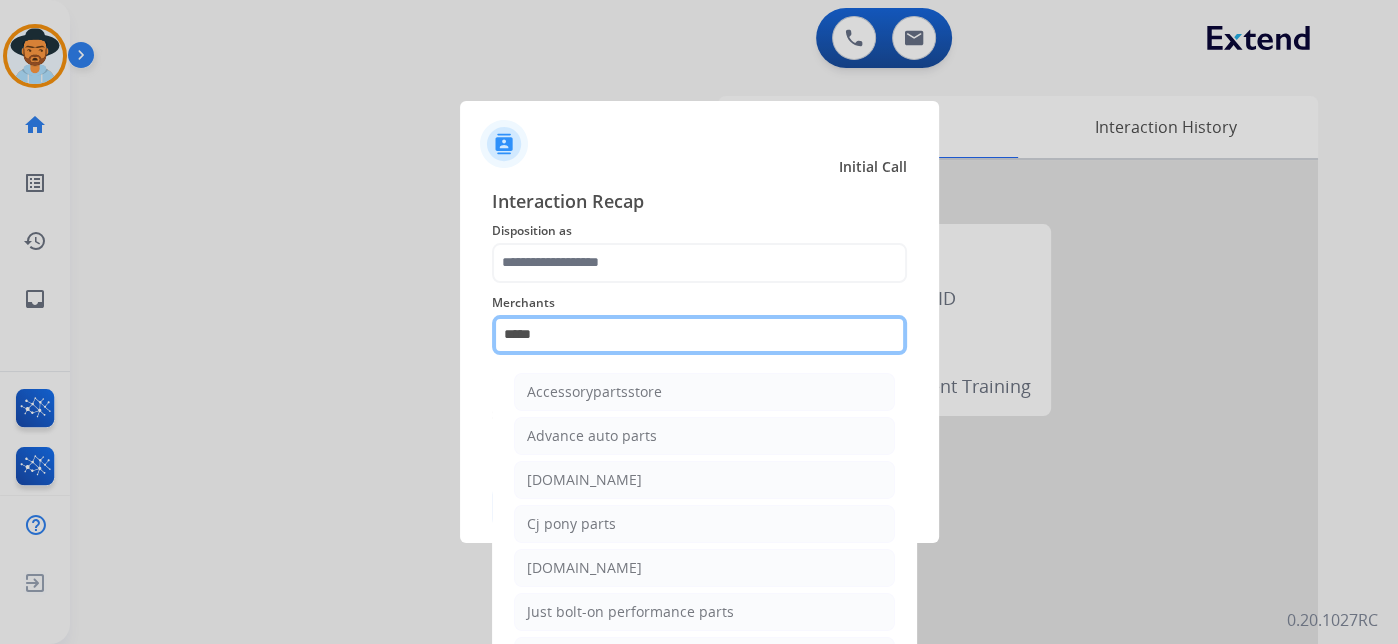 drag, startPoint x: 687, startPoint y: 327, endPoint x: 0, endPoint y: 342, distance: 687.16376 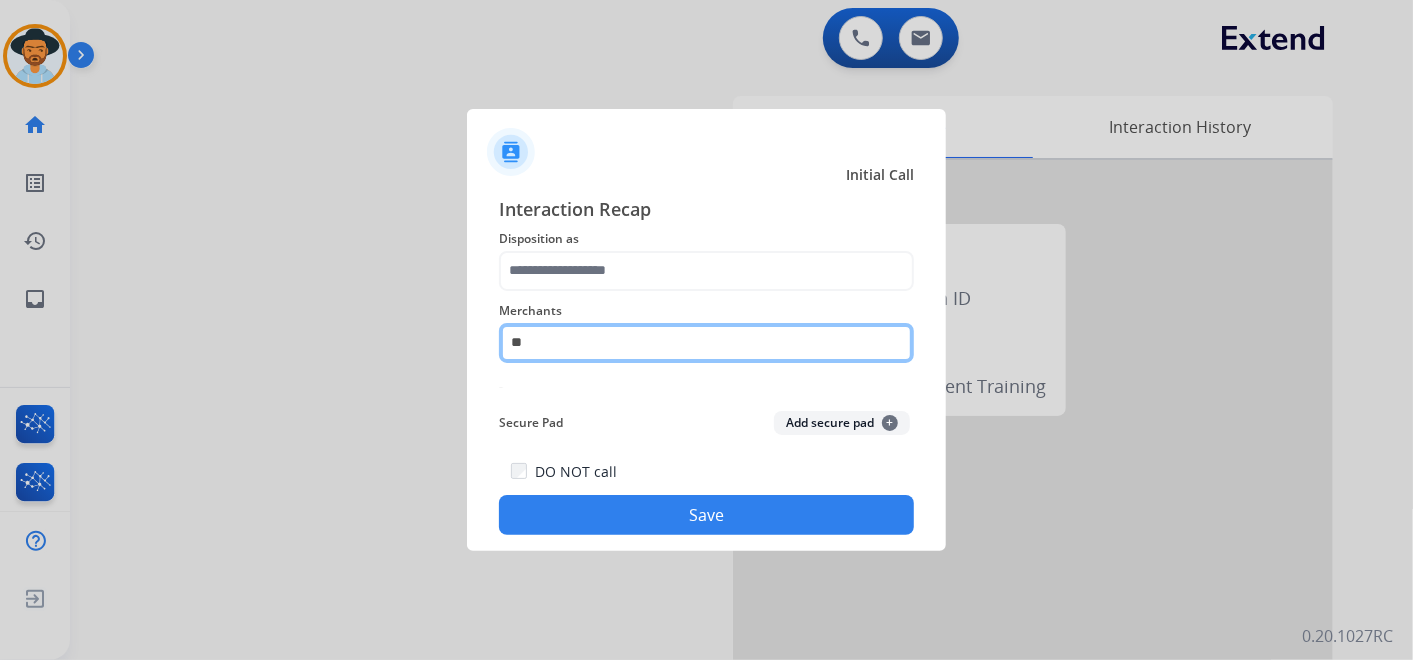 type on "*" 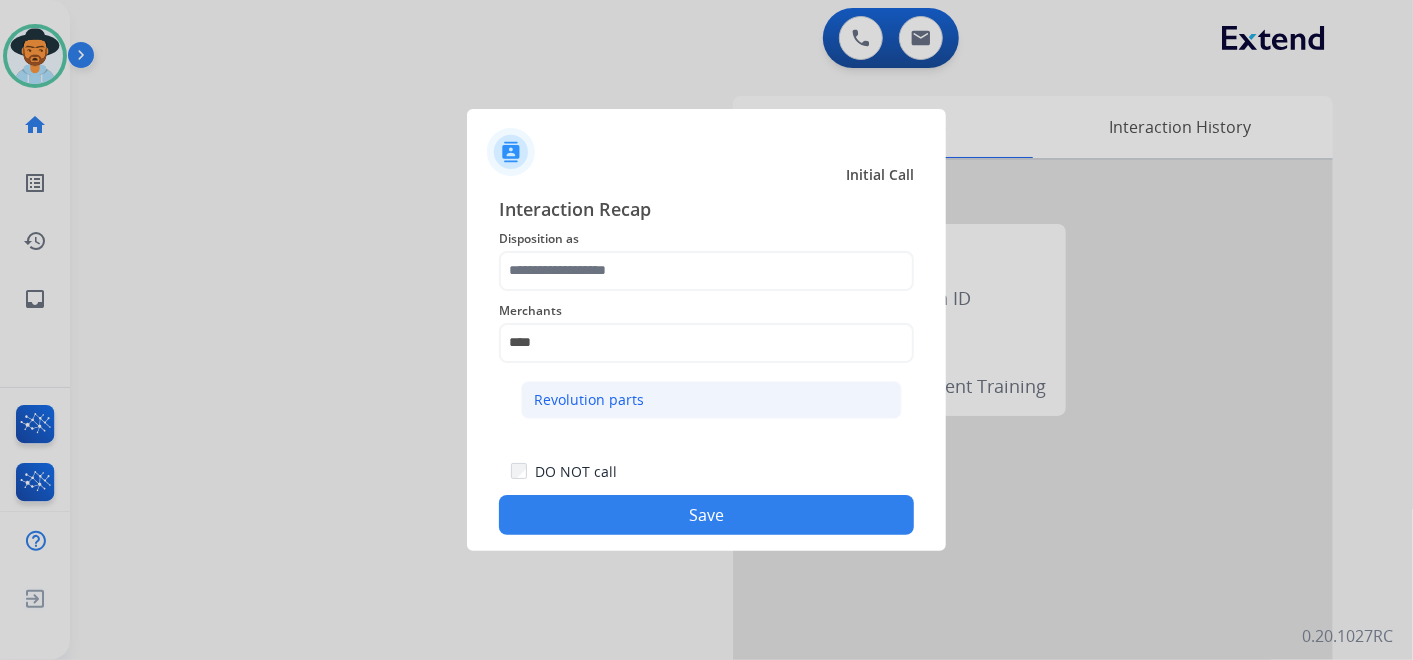 click on "Revolution parts" 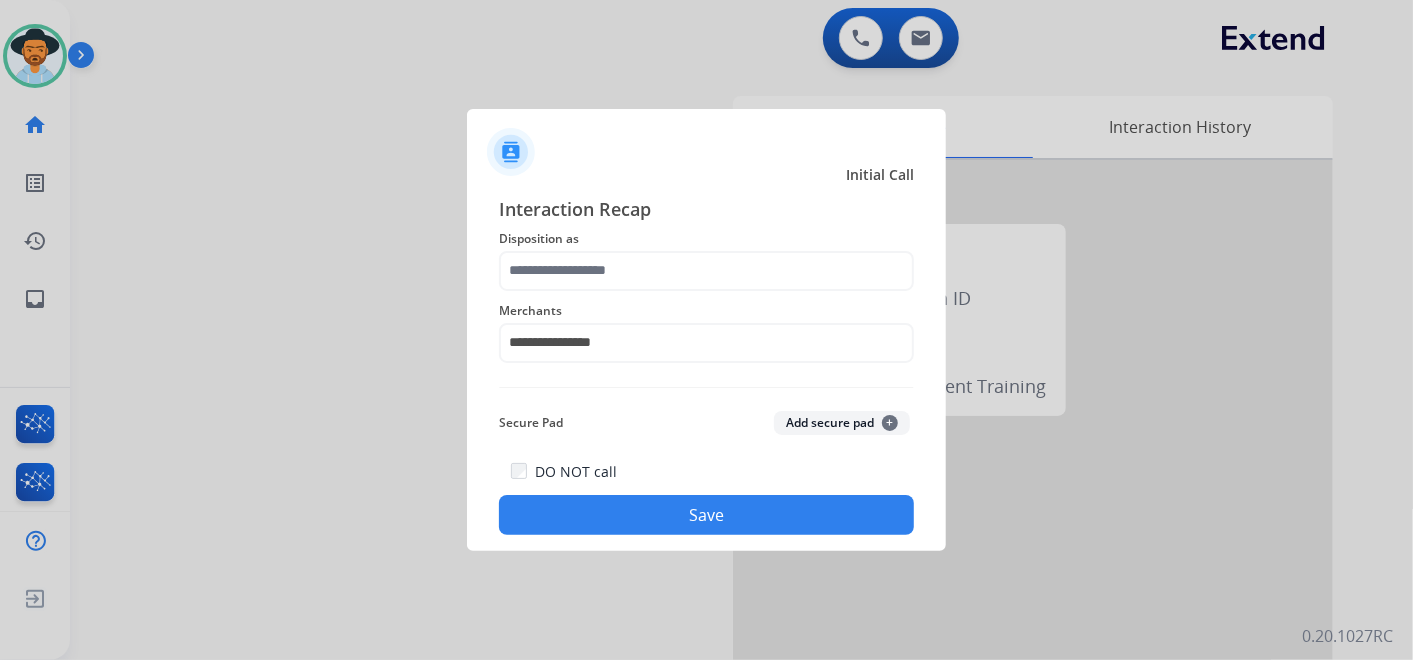 click on "Save" 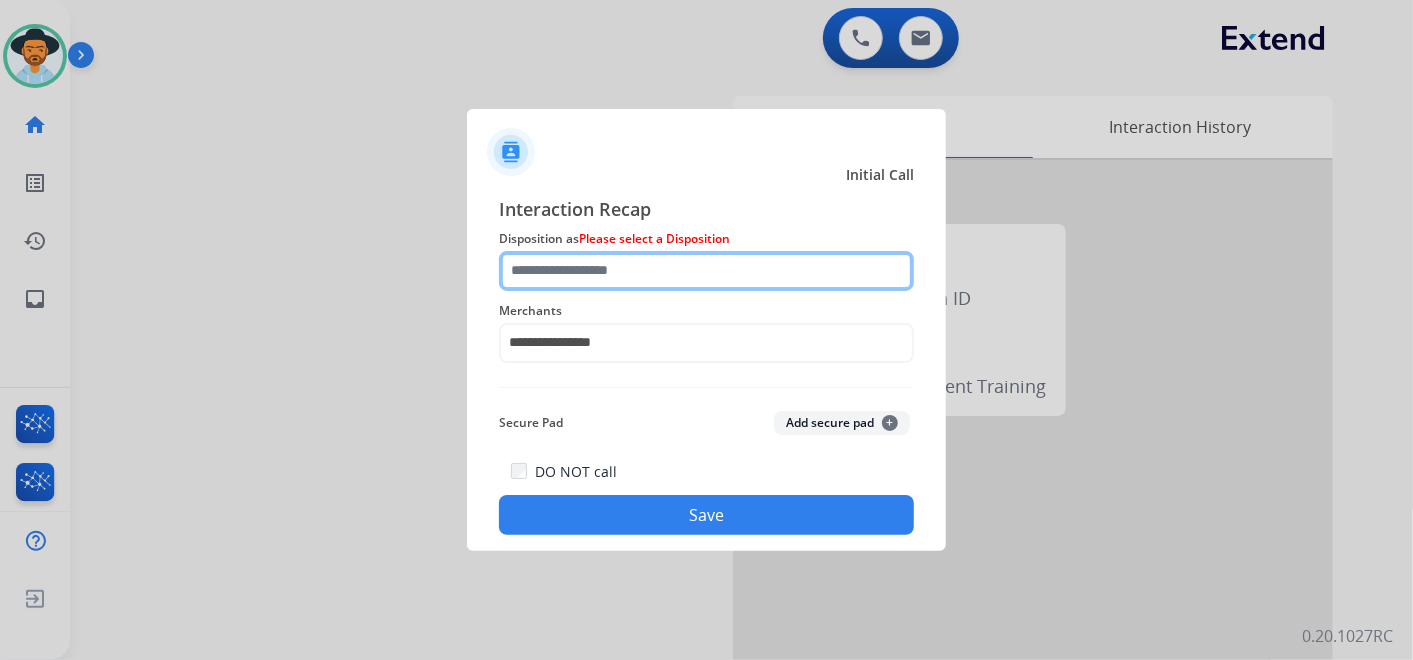 click 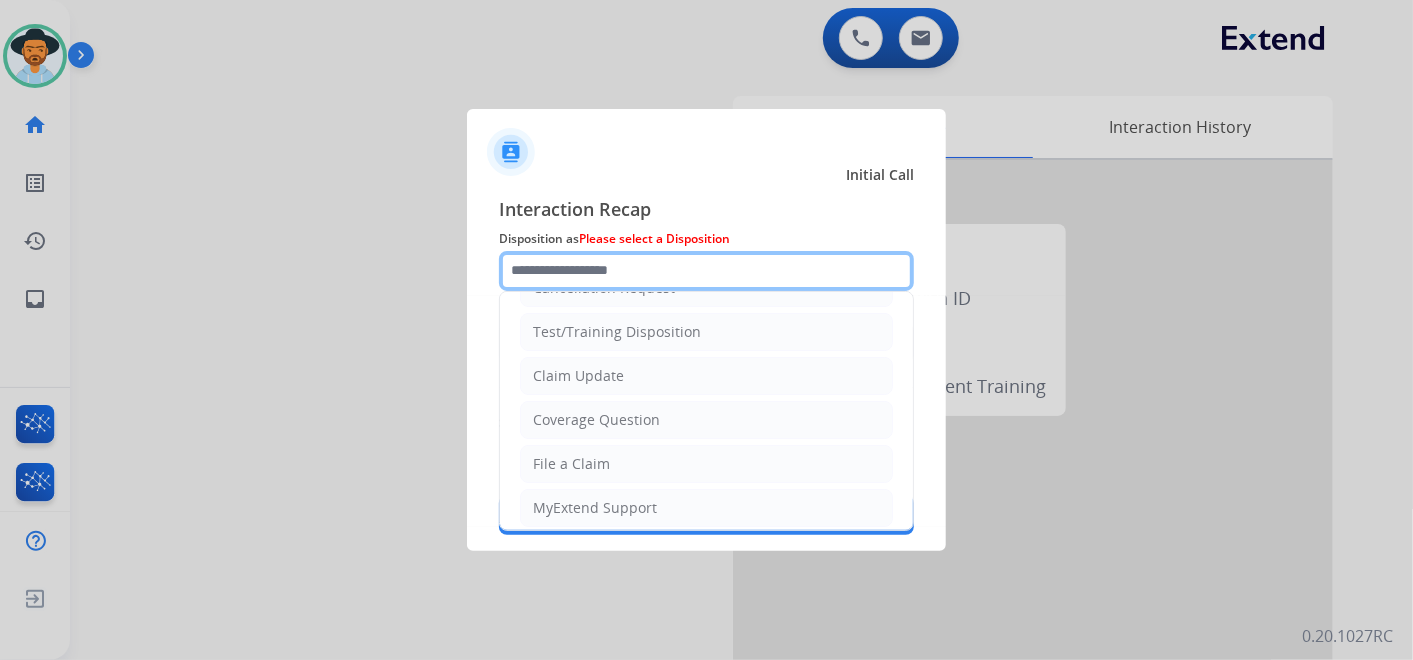 scroll, scrollTop: 0, scrollLeft: 0, axis: both 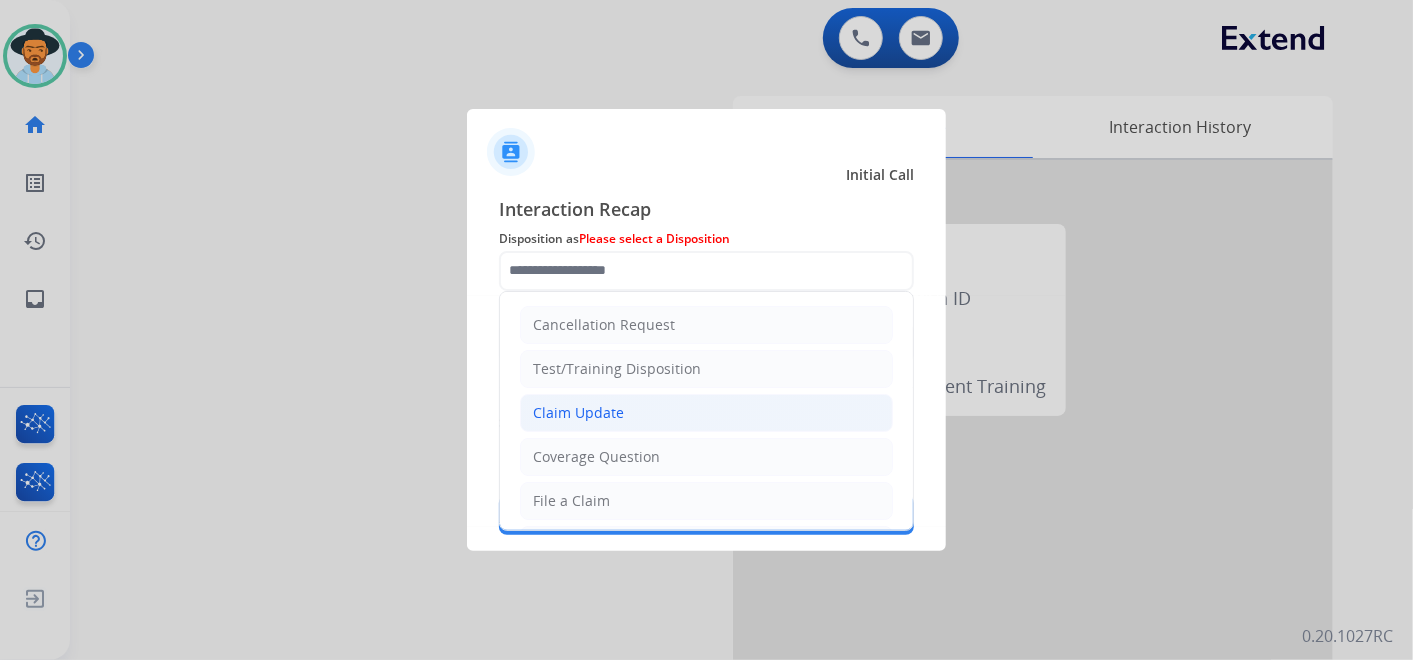 click on "Claim Update" 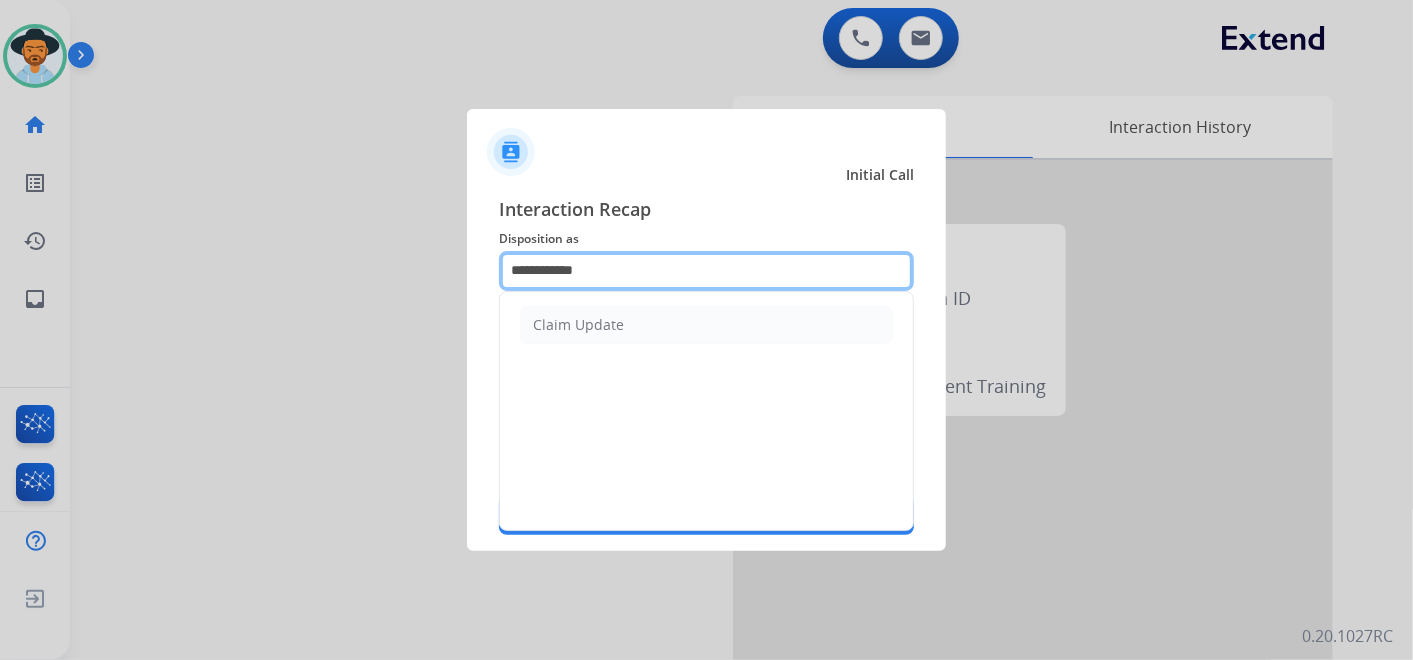 click on "**********" 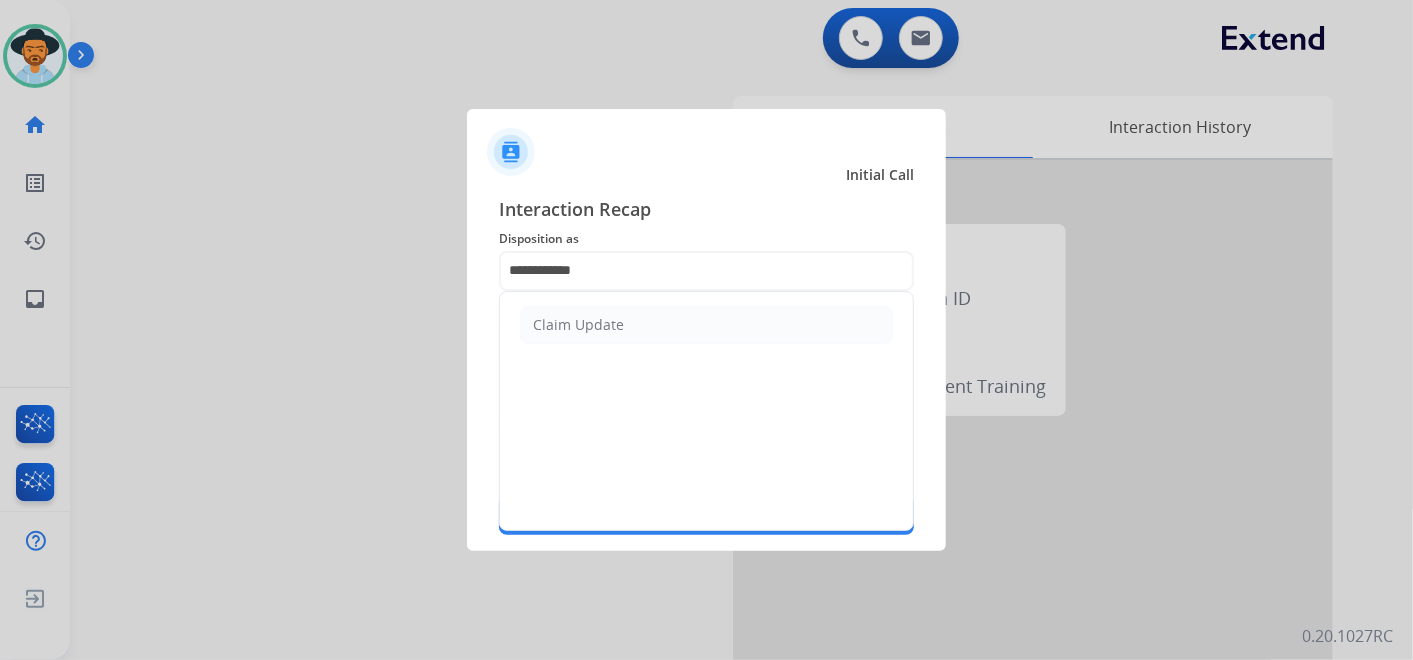 click on "Claim Update" 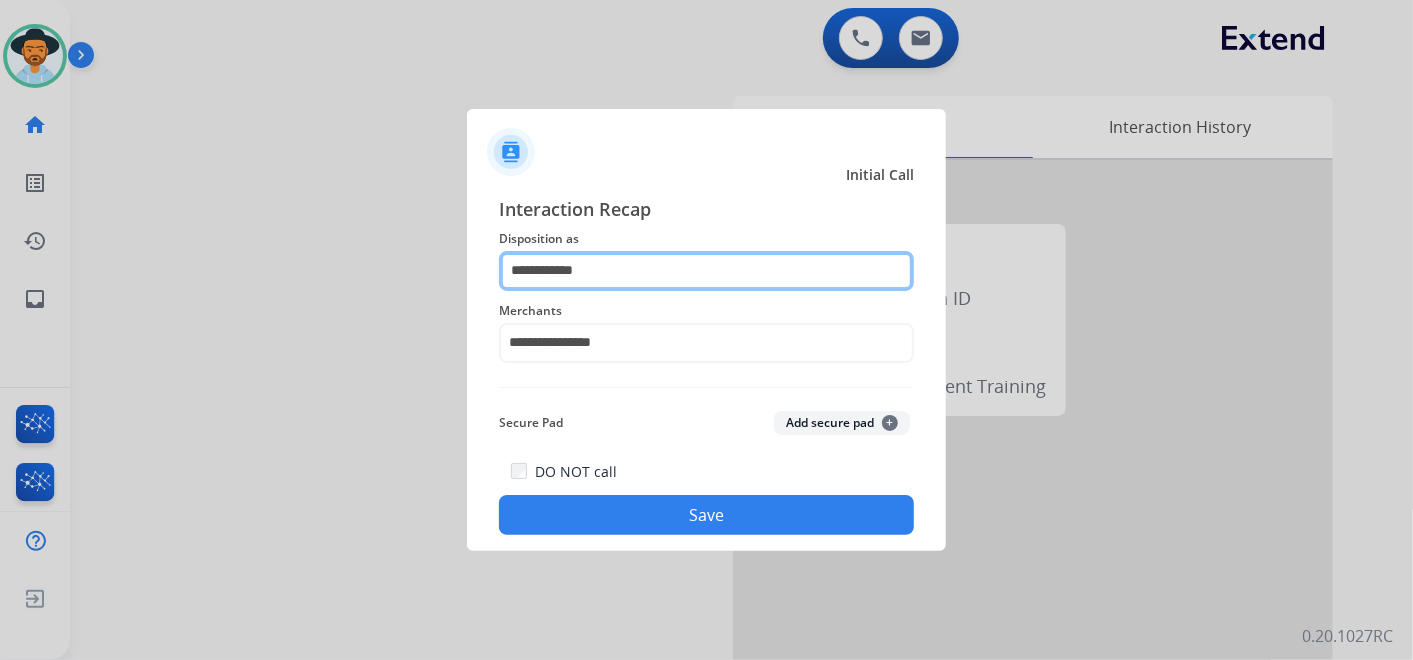 drag, startPoint x: 603, startPoint y: 262, endPoint x: 357, endPoint y: 269, distance: 246.09958 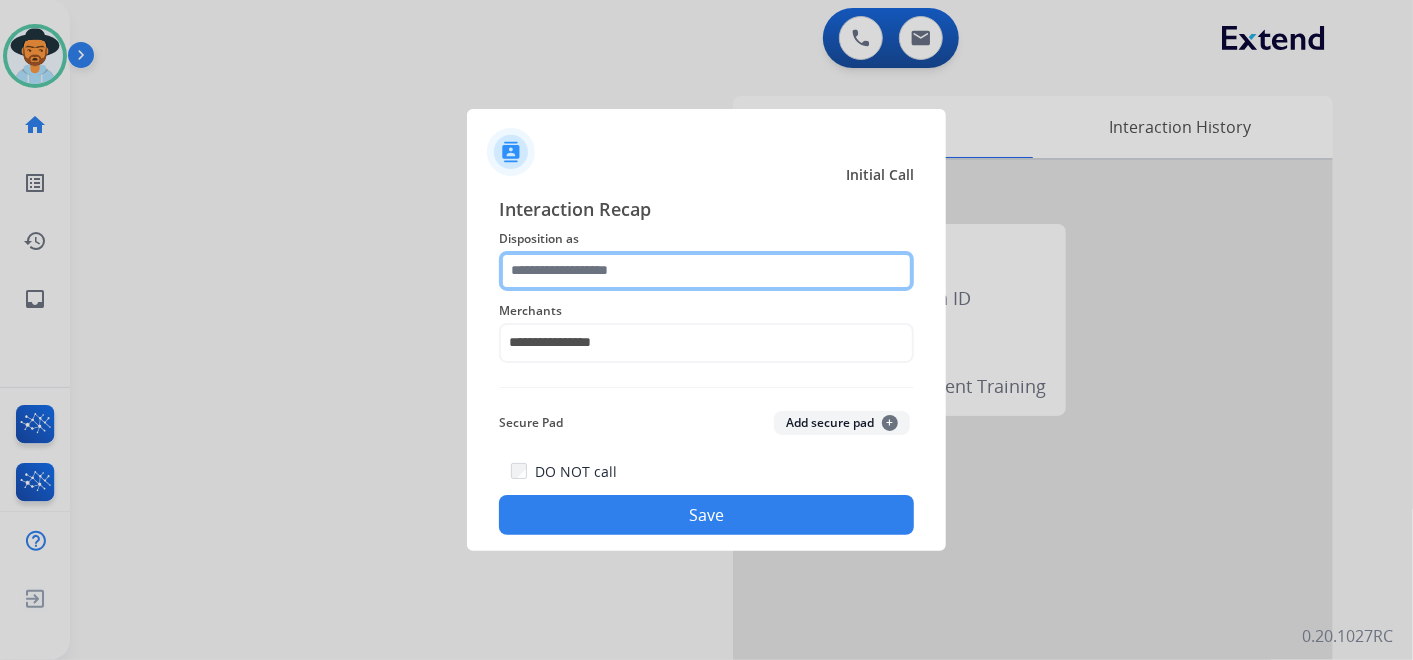 click 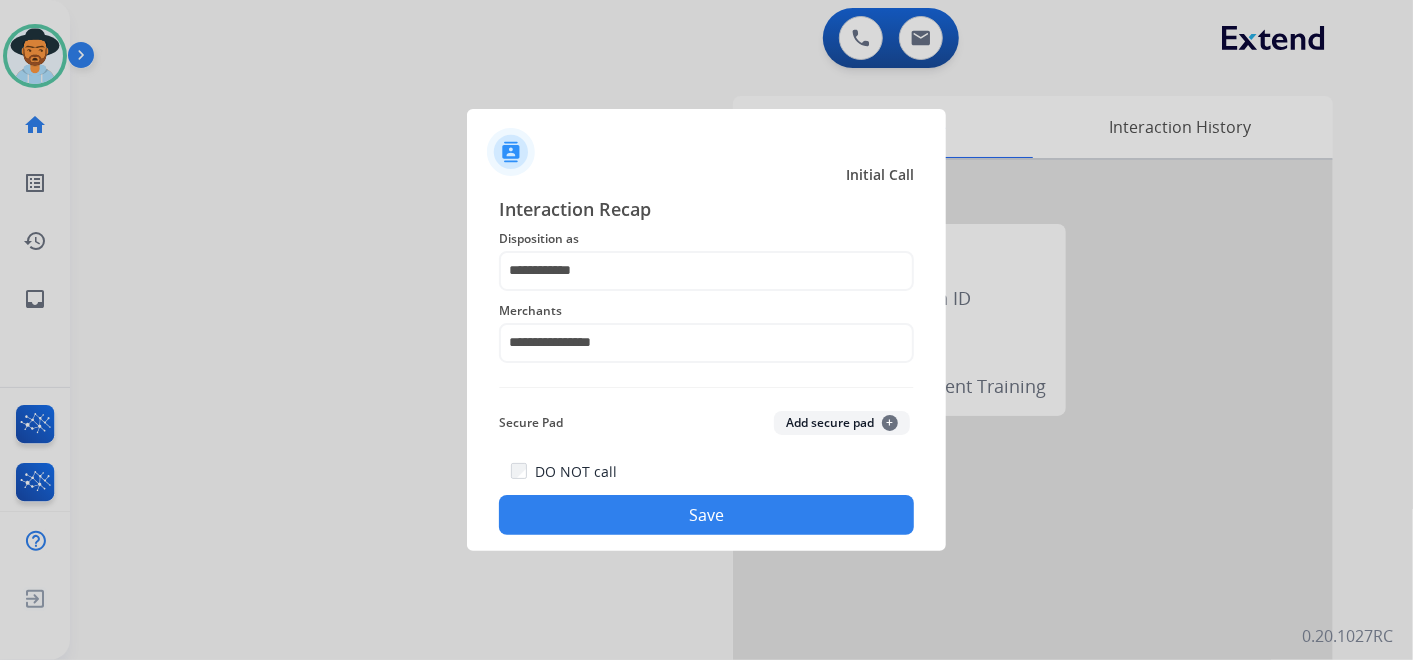 click on "Save" 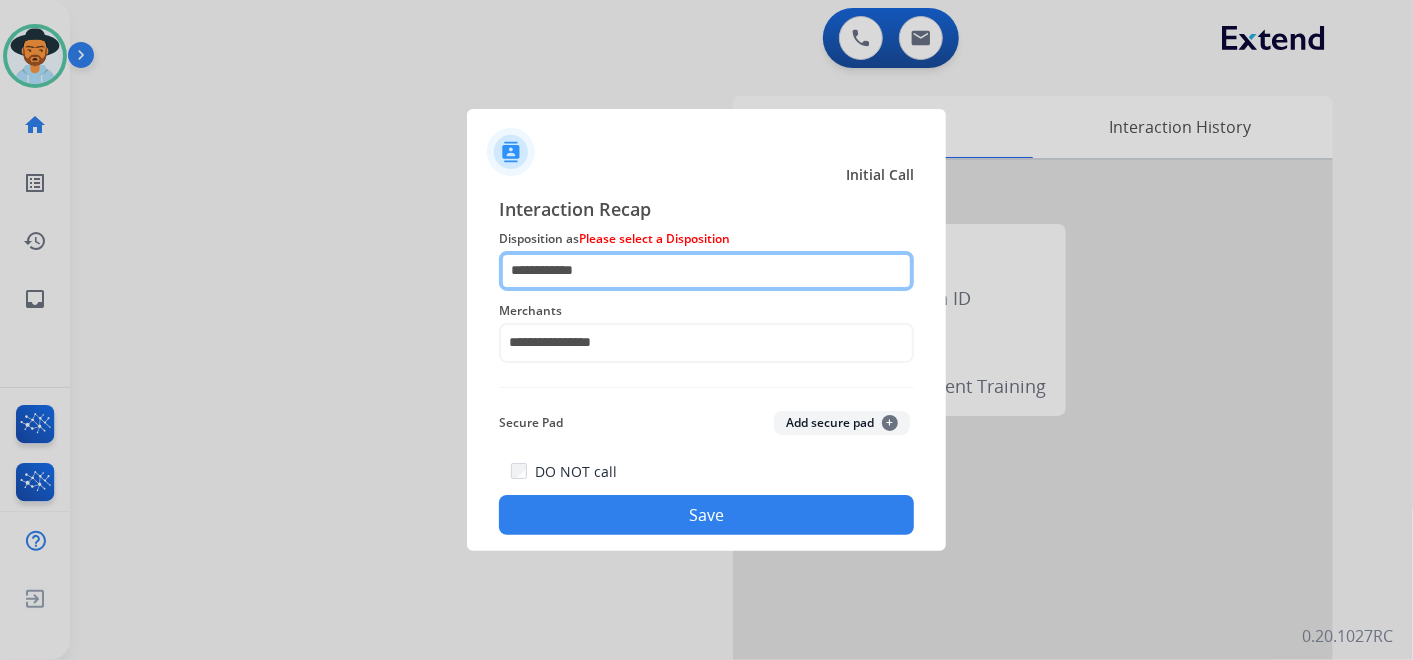 drag, startPoint x: 640, startPoint y: 268, endPoint x: 630, endPoint y: 277, distance: 13.453624 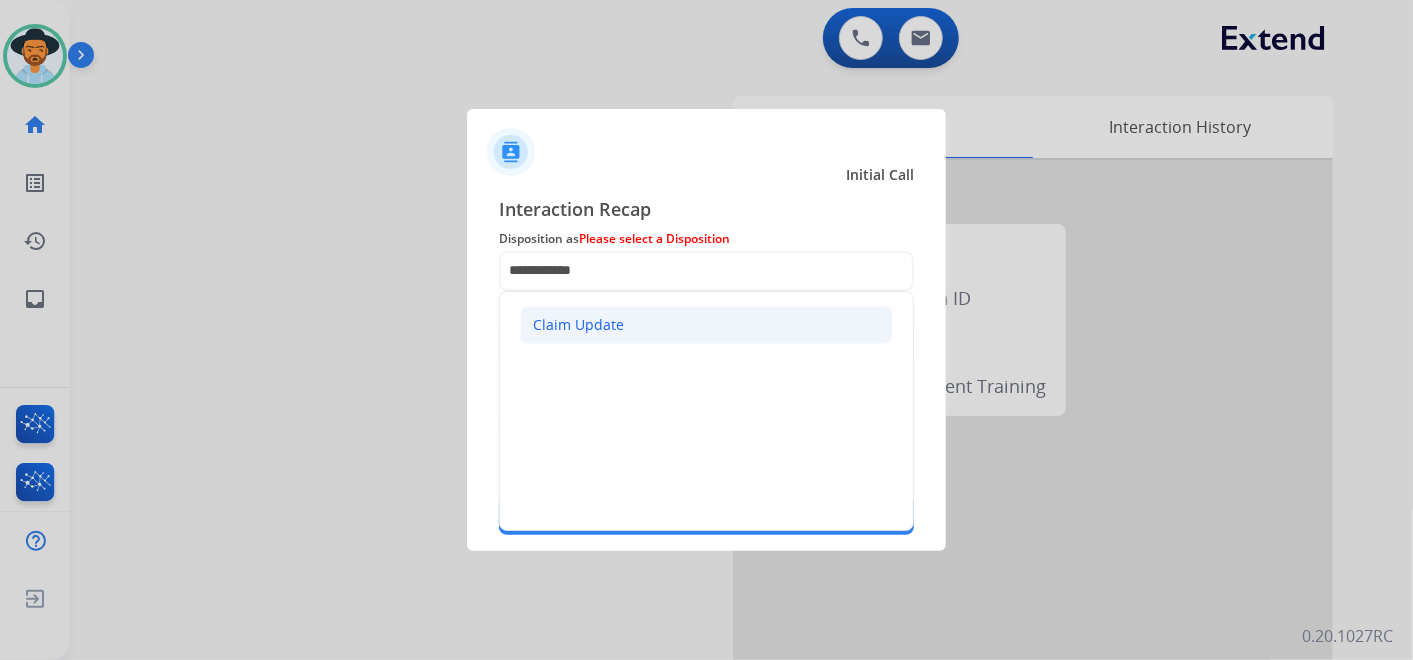 click on "Claim Update" 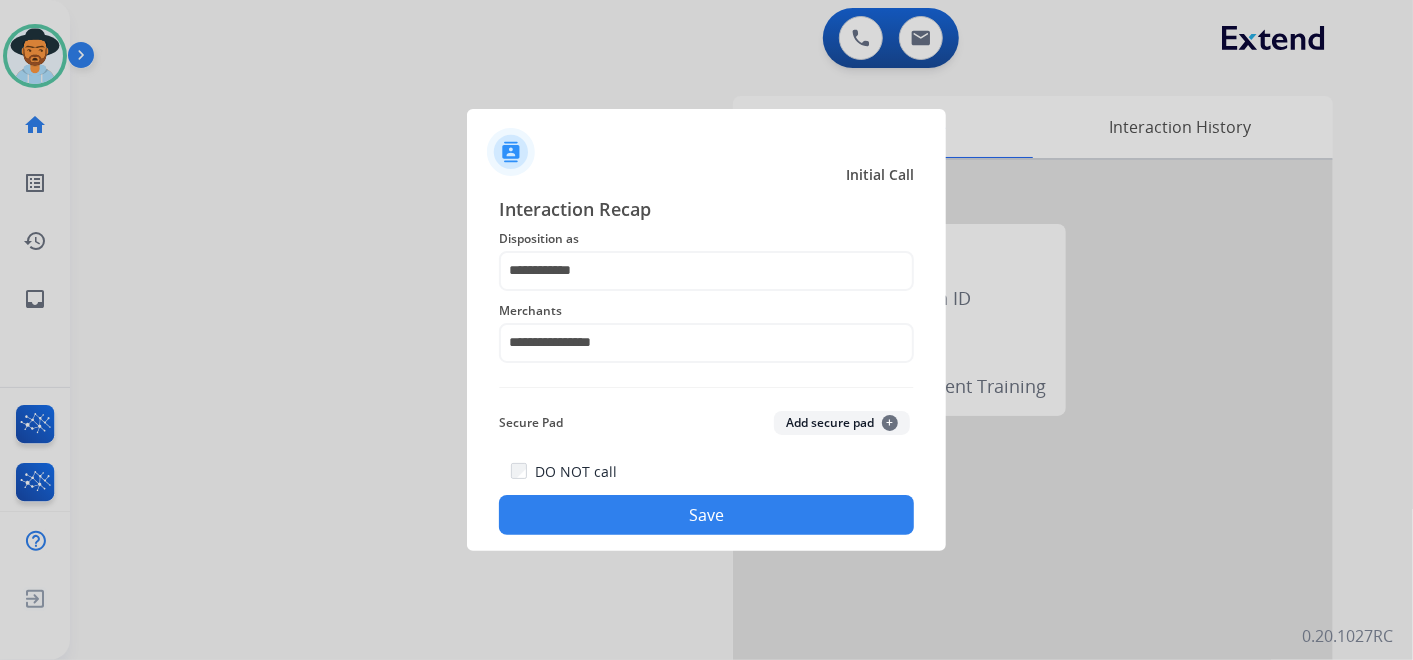 click at bounding box center (706, 330) 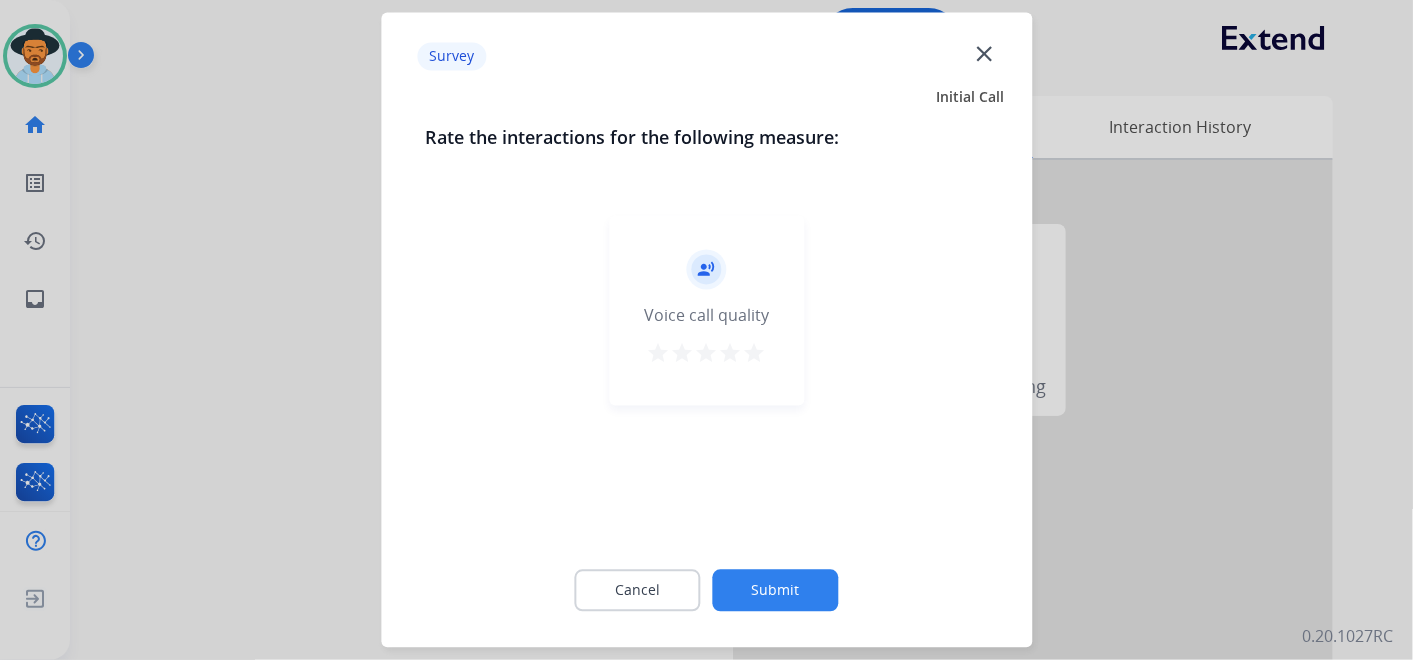 click on "Submit" 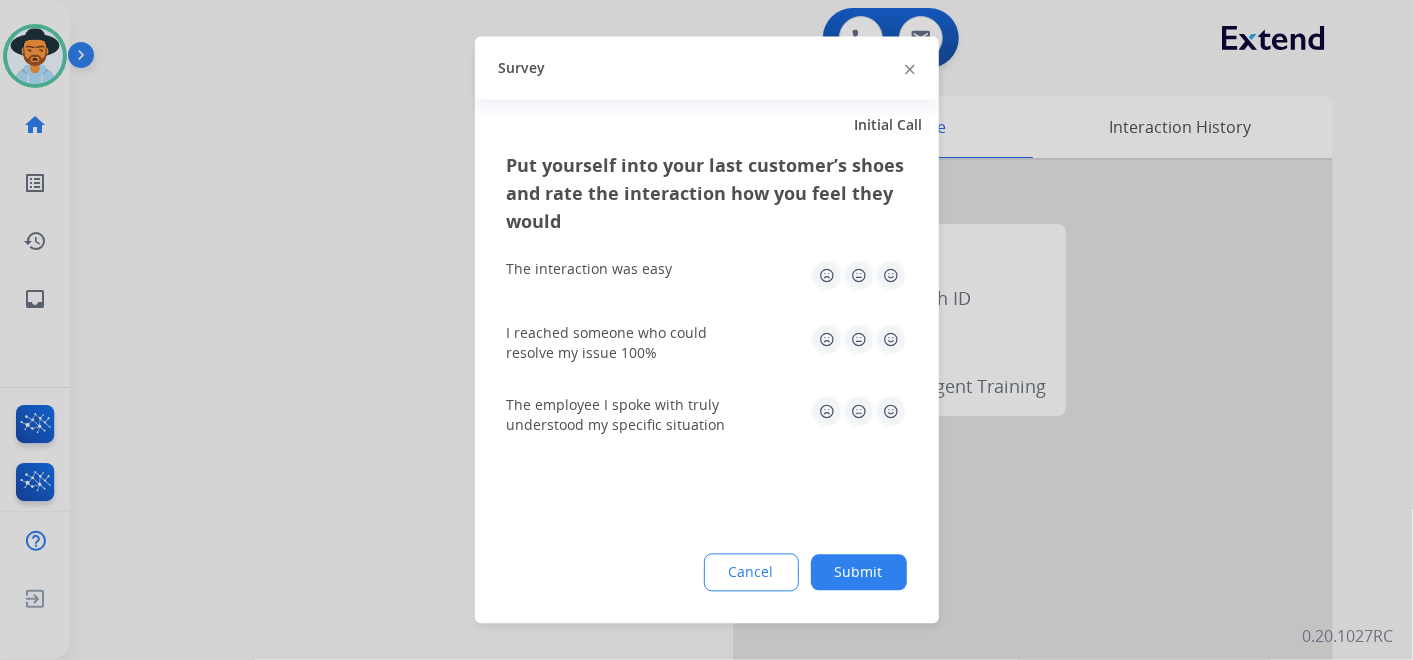 click on "Submit" 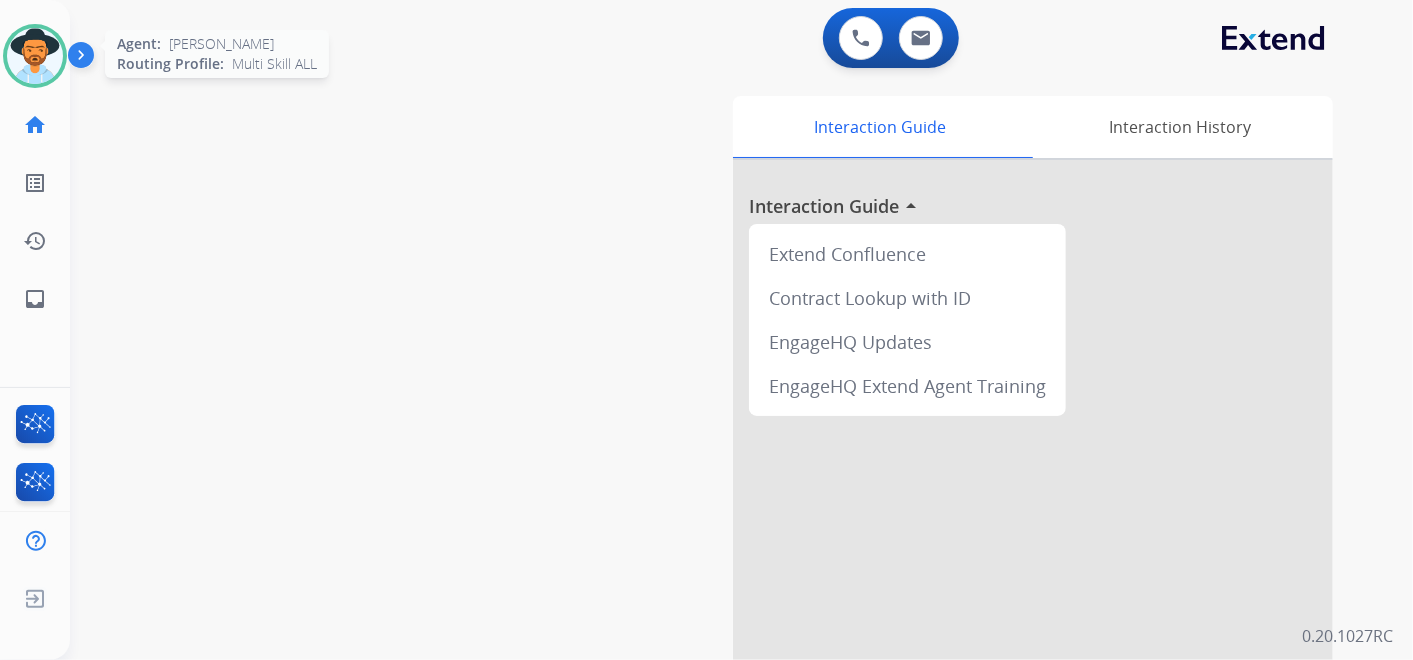 click at bounding box center [35, 56] 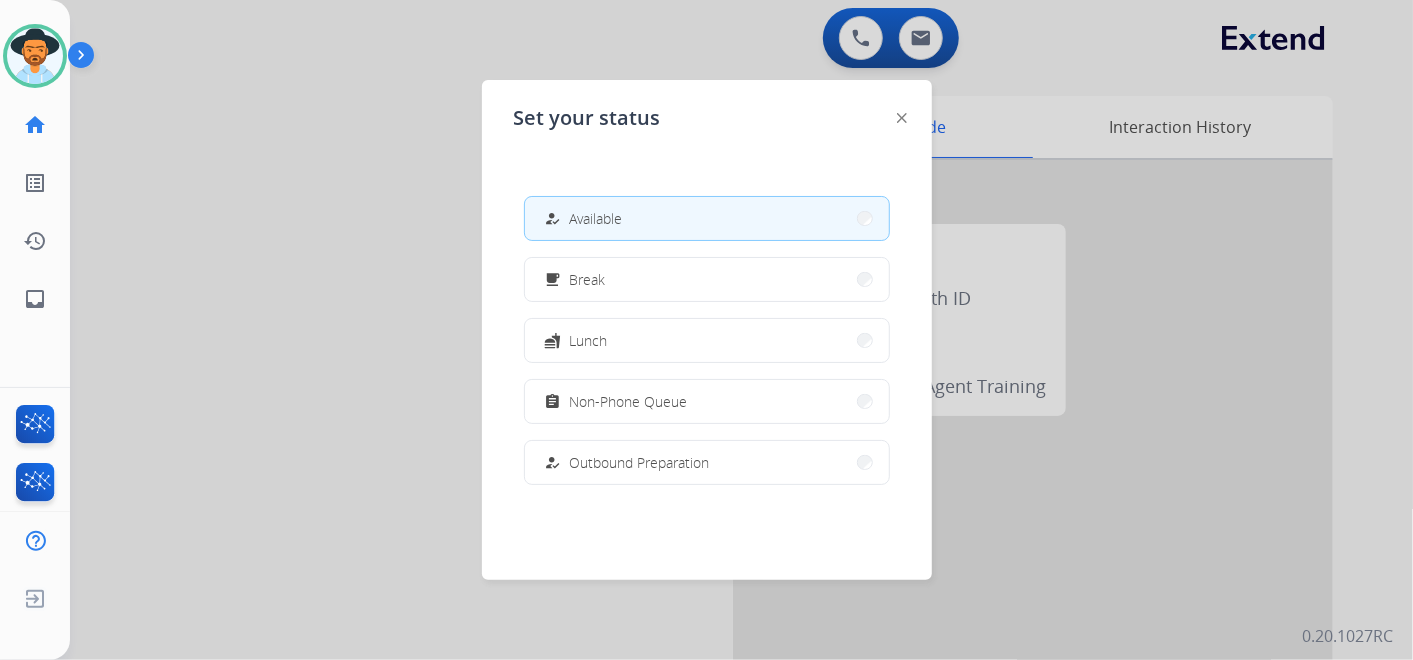 drag, startPoint x: 120, startPoint y: 105, endPoint x: 173, endPoint y: 105, distance: 53 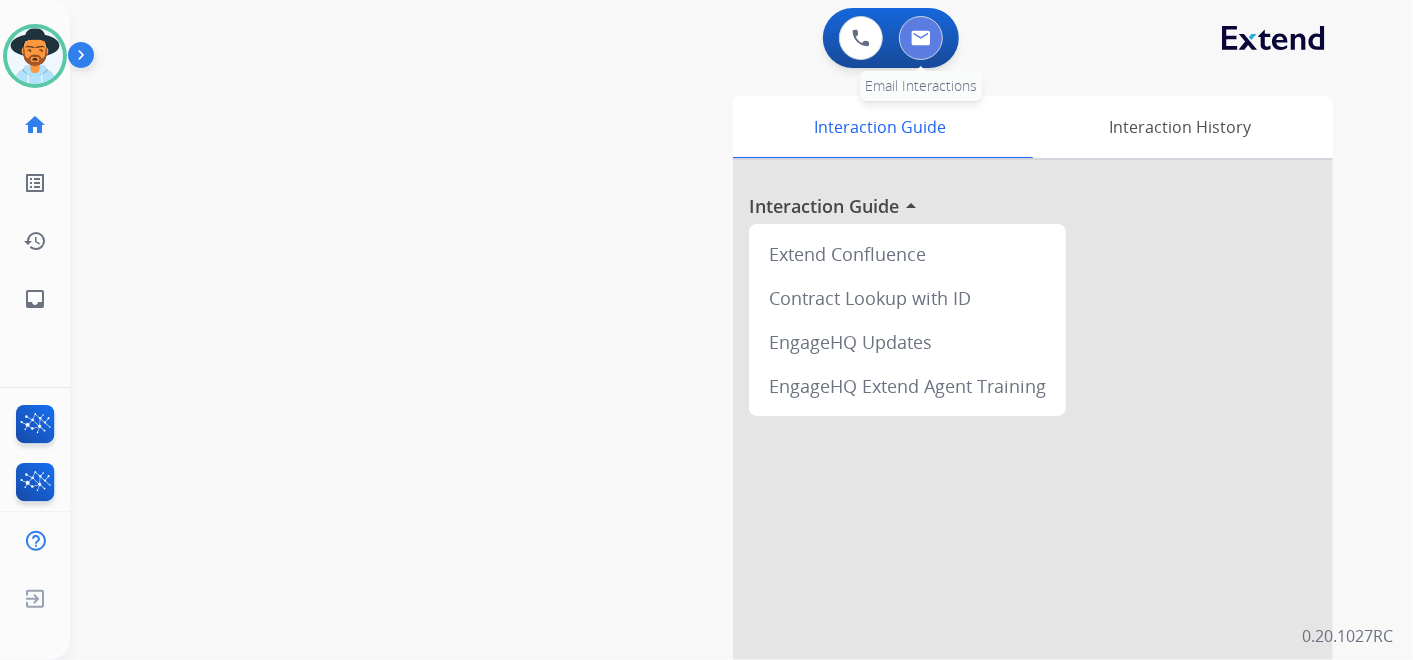 click at bounding box center [921, 38] 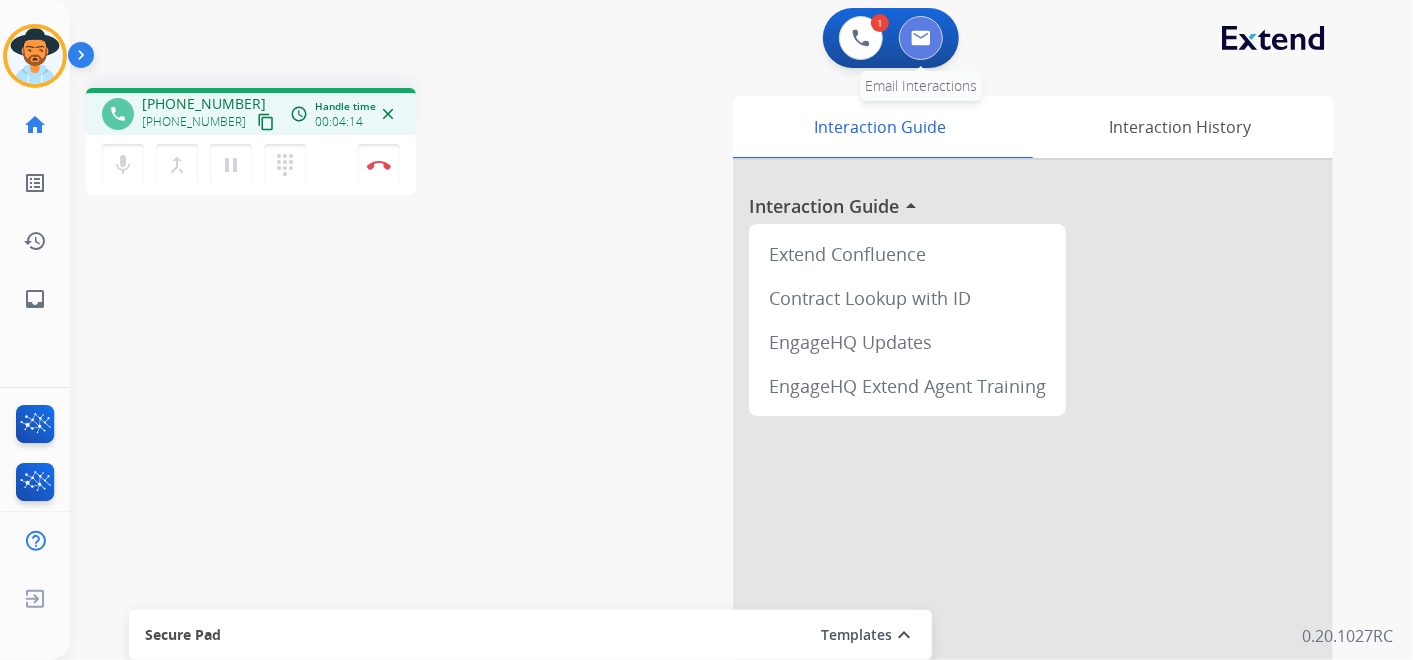 click at bounding box center (921, 38) 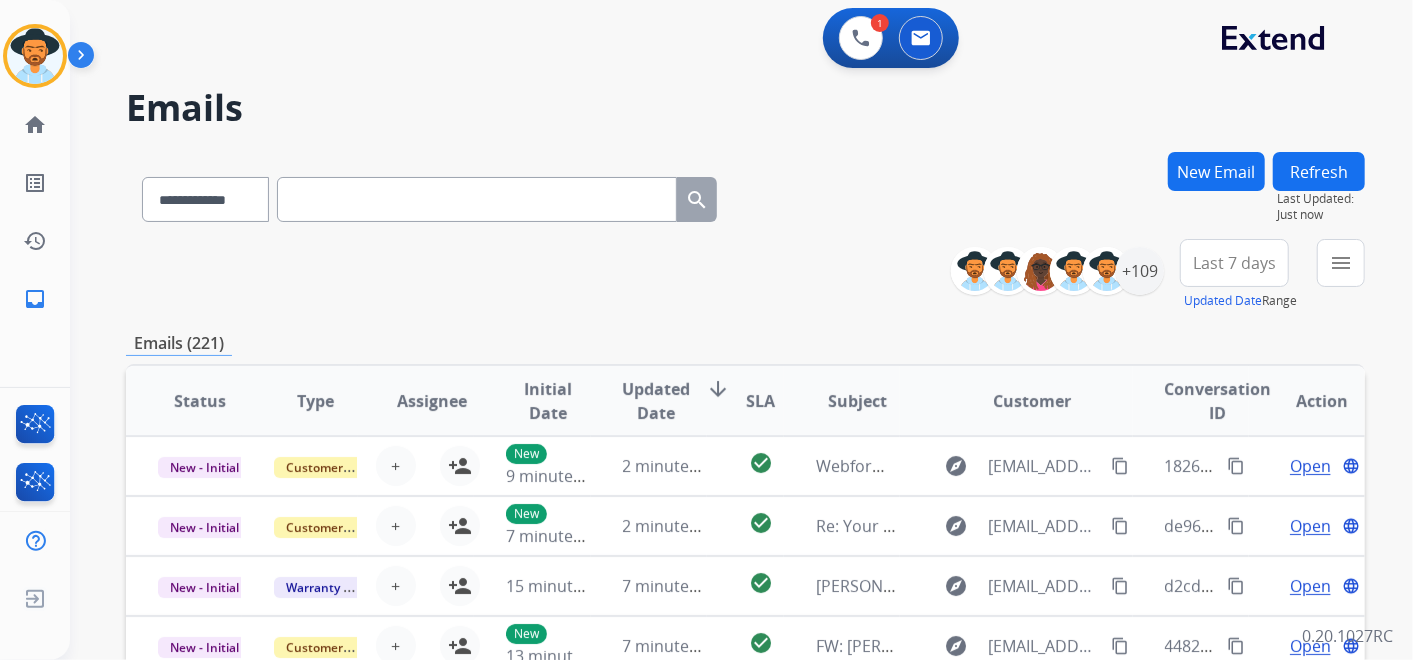 click on "New Email" at bounding box center (1216, 171) 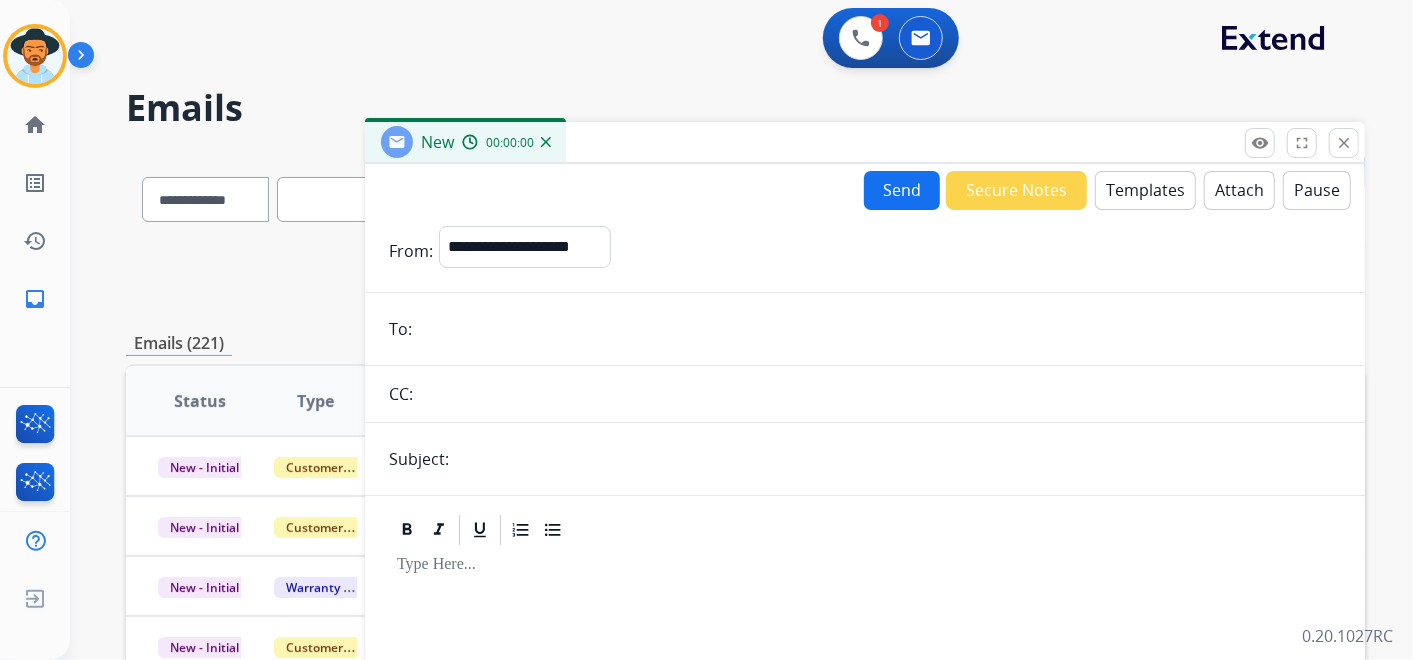 type 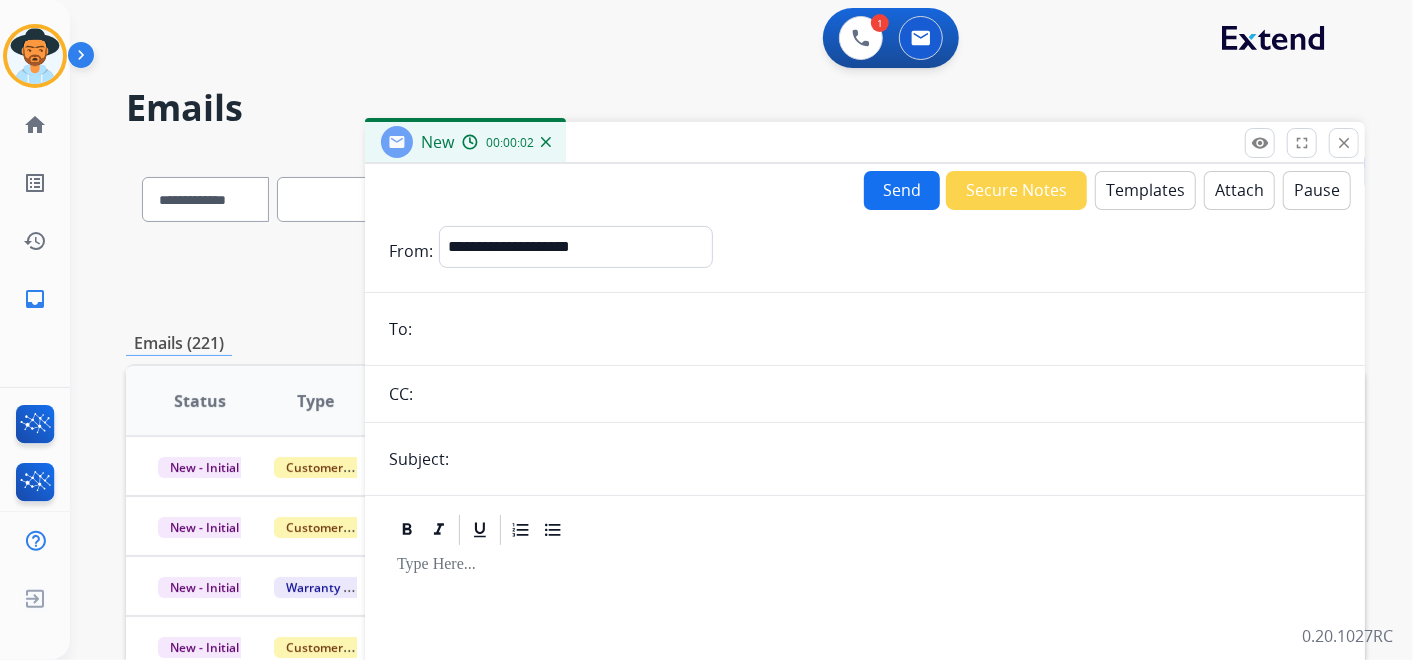 click on "Templates" at bounding box center [1145, 190] 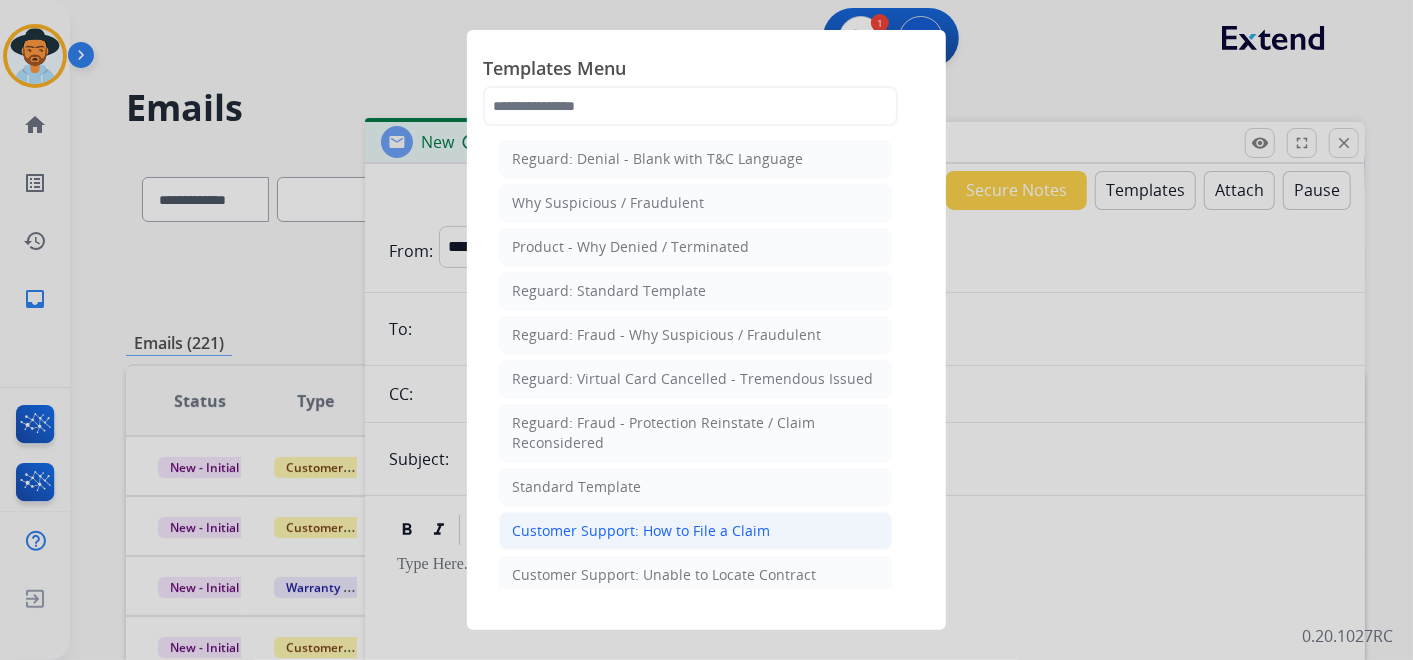 click on "Customer Support: How to File a Claim" 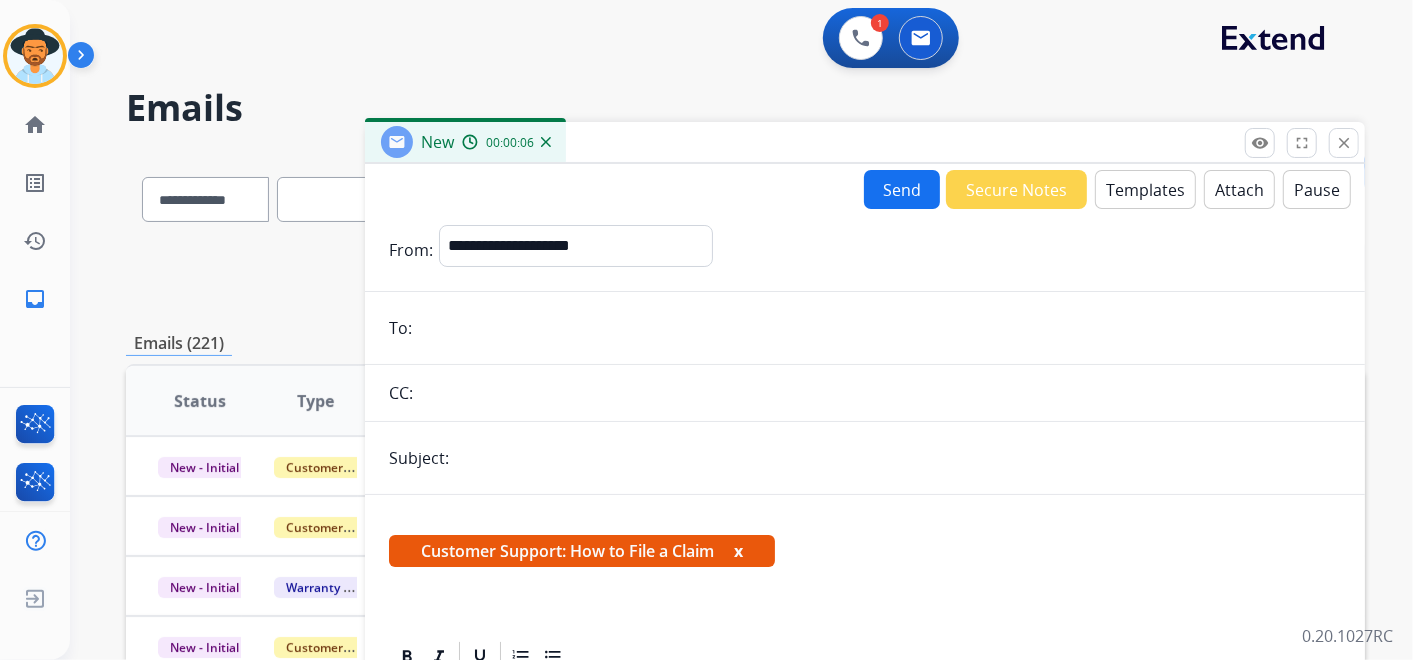 scroll, scrollTop: 382, scrollLeft: 0, axis: vertical 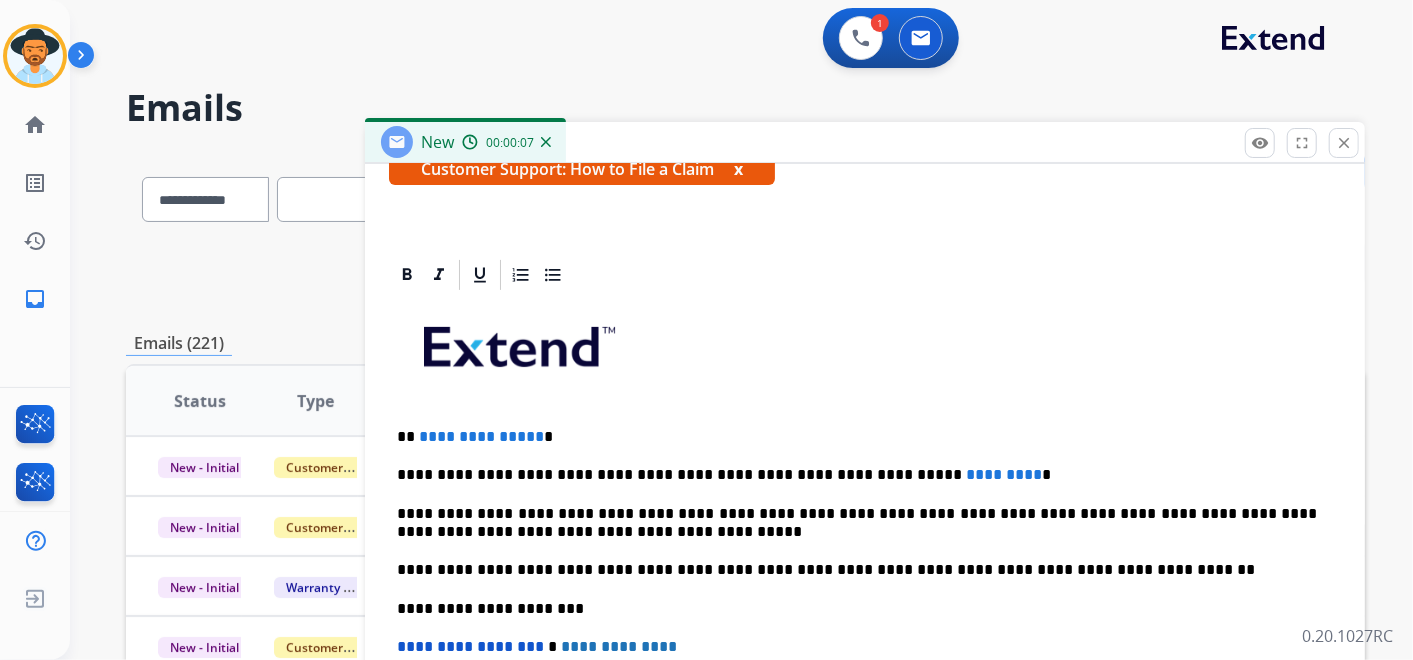 drag, startPoint x: 534, startPoint y: 428, endPoint x: 550, endPoint y: 446, distance: 24.083189 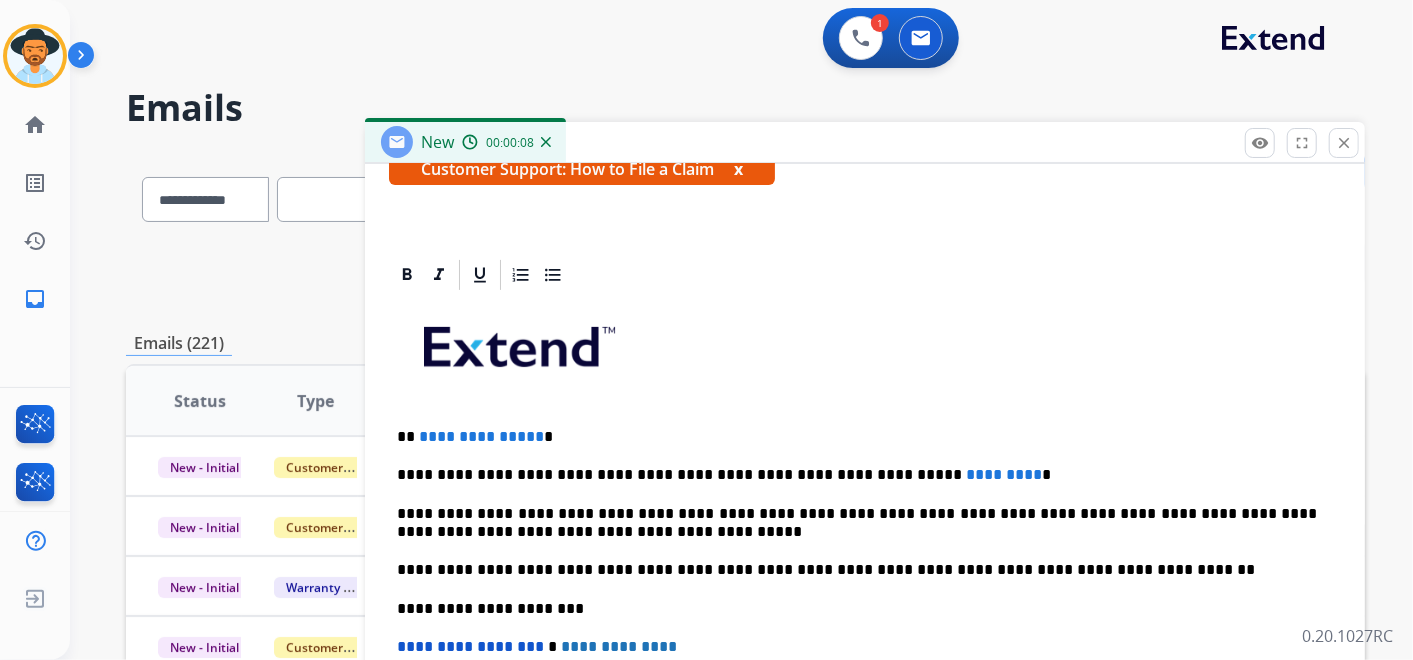 type 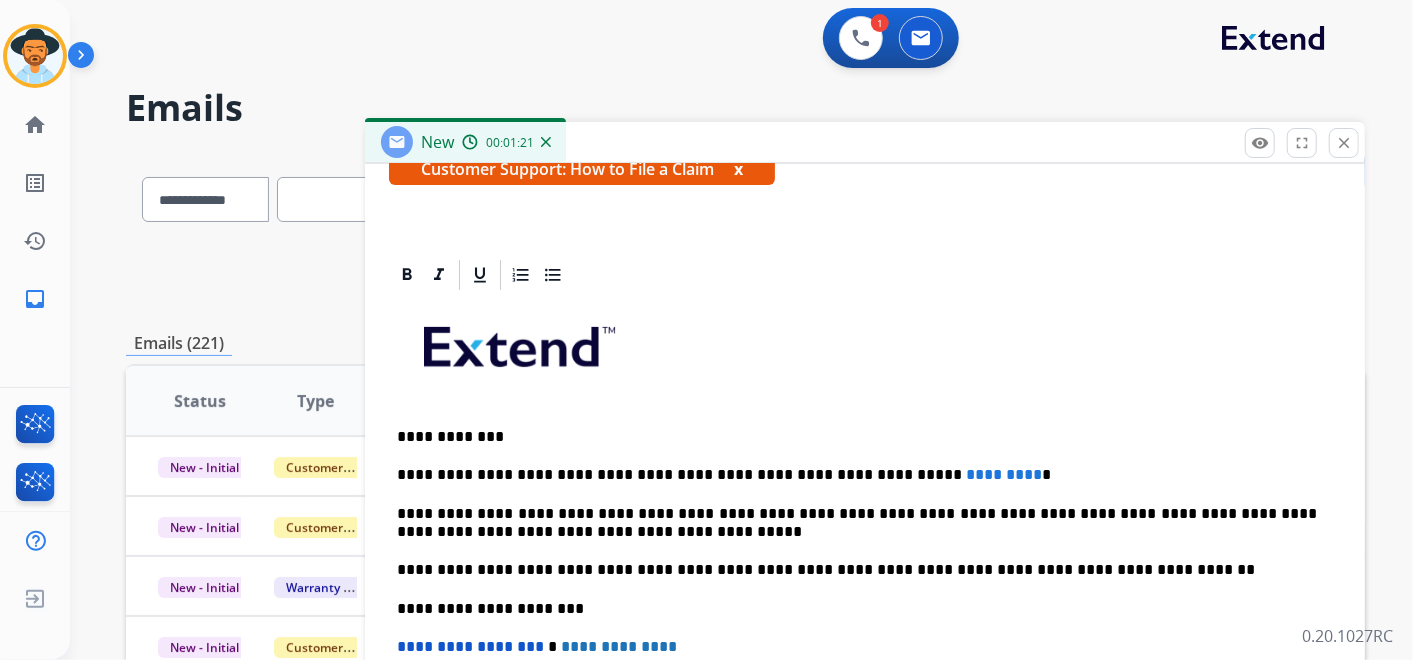 click on "*********" at bounding box center (1004, 474) 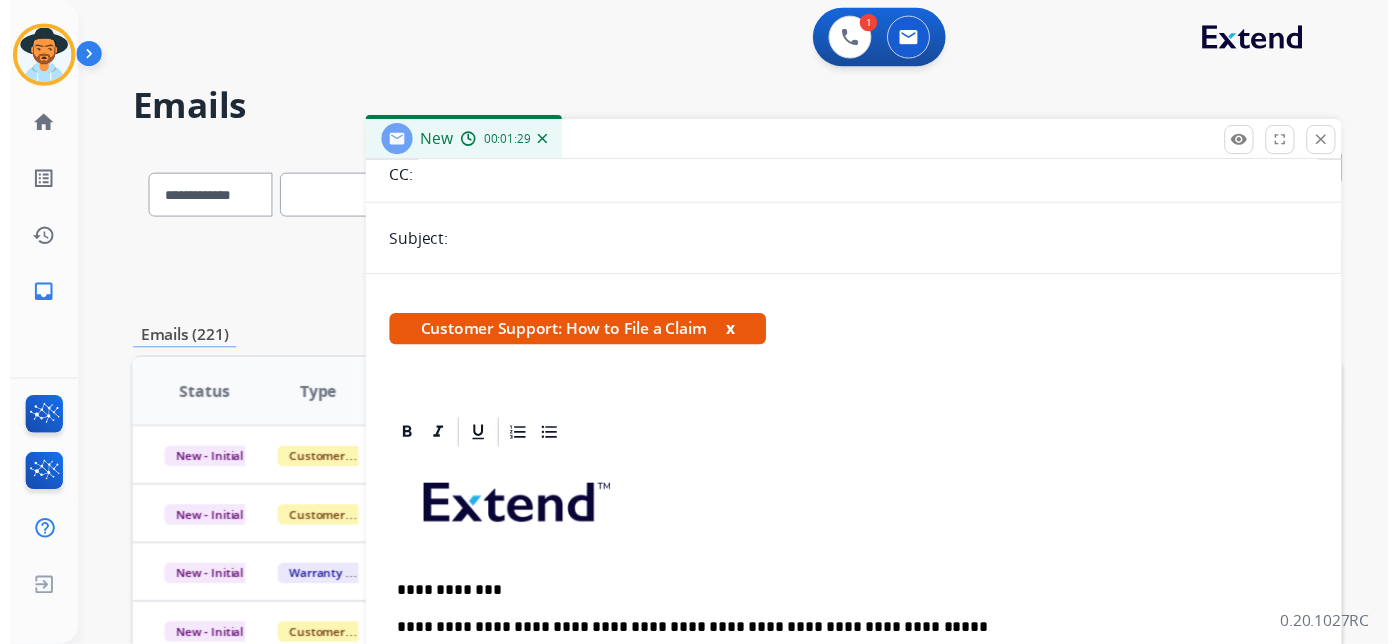 scroll, scrollTop: 0, scrollLeft: 0, axis: both 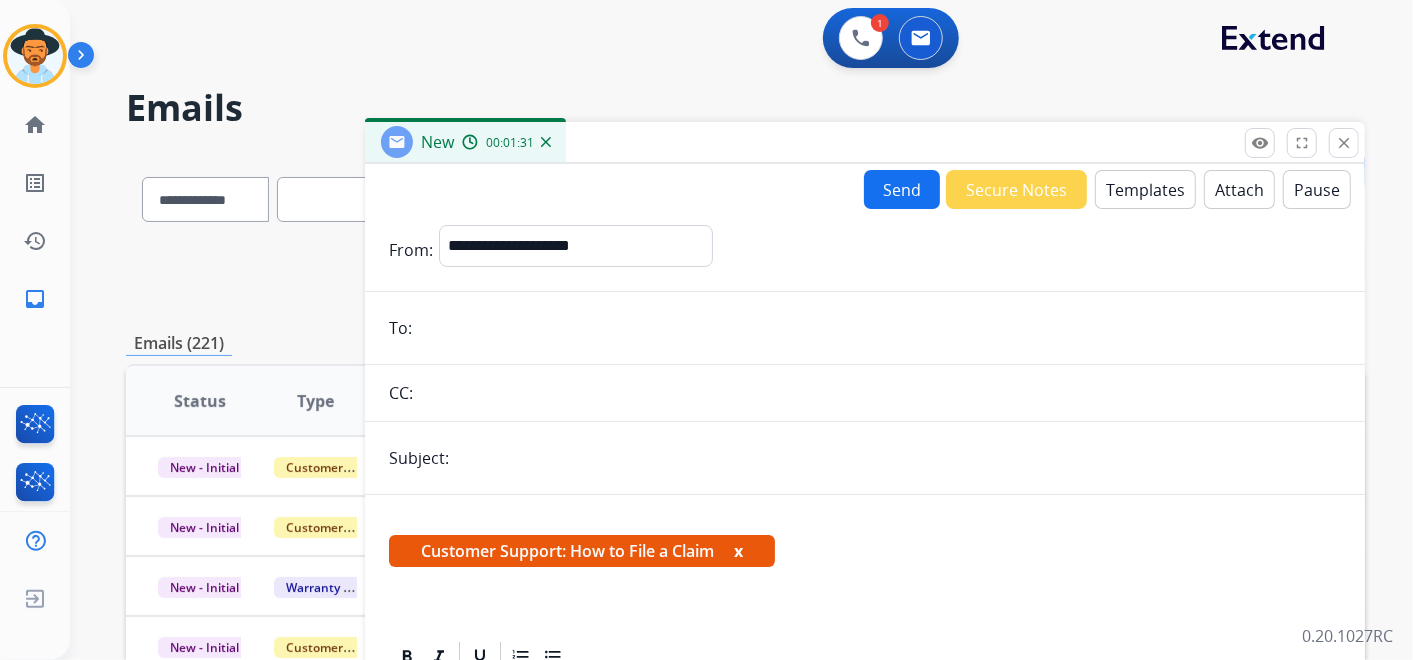 click on "Send" at bounding box center (902, 189) 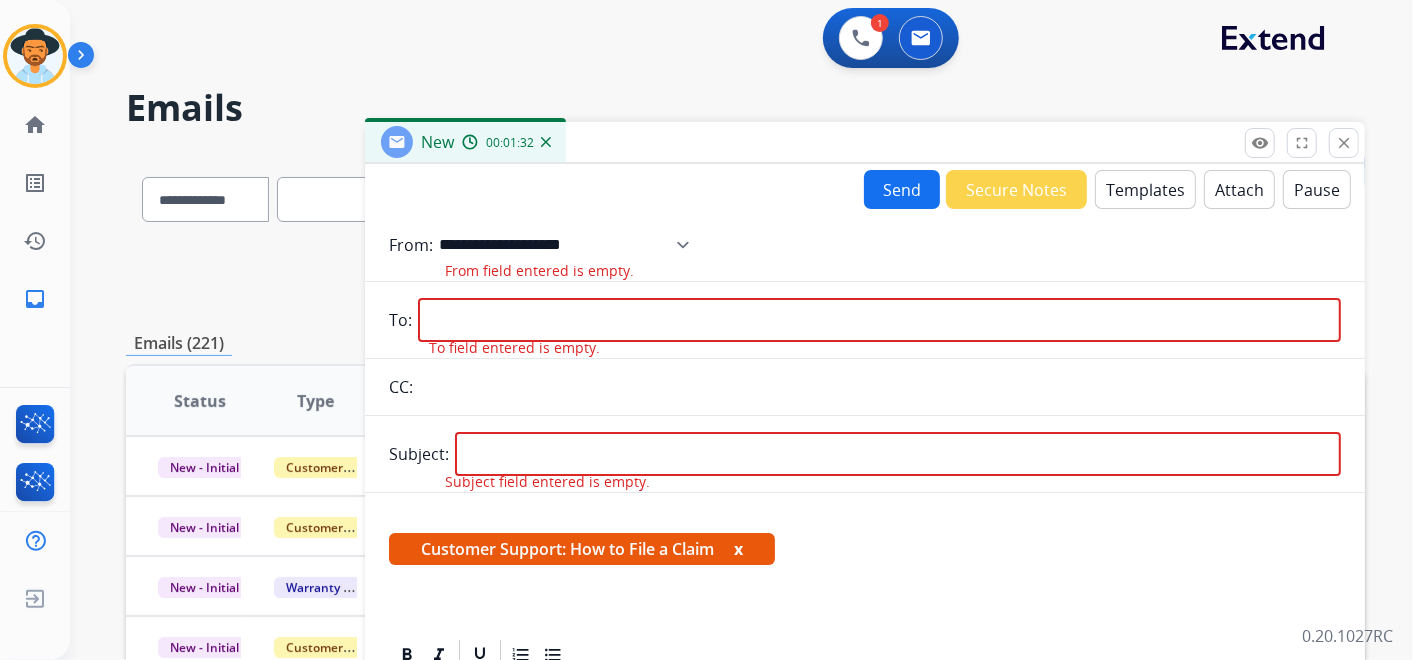 click on "**********" at bounding box center (571, 245) 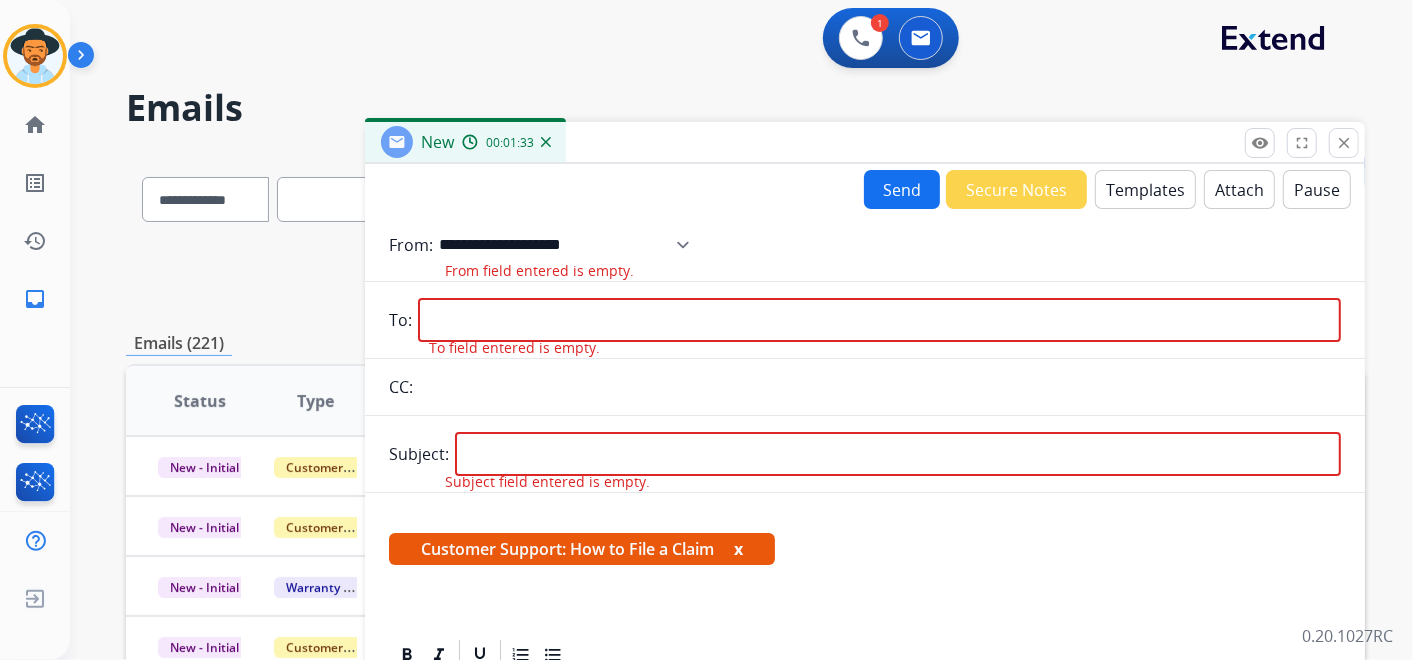 select on "**********" 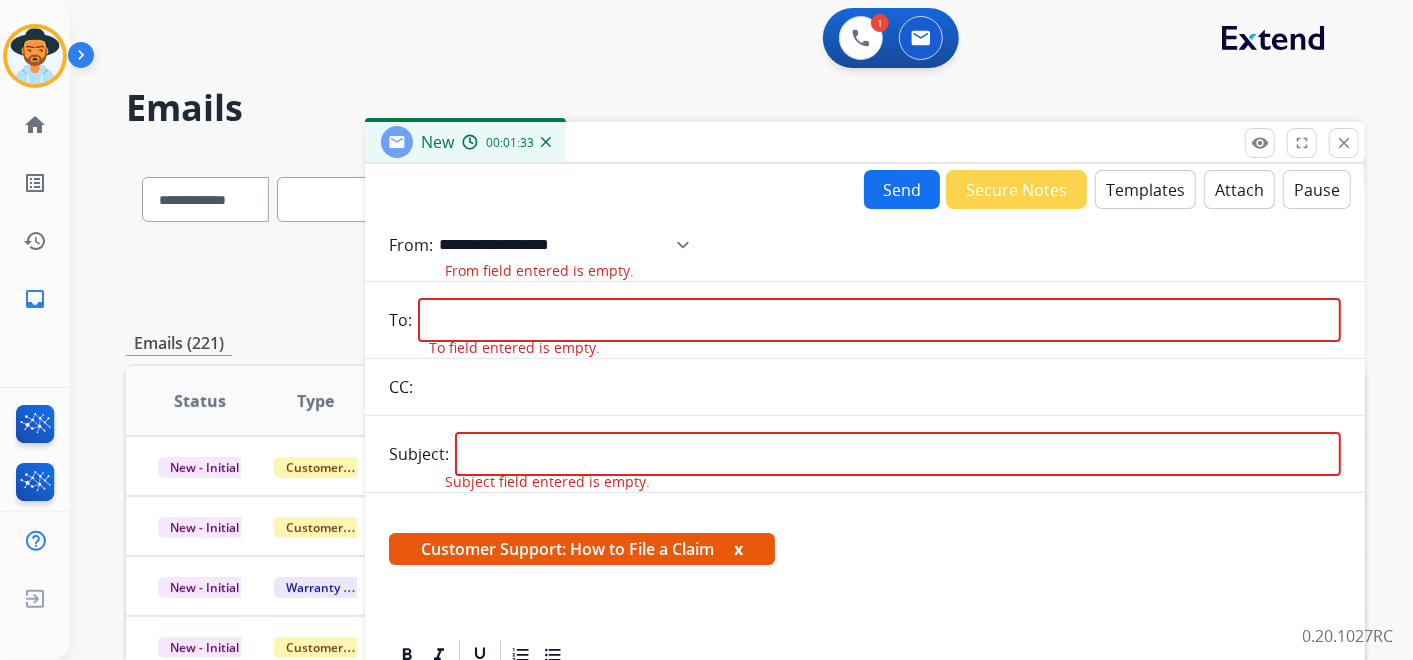 click on "**********" at bounding box center (571, 245) 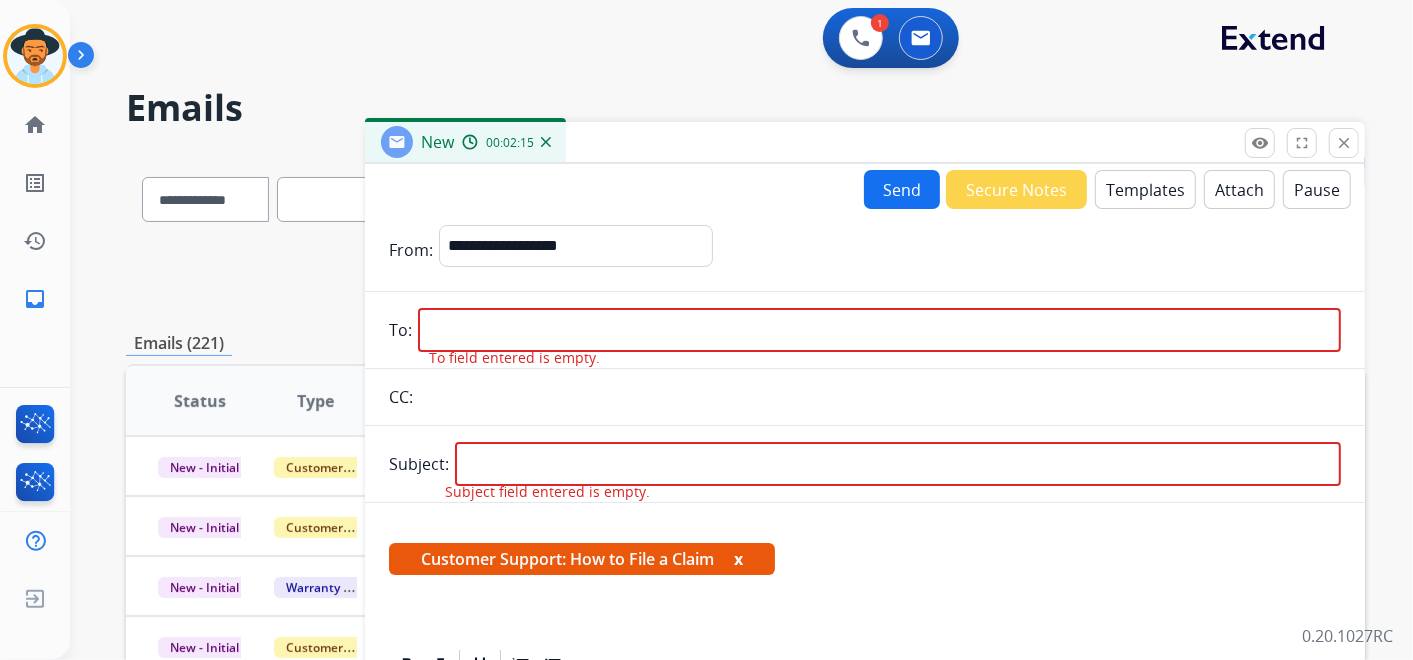 click at bounding box center (879, 330) 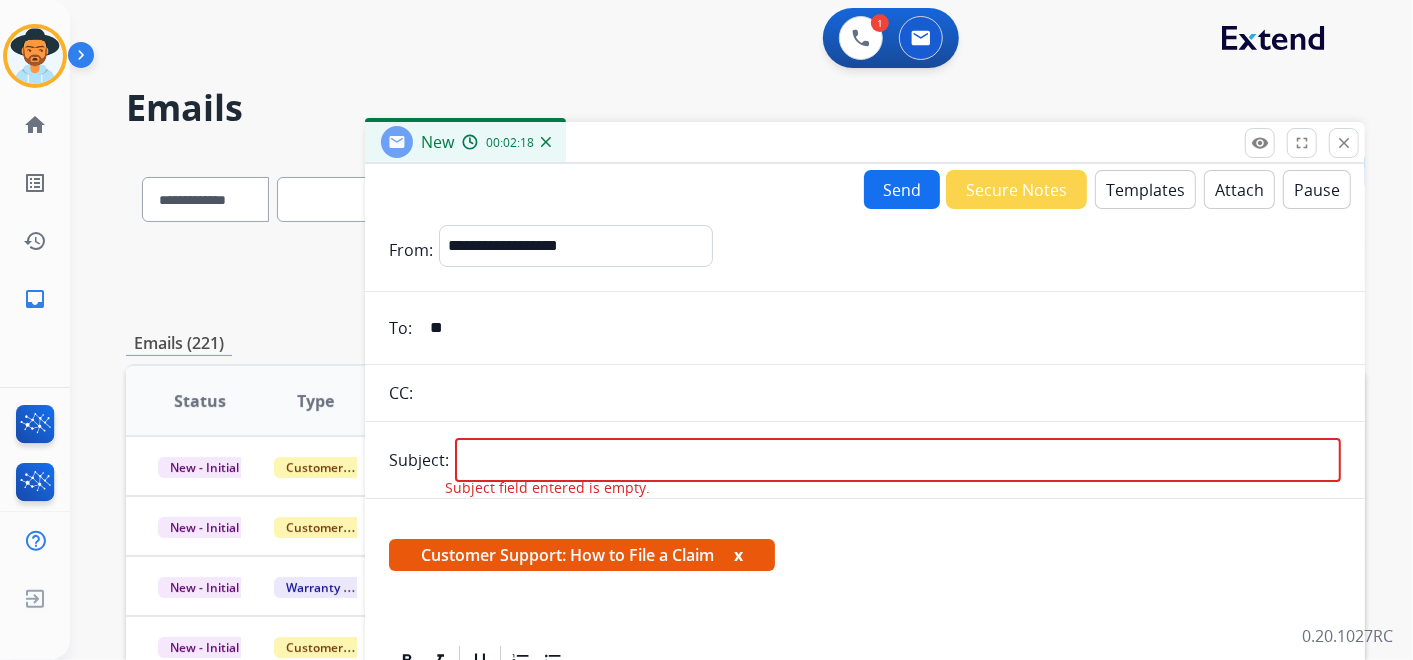 type on "*" 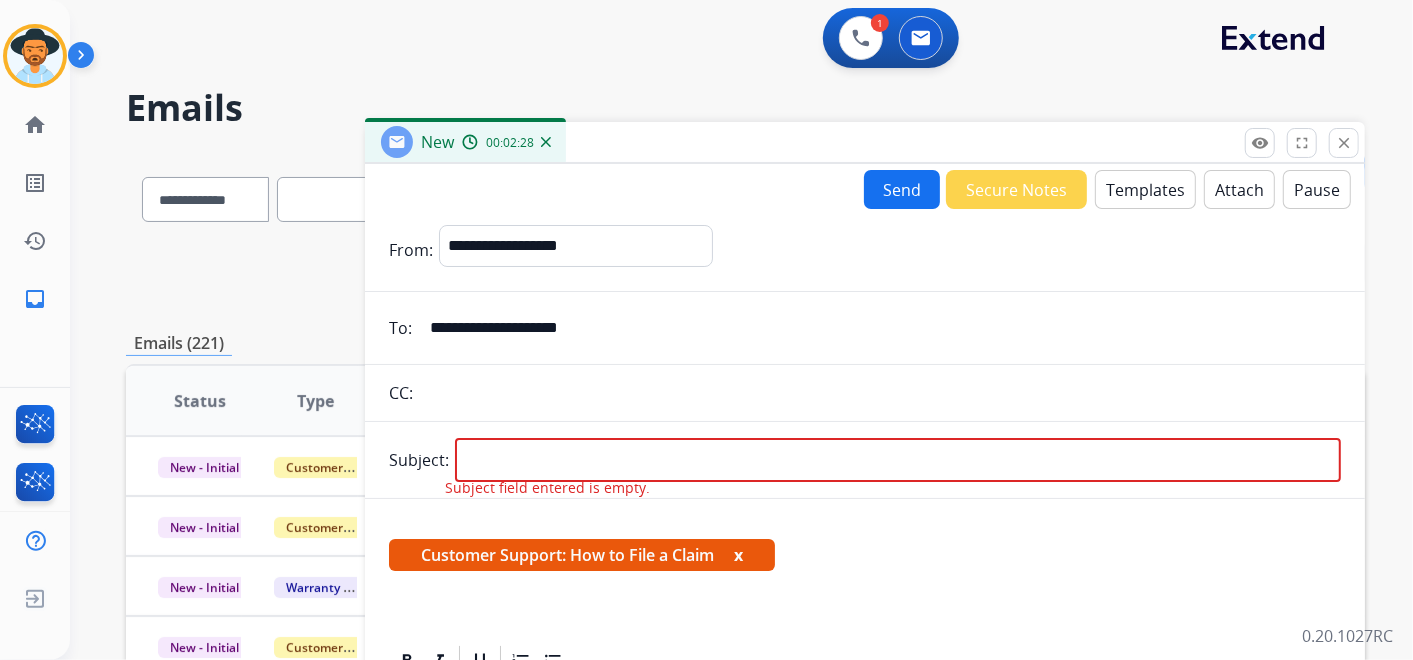click on "**********" at bounding box center (879, 328) 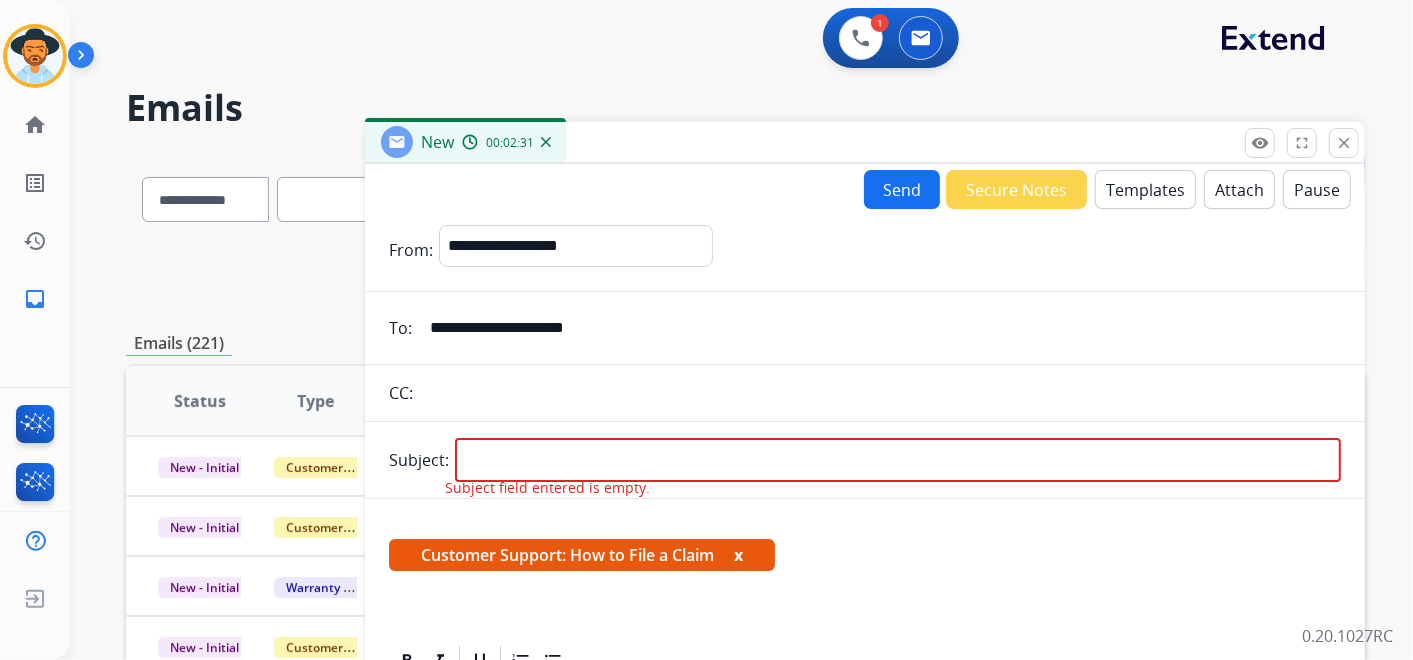 type on "**********" 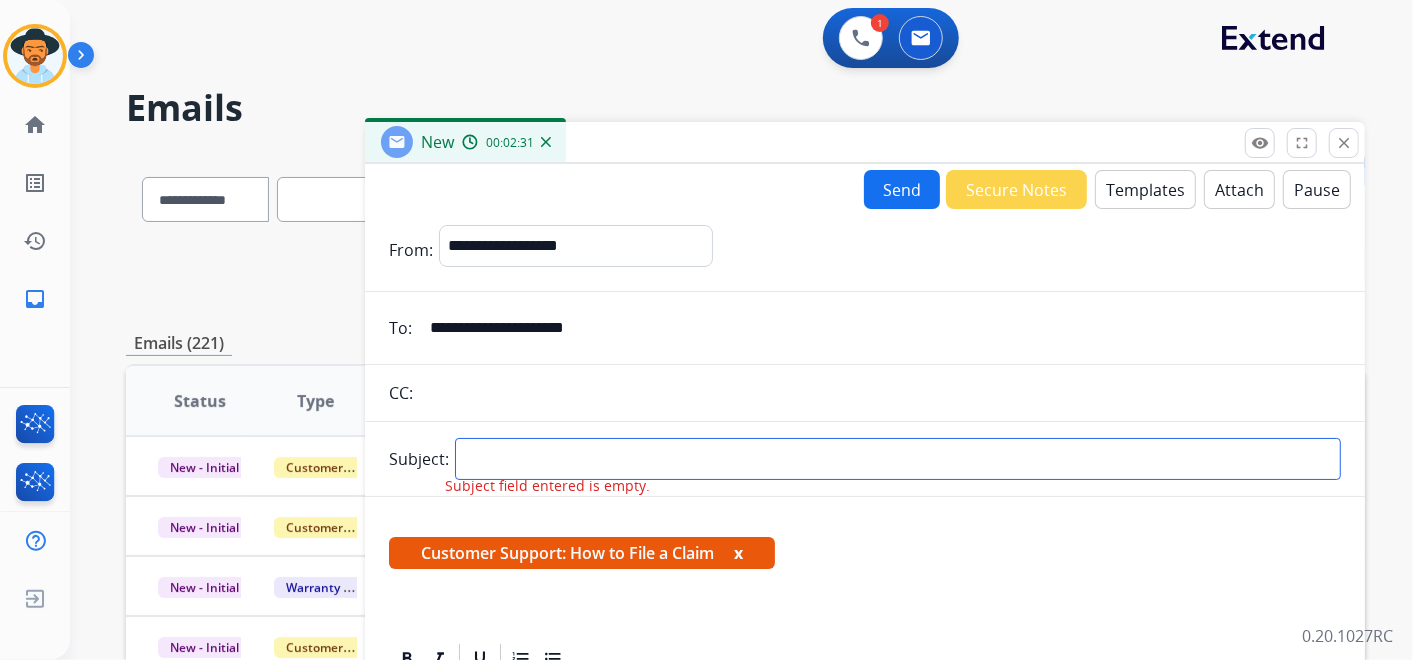 click at bounding box center (898, 459) 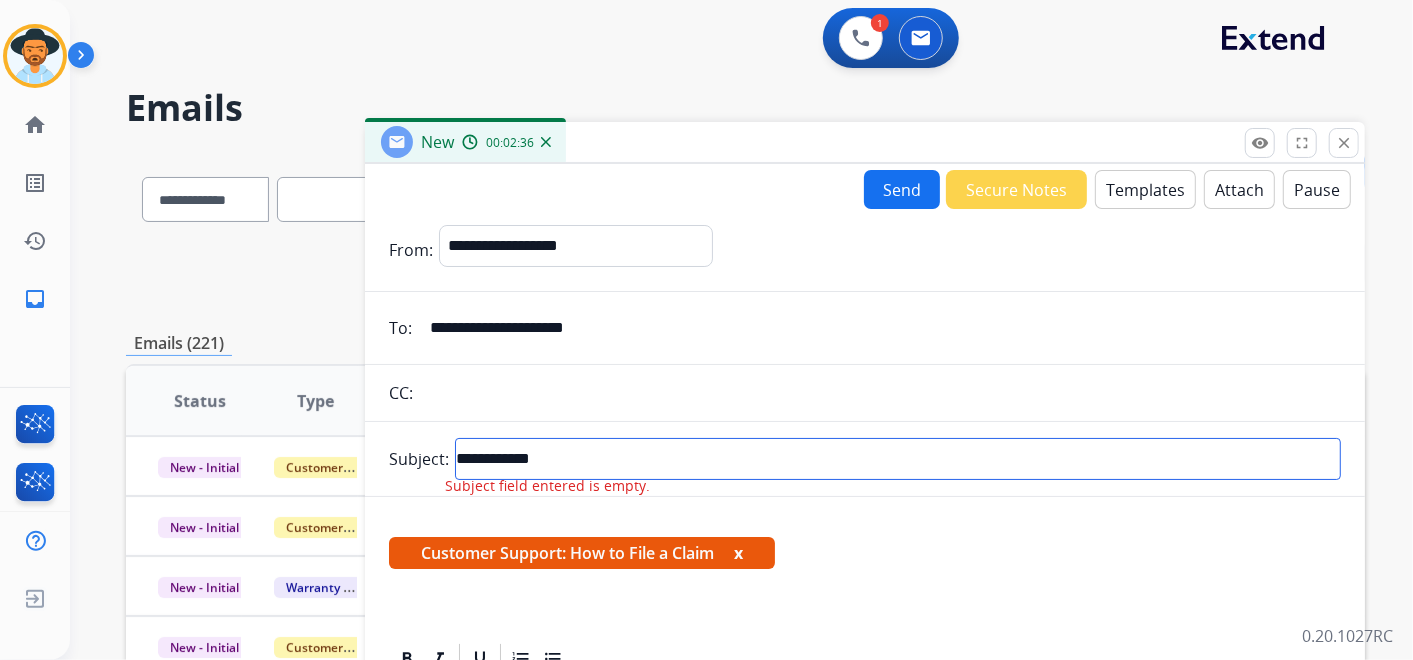 type on "**********" 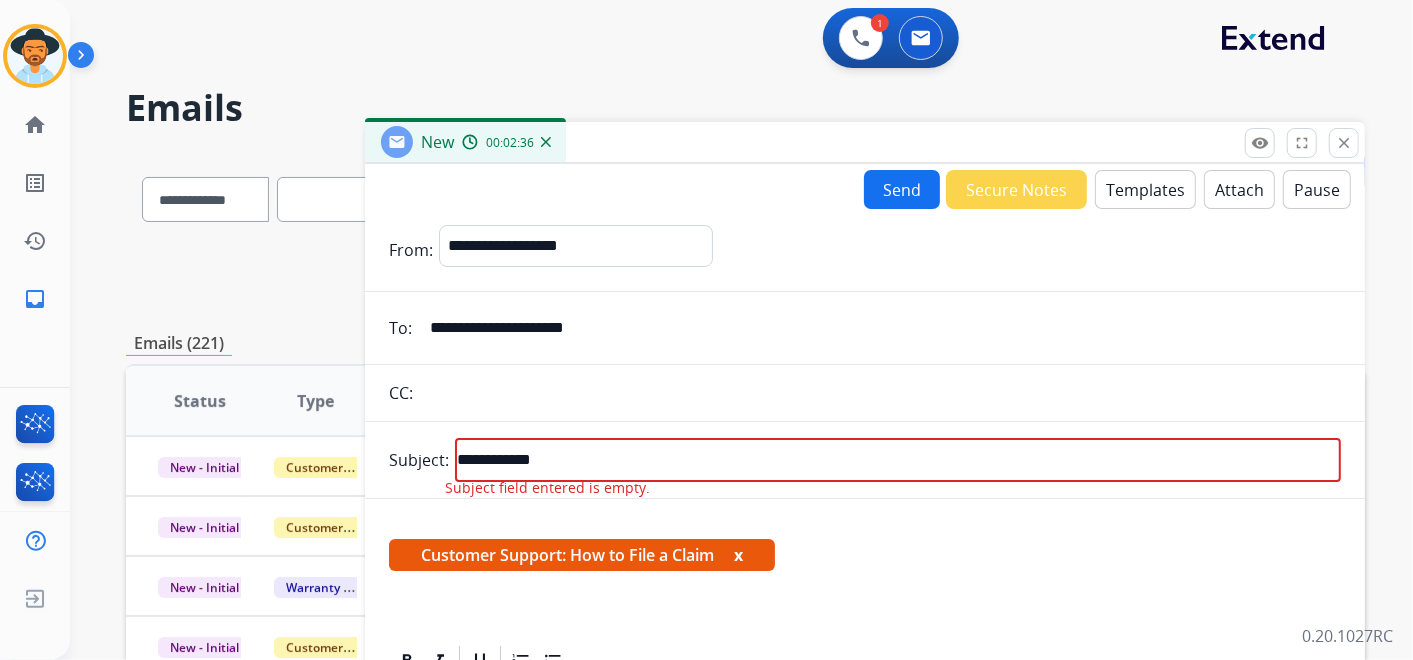 click on "Send" at bounding box center (902, 189) 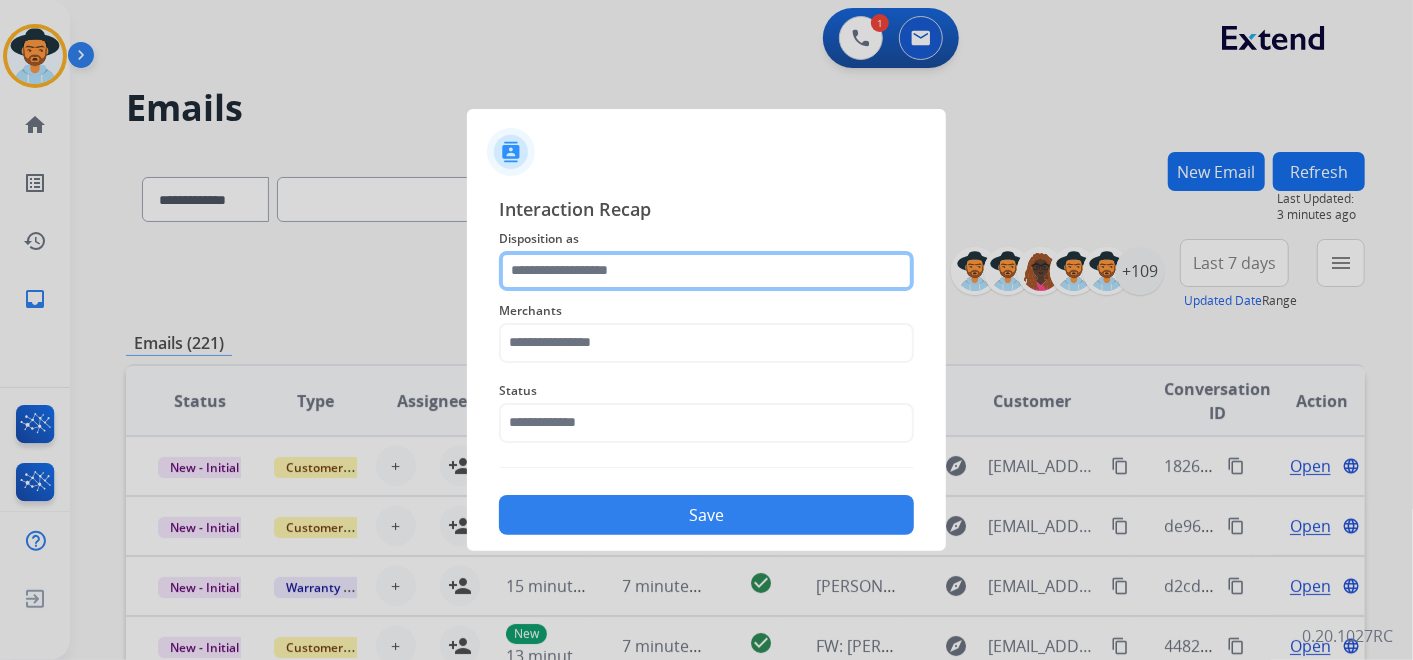 click 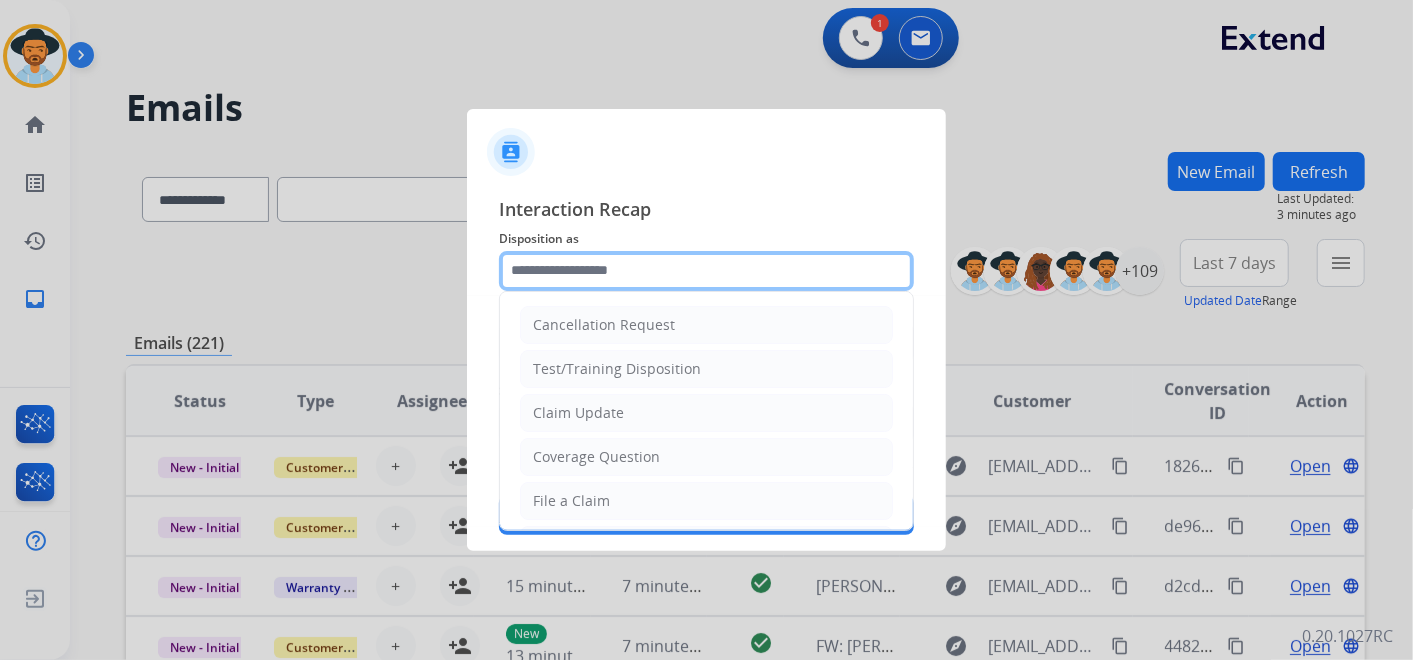 drag, startPoint x: 592, startPoint y: 271, endPoint x: 408, endPoint y: 243, distance: 186.11824 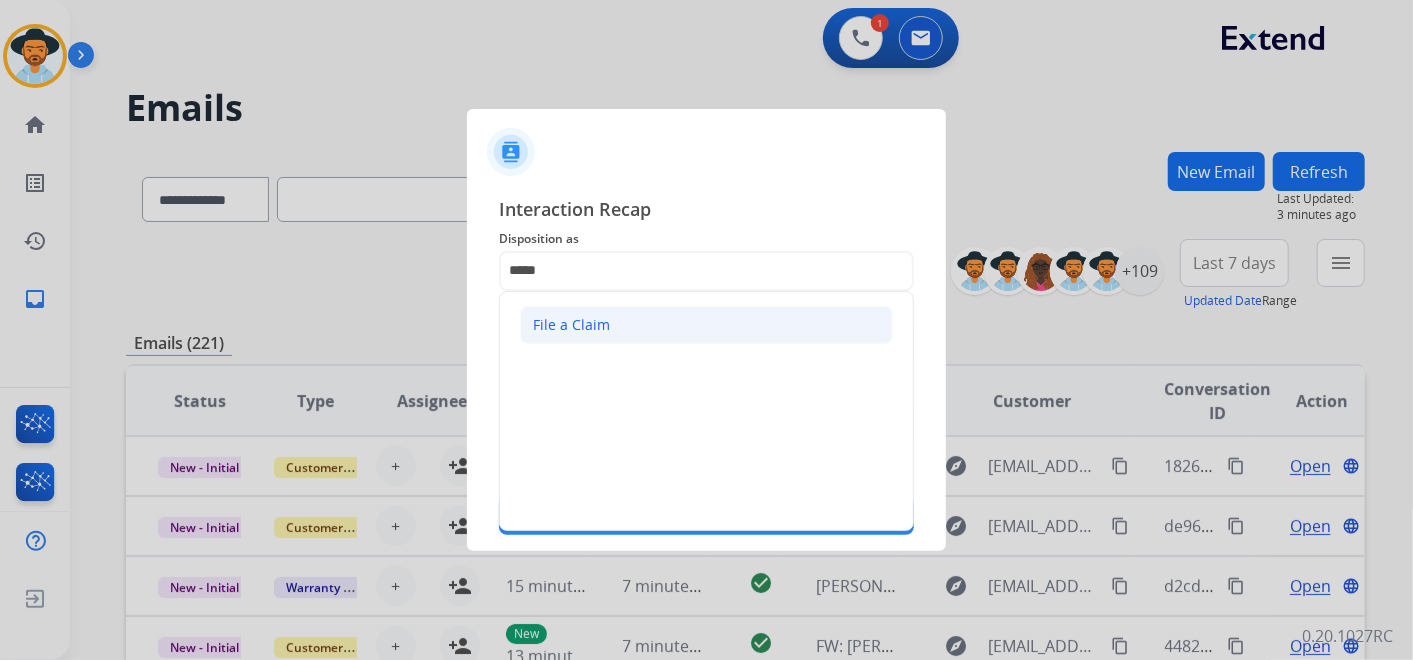 click on "File a Claim" 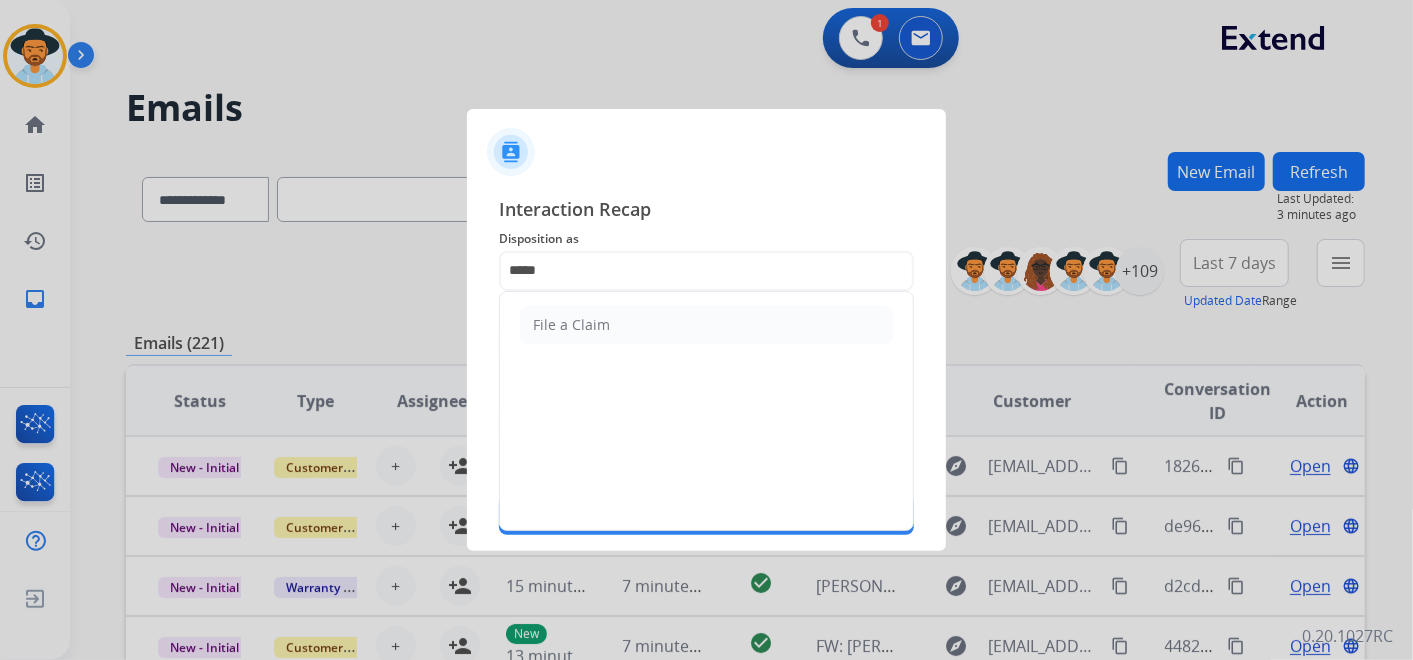 type on "**********" 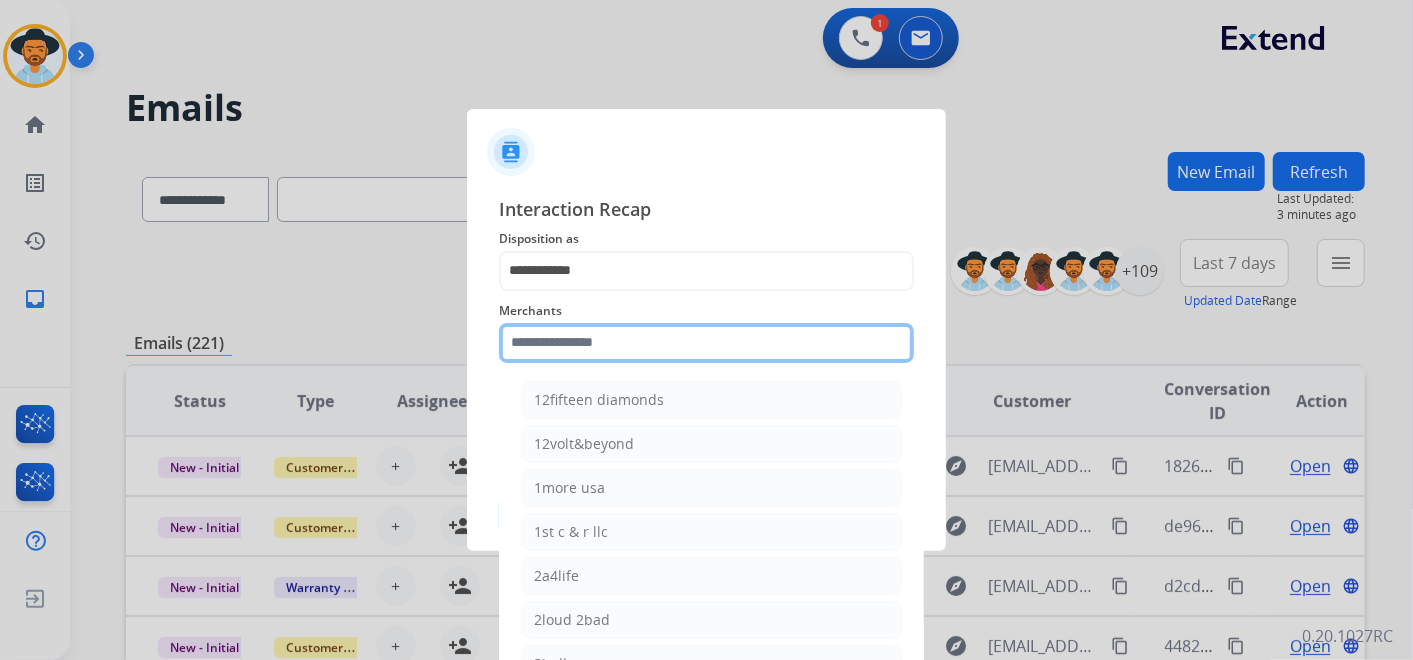 drag, startPoint x: 642, startPoint y: 342, endPoint x: 637, endPoint y: 355, distance: 13.928389 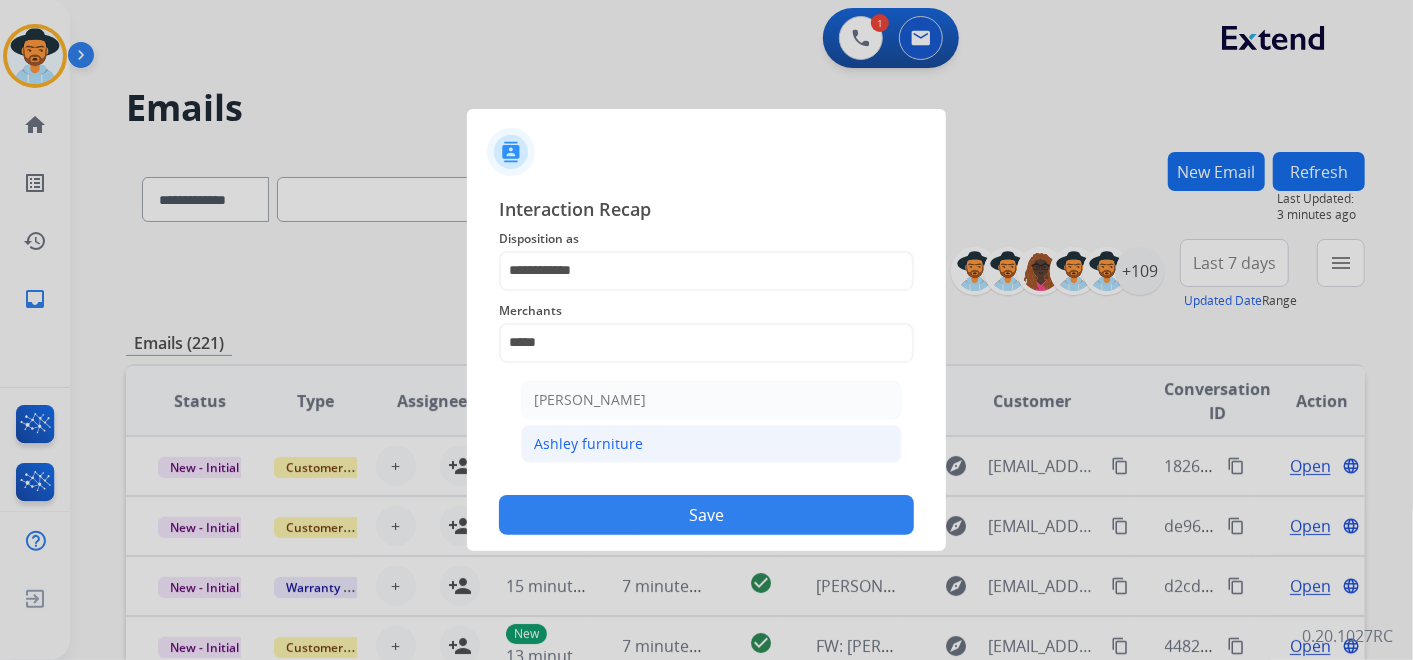 click on "Ashley furniture" 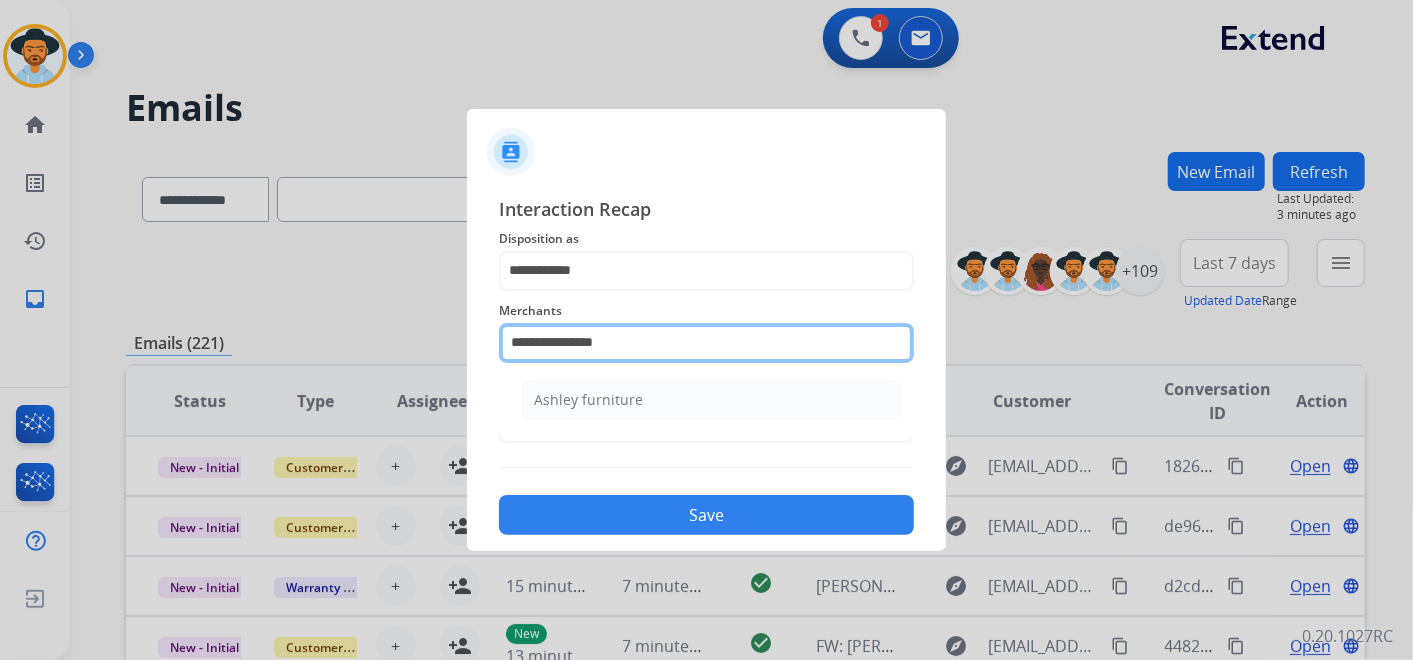 click on "**********" 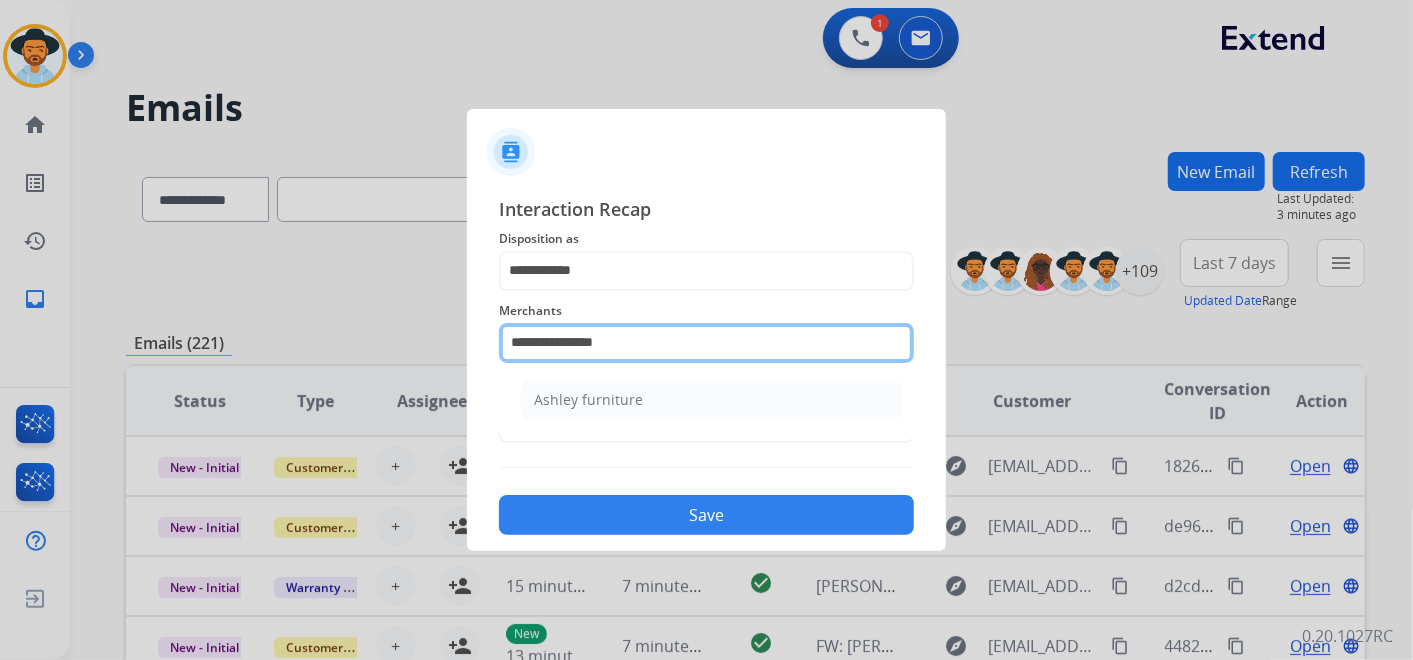 drag, startPoint x: 619, startPoint y: 343, endPoint x: 537, endPoint y: 334, distance: 82.492424 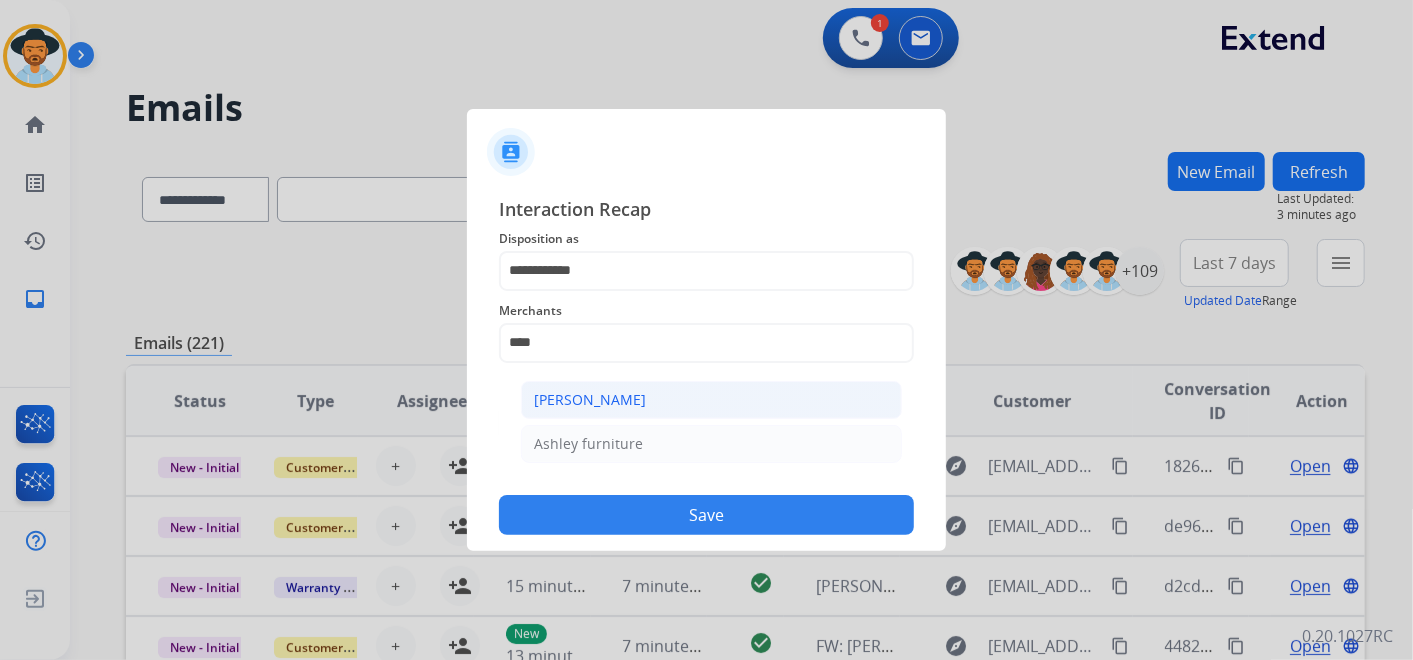 click on "[PERSON_NAME]" 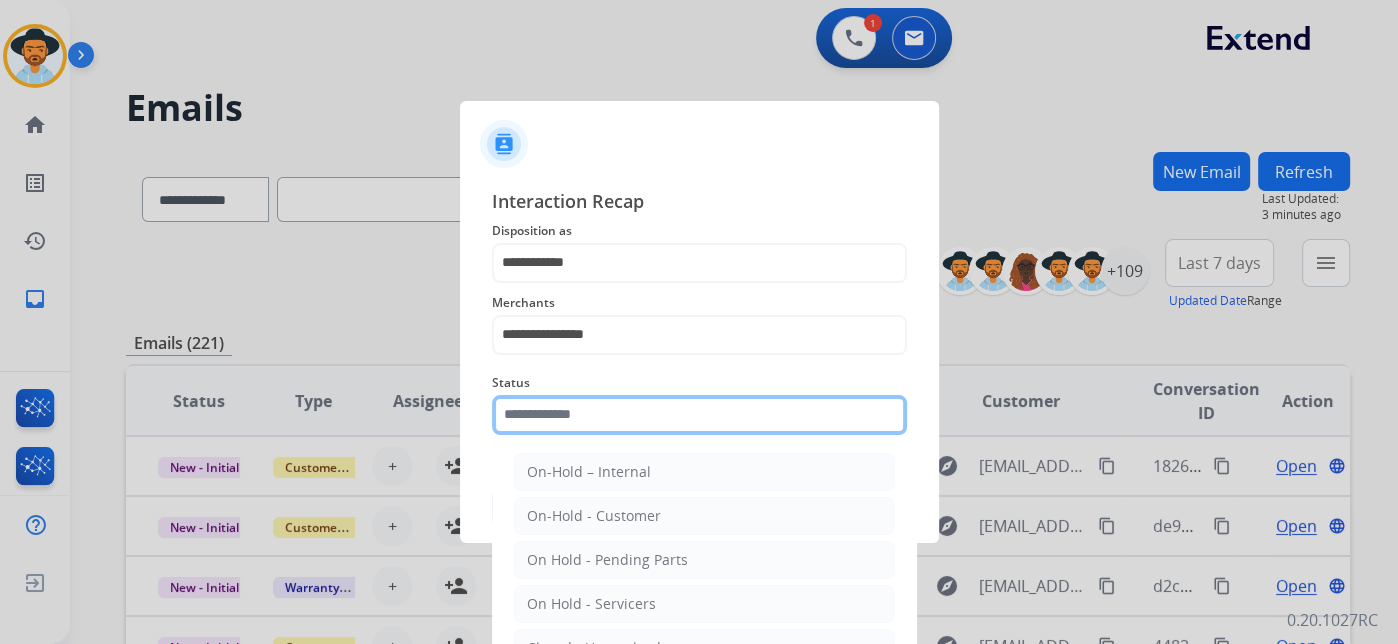 click 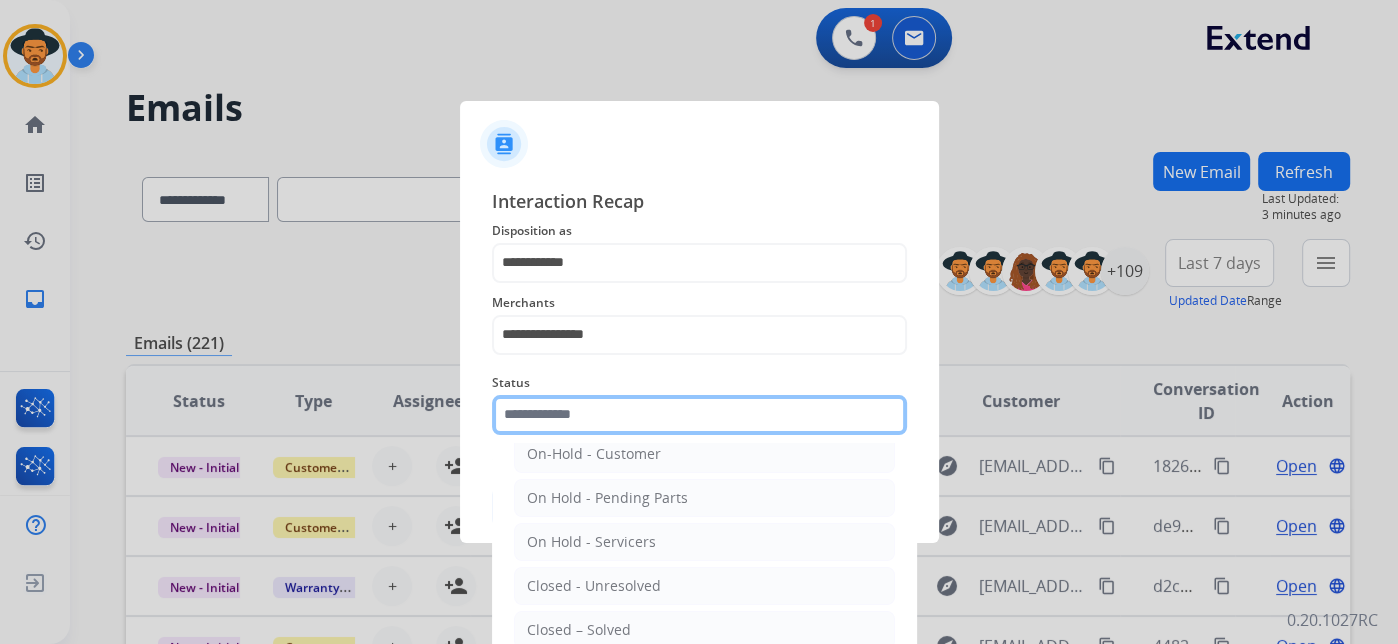 scroll, scrollTop: 111, scrollLeft: 0, axis: vertical 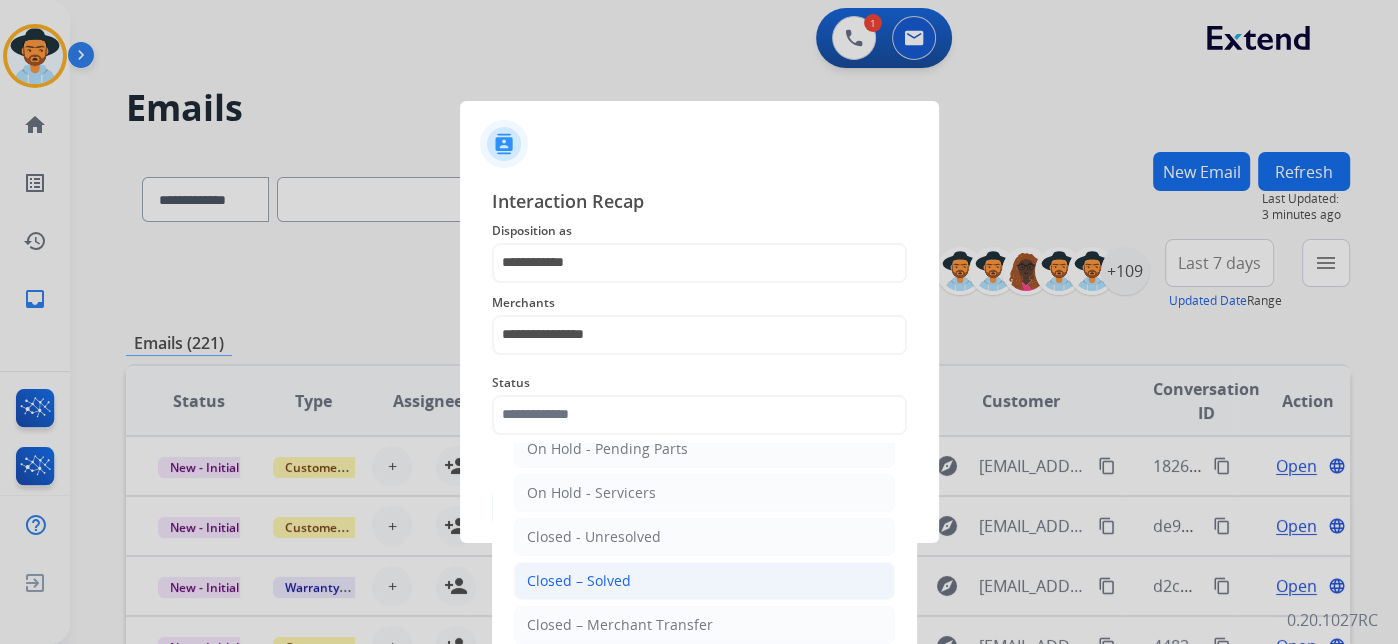 click on "Closed – Solved" 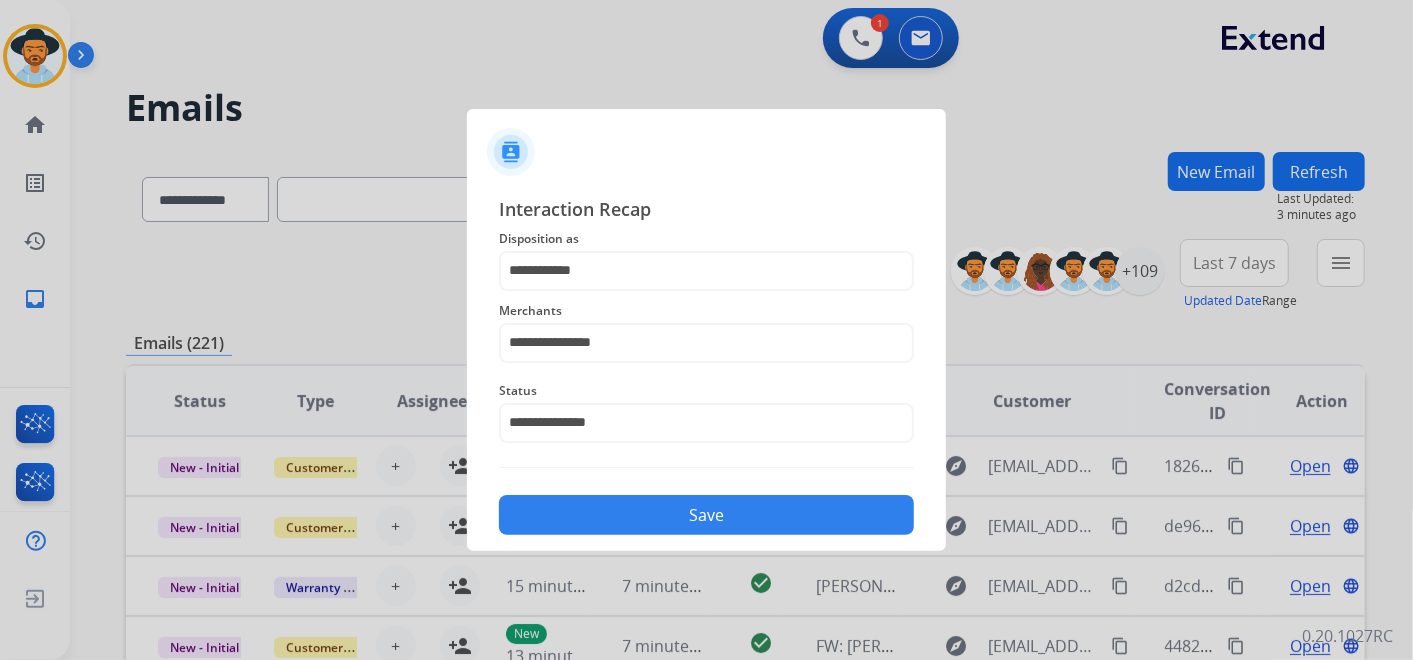 click on "Save" 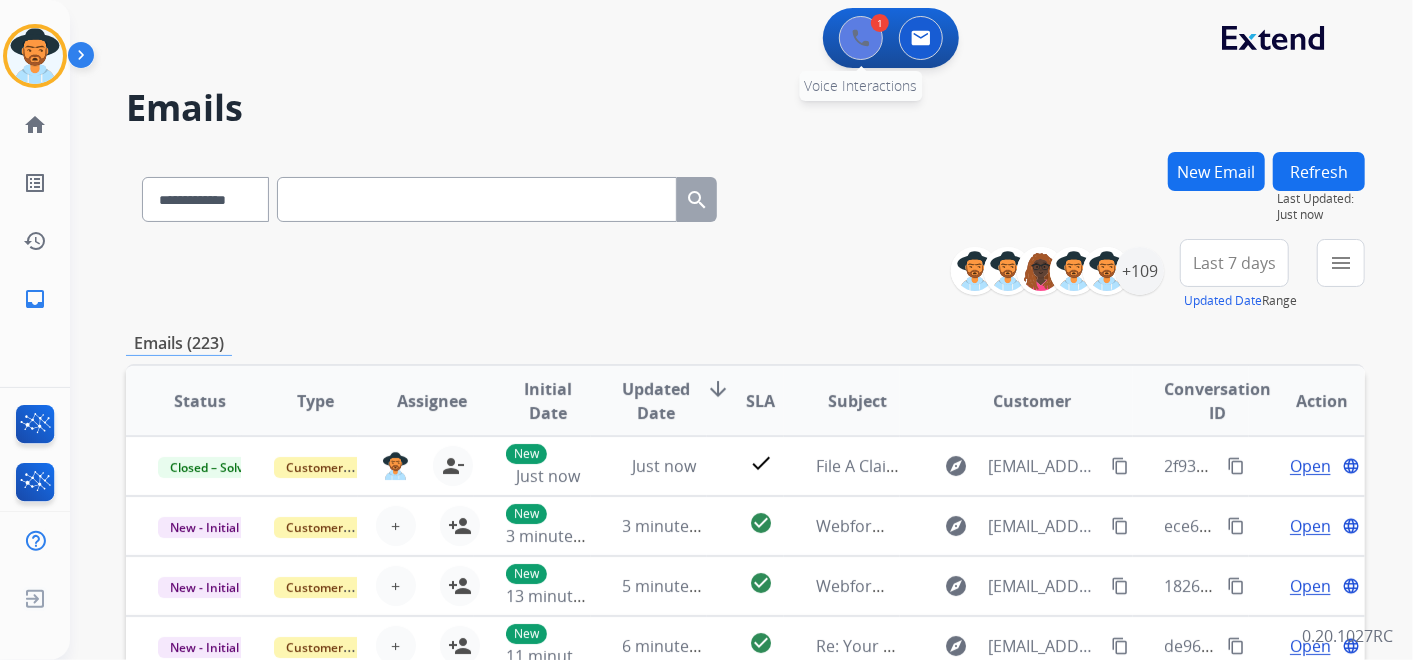 drag, startPoint x: 884, startPoint y: 38, endPoint x: 873, endPoint y: 38, distance: 11 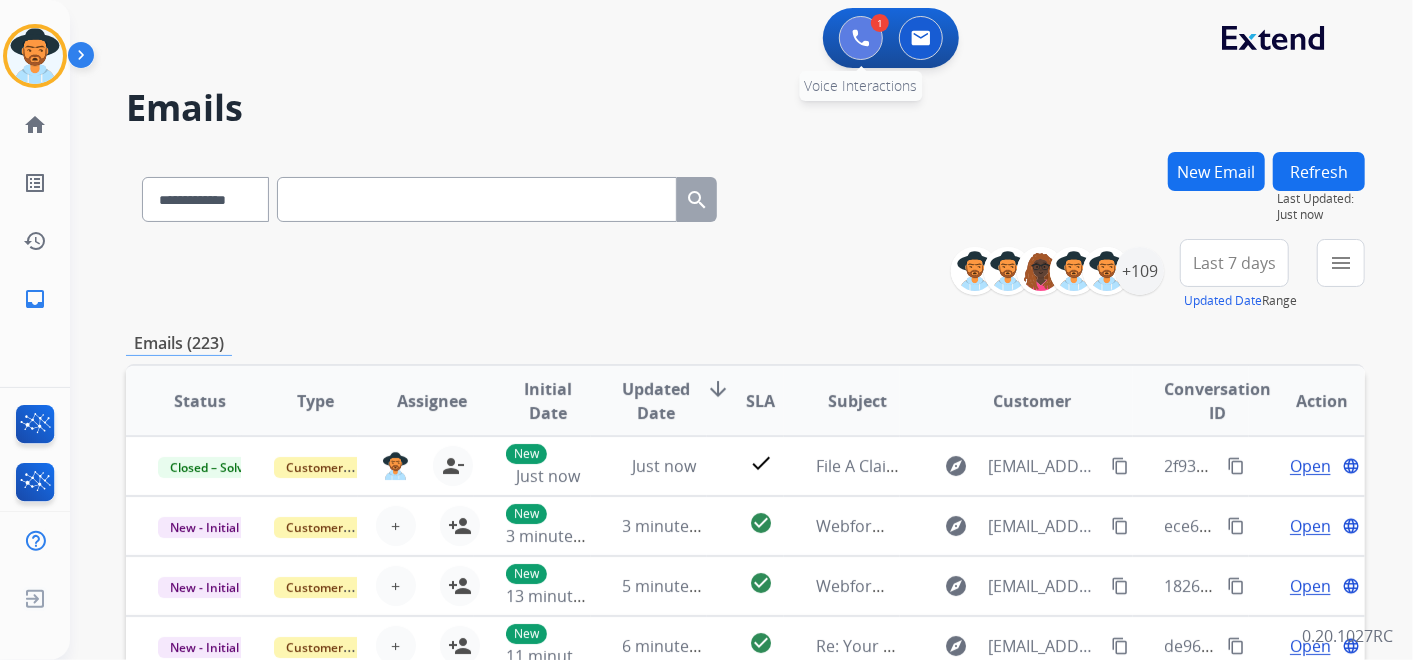 click at bounding box center (861, 38) 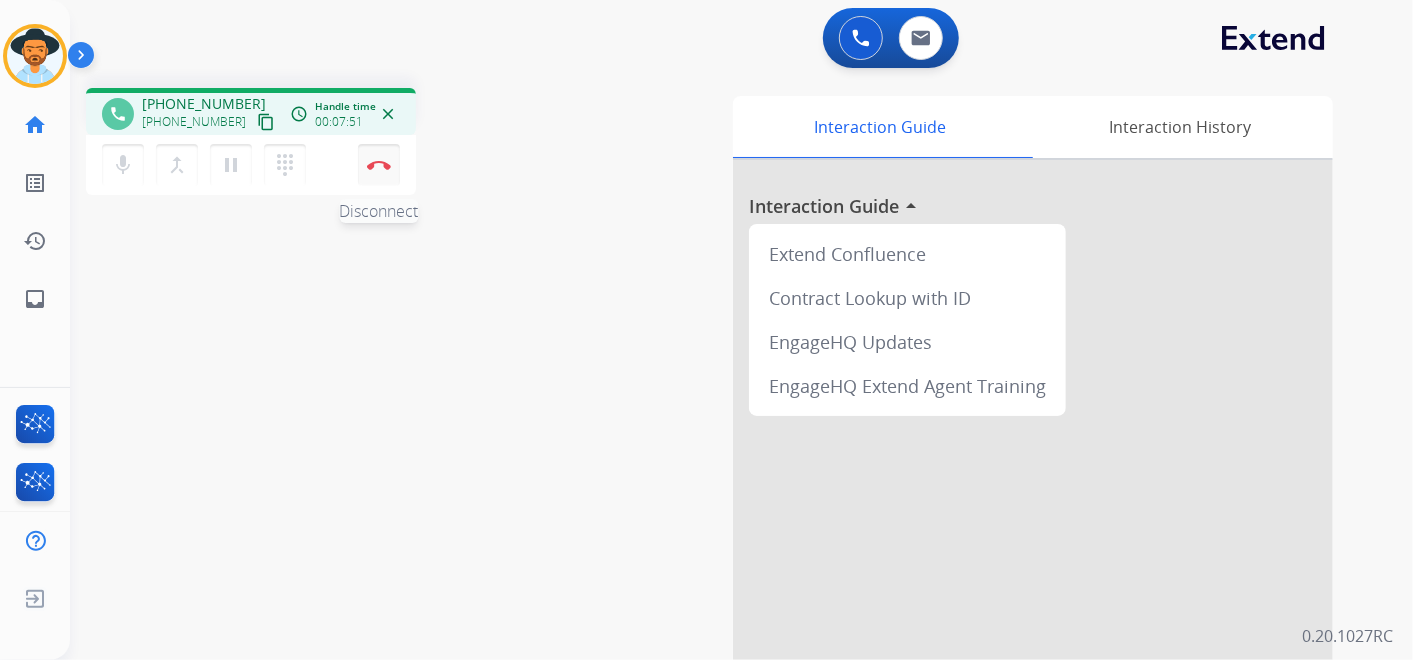 click on "Disconnect" at bounding box center (379, 165) 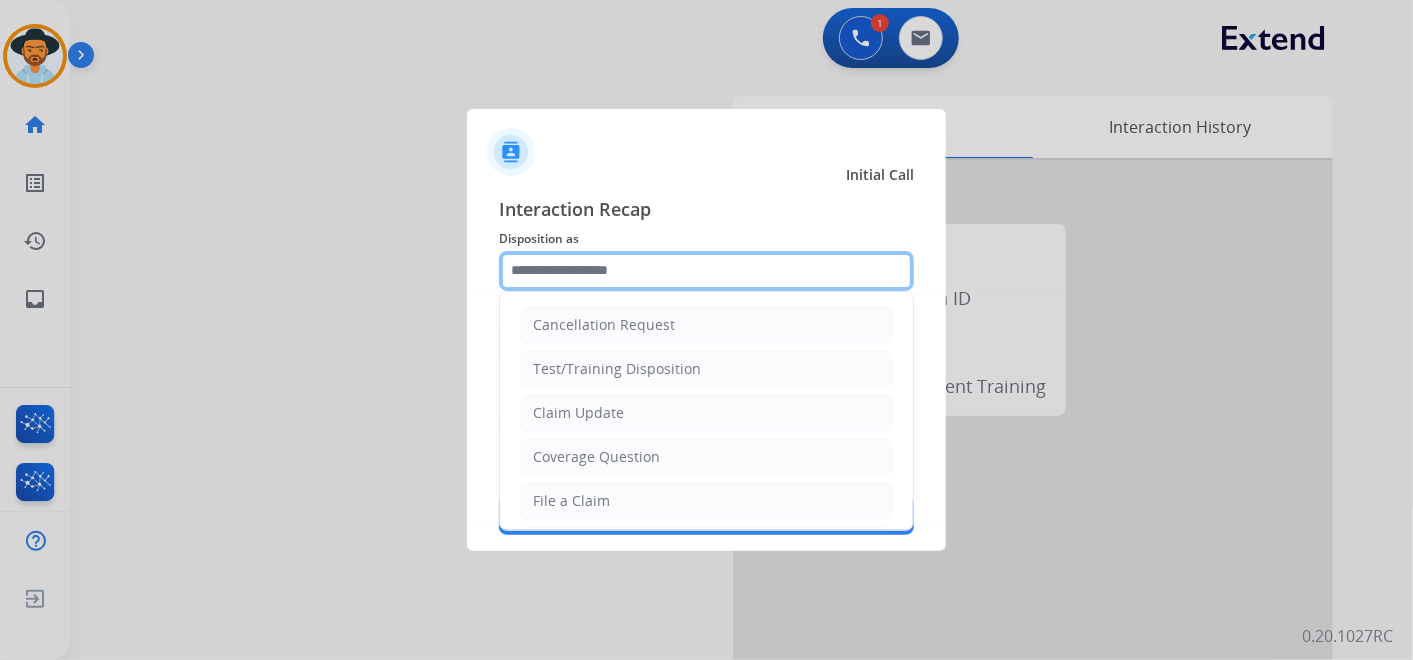 click 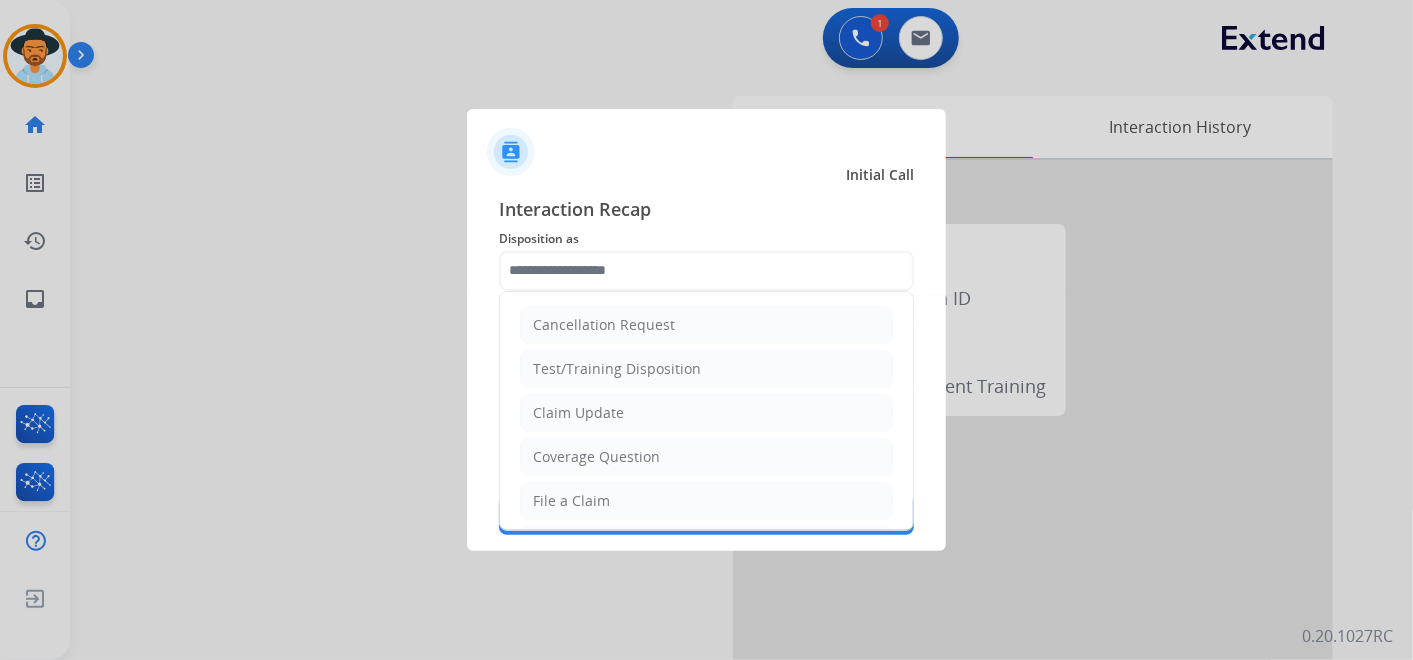 click on "File a Claim" 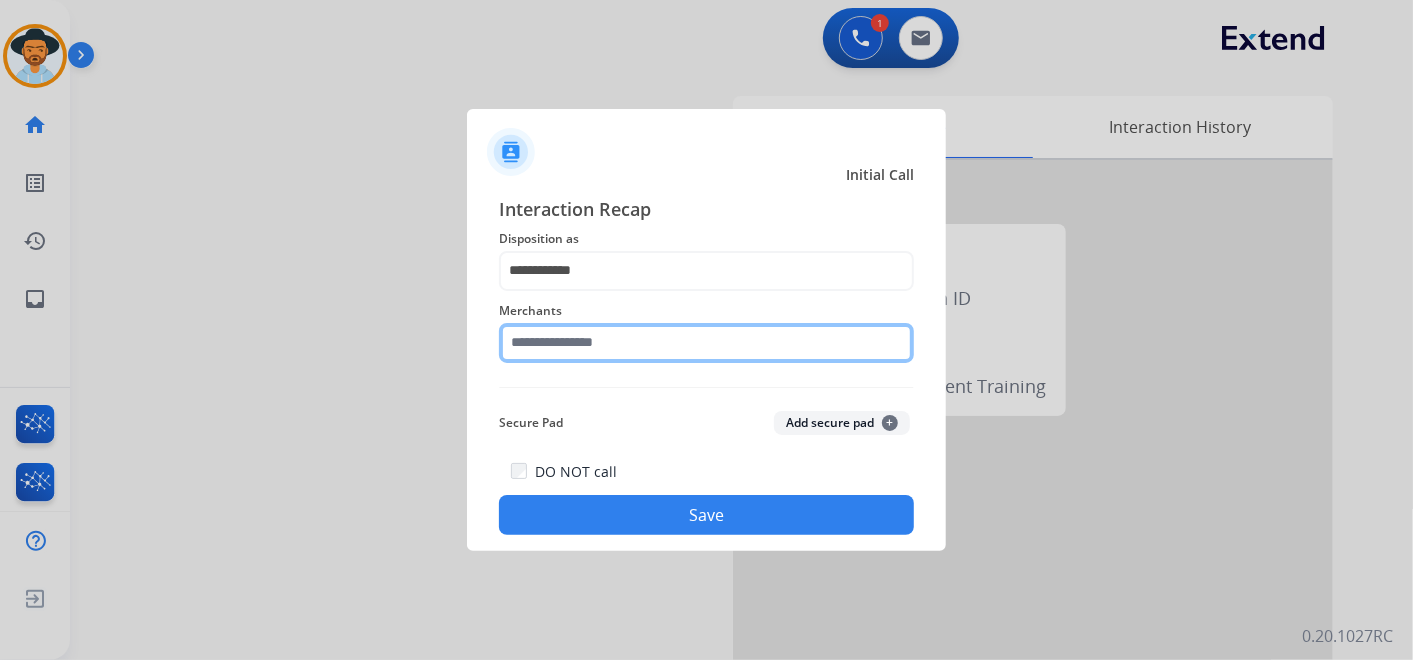 click 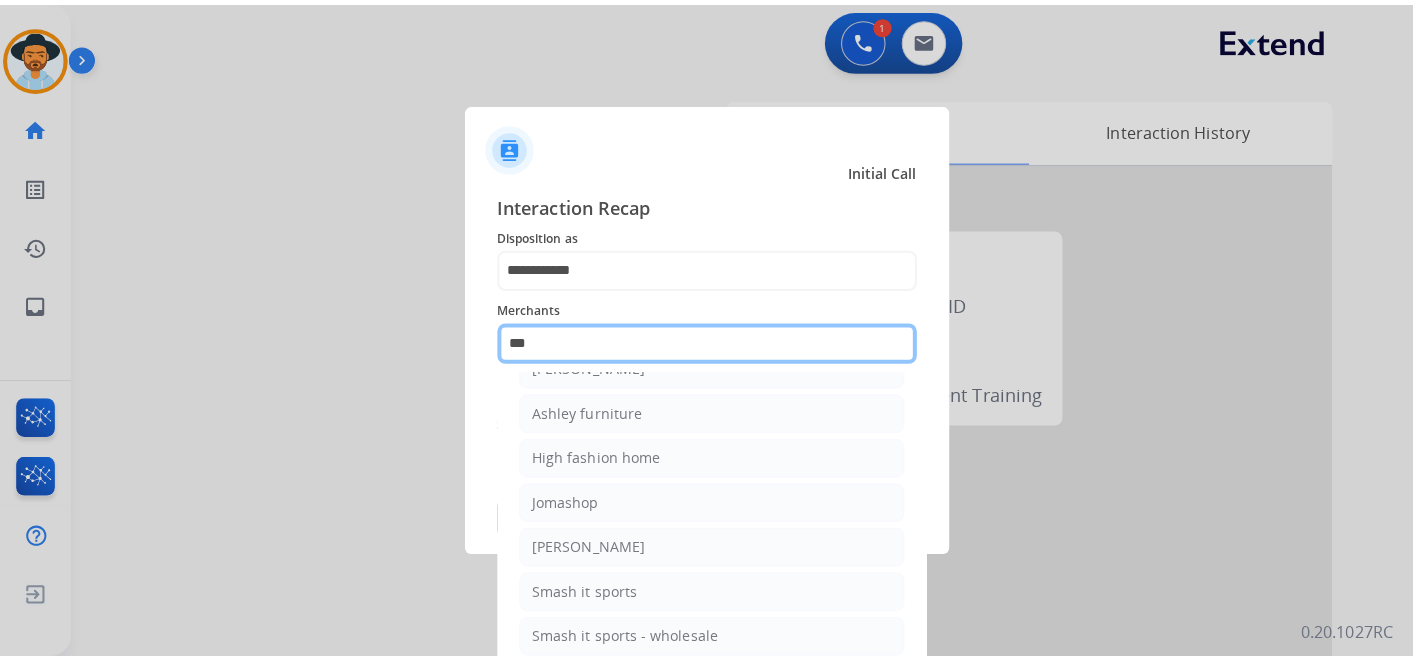 scroll, scrollTop: 0, scrollLeft: 0, axis: both 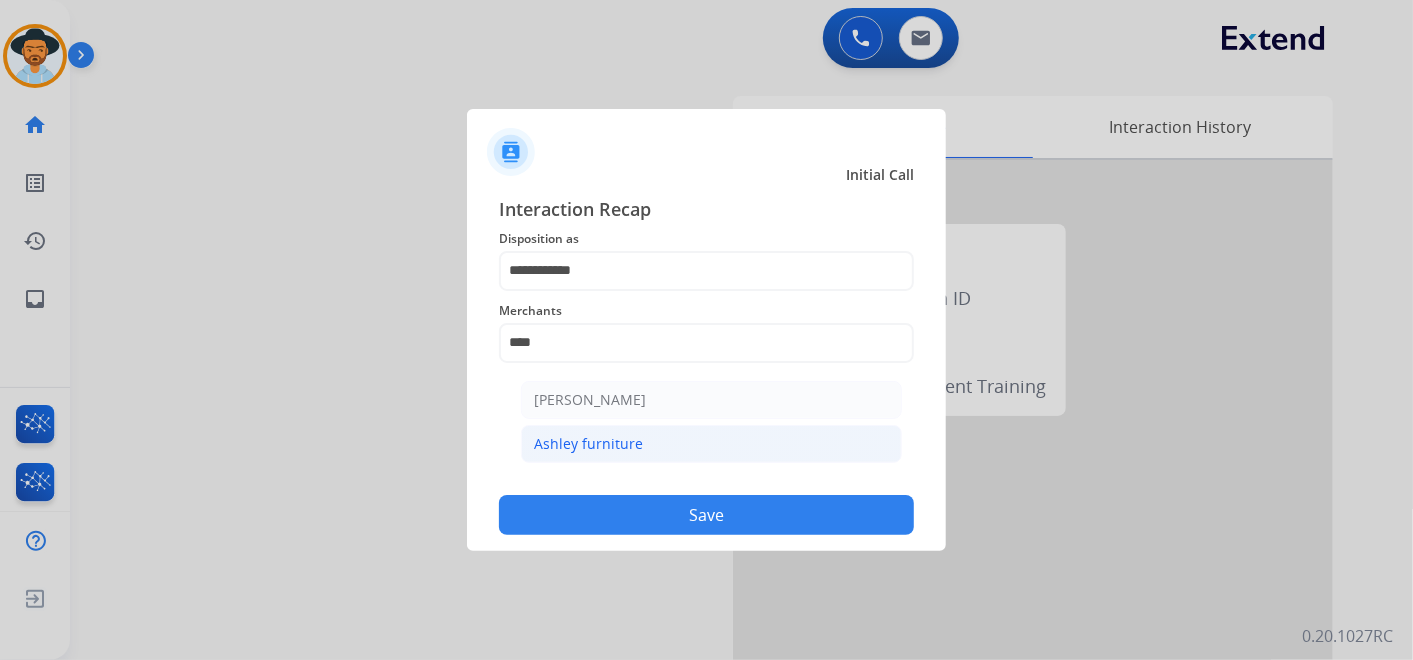 click on "Ashley furniture" 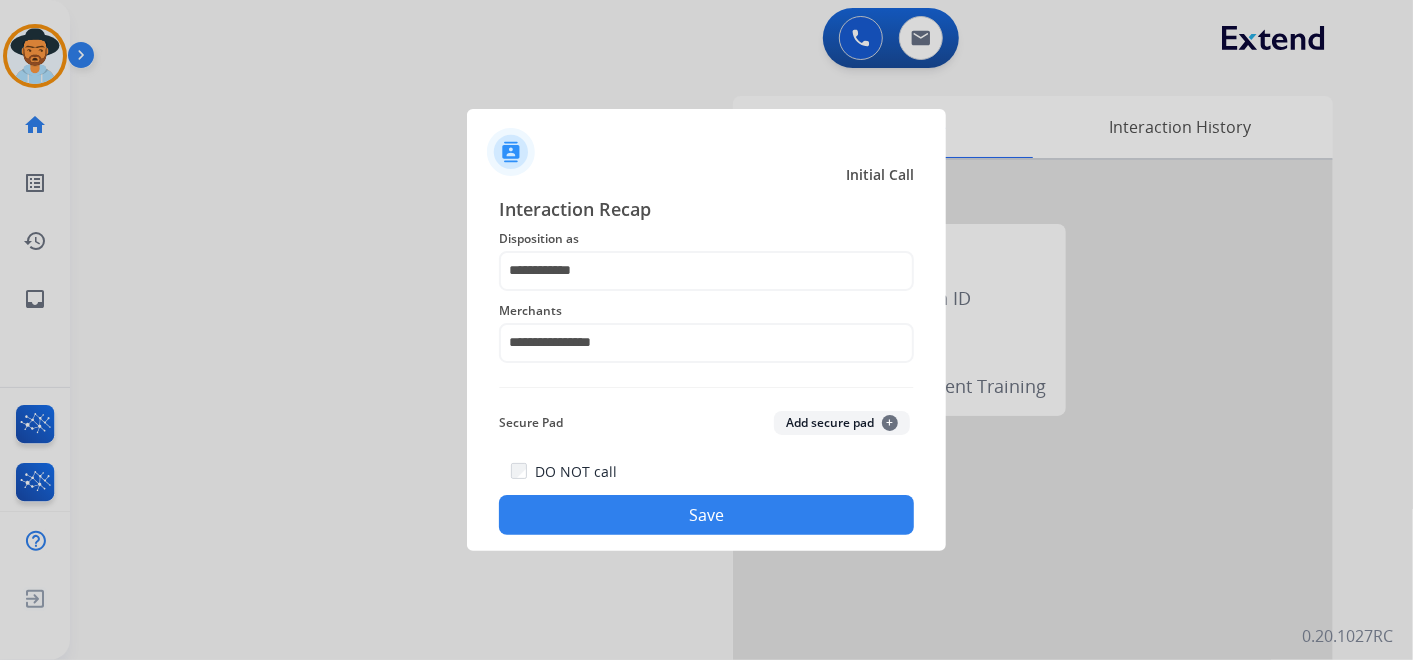 click on "Save" 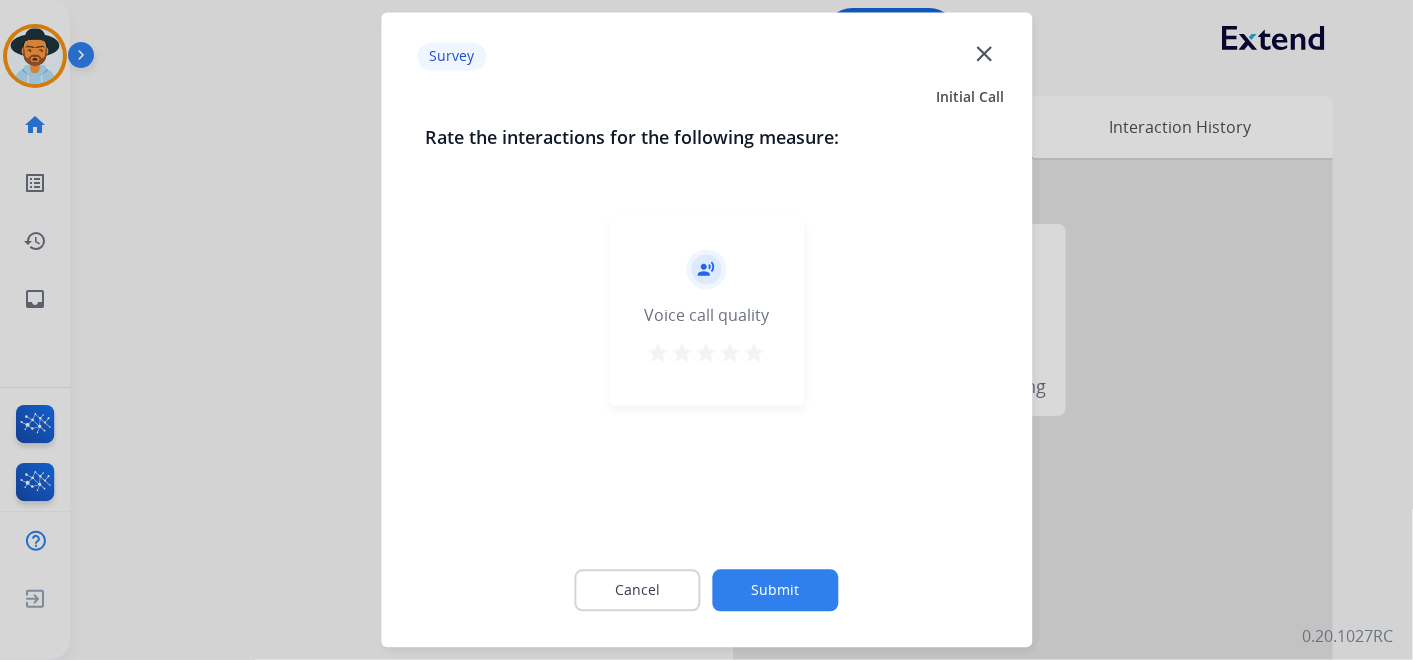 click on "Submit" 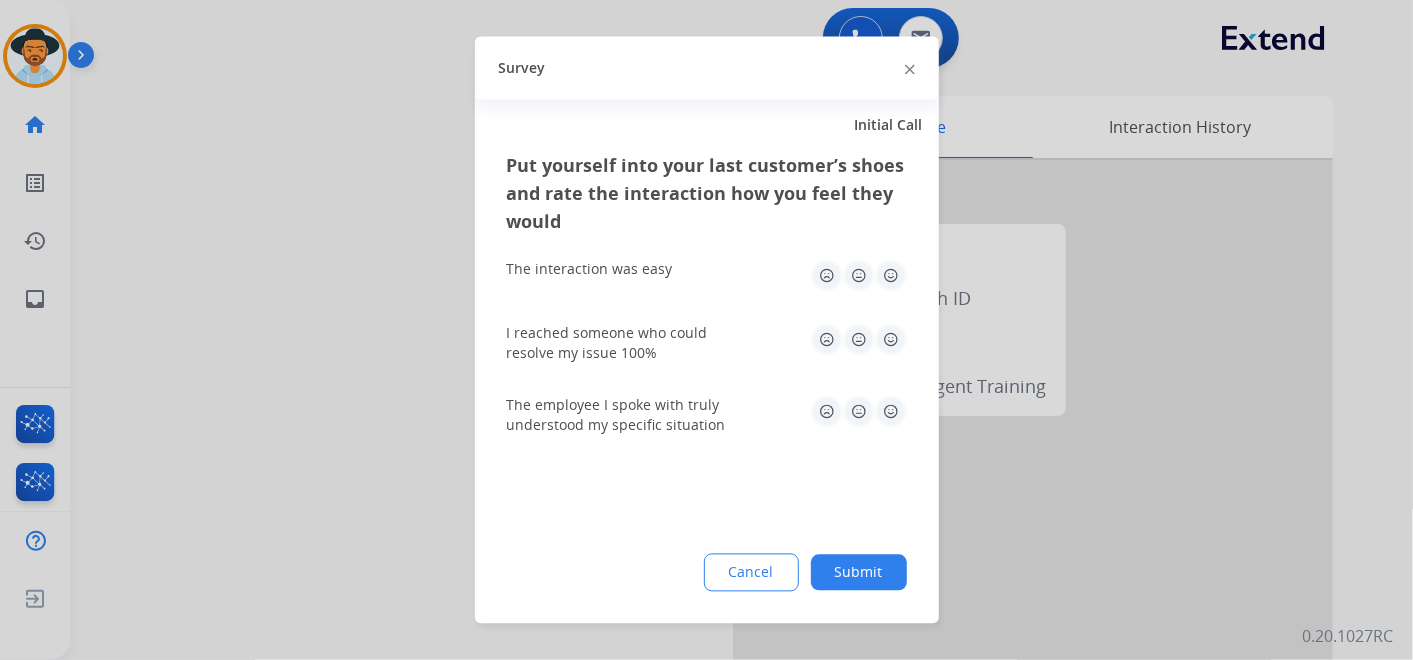 click on "Submit" 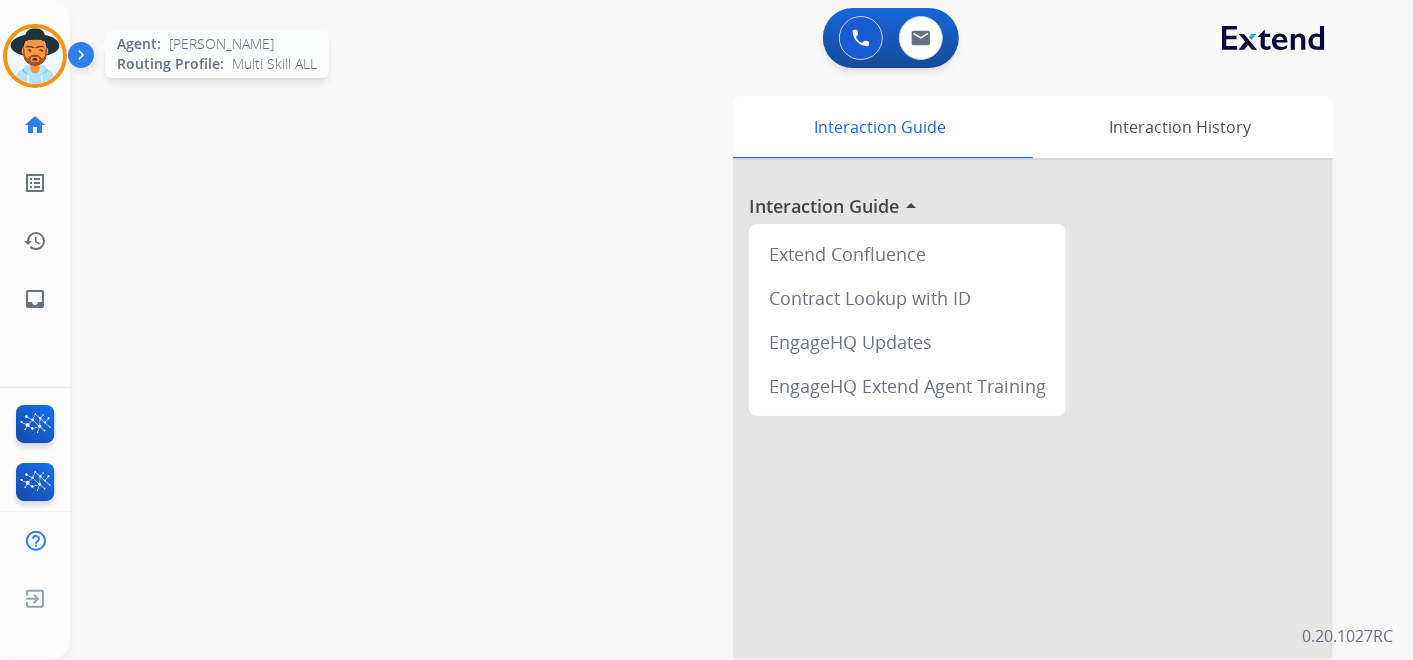 click at bounding box center (35, 56) 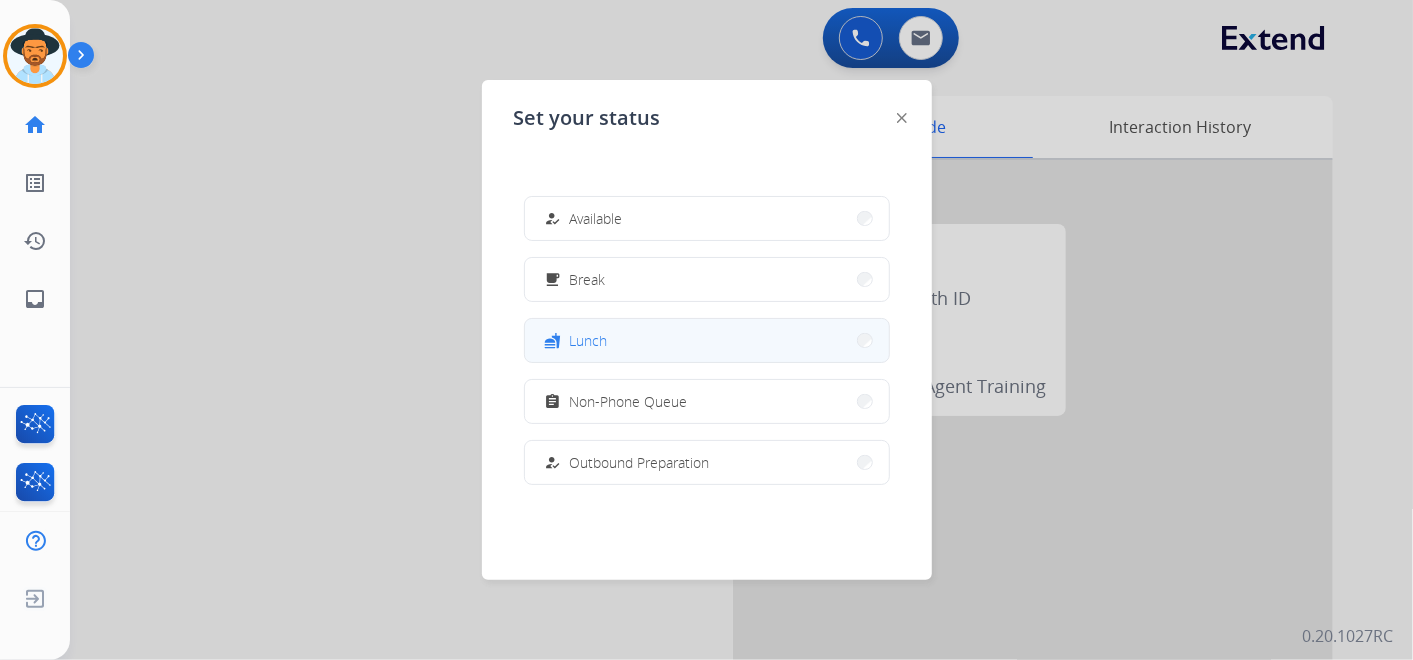 click on "fastfood Lunch" at bounding box center [707, 340] 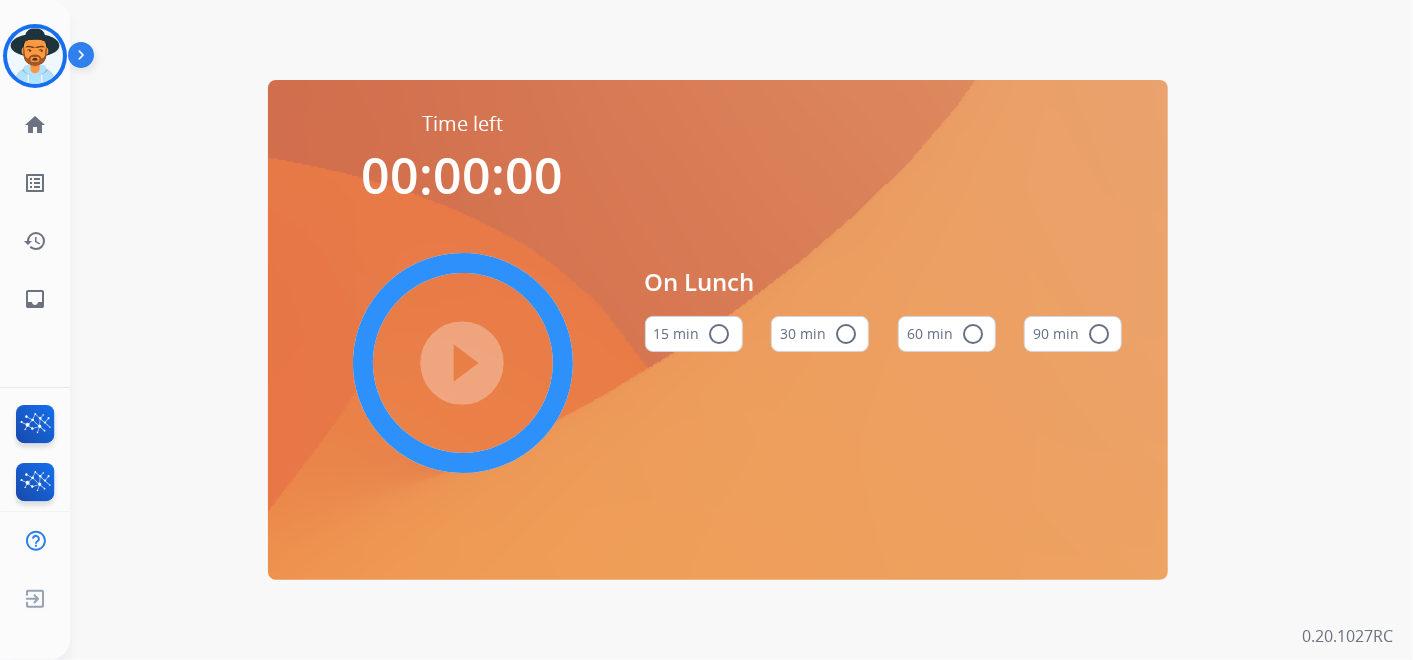 click on "radio_button_unchecked" at bounding box center [973, 334] 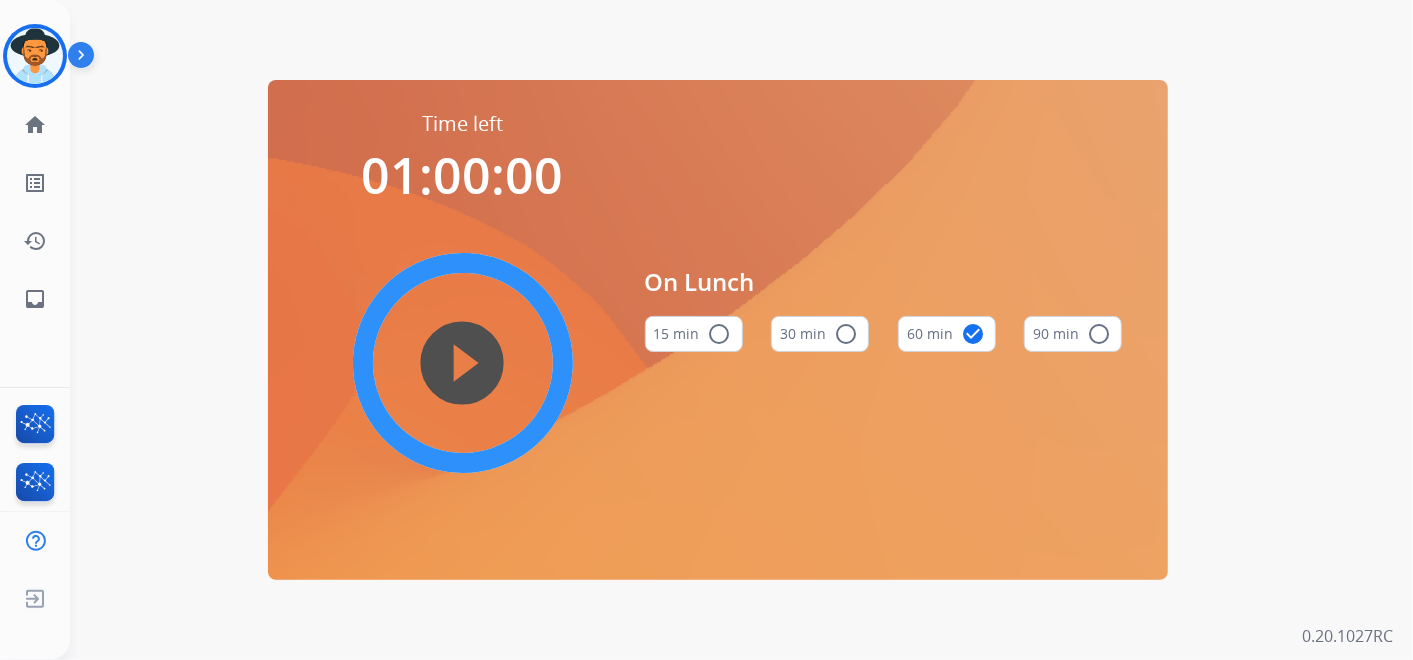 click on "play_circle_filled" at bounding box center (463, 363) 